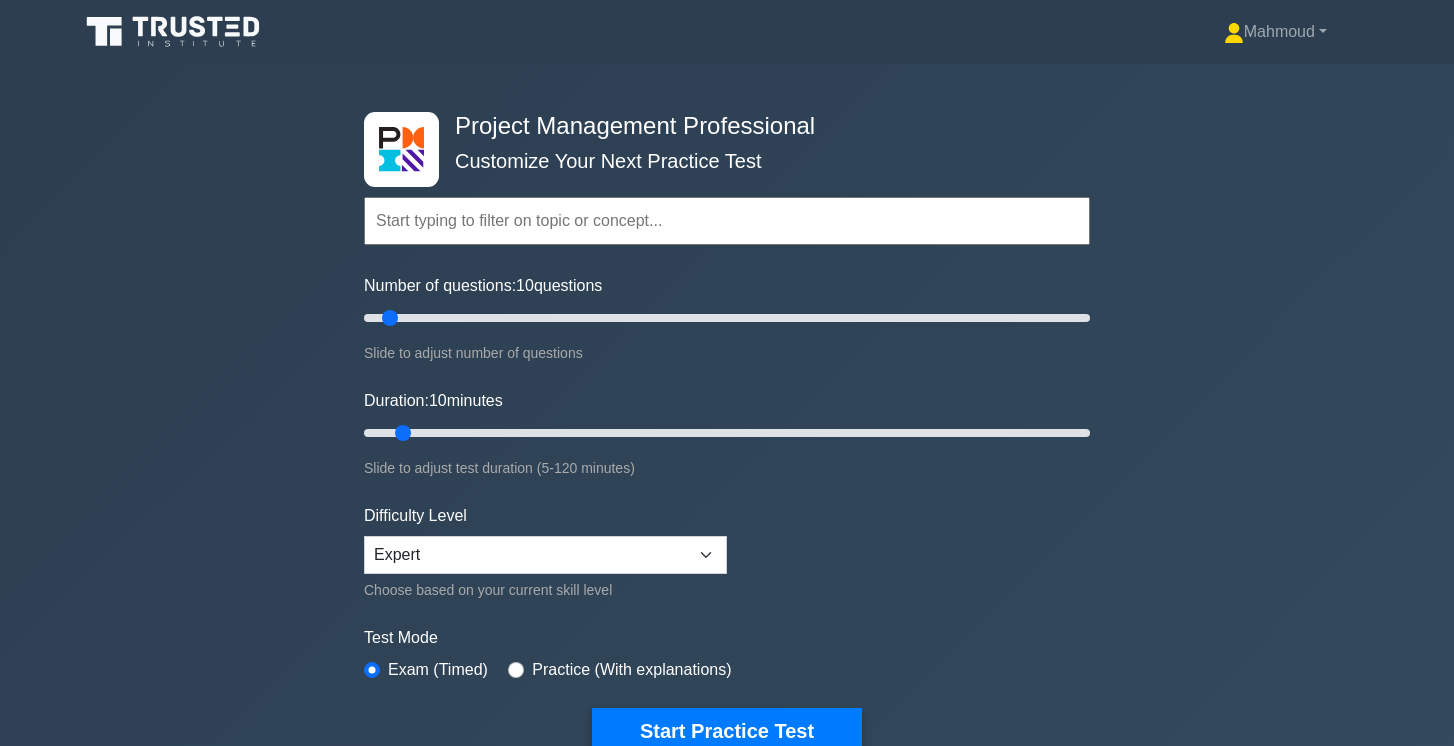 scroll, scrollTop: 0, scrollLeft: 0, axis: both 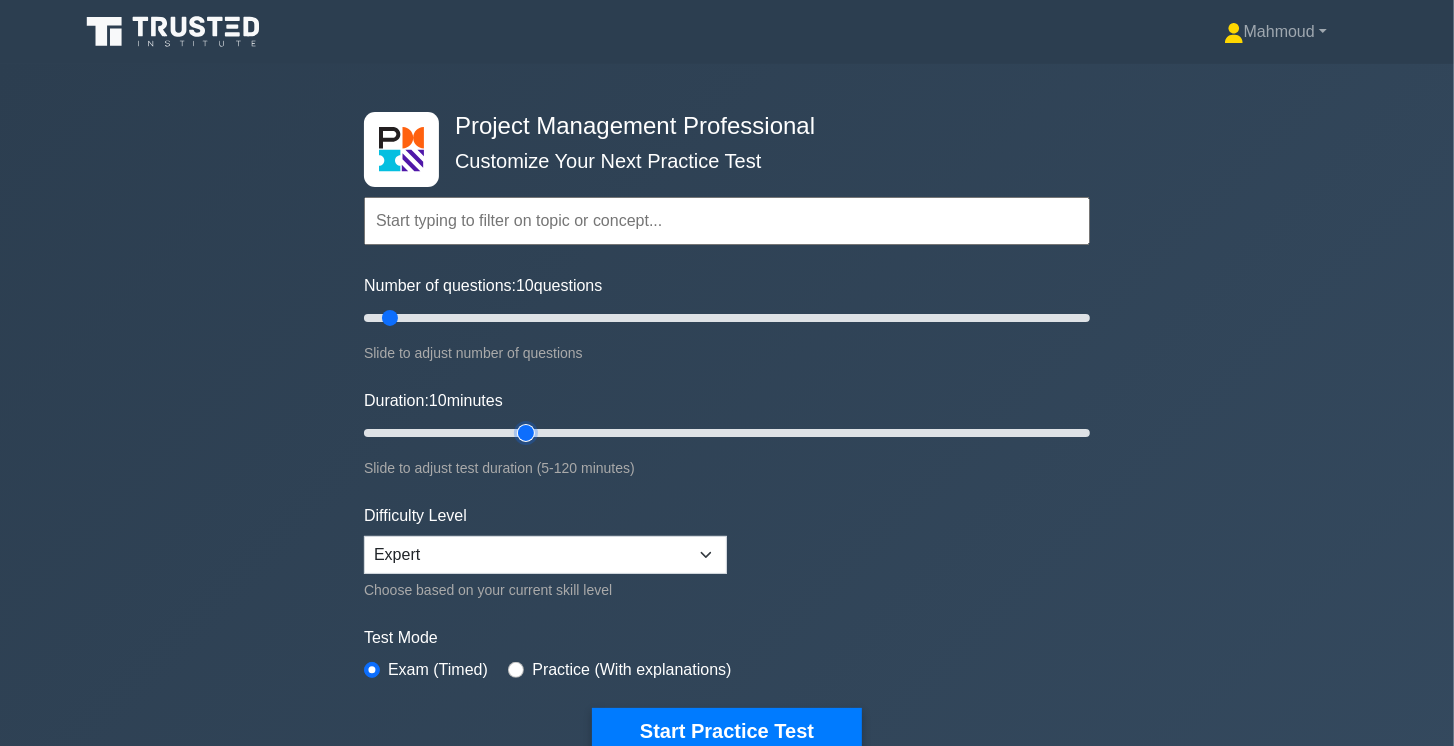 click on "Duration:  10  minutes" at bounding box center [727, 433] 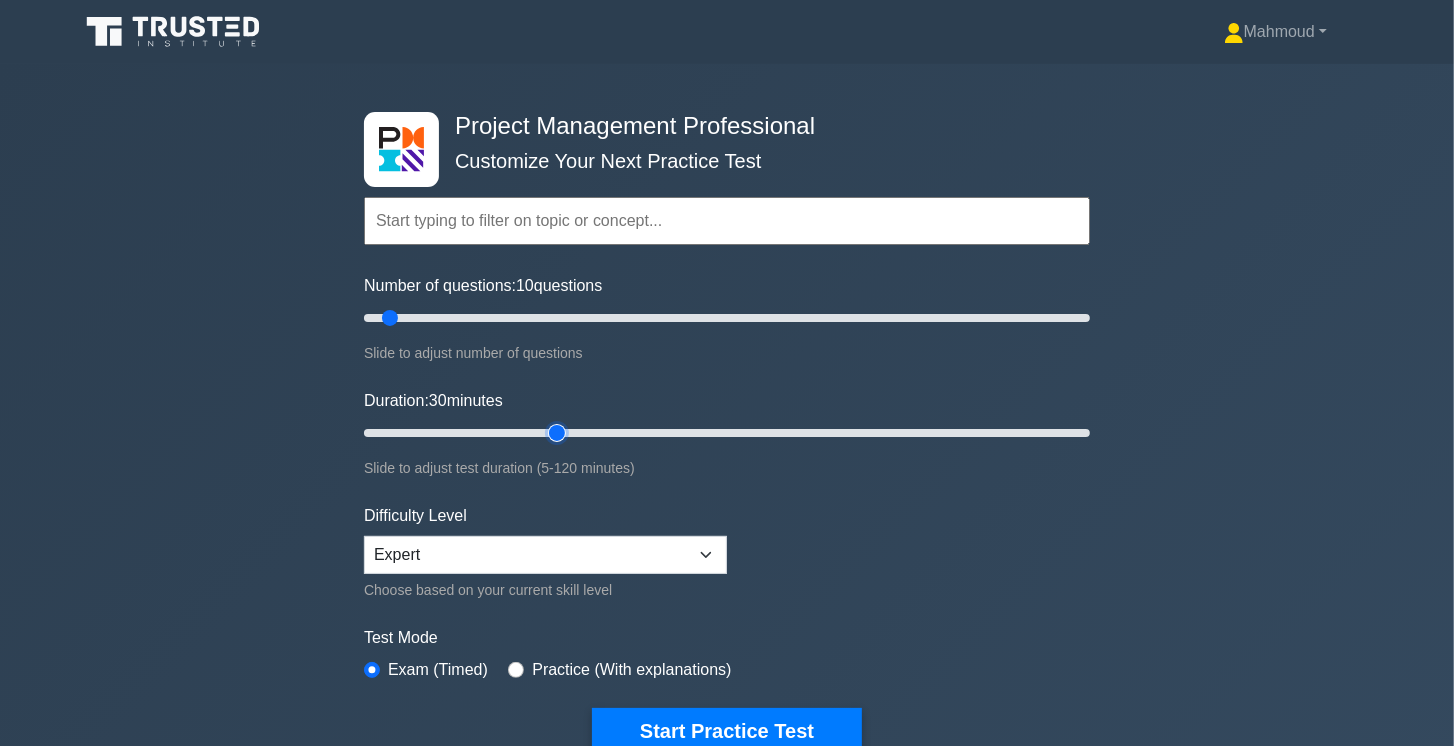click on "Duration:  30  minutes" at bounding box center [727, 433] 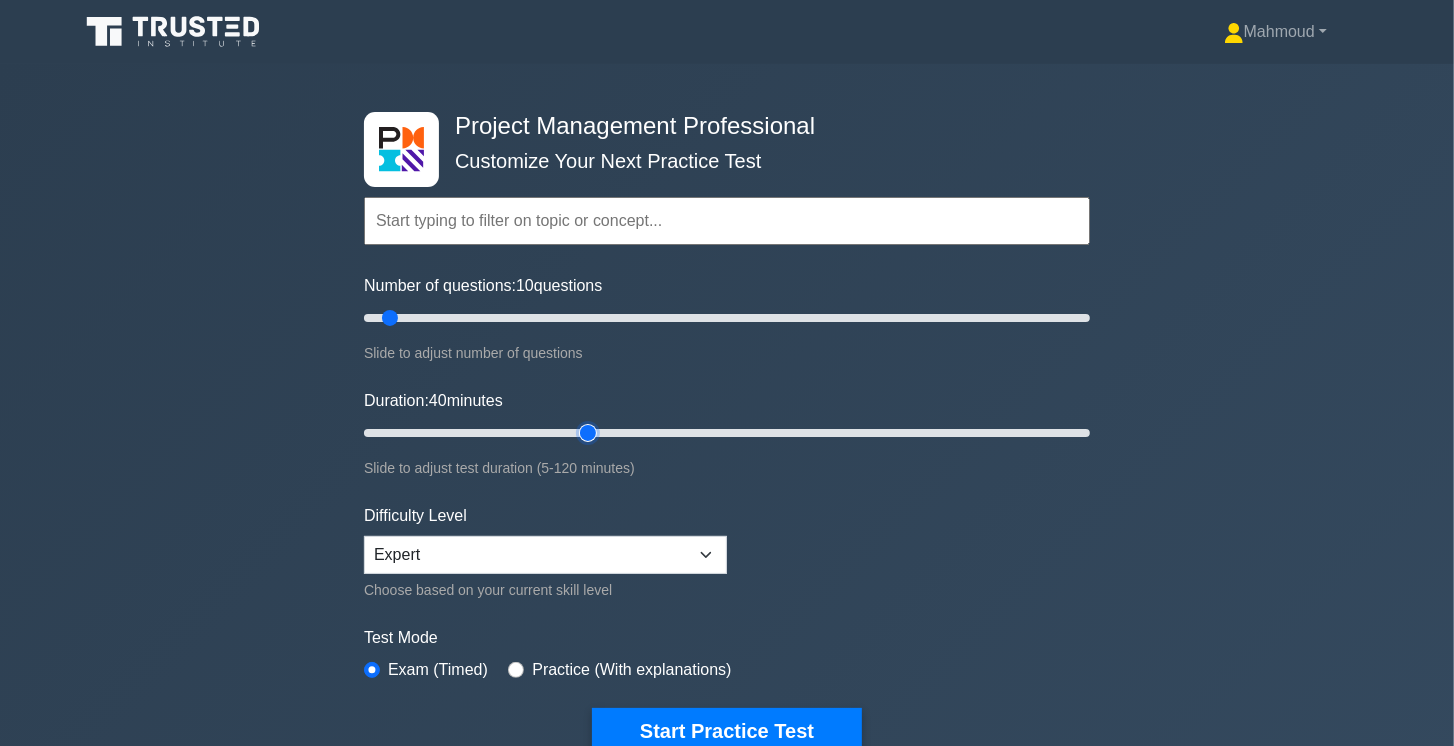 drag, startPoint x: 576, startPoint y: 432, endPoint x: 591, endPoint y: 429, distance: 15.297058 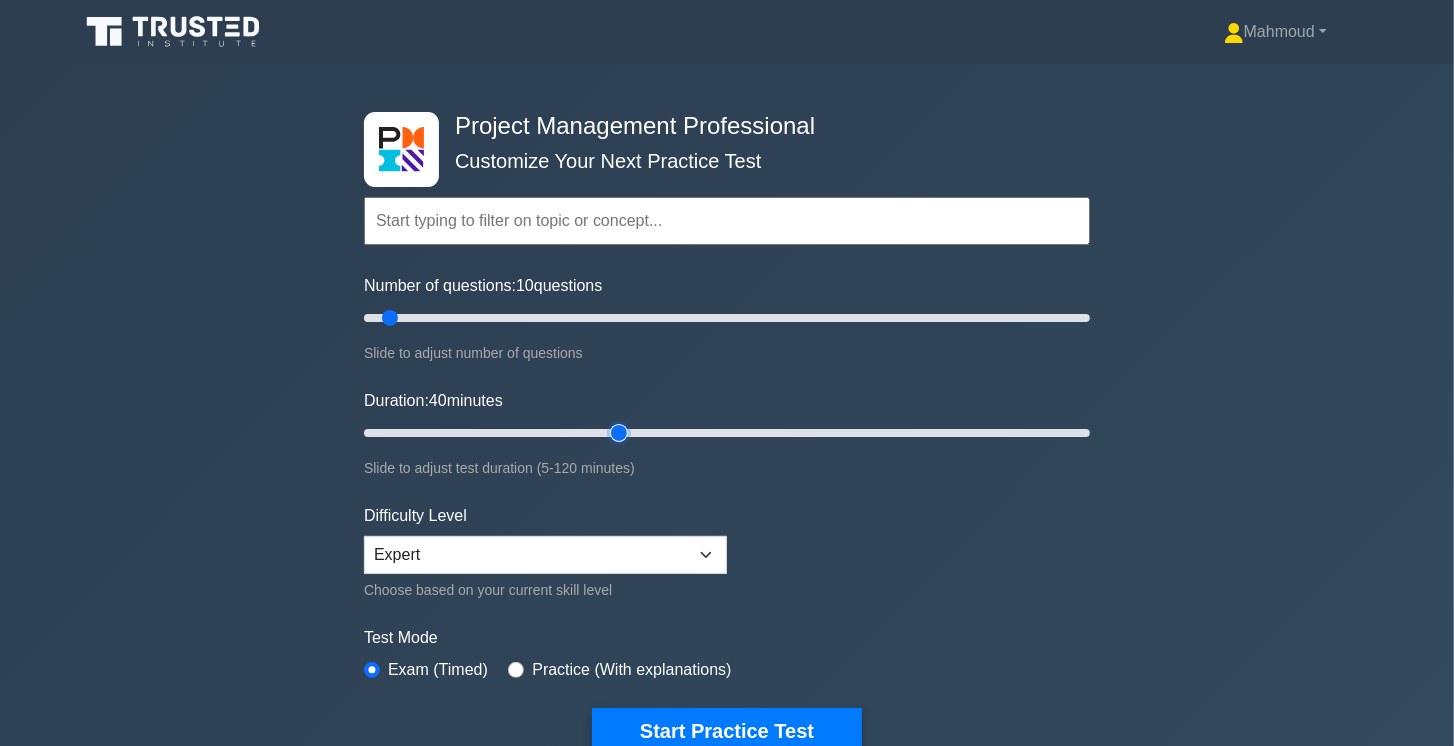 drag, startPoint x: 610, startPoint y: 425, endPoint x: 632, endPoint y: 425, distance: 22 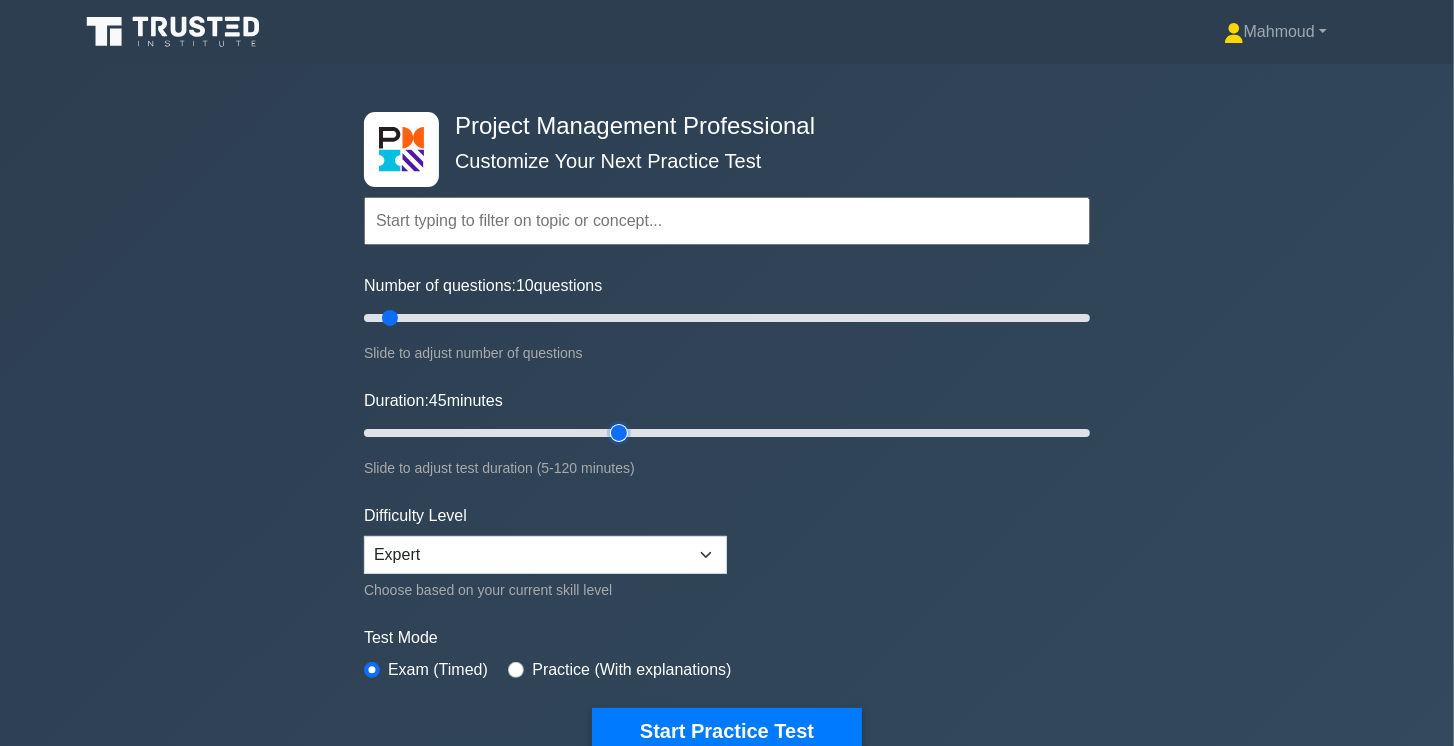 click on "Duration:  45  minutes" at bounding box center (727, 433) 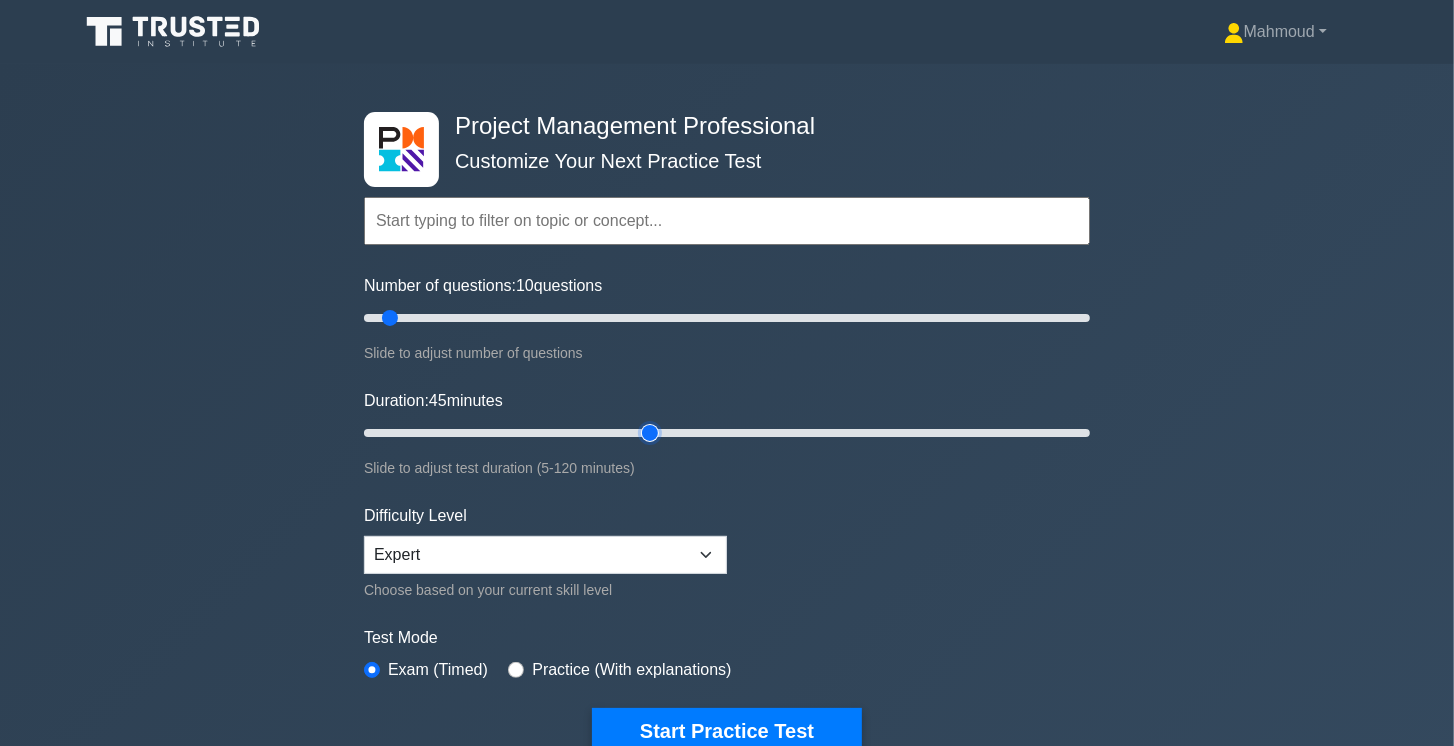 click on "Duration:  45  minutes" at bounding box center (727, 433) 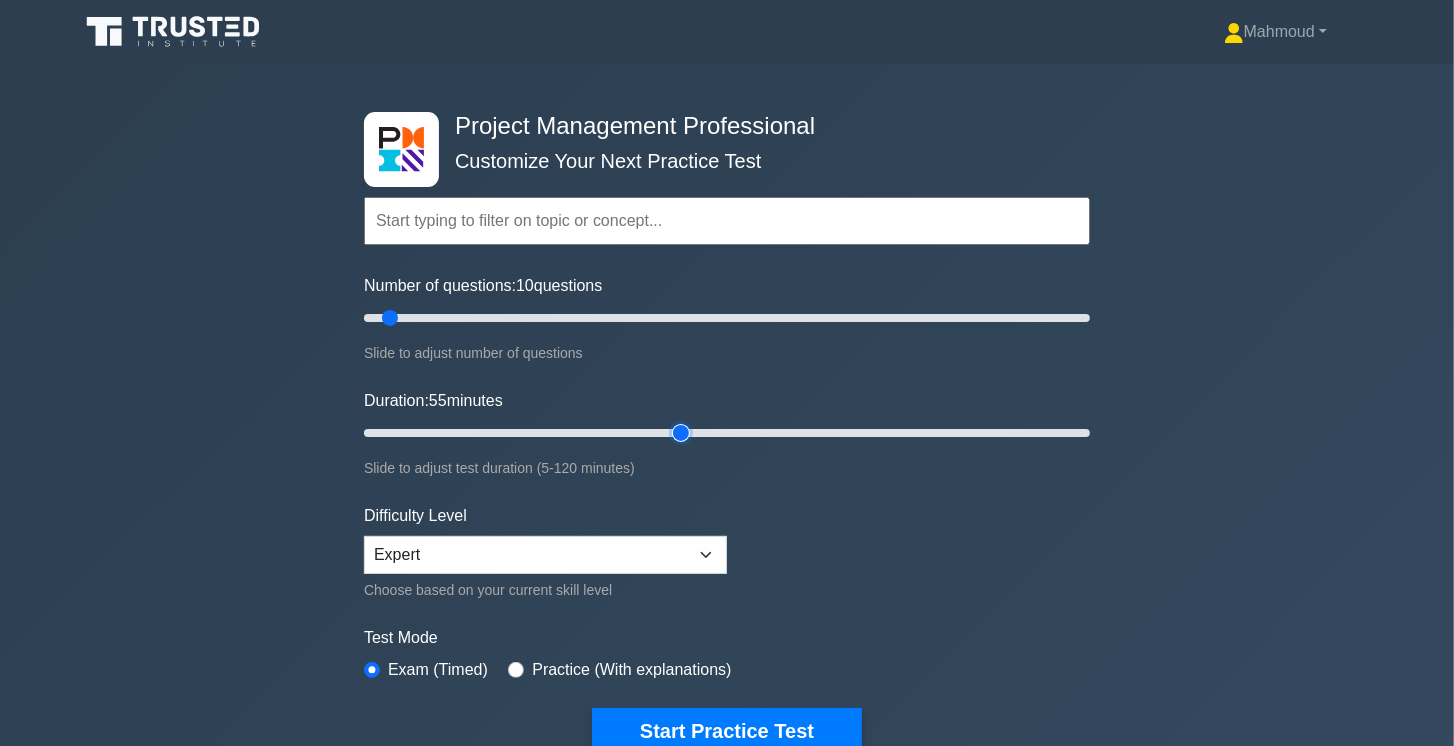 click on "Duration:  55  minutes" at bounding box center (727, 433) 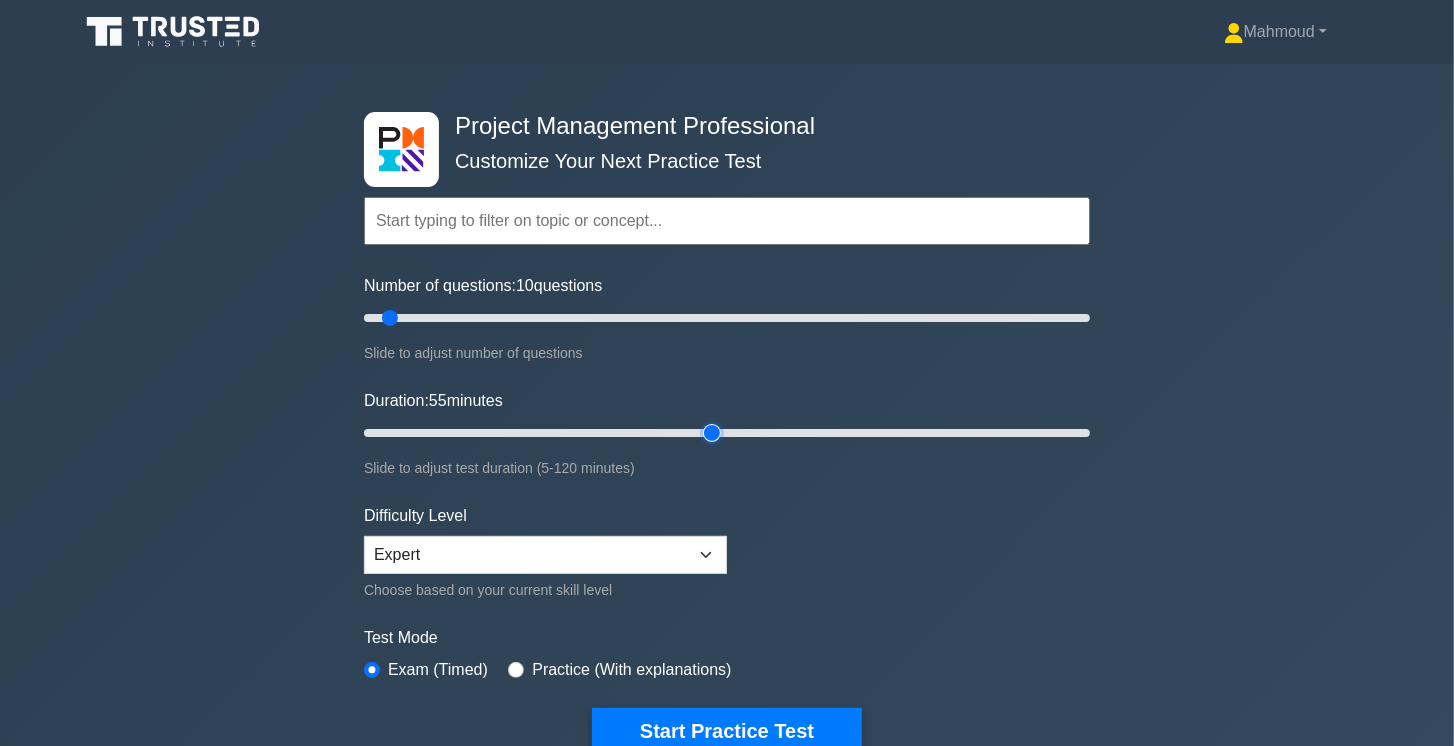 type on "60" 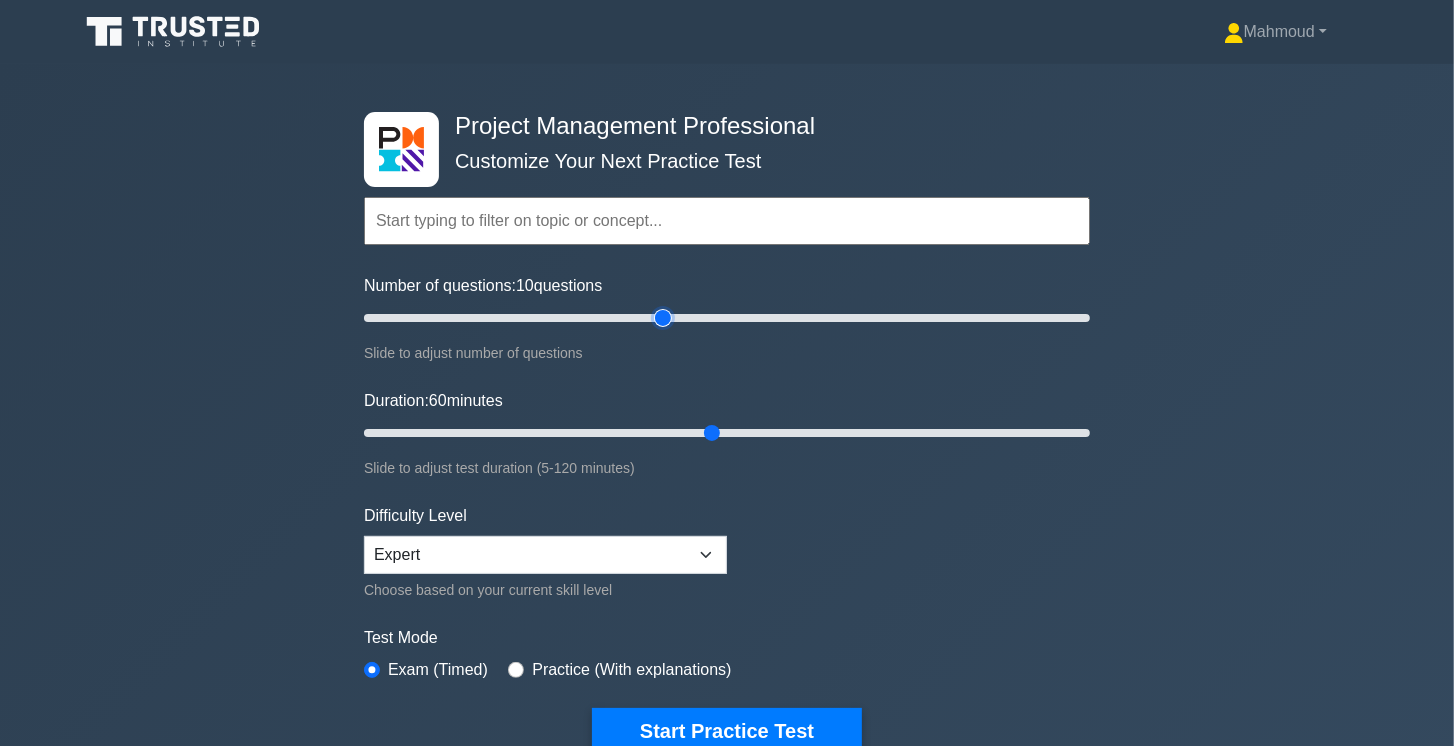 click on "Number of questions:  10  questions" at bounding box center (727, 318) 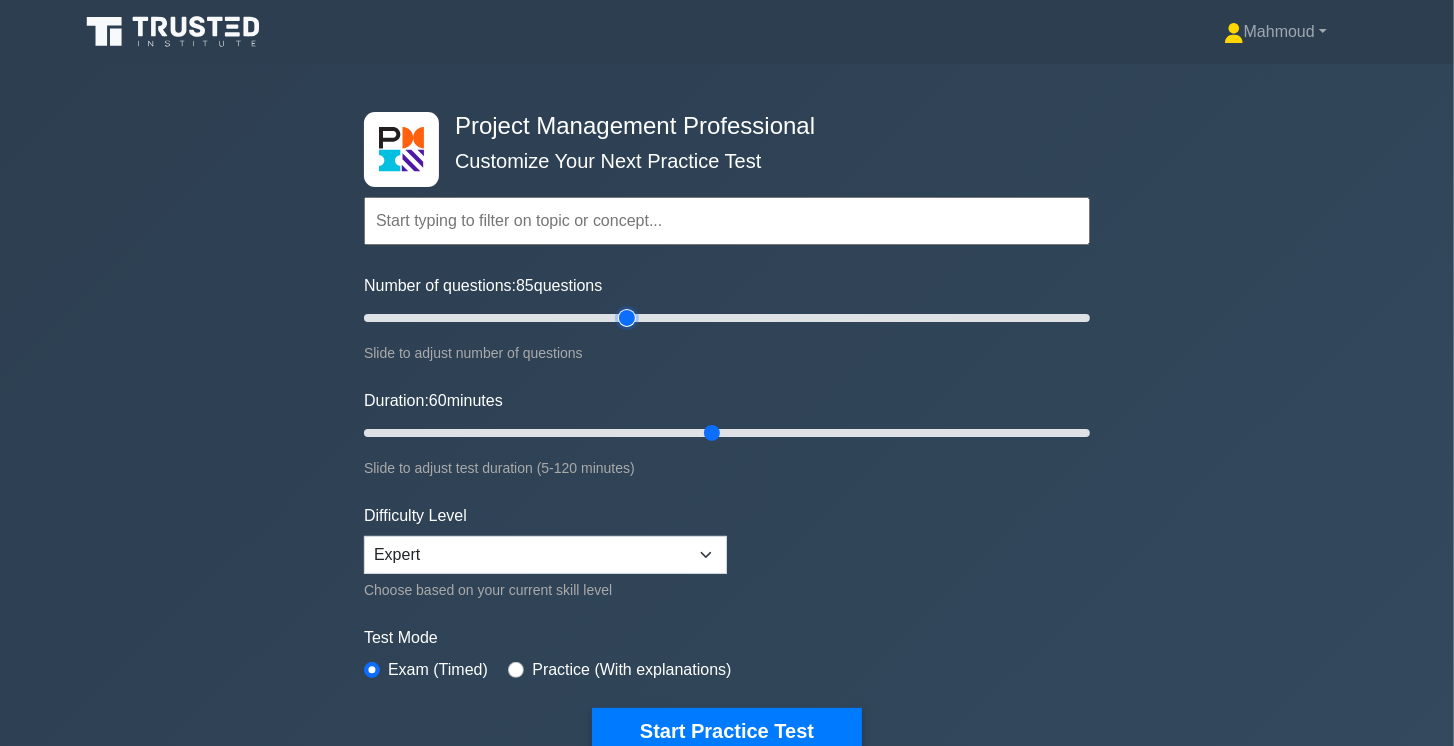 click on "Number of questions:  85  questions" at bounding box center (727, 318) 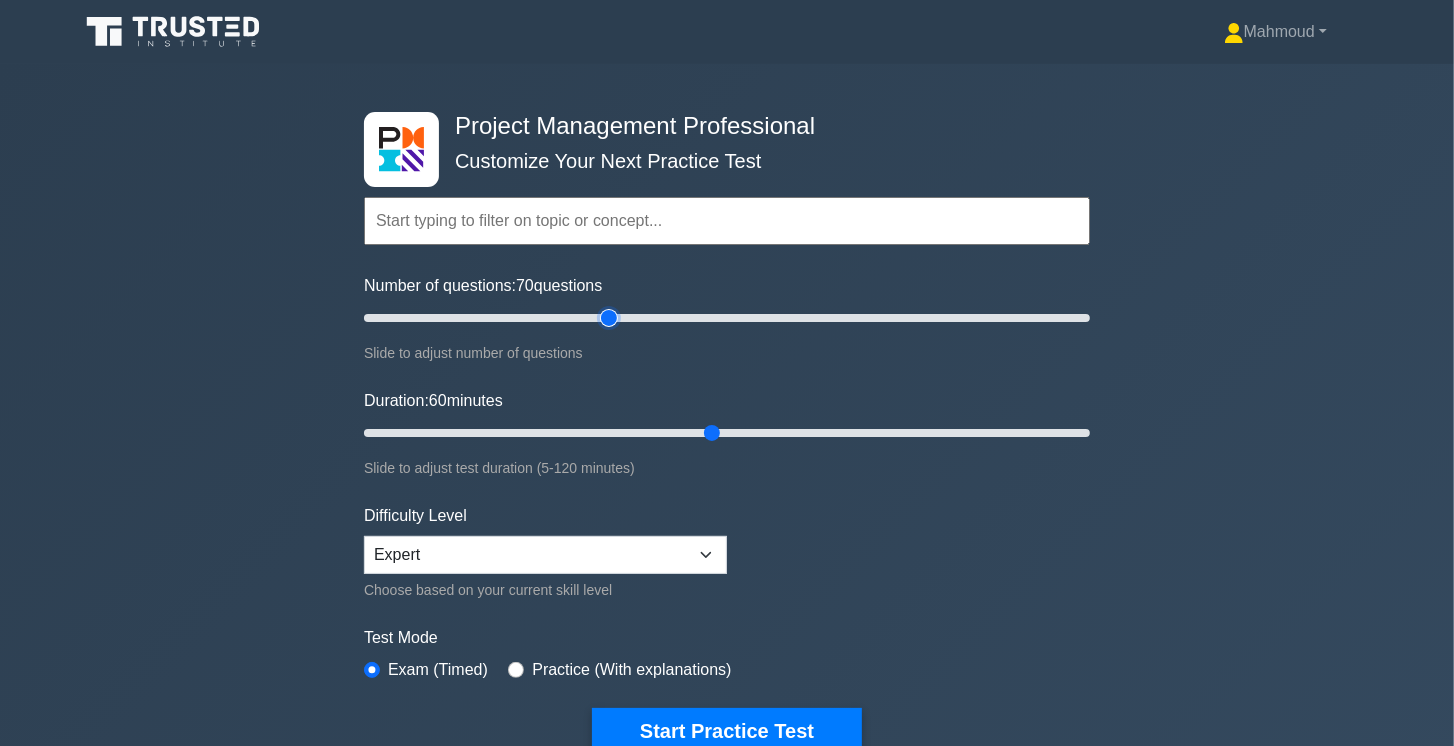 click on "Number of questions:  70  questions" at bounding box center [727, 318] 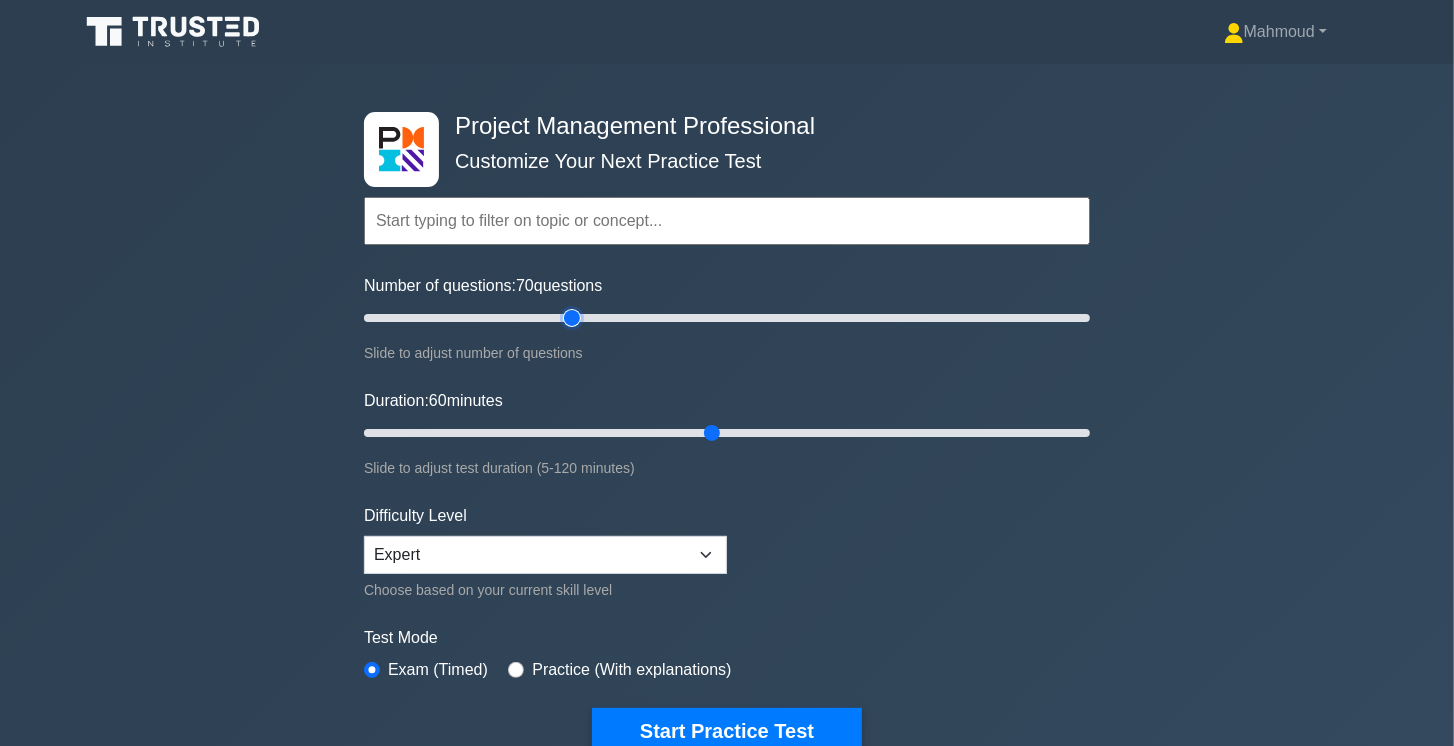 click on "Number of questions:  70  questions" at bounding box center (727, 318) 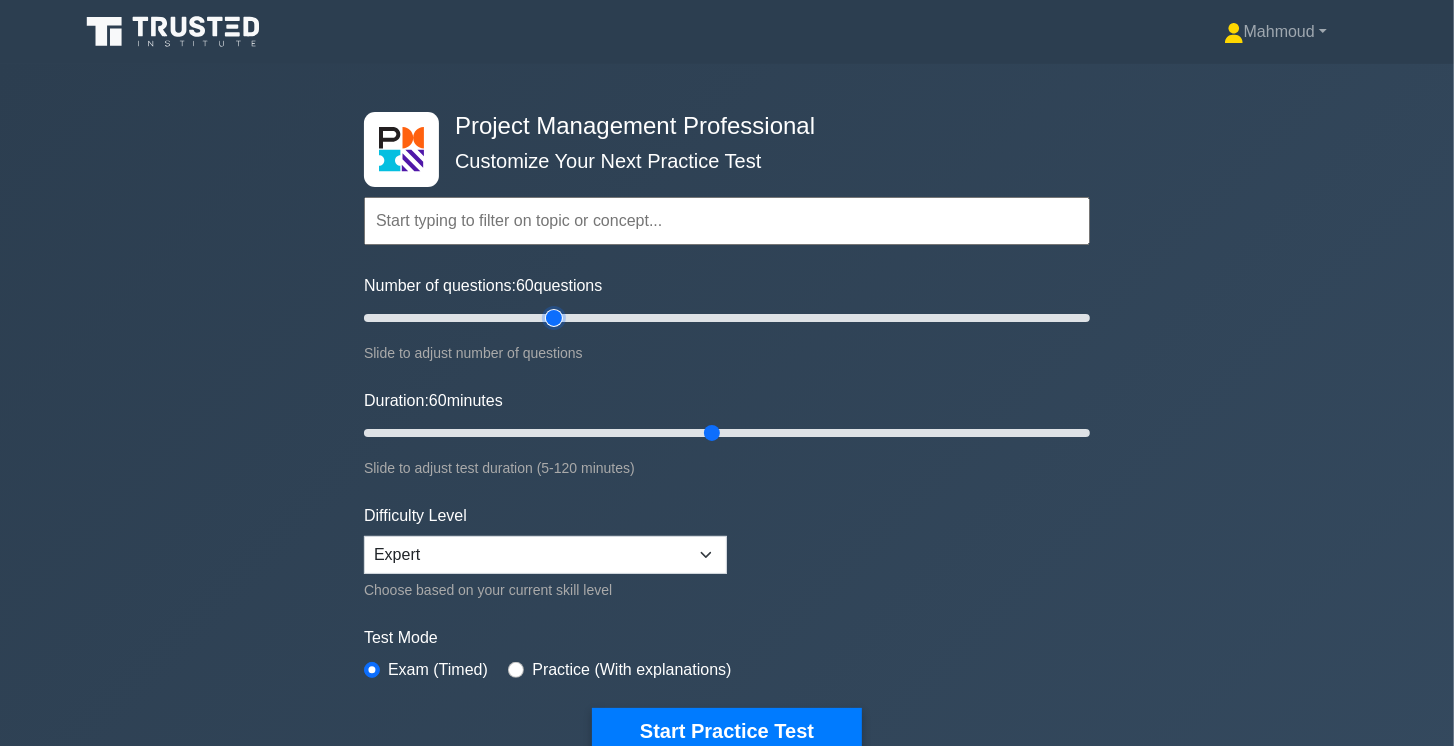 click on "Number of questions:  60  questions" at bounding box center (727, 318) 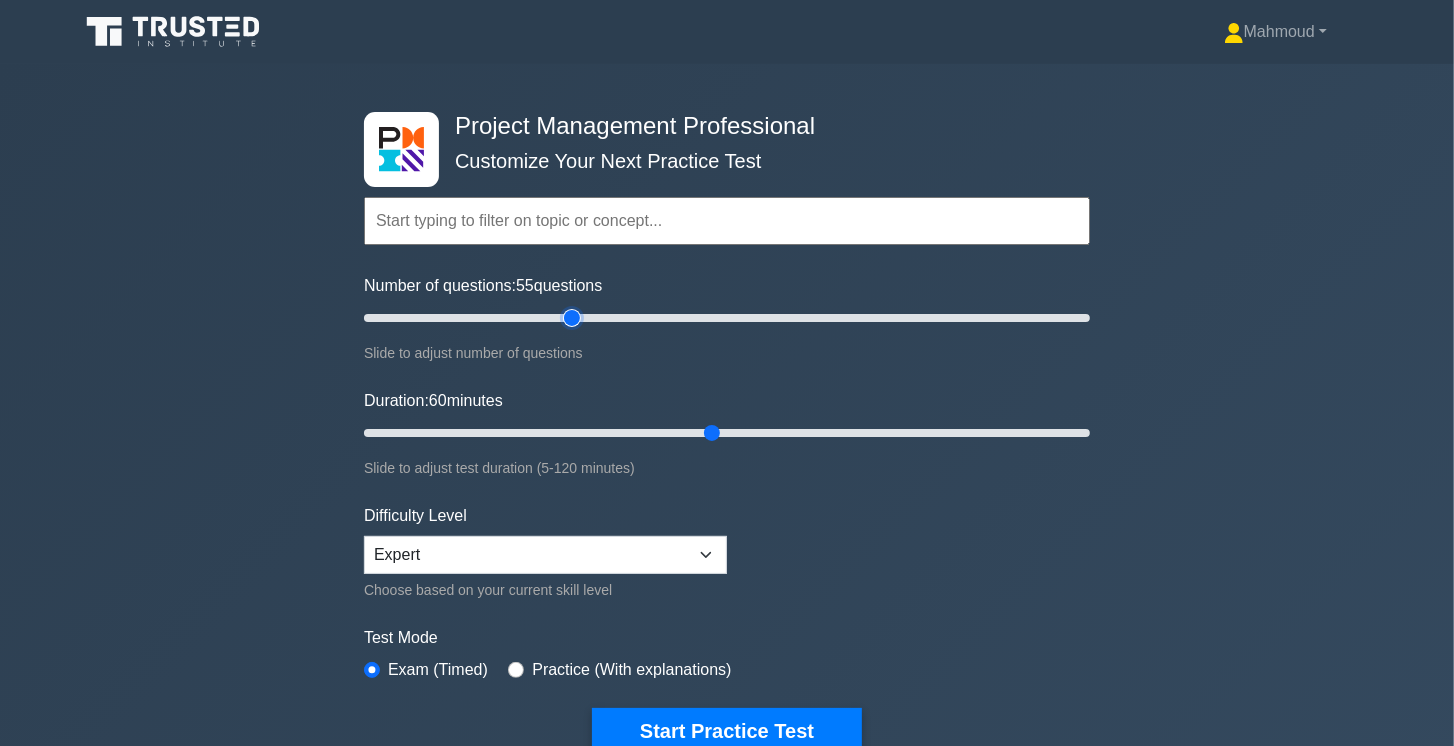 type on "60" 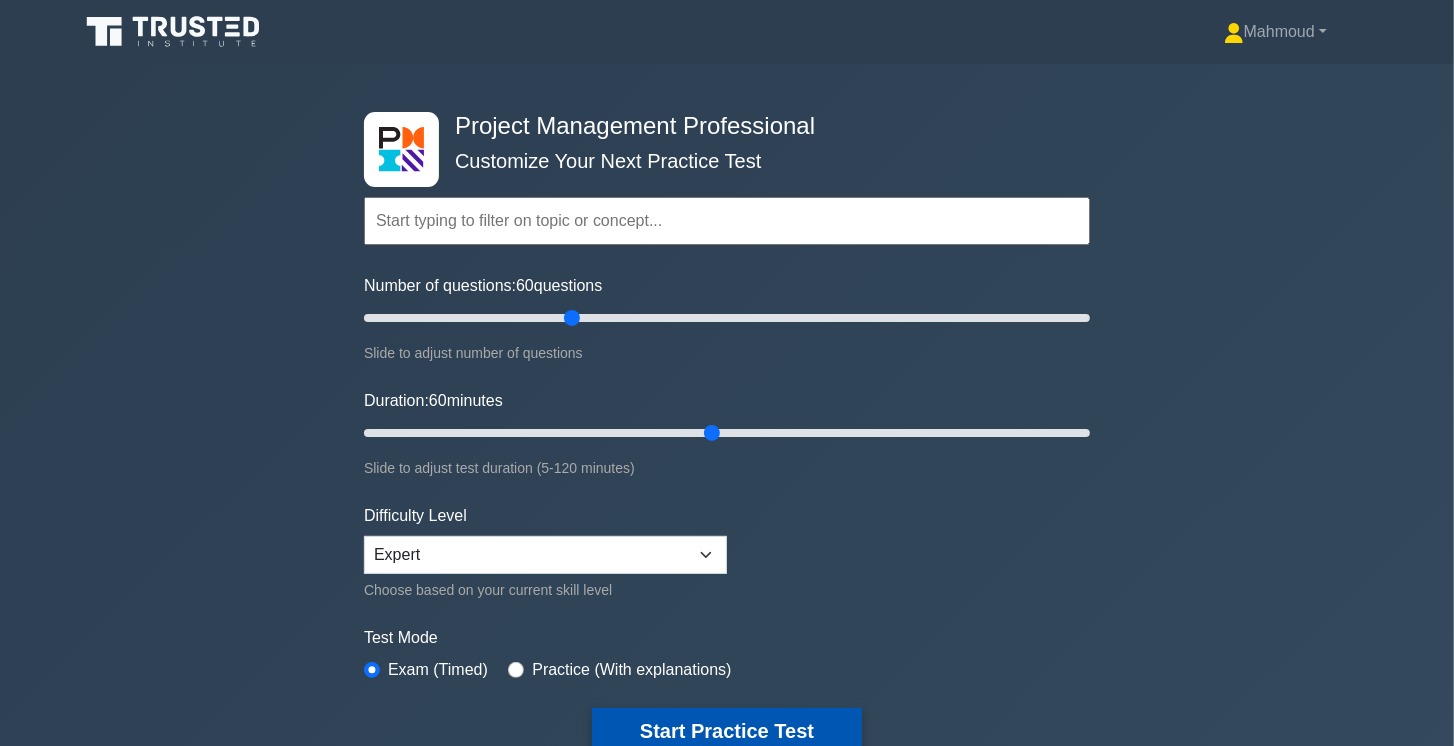 click on "Start Practice Test" at bounding box center (727, 731) 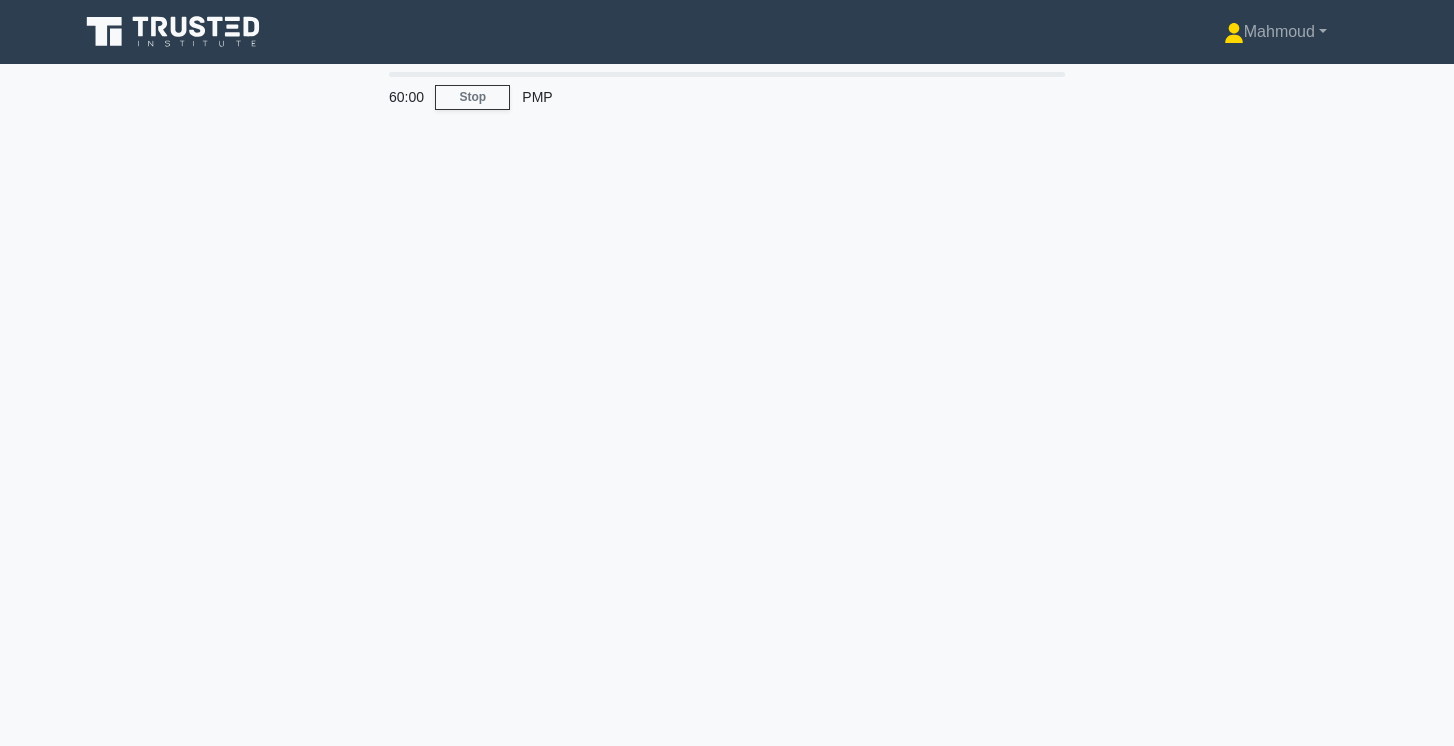 scroll, scrollTop: 0, scrollLeft: 0, axis: both 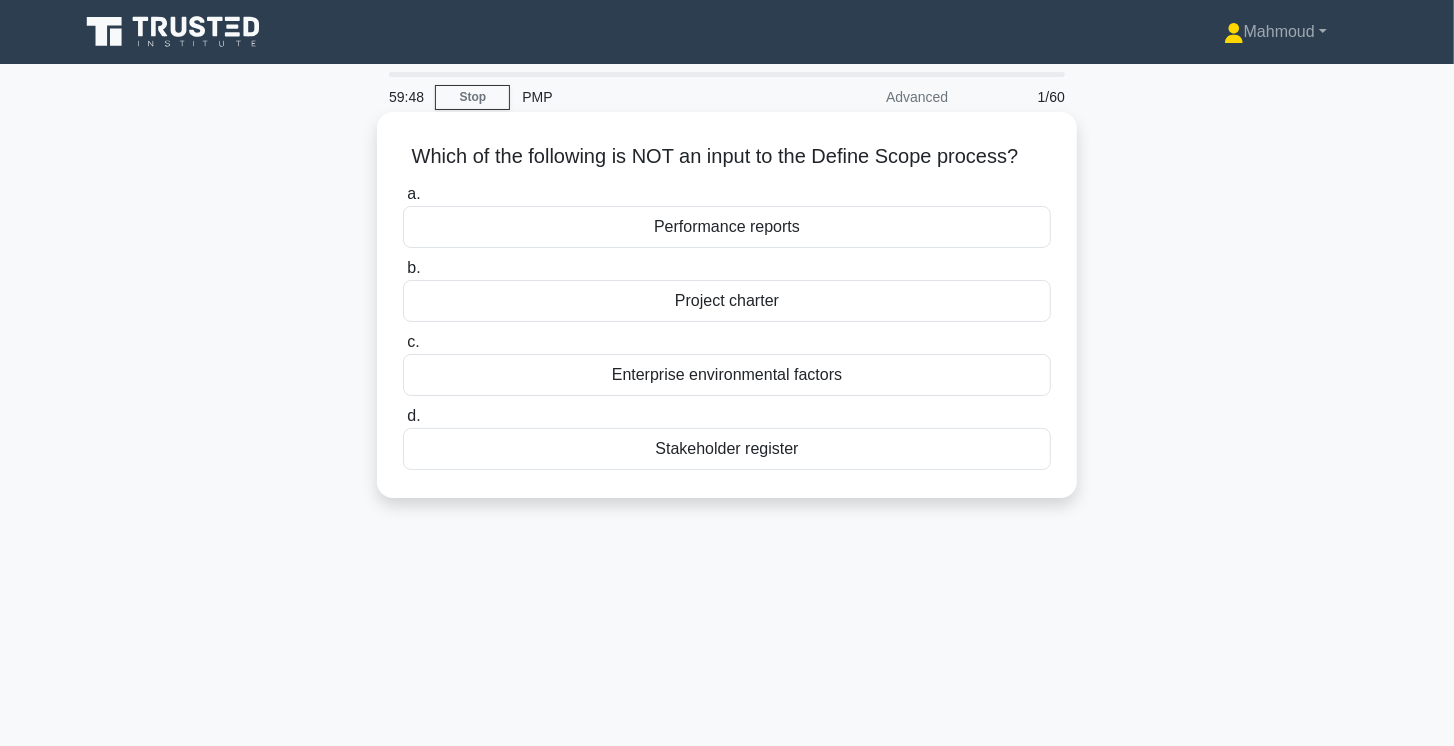 click on "Performance reports" at bounding box center [727, 227] 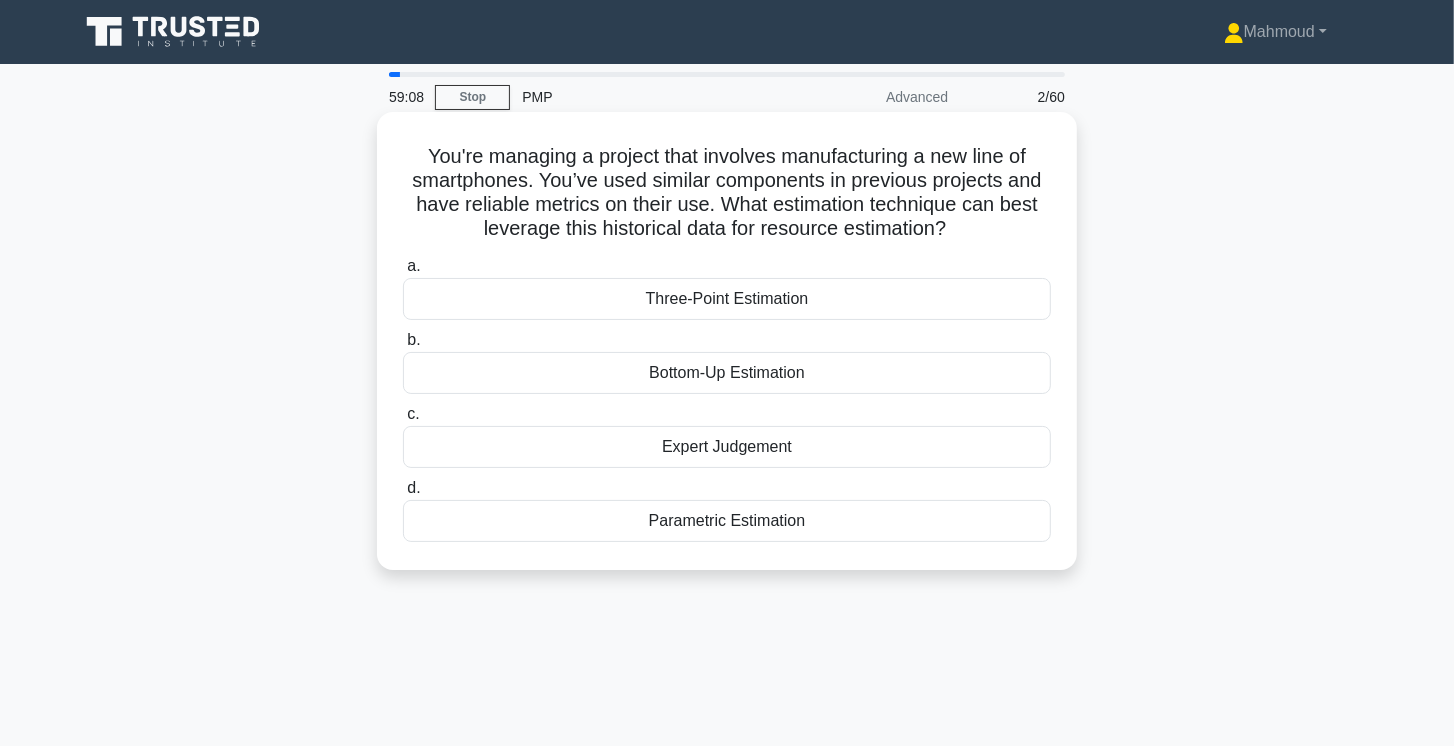 click on "Parametric Estimation" at bounding box center [727, 521] 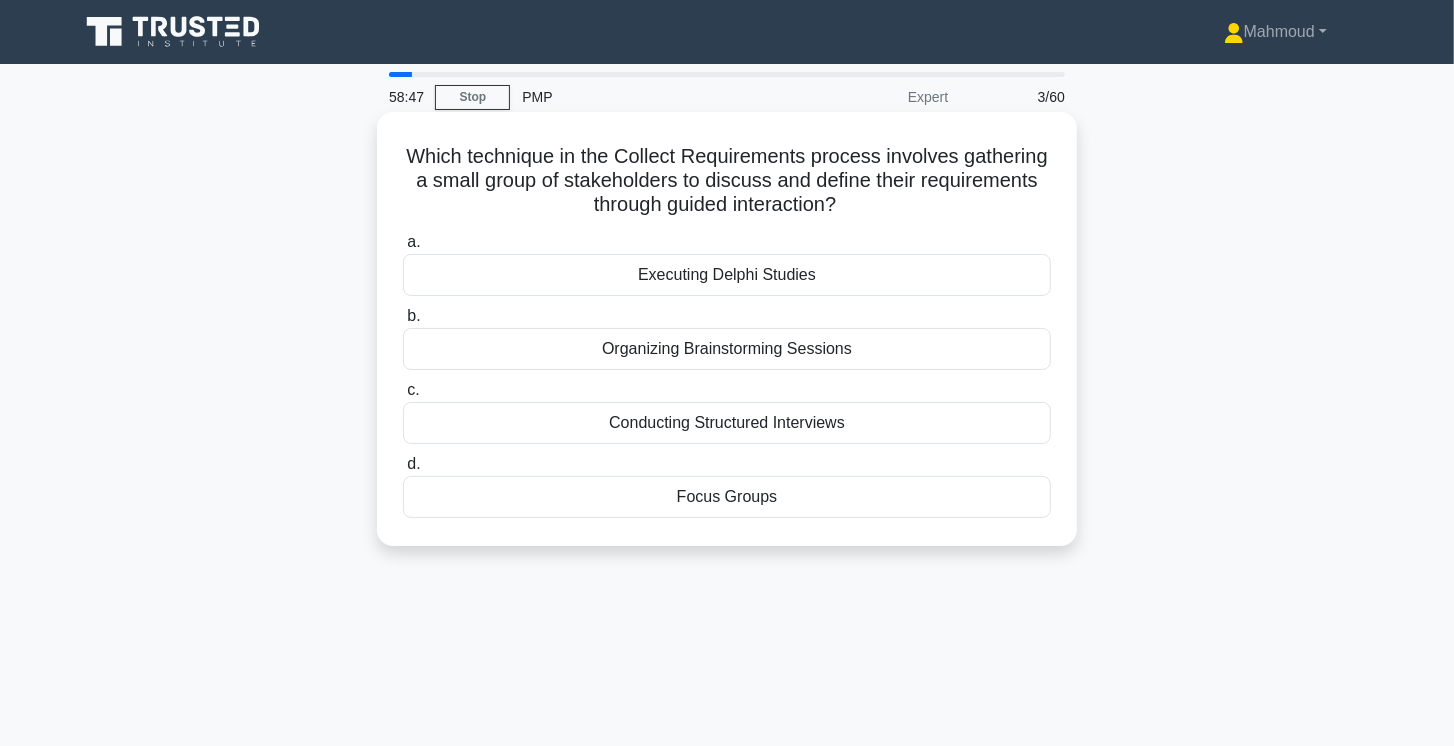 click on "Focus Groups" at bounding box center (727, 497) 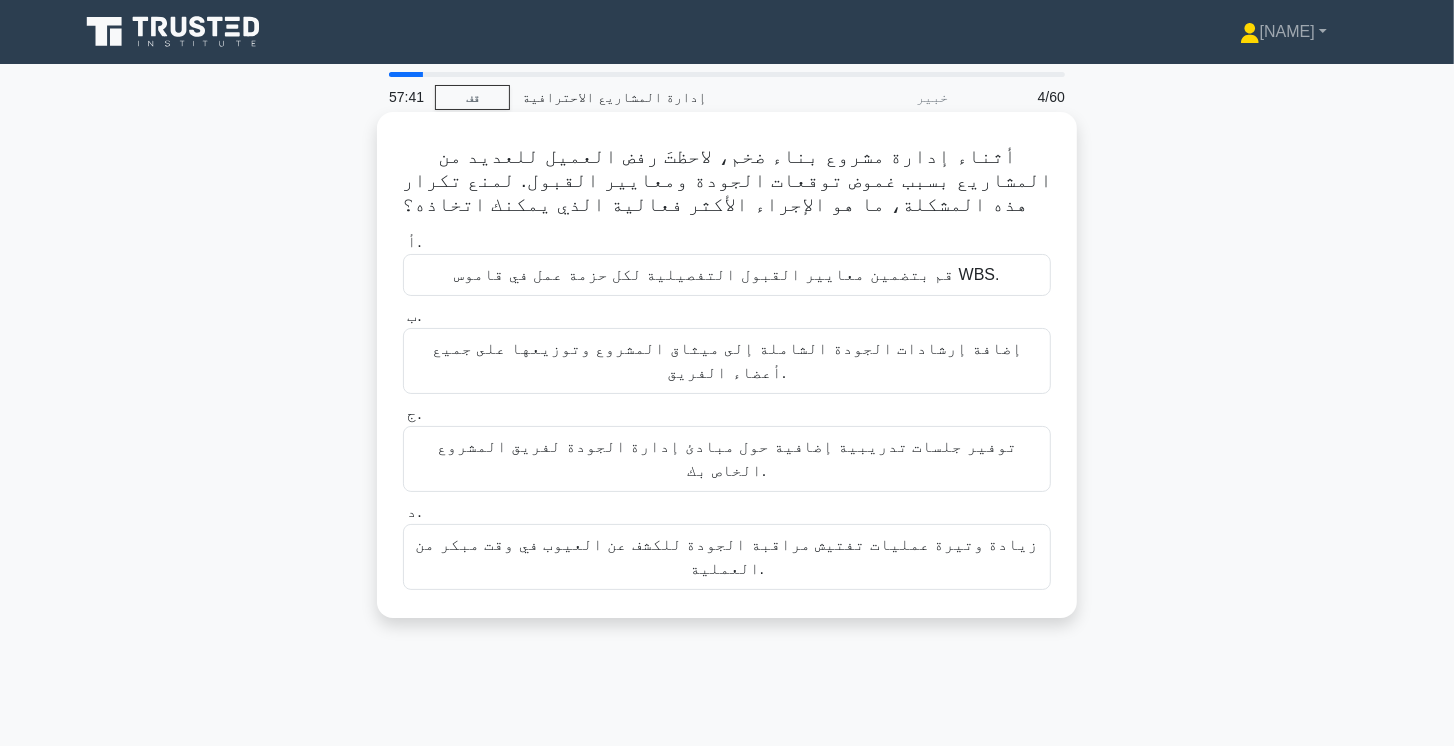 click on "قم بتضمين معايير القبول التفصيلية لكل حزمة عمل في قاموس WBS." at bounding box center [726, 274] 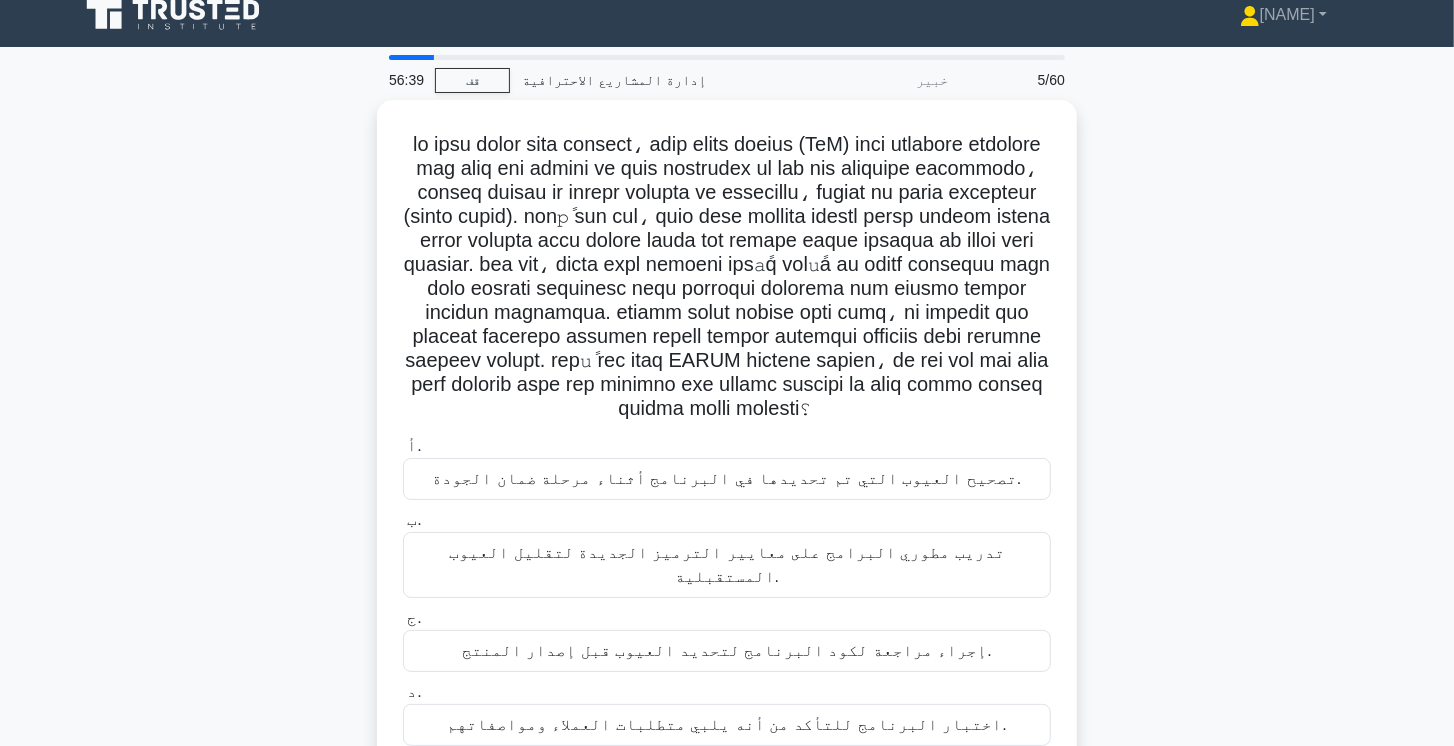 scroll, scrollTop: 114, scrollLeft: 0, axis: vertical 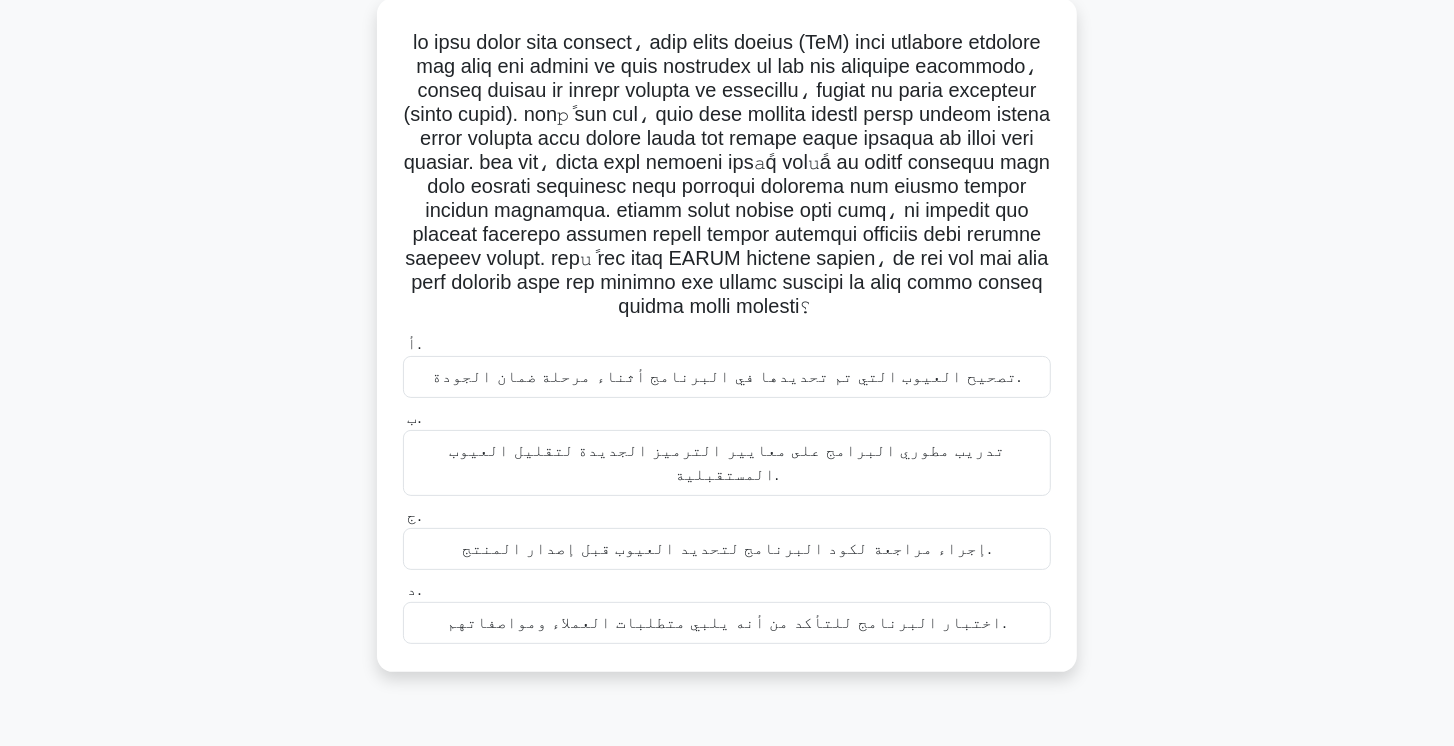 click on "تصحيح العيوب التي تم تحديدها في البرنامج أثناء مرحلة ضمان الجودة." at bounding box center [727, 377] 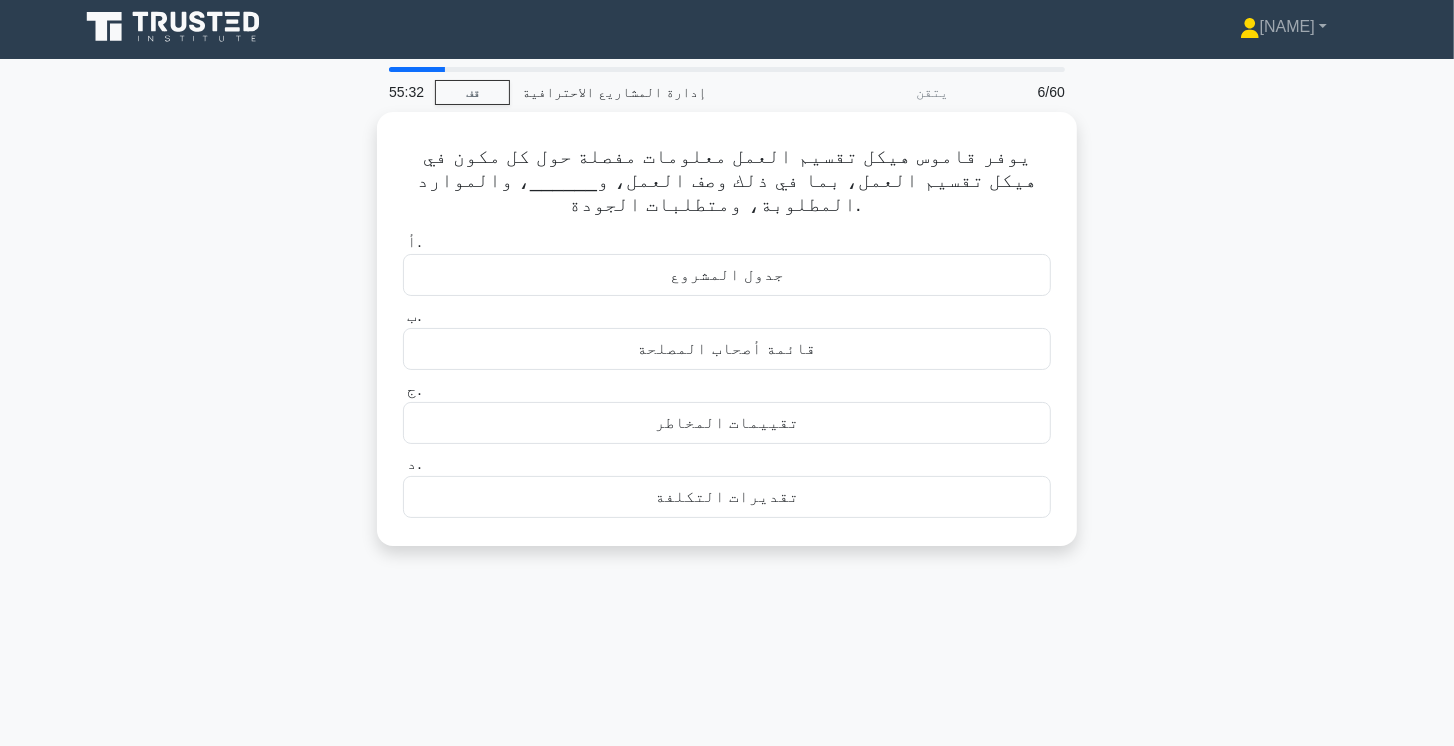 scroll, scrollTop: 0, scrollLeft: 0, axis: both 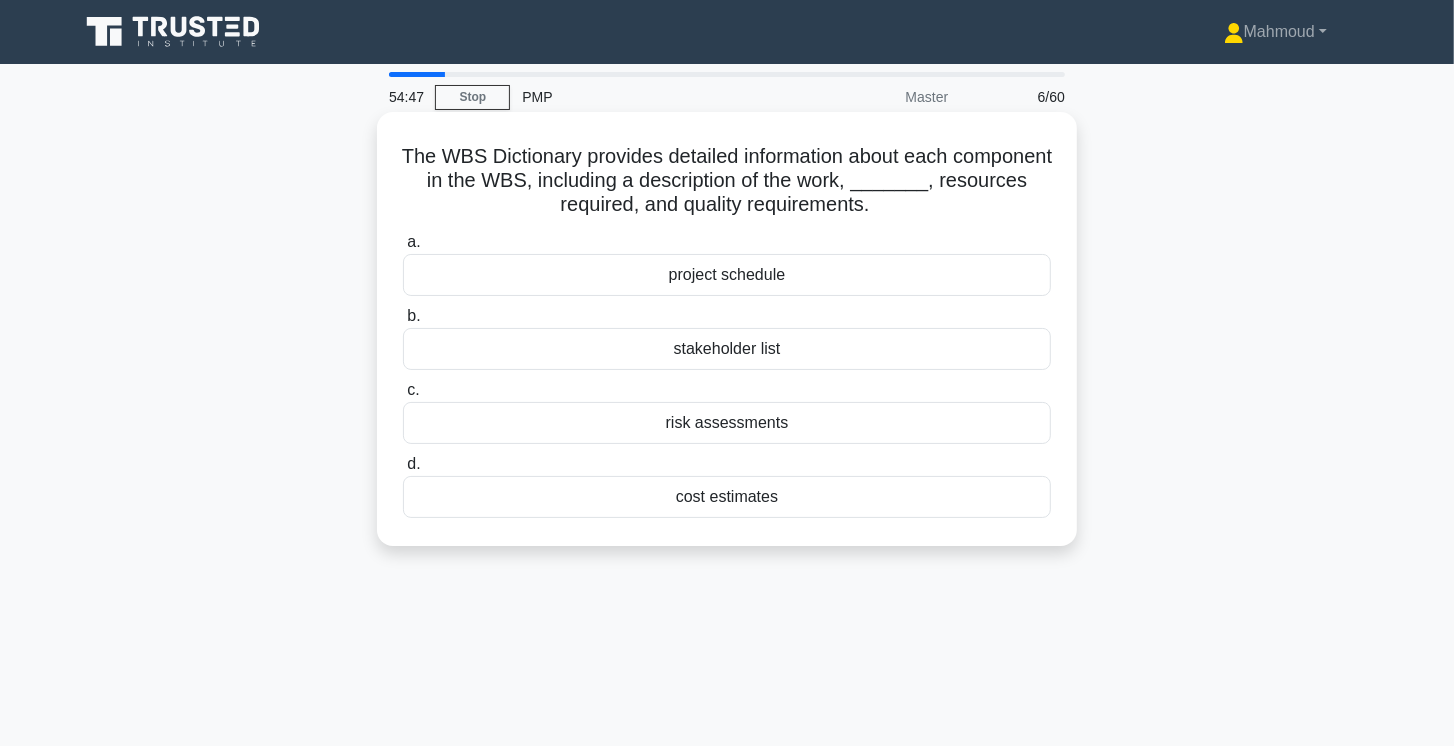 click on "project schedule" at bounding box center (727, 275) 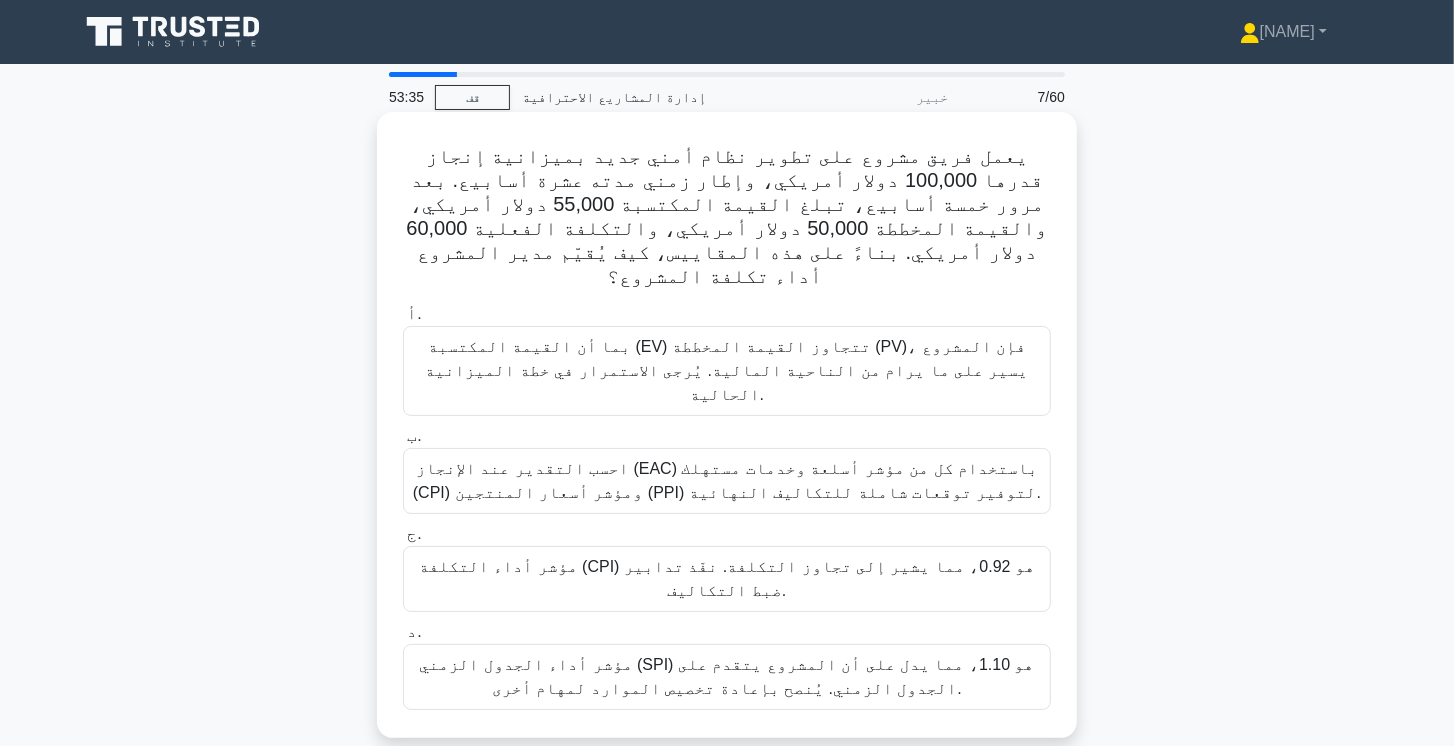 click on "مؤشر أداء التكلفة (CPI) هو [PERCENTAGE]0.92[PERCENTAGE]، مما يشير إلى تجاوز التكلفة. نفّذ تدابير ضبط التكاليف." at bounding box center [727, 578] 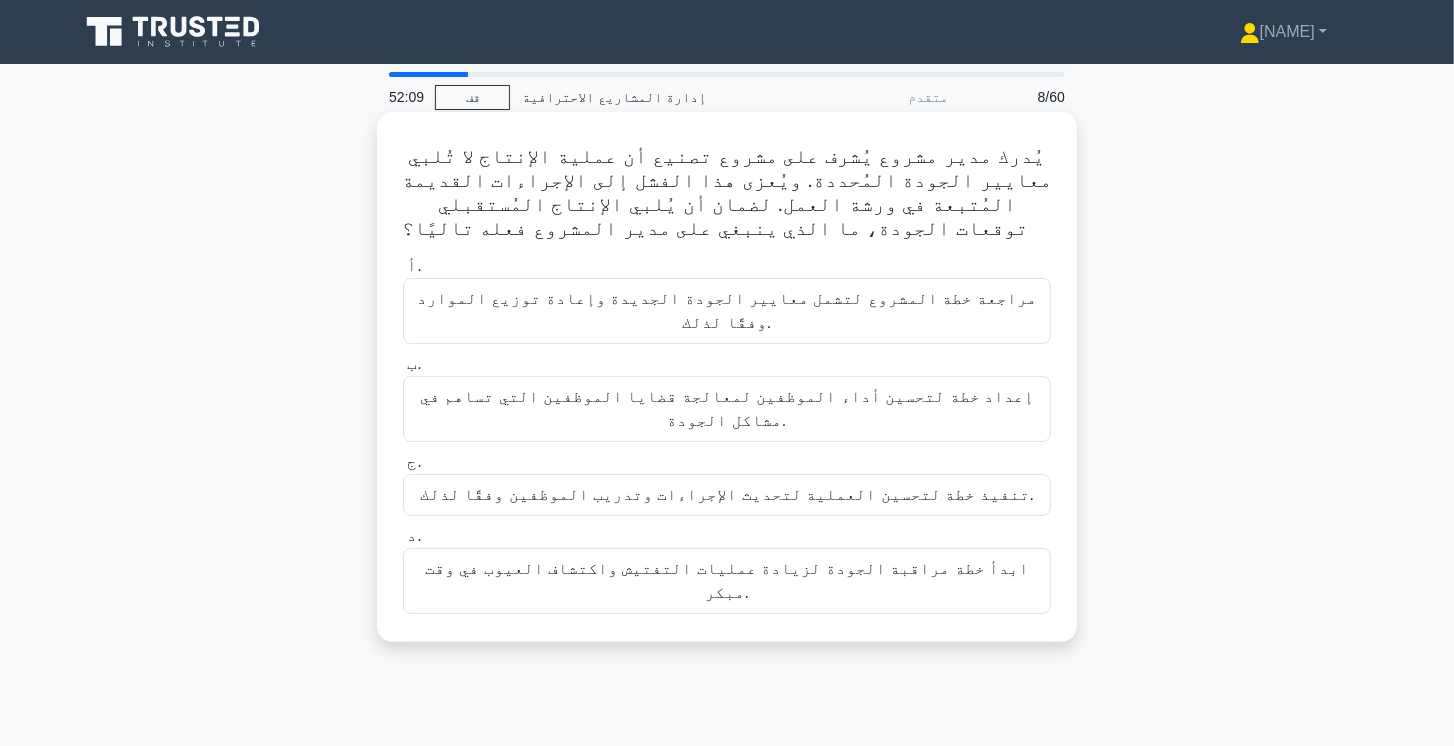 click on "ابدأ خطة مراقبة الجودة لزيادة عمليات التفتيش واكتشاف العيوب في وقت مبكر." at bounding box center (727, 581) 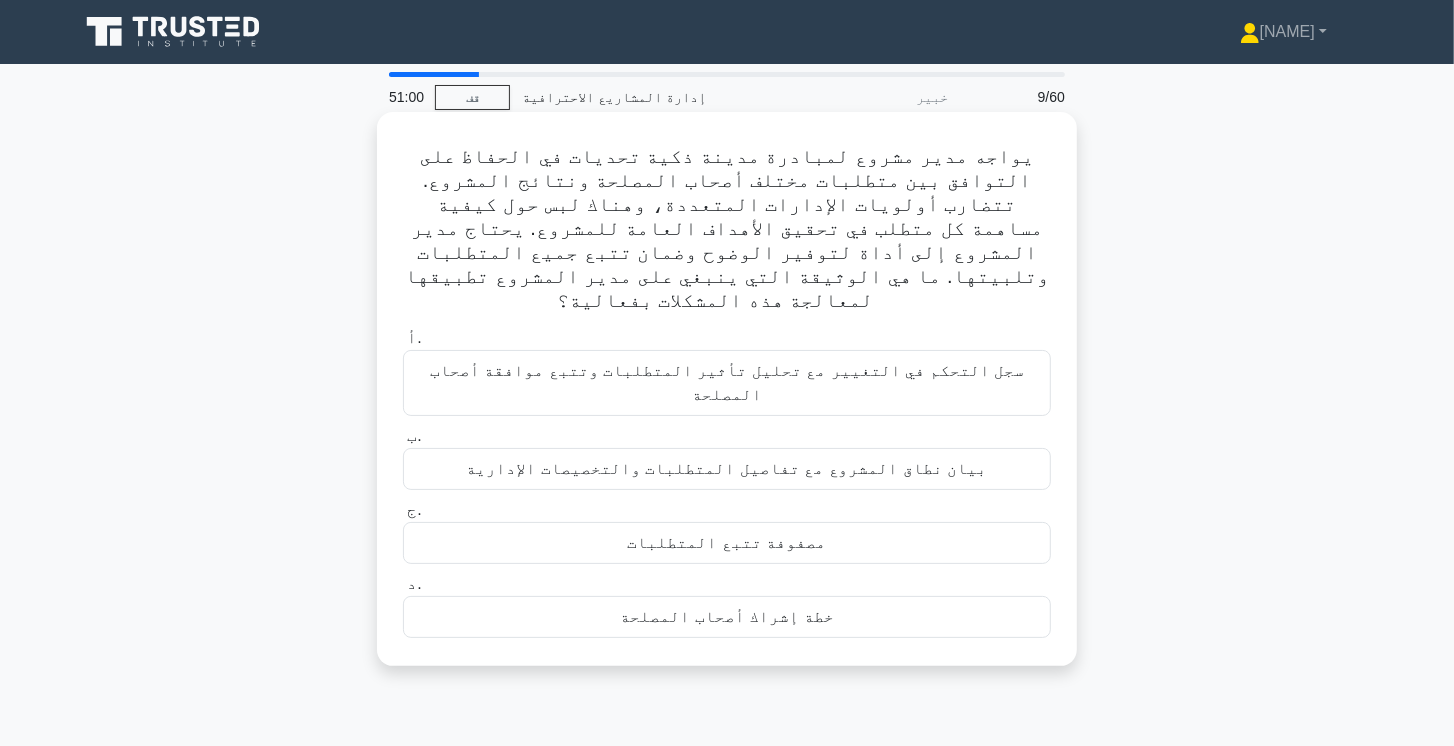 click on "بيان نطاق المشروع مع تفاصيل المتطلبات والتخصيصات الإدارية" at bounding box center [726, 468] 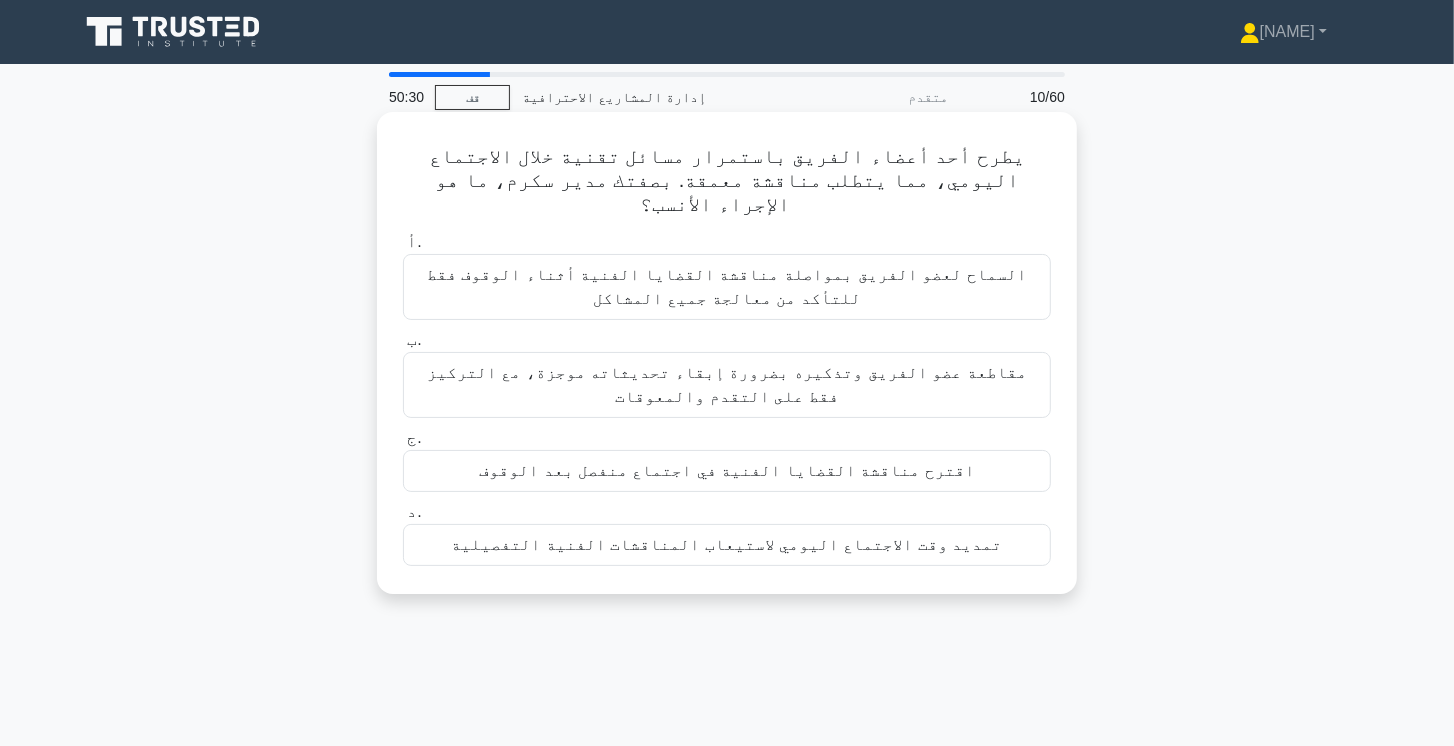 click on "مقاطعة عضو الفريق وتذكيره بضرورة إبقاء تحديثاته موجزة، مع التركيز فقط على التقدم والمعوقات" at bounding box center [727, 384] 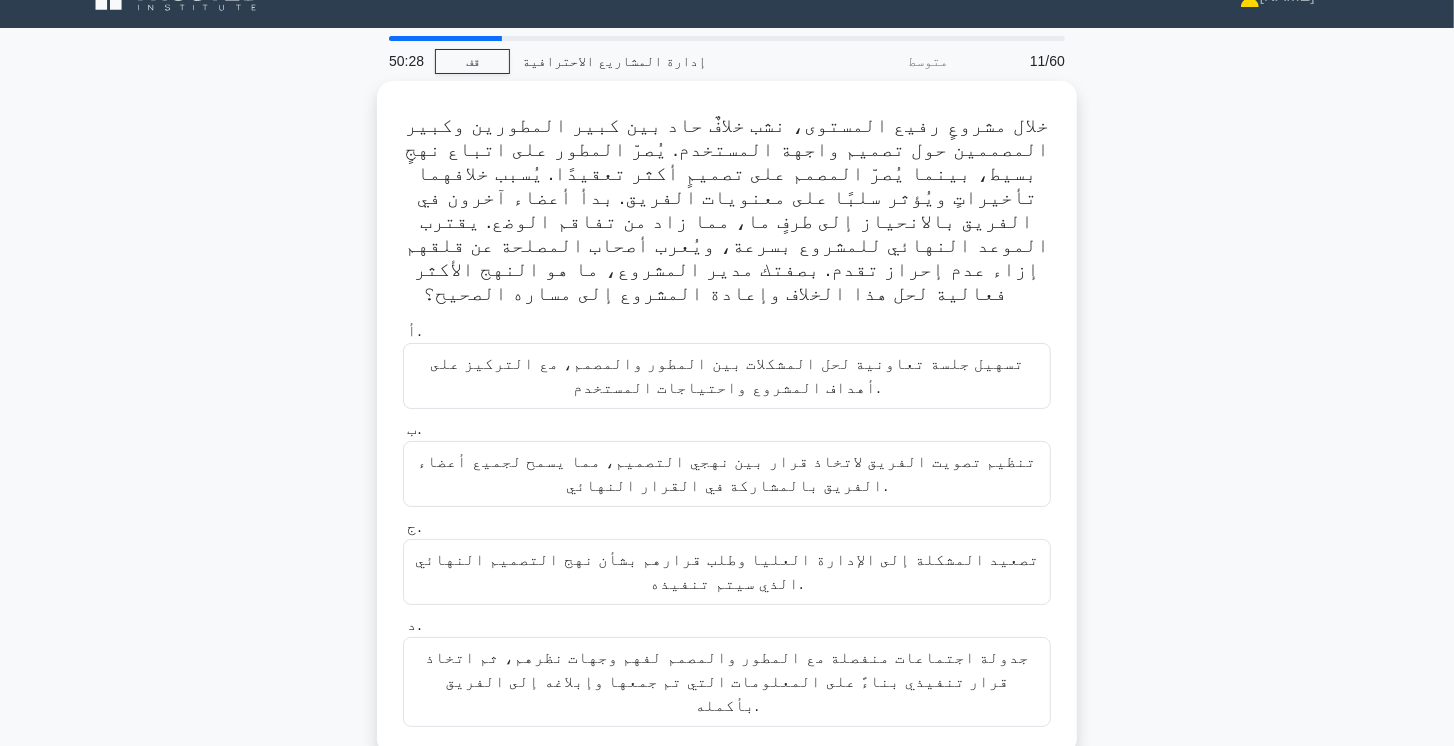 scroll, scrollTop: 57, scrollLeft: 0, axis: vertical 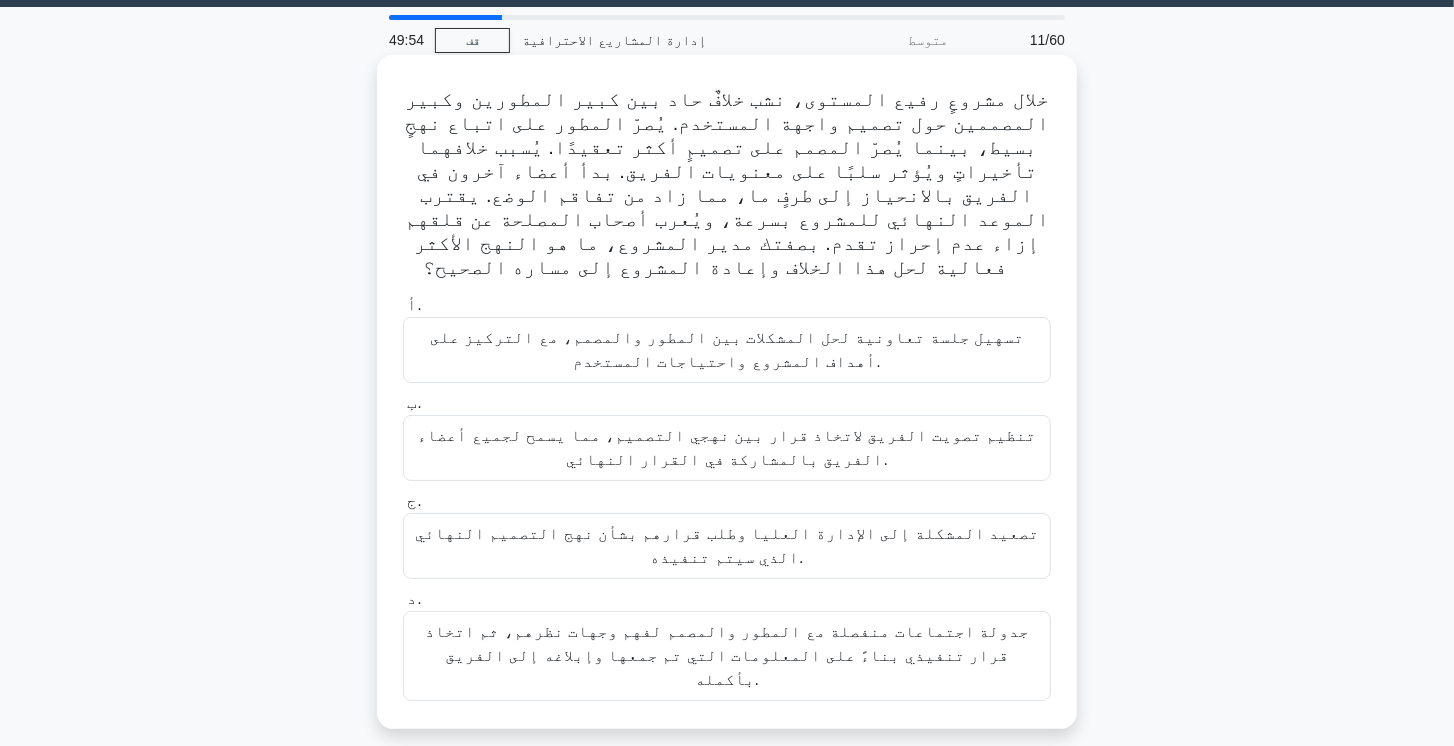 click on "تسهيل جلسة تعاونية لحل المشكلات بين المطور والمصمم، مع التركيز على أهداف المشروع واحتياجات المستخدم." at bounding box center [727, 349] 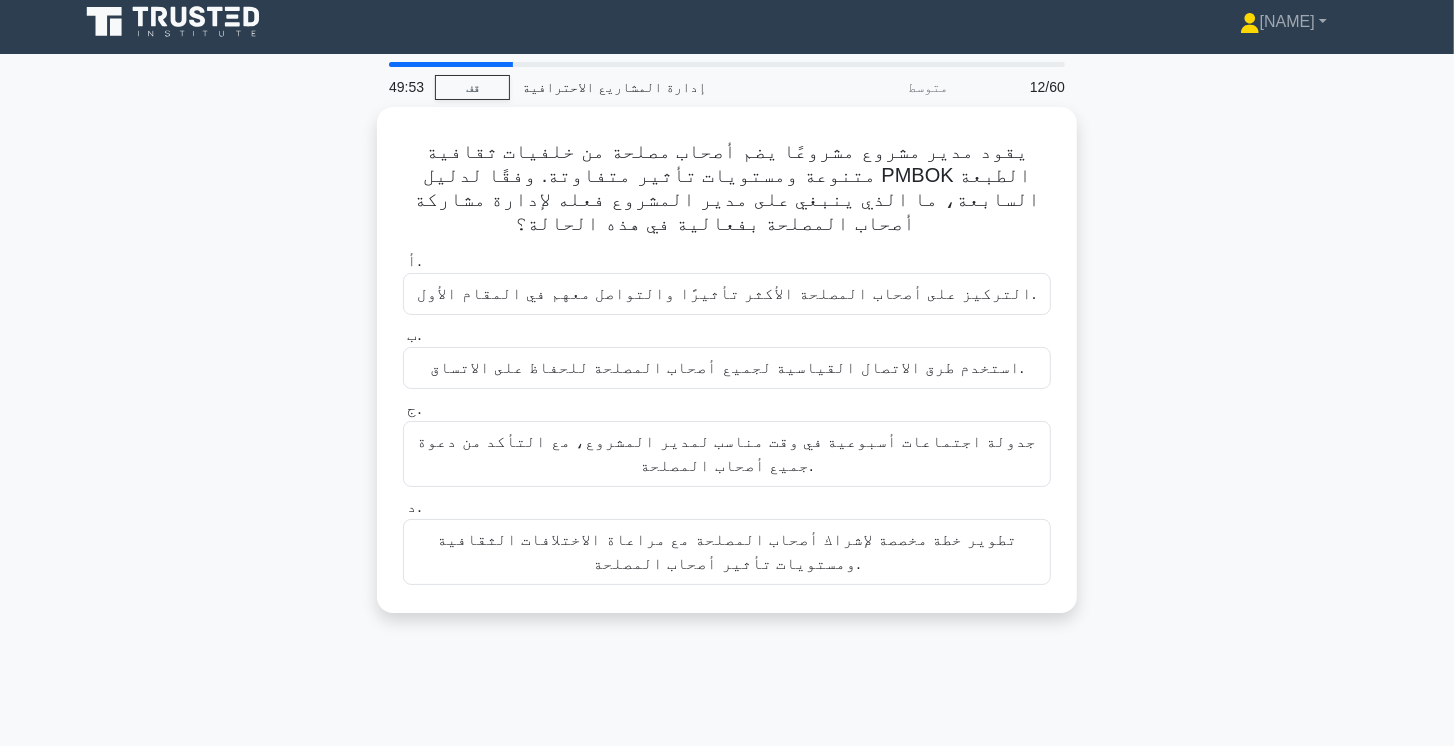 scroll, scrollTop: 0, scrollLeft: 0, axis: both 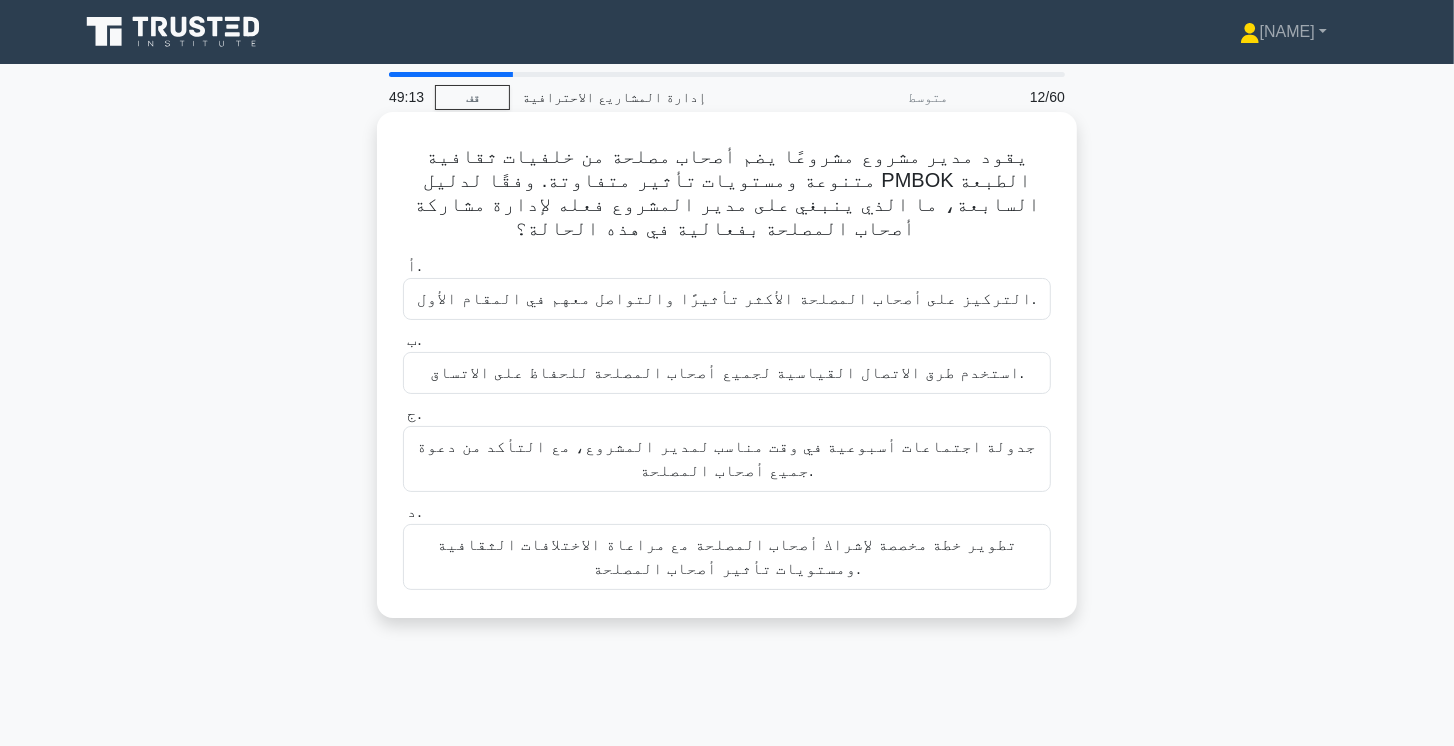 click on "تطوير خطة مخصصة لإشراك أصحاب المصلحة مع مراعاة الاختلافات الثقافية ومستويات تأثير أصحاب المصلحة." at bounding box center [727, 556] 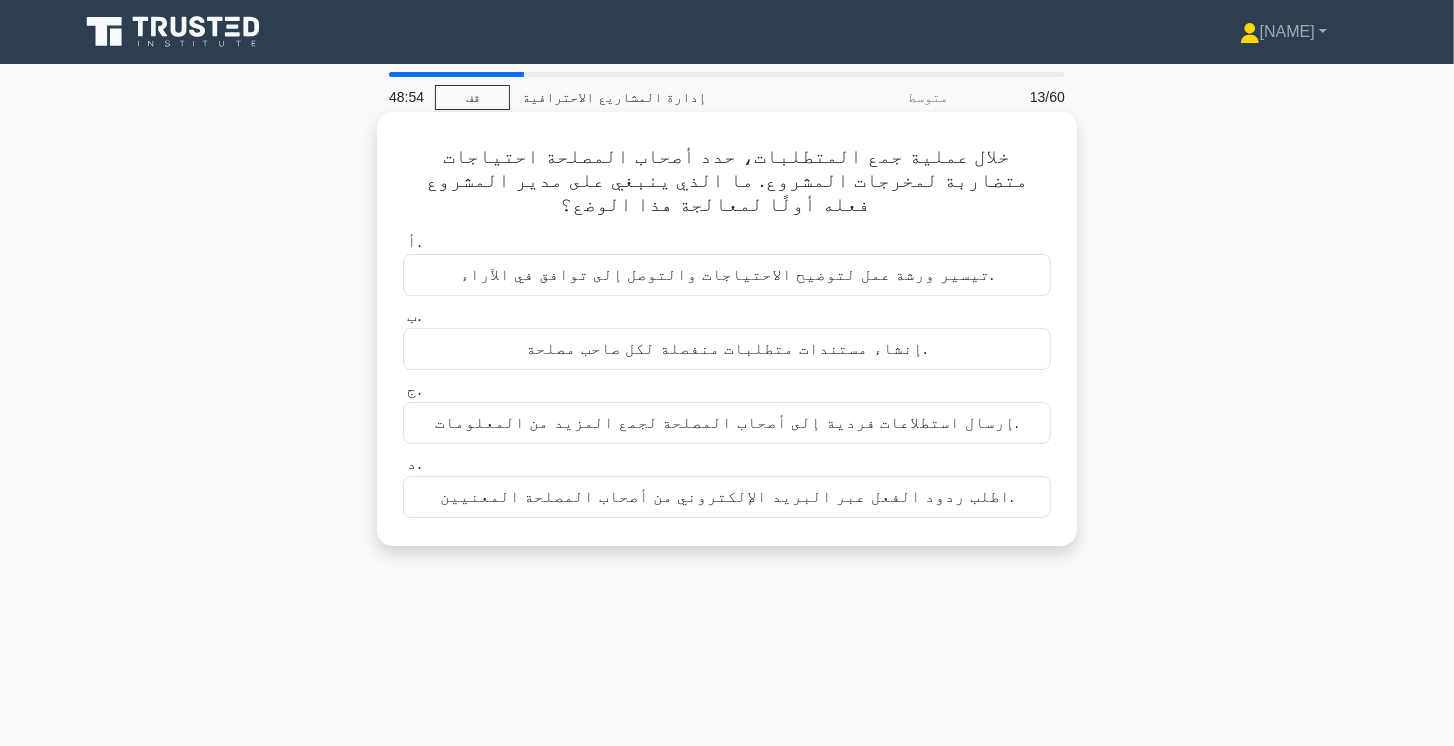 click on "تيسير ورشة عمل لتوضيح الاحتياجات والتوصل إلى توافق في الآراء." at bounding box center (727, 275) 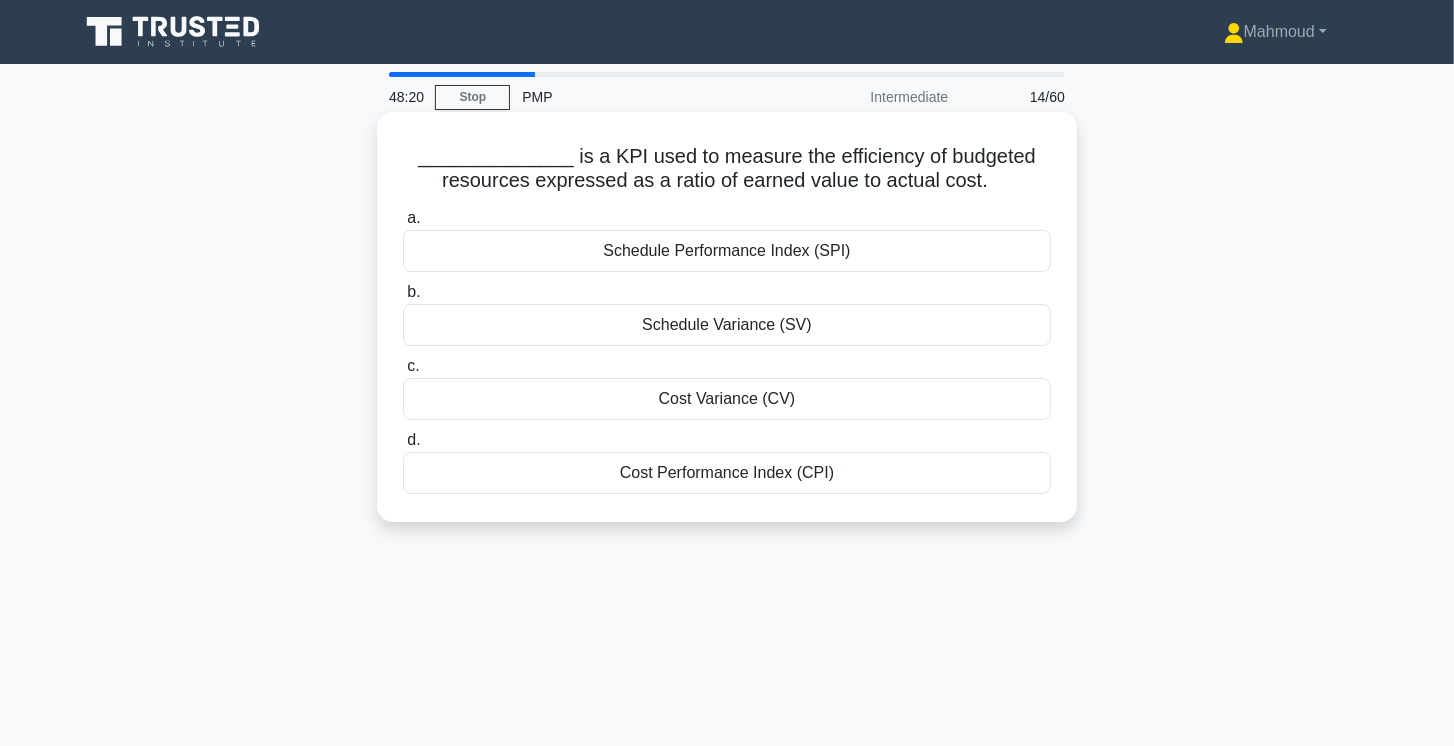 click on "Cost Performance Index (CPI)" at bounding box center [727, 473] 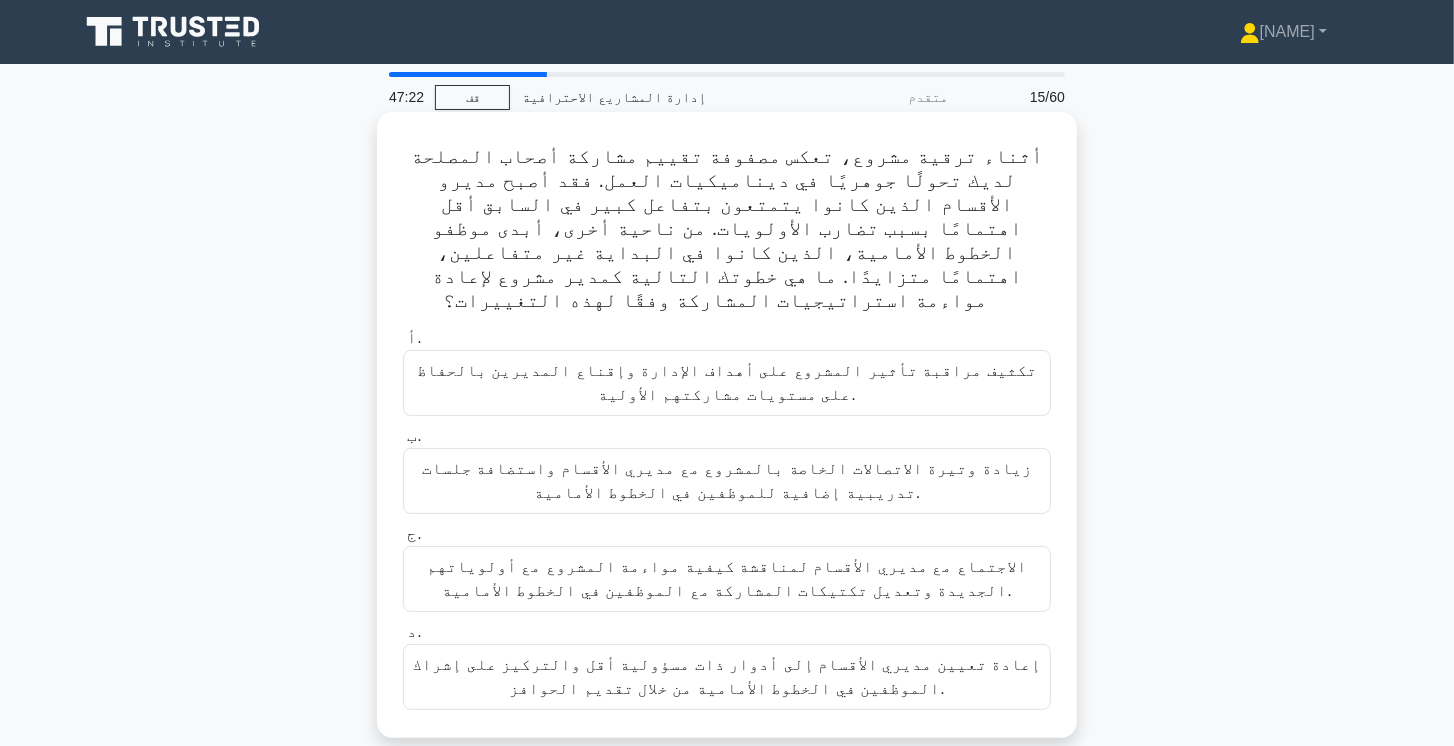 click on "الاجتماع مع مديري الأقسام لمناقشة كيفية مواءمة المشروع مع أولوياتهم الجديدة وتعديل تكتيكات المشاركة مع الموظفين في الخطوط الأمامية." at bounding box center (727, 578) 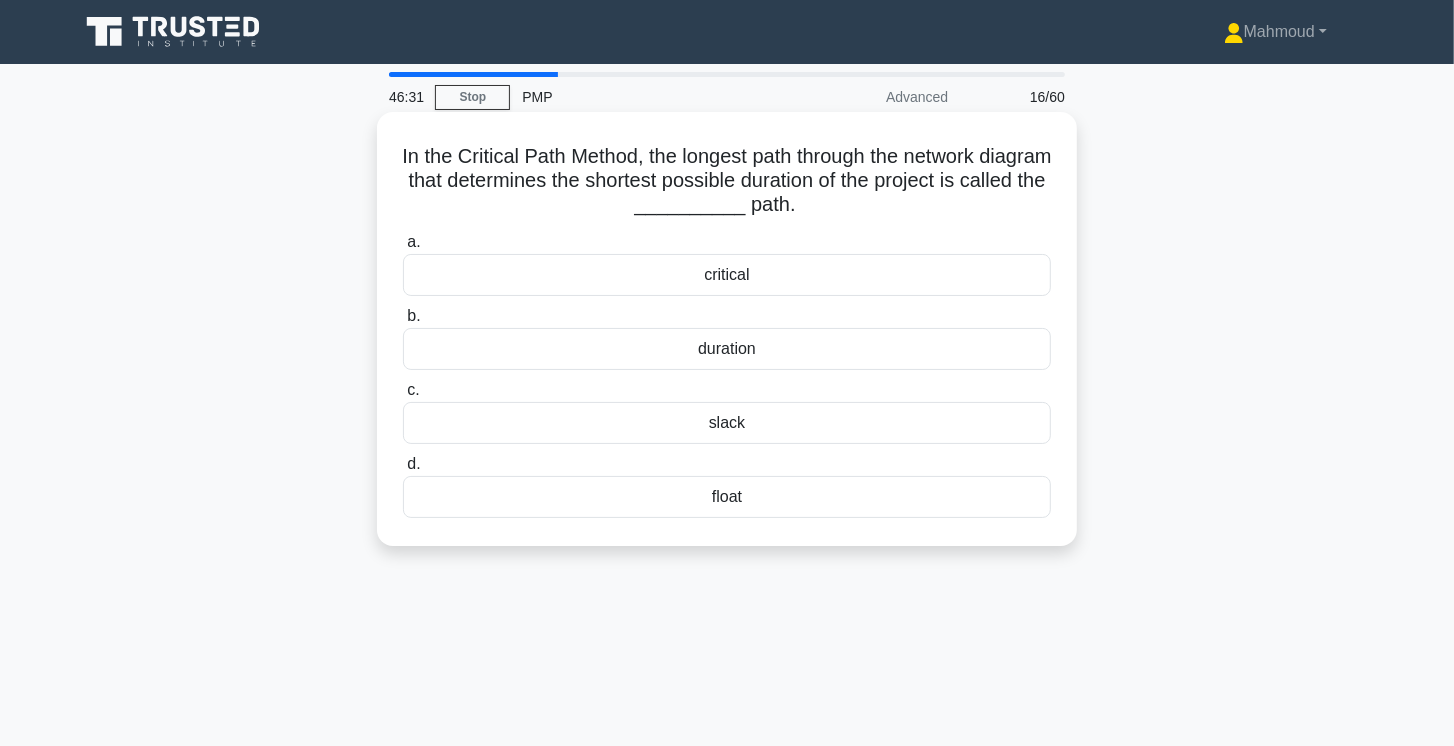 click on "critical" at bounding box center (727, 275) 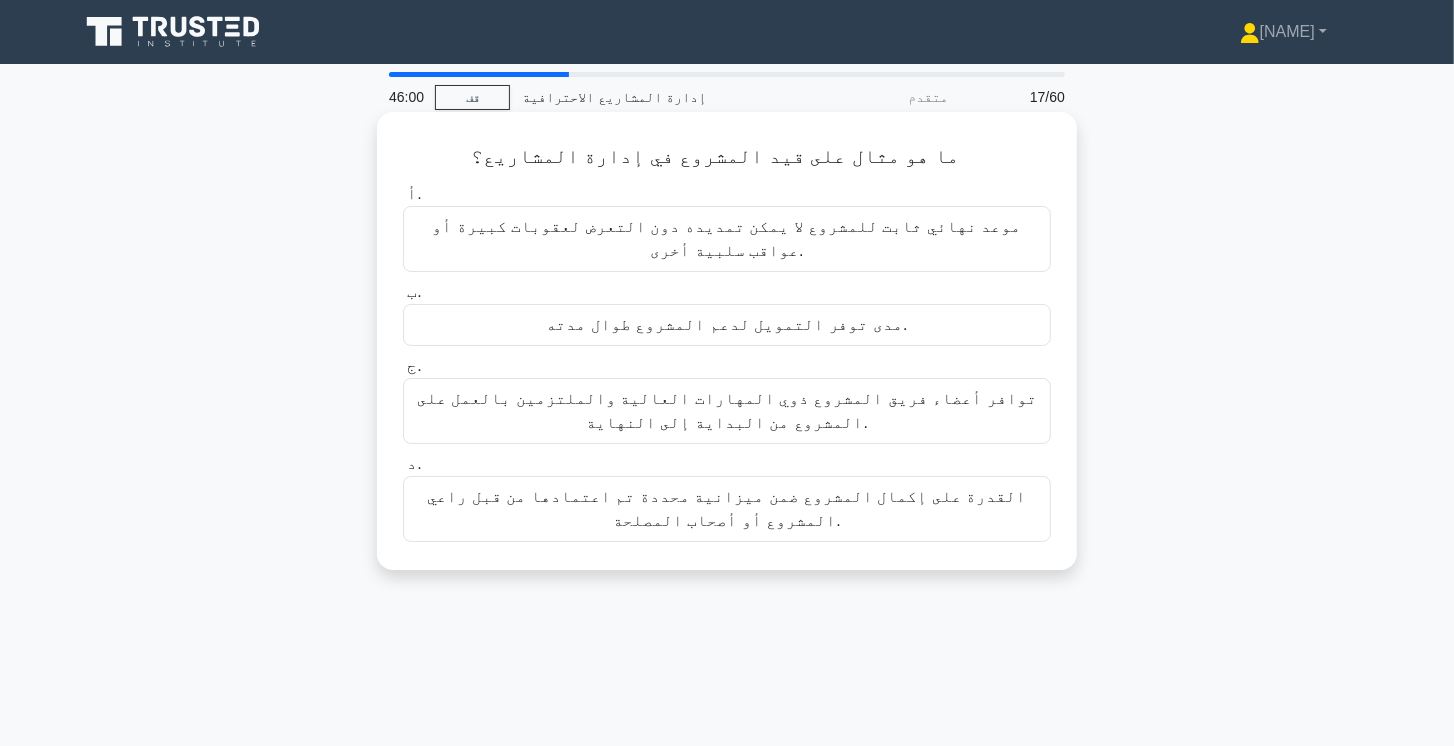 click on "موعد نهائي ثابت للمشروع لا يمكن تمديده دون التعرض لعقوبات كبيرة أو عواقب سلبية أخرى." at bounding box center (727, 238) 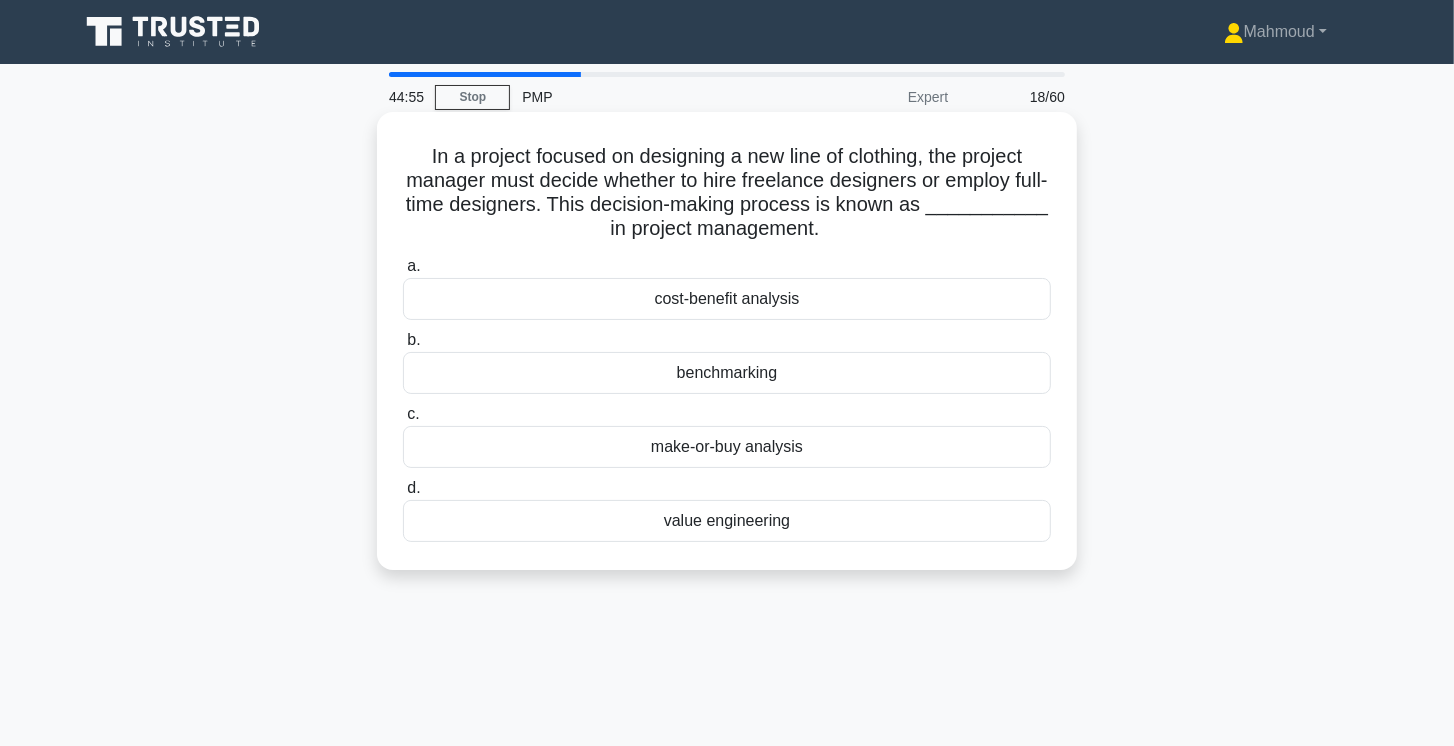 click on "make-or-buy analysis" at bounding box center [727, 447] 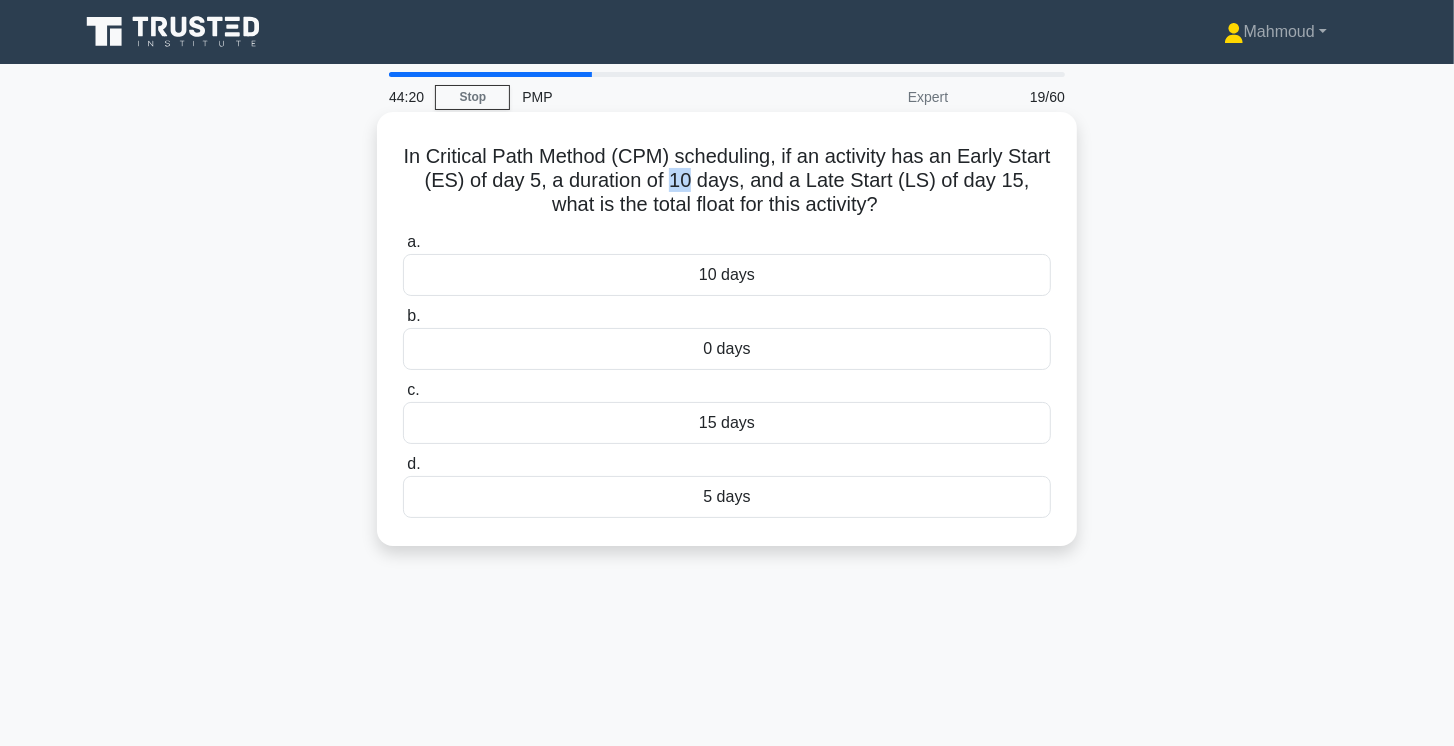 drag, startPoint x: 703, startPoint y: 177, endPoint x: 720, endPoint y: 181, distance: 17.464249 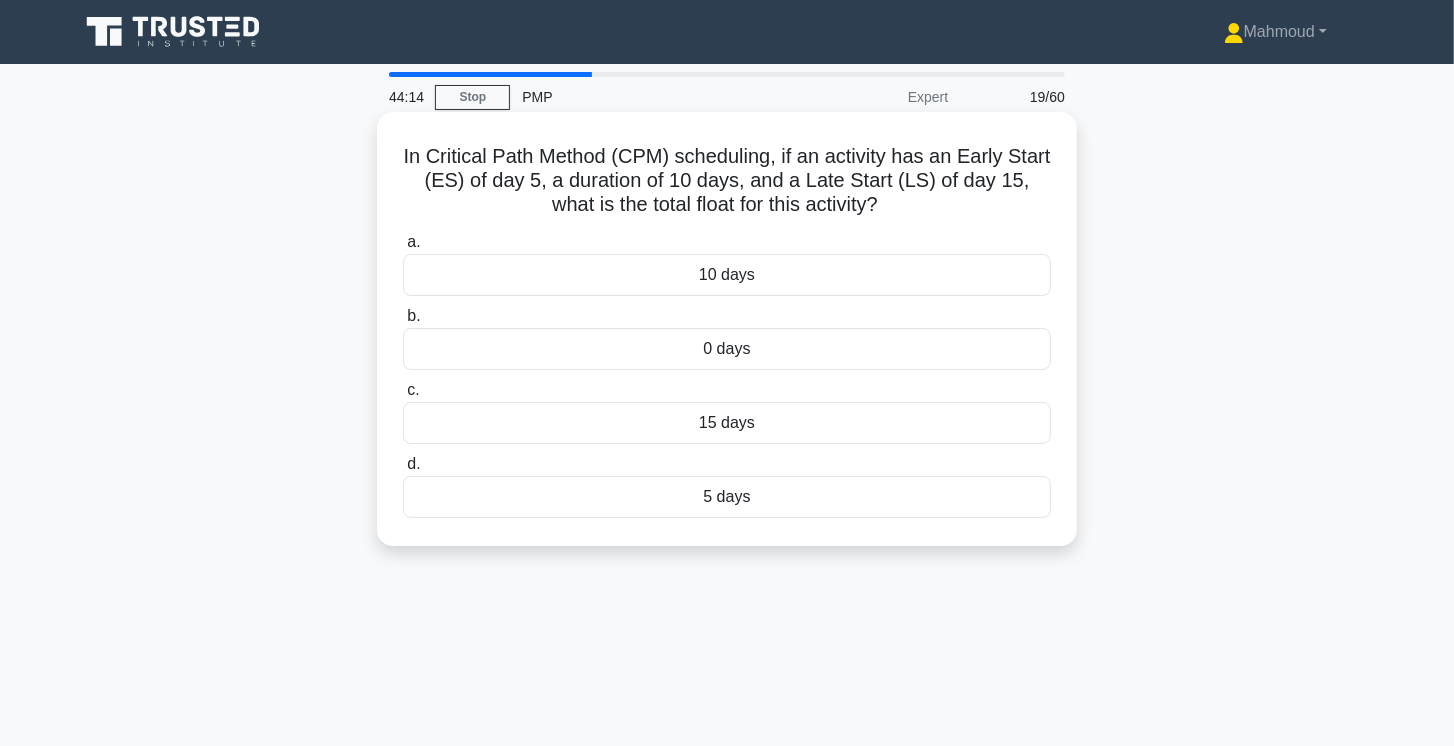 click on "0 days" at bounding box center (727, 349) 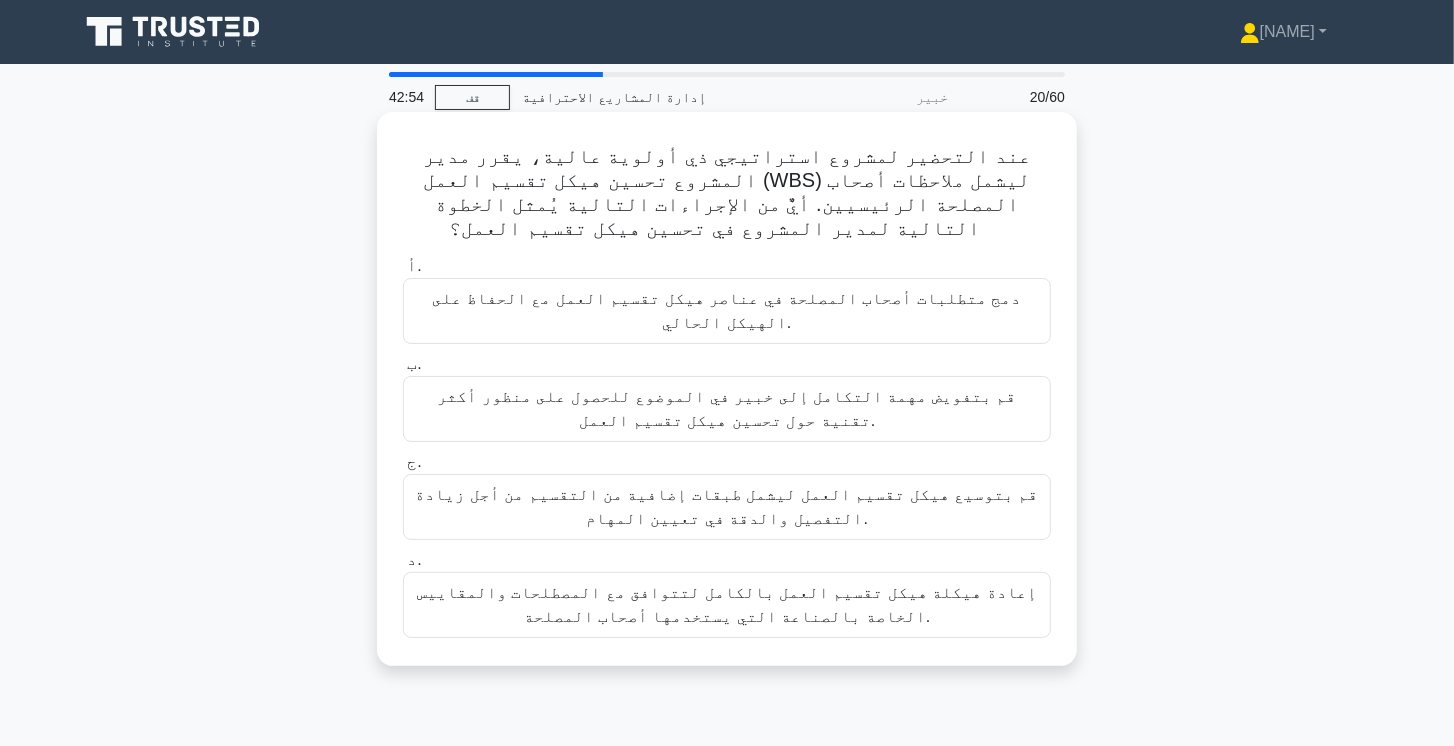 click on "دمج متطلبات أصحاب المصلحة في عناصر هيكل تقسيم العمل مع الحفاظ على الهيكل الحالي." at bounding box center (727, 310) 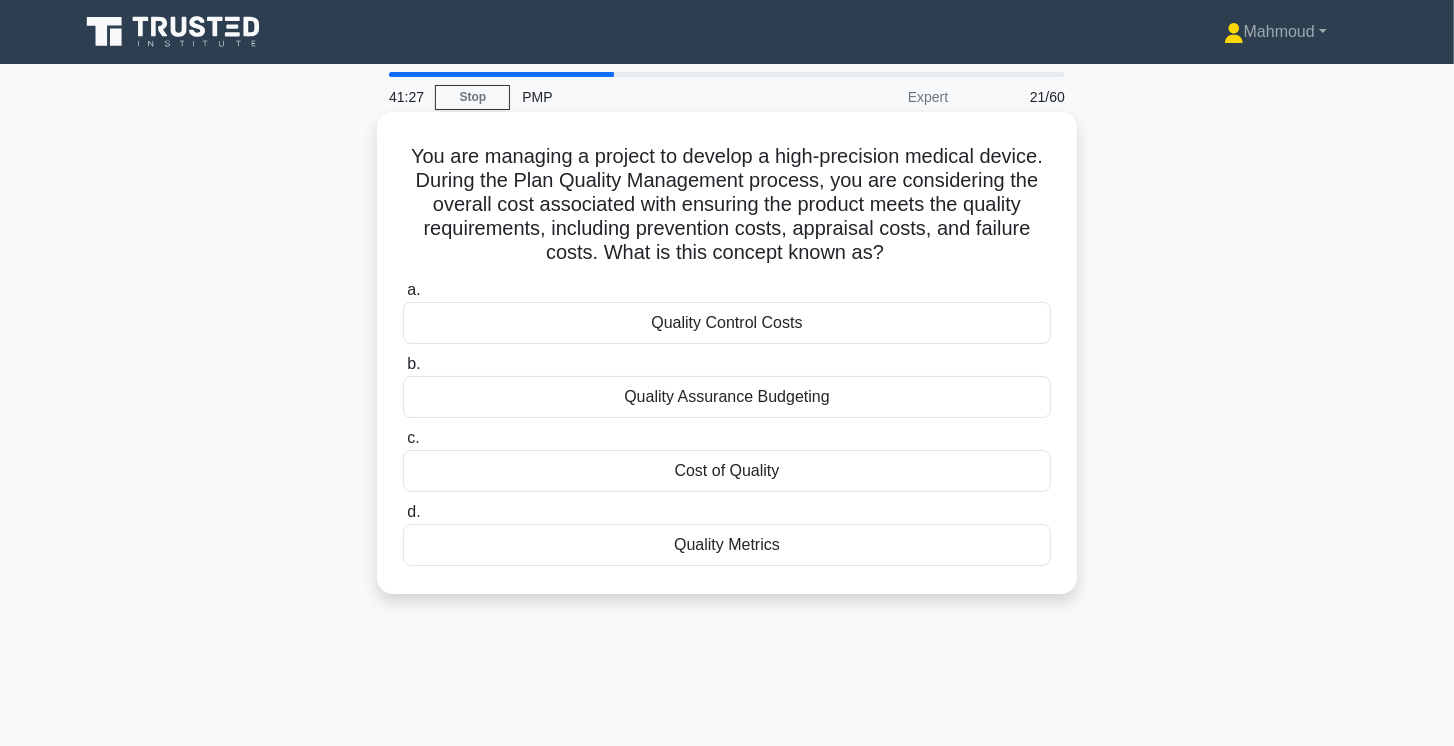 click on "Cost of Quality" at bounding box center (727, 471) 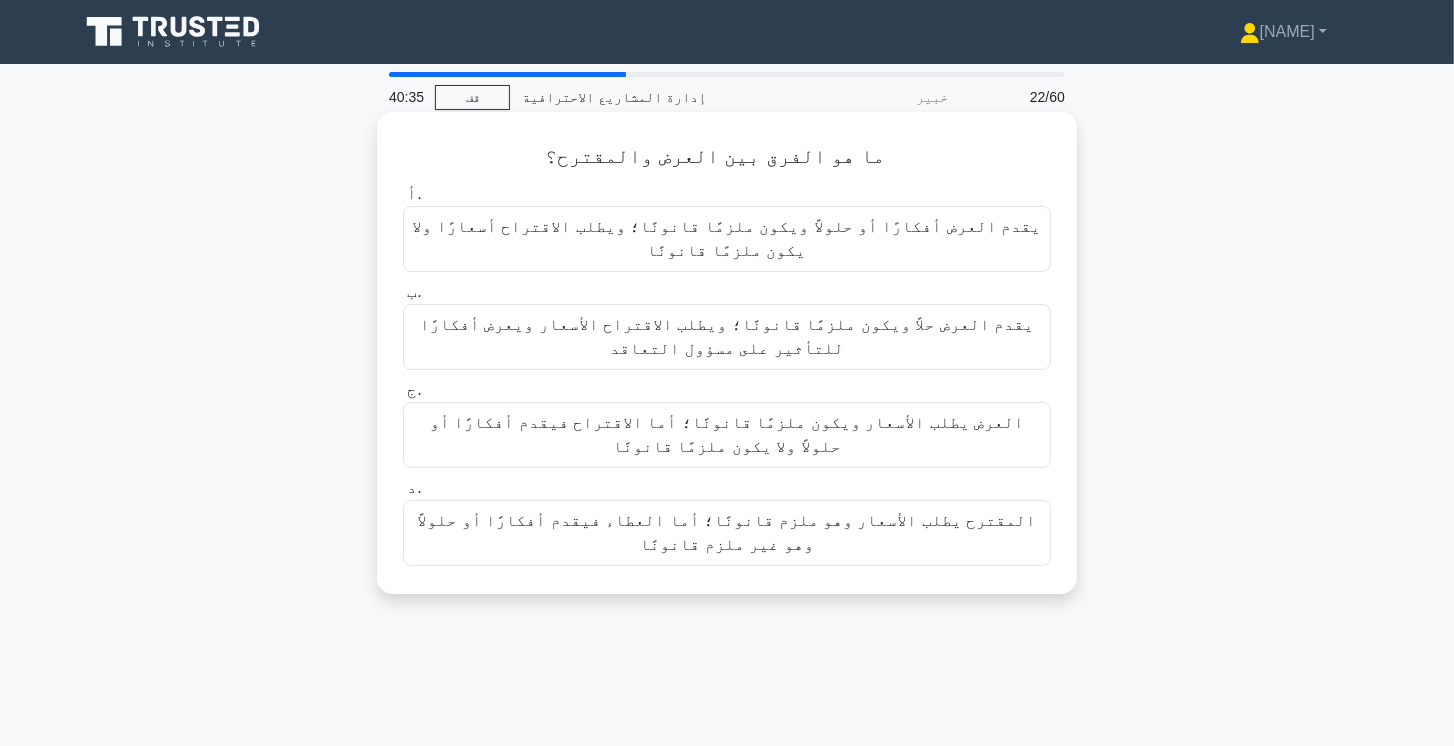 click on "العرض يطلب الأسعار ويكون ملزمًا قانونًا؛ أما الاقتراح فيقدم أفكارًا أو حلولاً ولا يكون ملزمًا قانونًا" at bounding box center (727, 434) 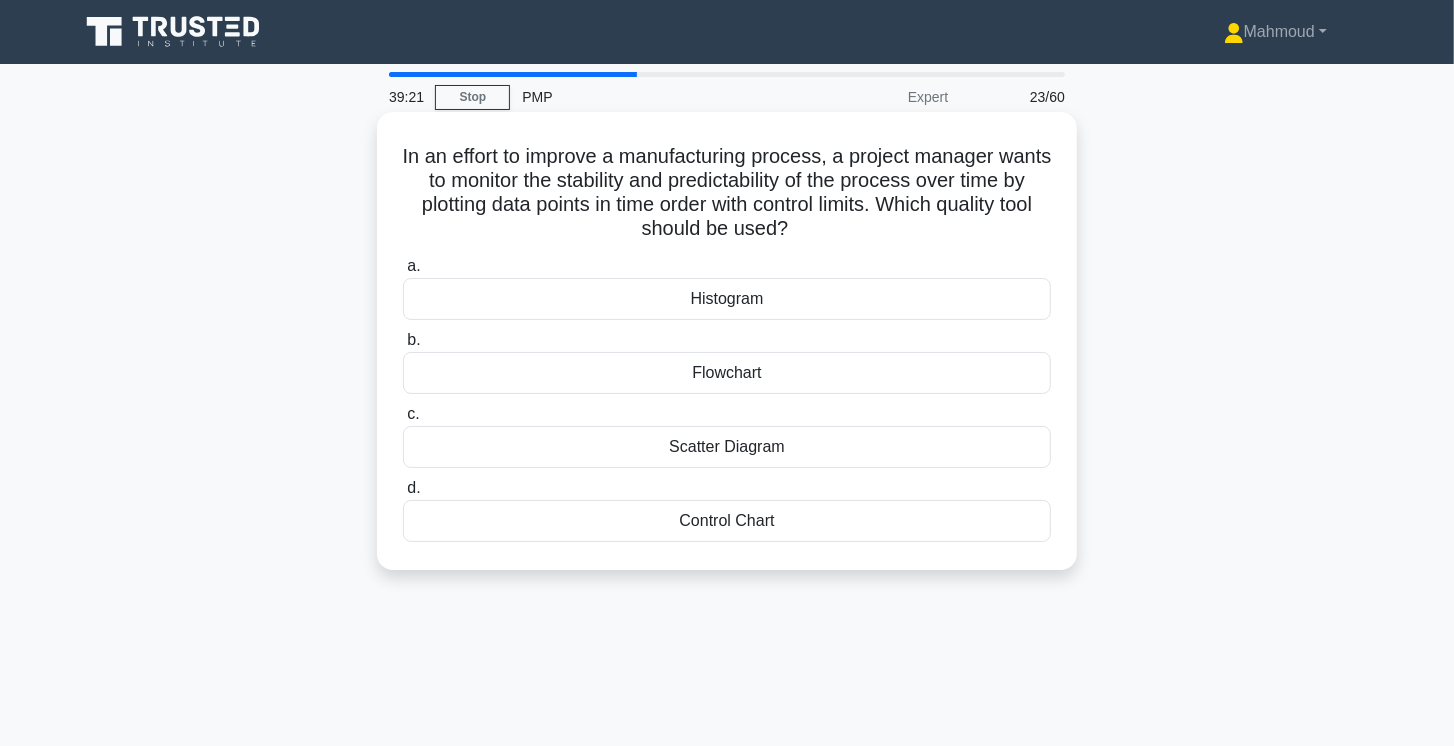 click on "Control Chart" at bounding box center (727, 521) 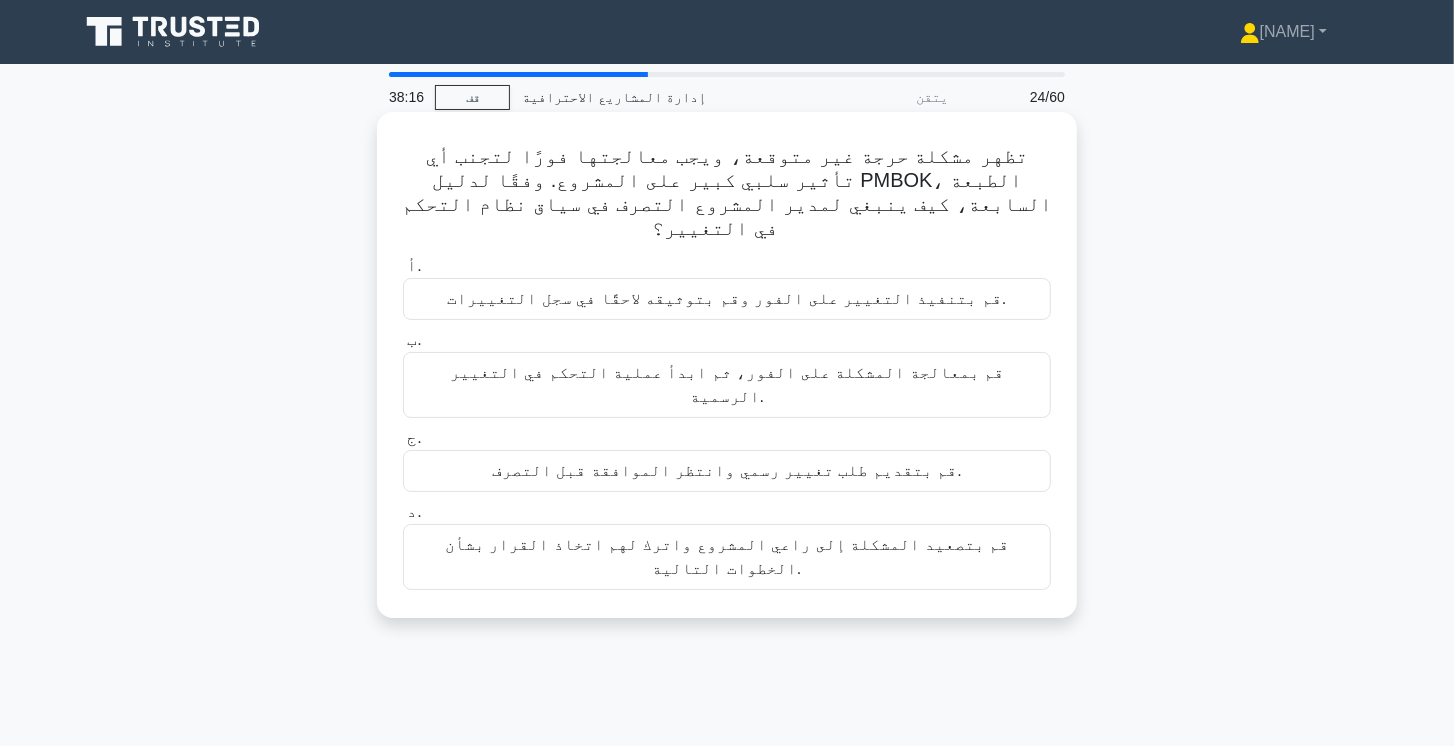 click on "قم بمعالجة المشكلة على الفور، ثم ابدأ عملية التحكم في التغيير الرسمية." at bounding box center (727, 384) 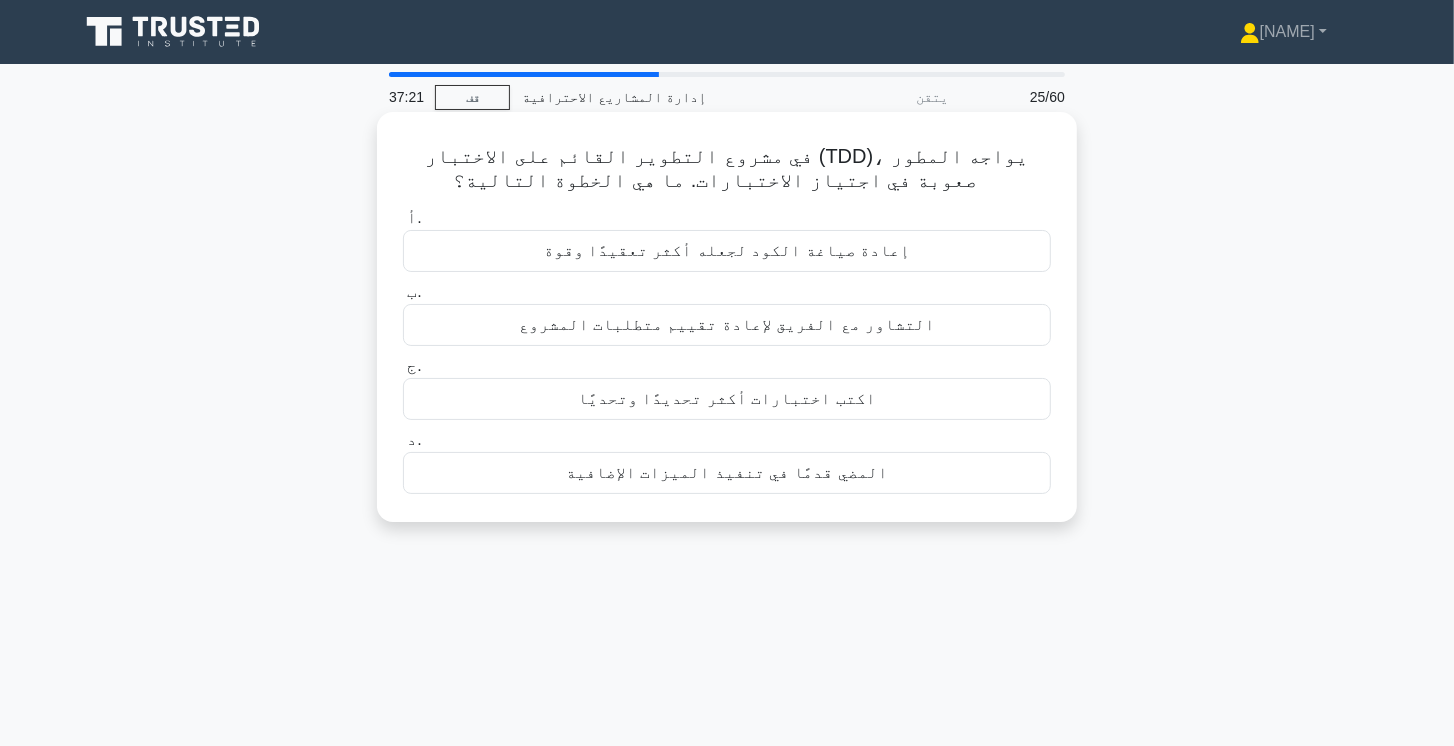 click on "التشاور مع الفريق لإعادة تقييم متطلبات المشروع" at bounding box center (727, 324) 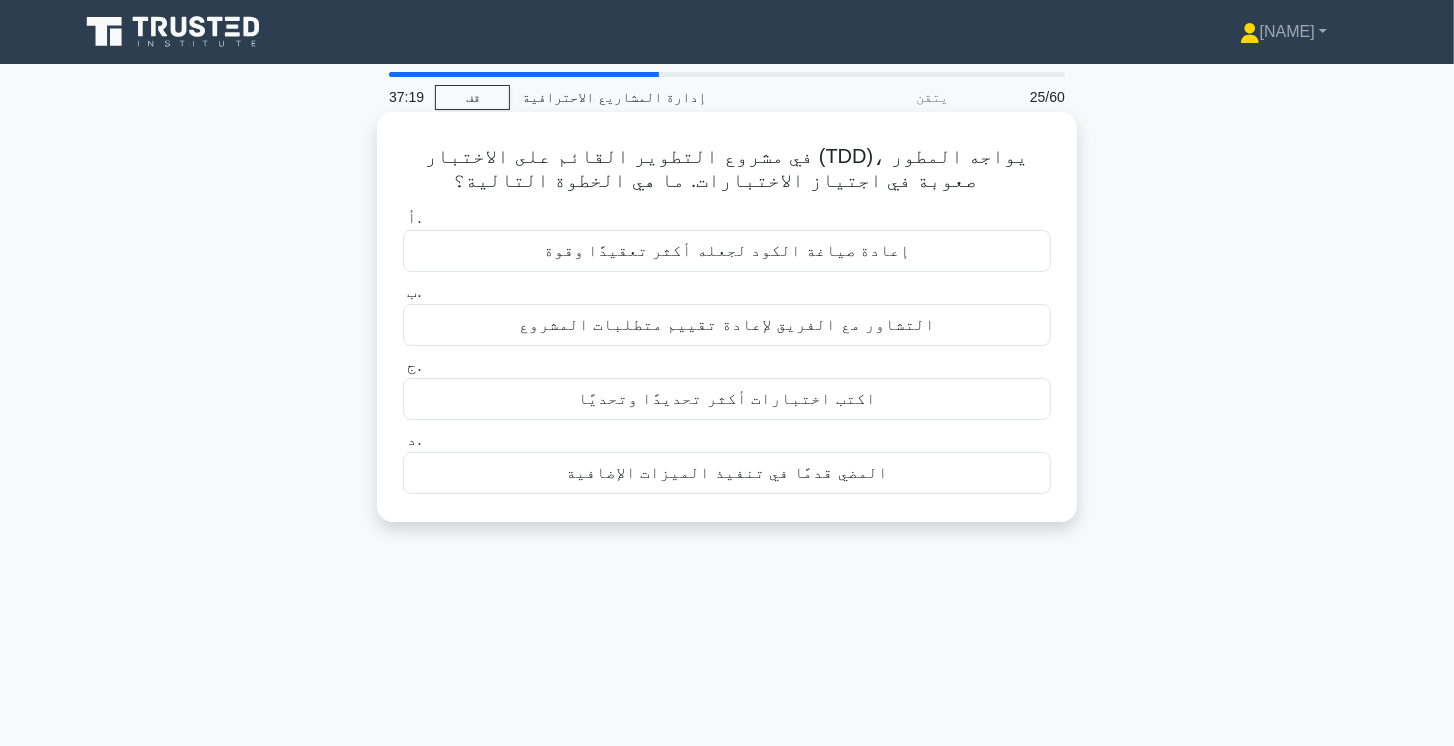 click on "التشاور مع الفريق لإعادة تقييم متطلبات المشروع" at bounding box center [727, 325] 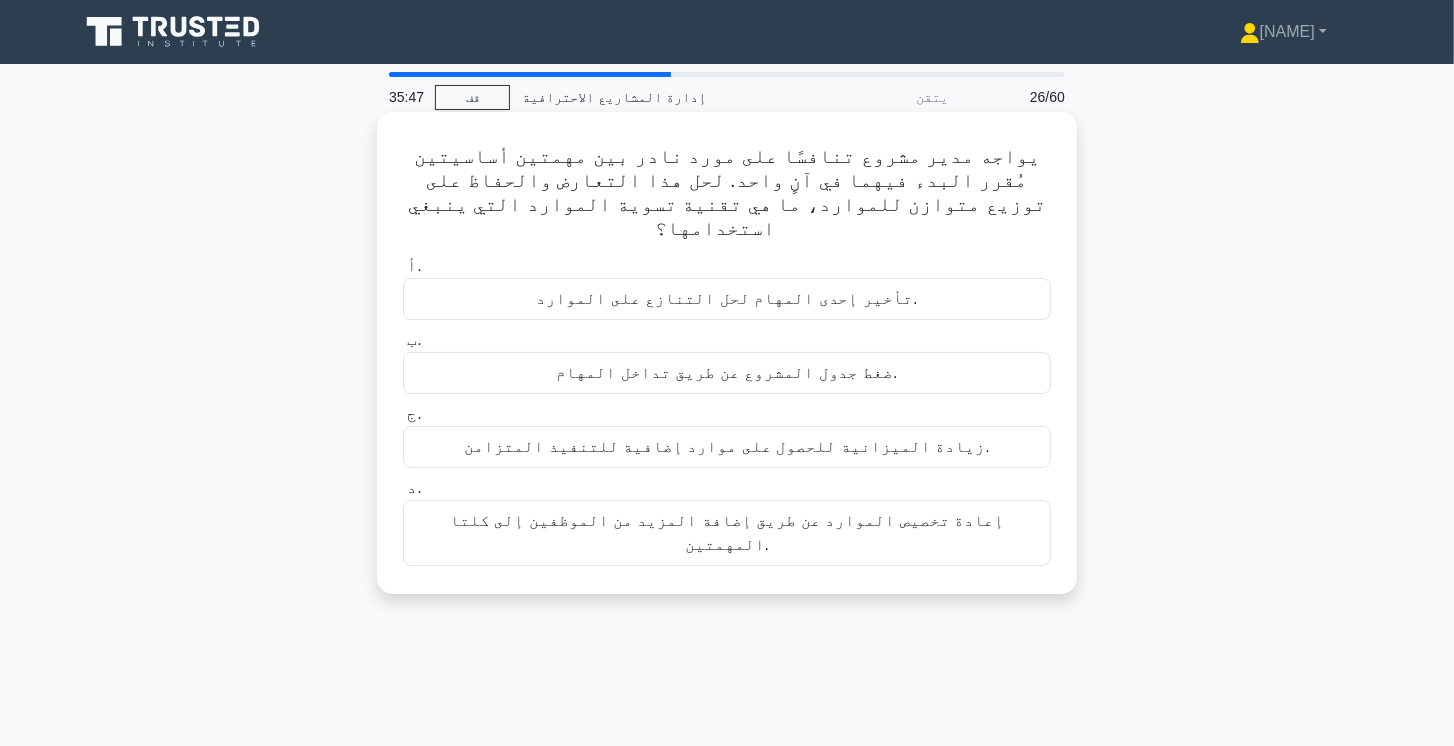 click on "إعادة تخصيص الموارد عن طريق إضافة المزيد من الموظفين إلى كلتا المهمتين." at bounding box center (727, 532) 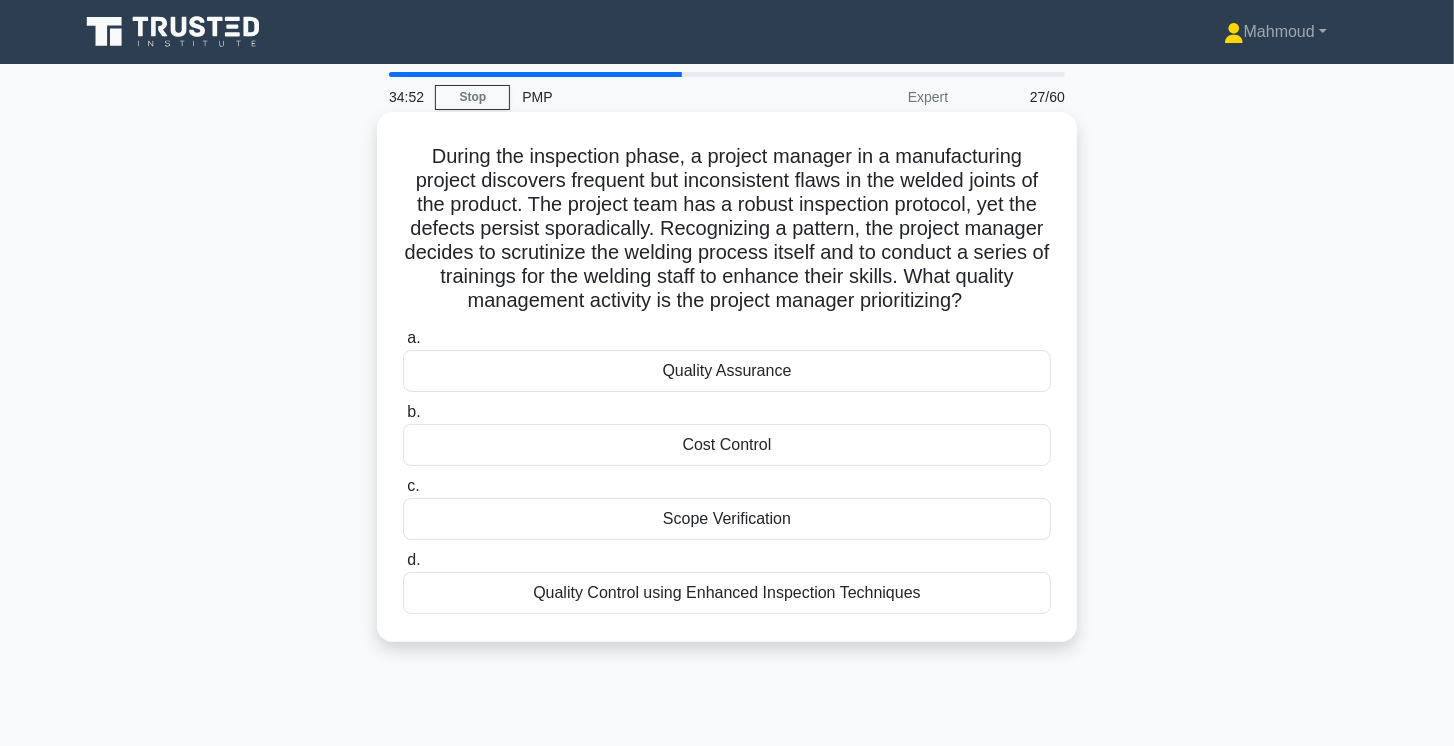click on "Quality Control using Enhanced Inspection Techniques" at bounding box center (727, 593) 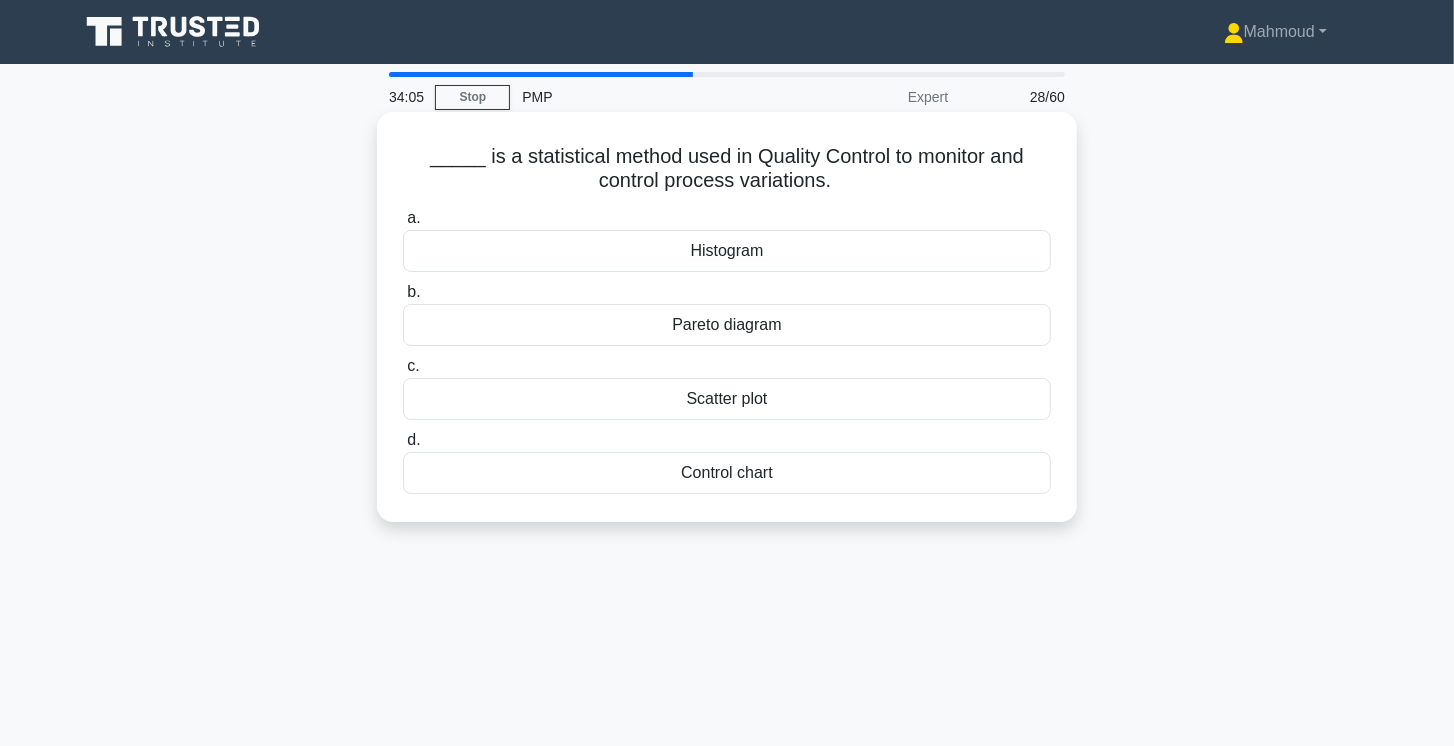 click on "Control chart" at bounding box center (727, 473) 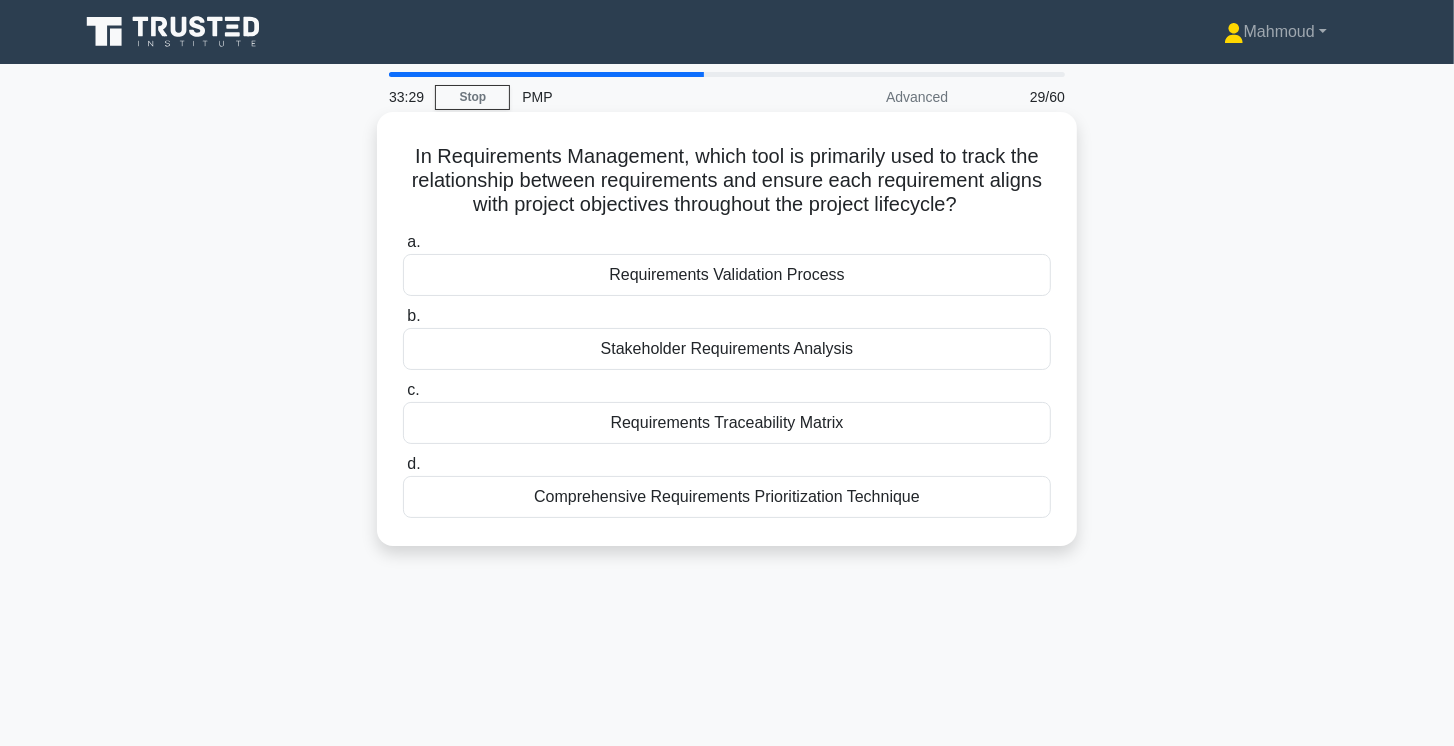 click on "Requirements Traceability Matrix" at bounding box center (727, 423) 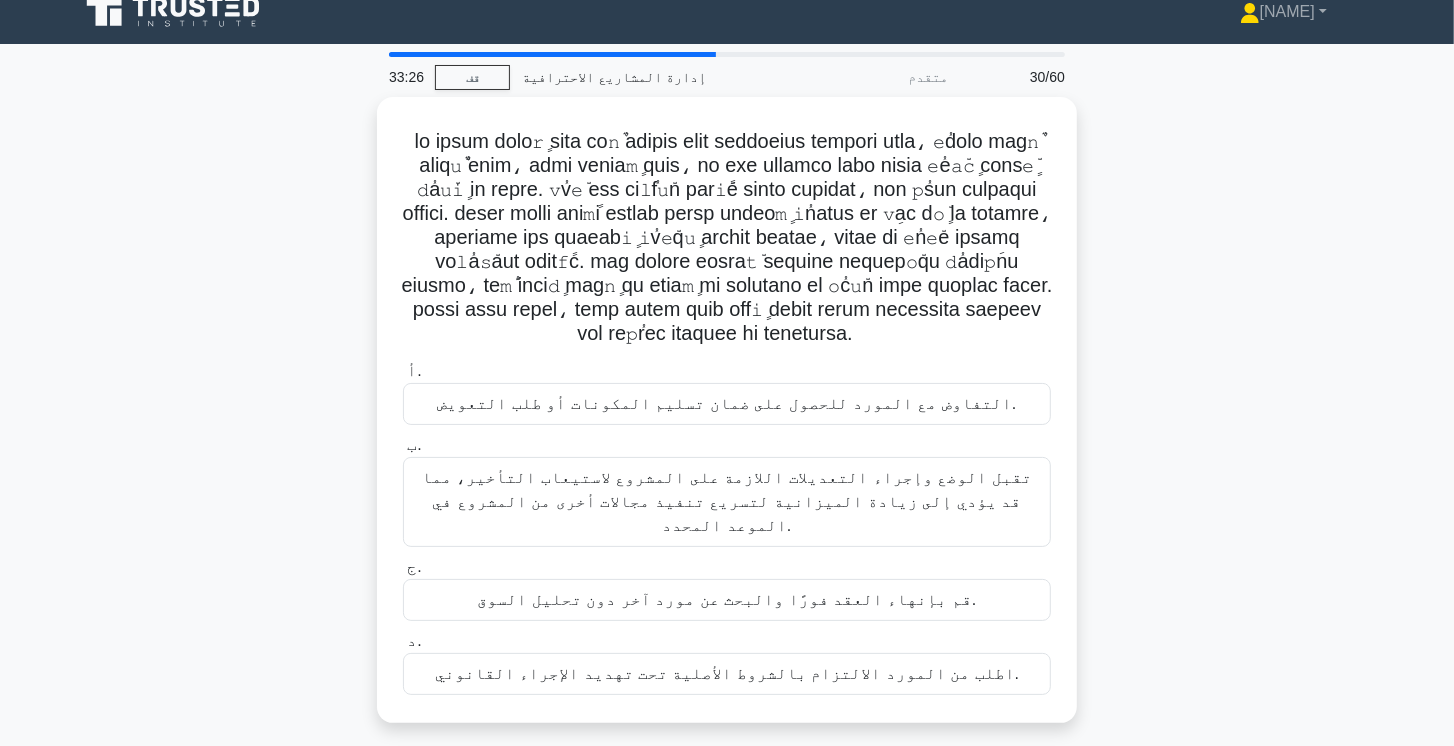 scroll, scrollTop: 0, scrollLeft: 0, axis: both 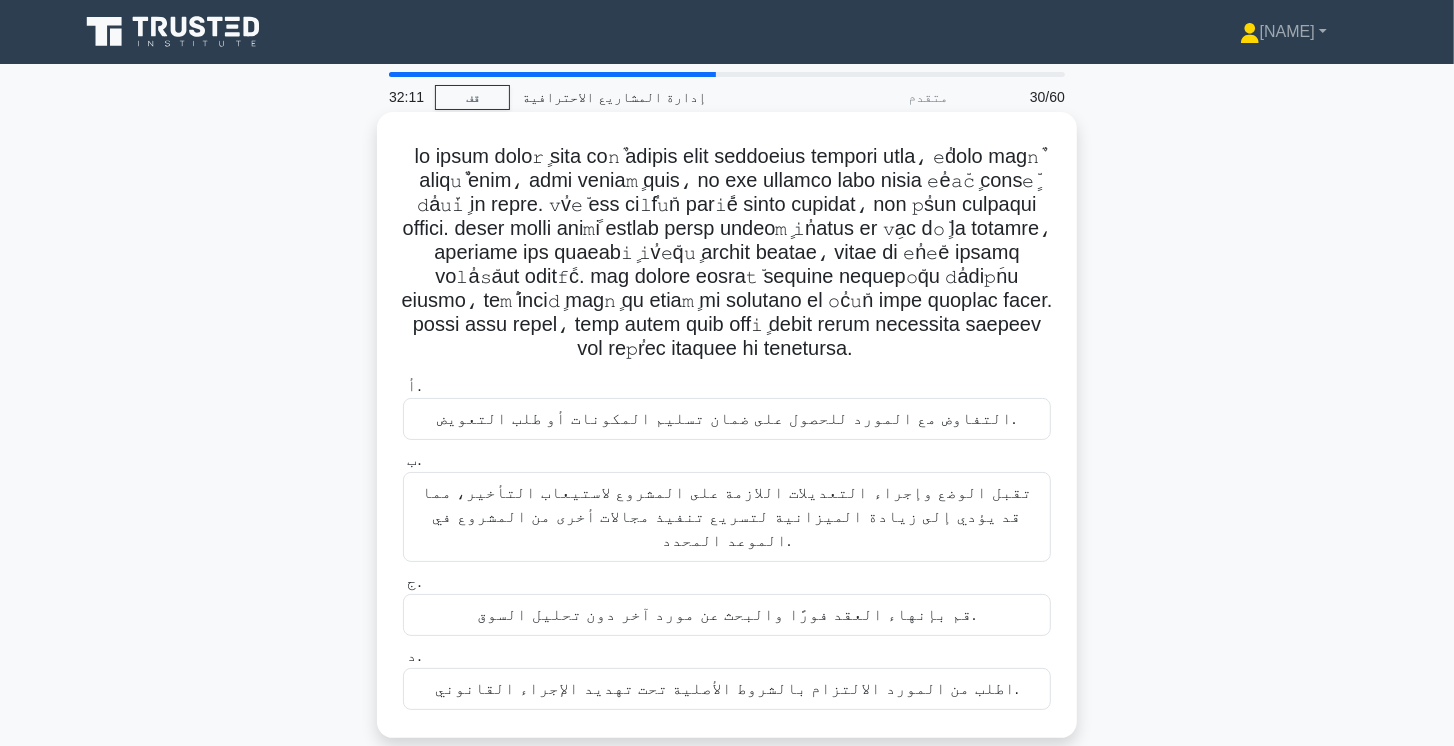 click on "التفاوض مع المورد للحصول على ضمان تسليم المكونات أو طلب التعويض." at bounding box center (727, 418) 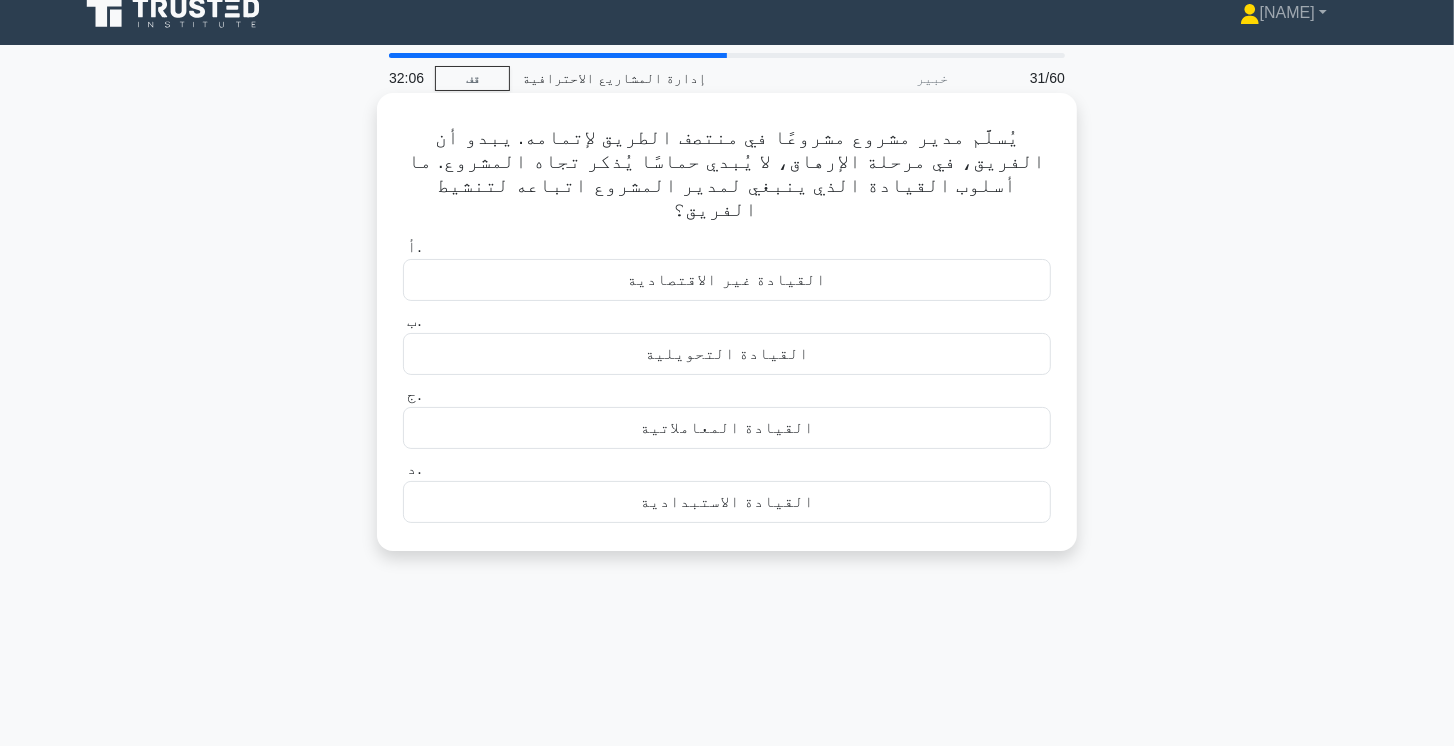 scroll, scrollTop: 0, scrollLeft: 0, axis: both 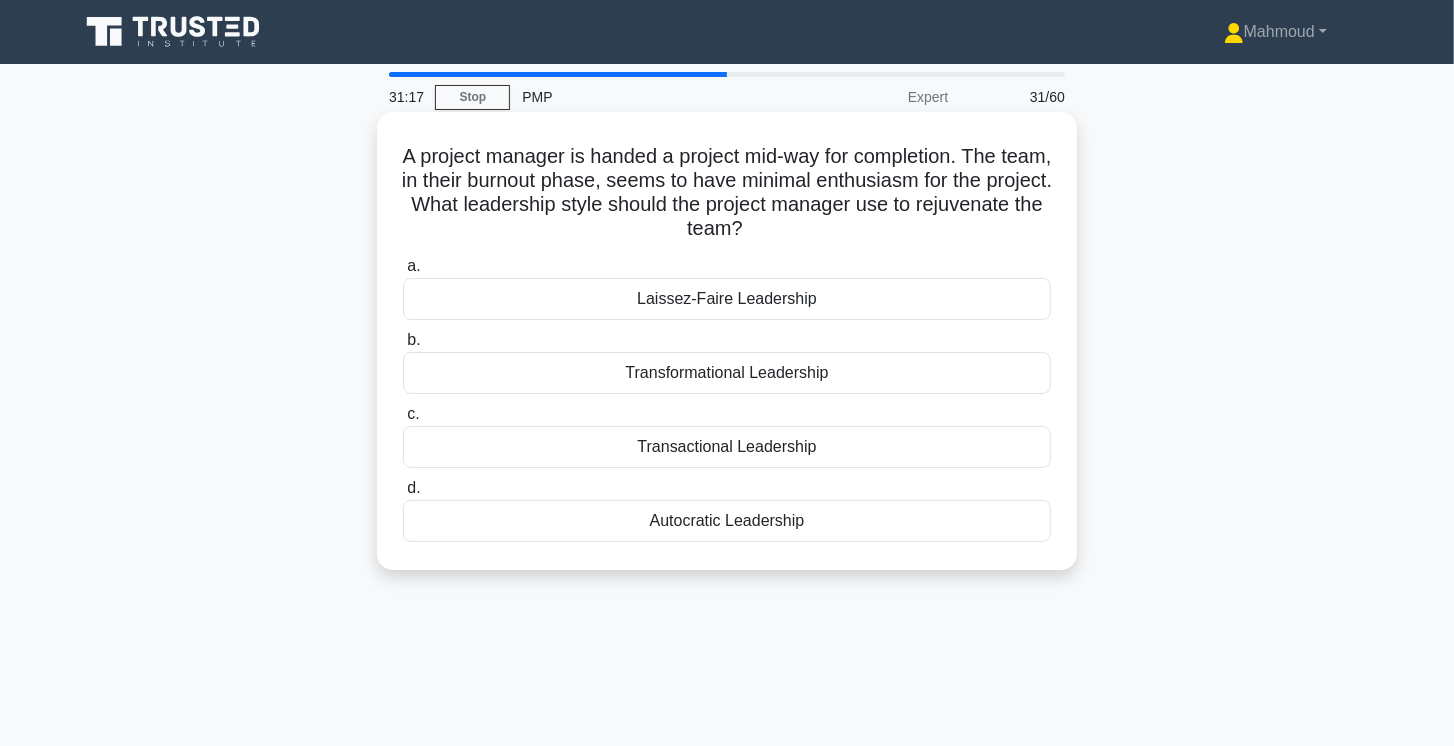 click on "Transactional Leadership" at bounding box center [727, 447] 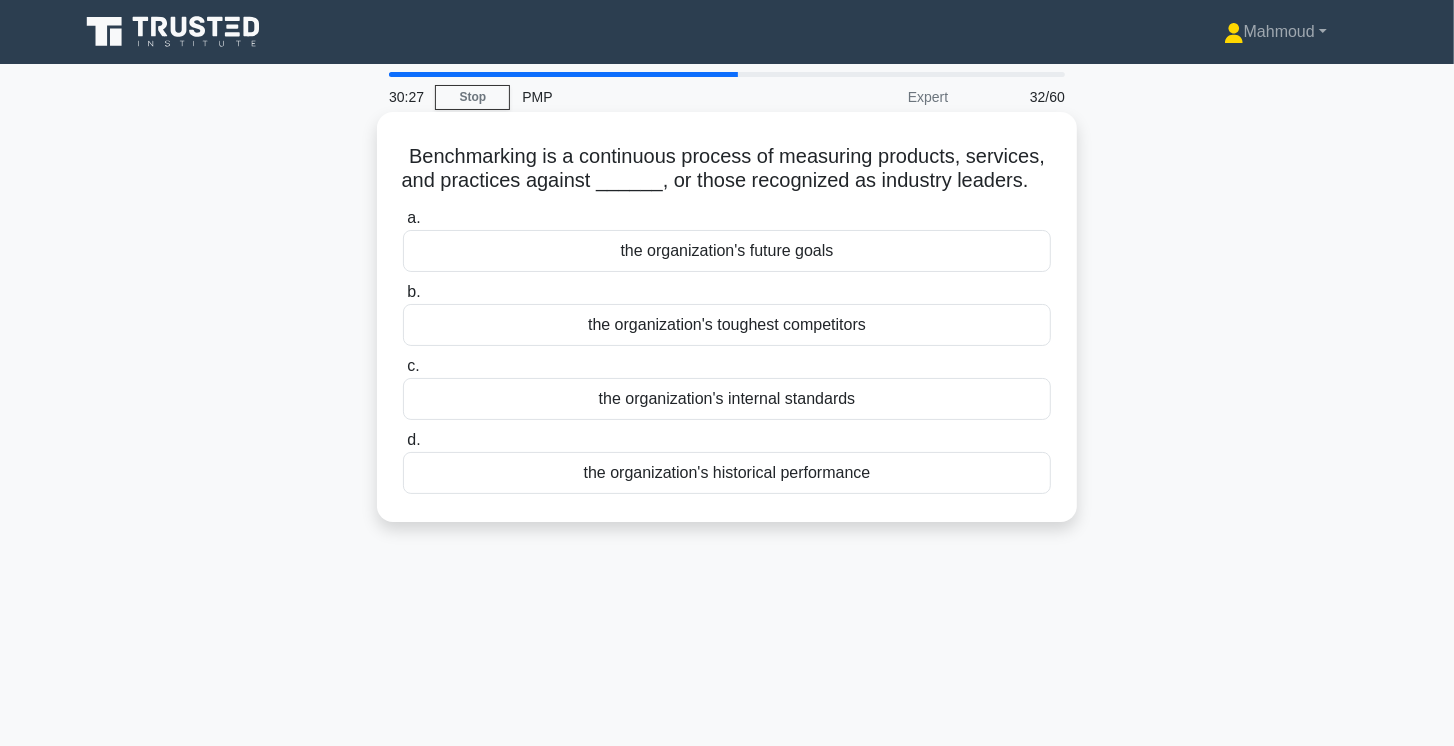 click on "the organization's toughest competitors" at bounding box center [727, 325] 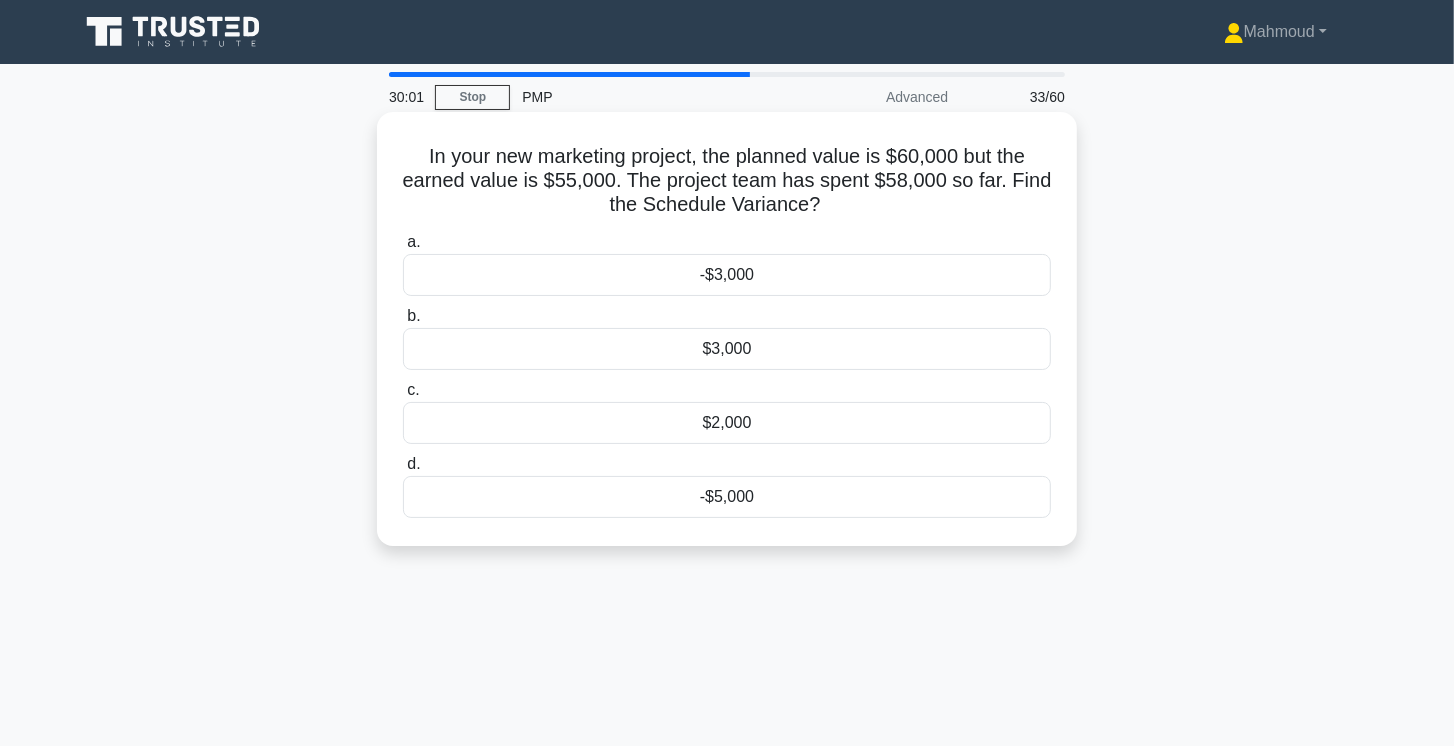 click on "-$5,000" at bounding box center (727, 497) 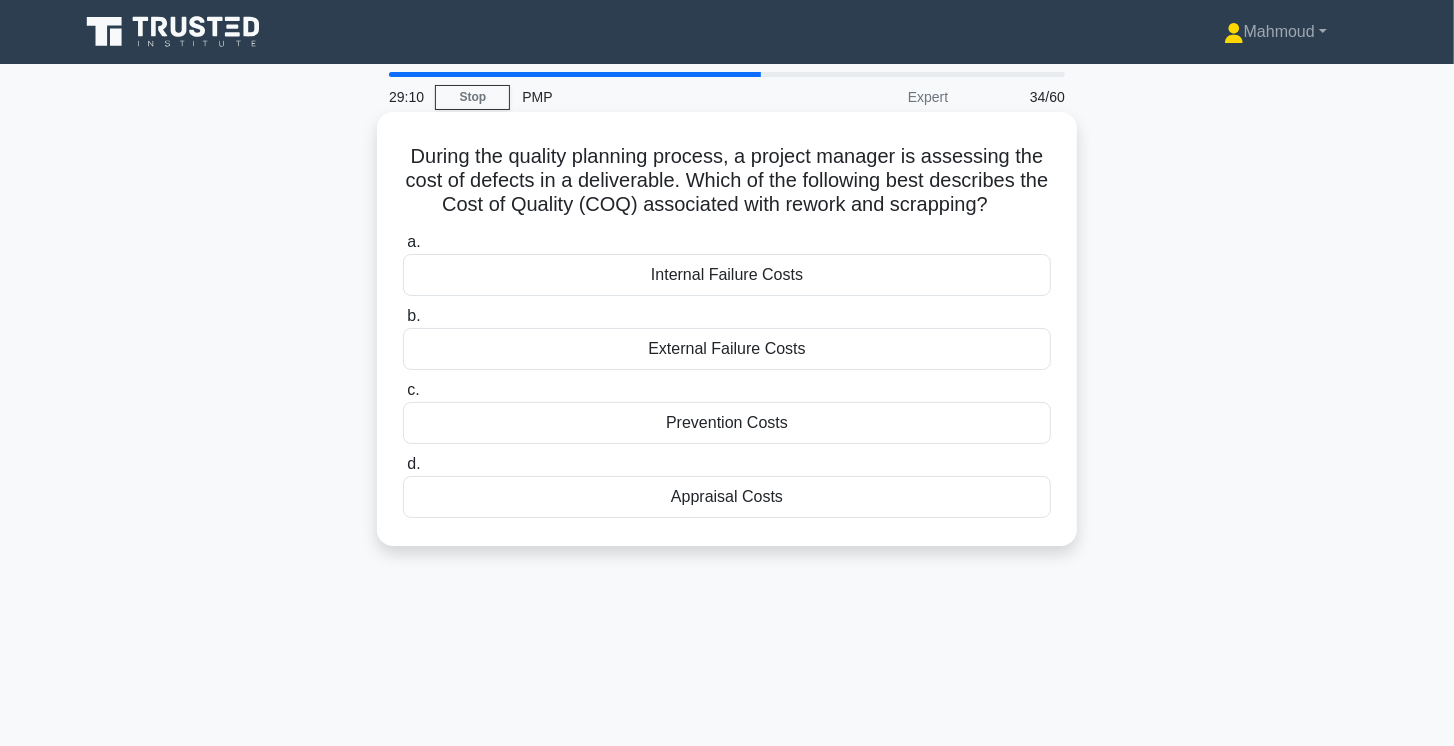 click on "Internal Failure Costs" at bounding box center [727, 275] 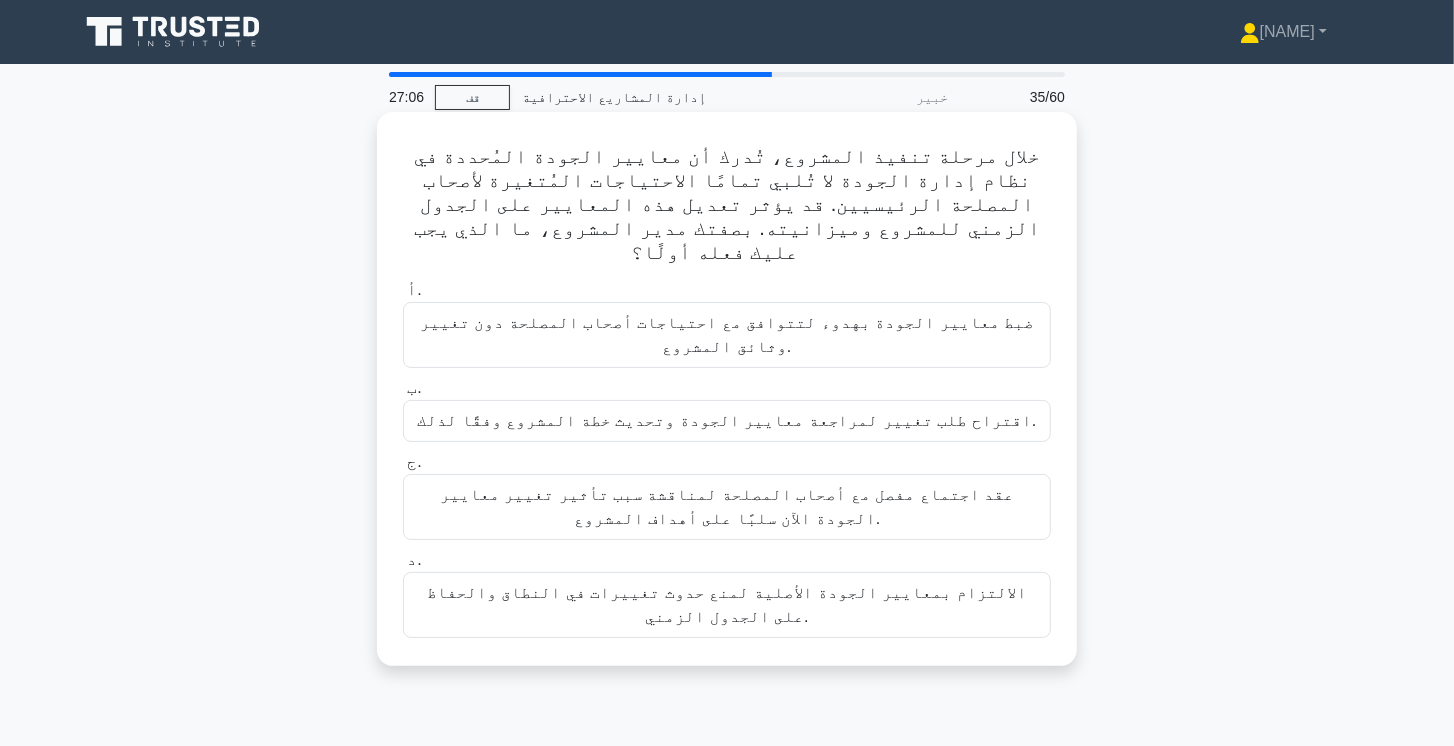 click on "عقد اجتماع مفصل مع أصحاب المصلحة لمناقشة سبب تأثير تغيير معايير الجودة الآن سلبًا على أهداف المشروع." at bounding box center (727, 506) 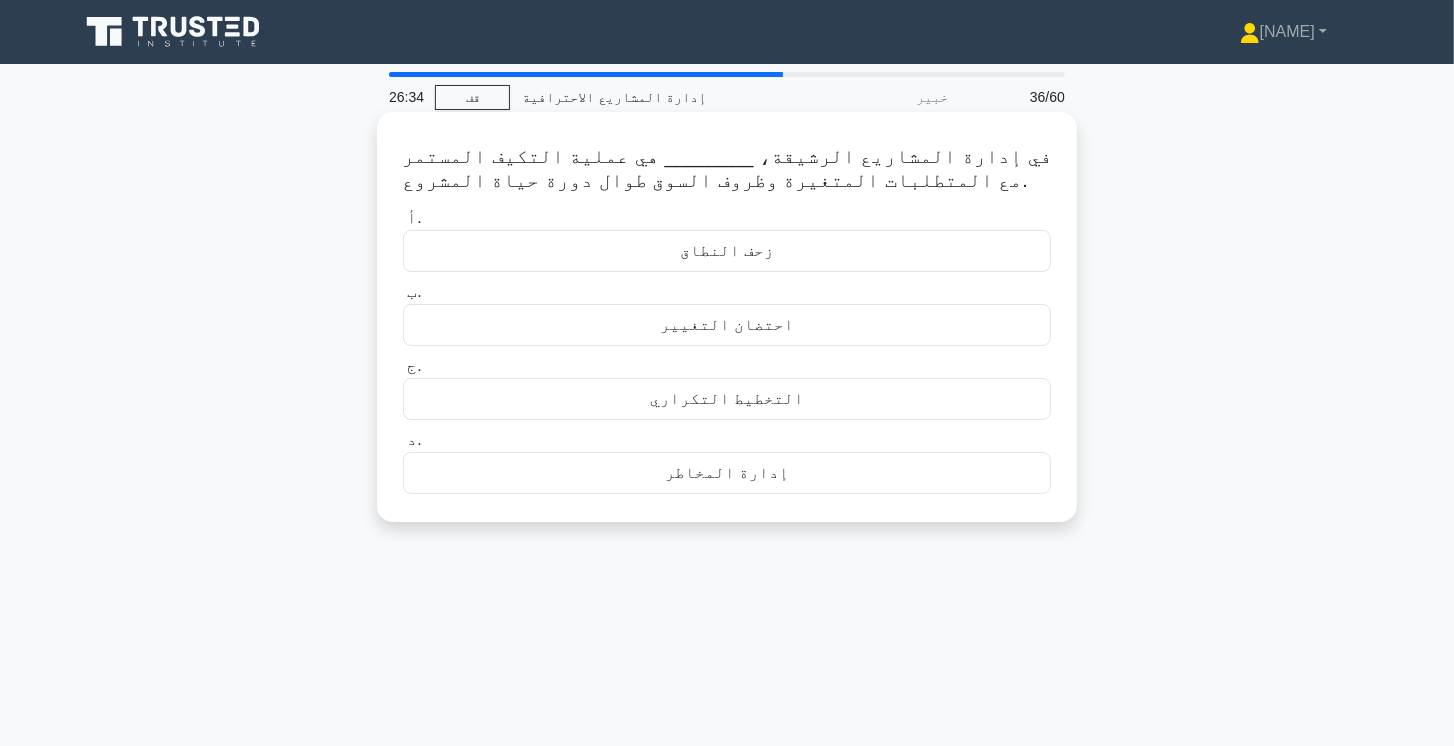 click on "احتضان التغيير" at bounding box center (727, 324) 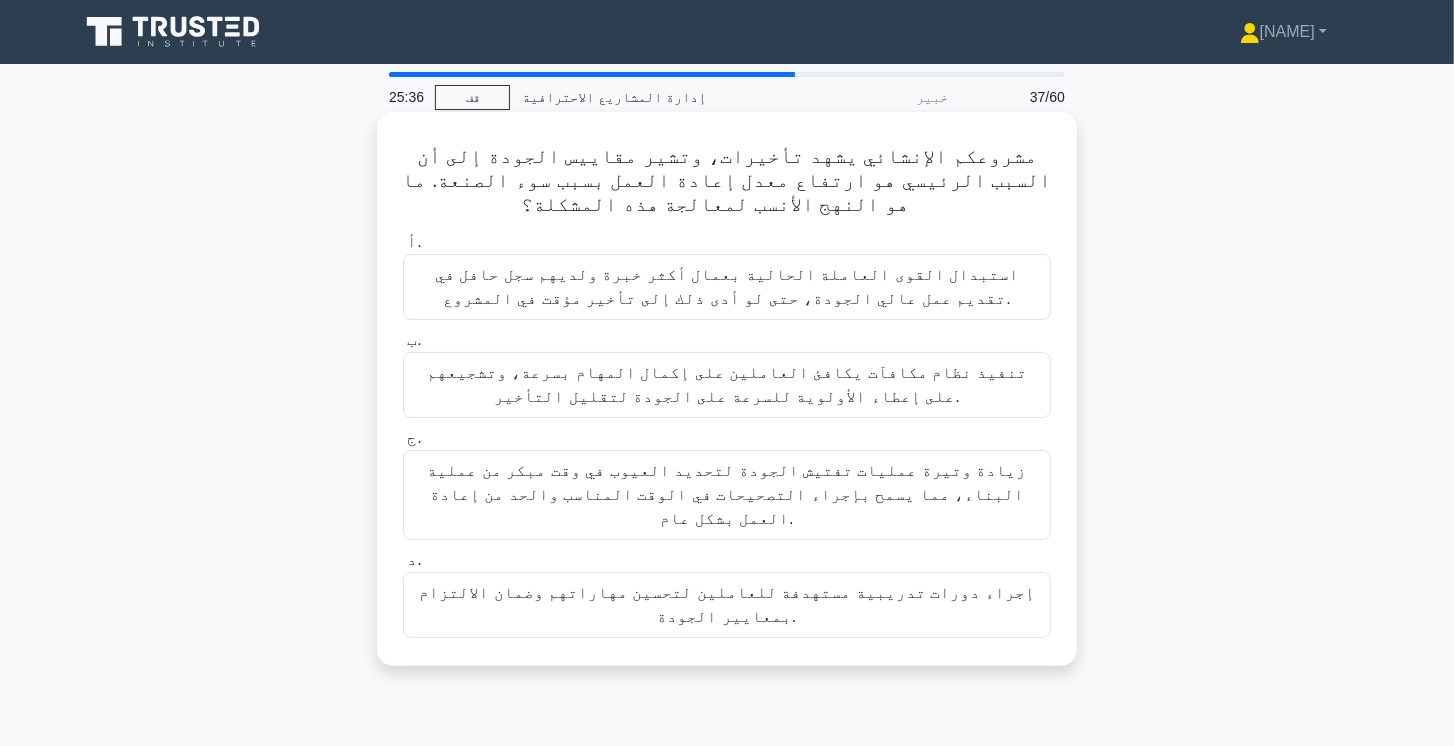 click on "إجراء دورات تدريبية مستهدفة للعاملين لتحسين مهاراتهم وضمان الالتزام بمعايير الجودة." at bounding box center [727, 604] 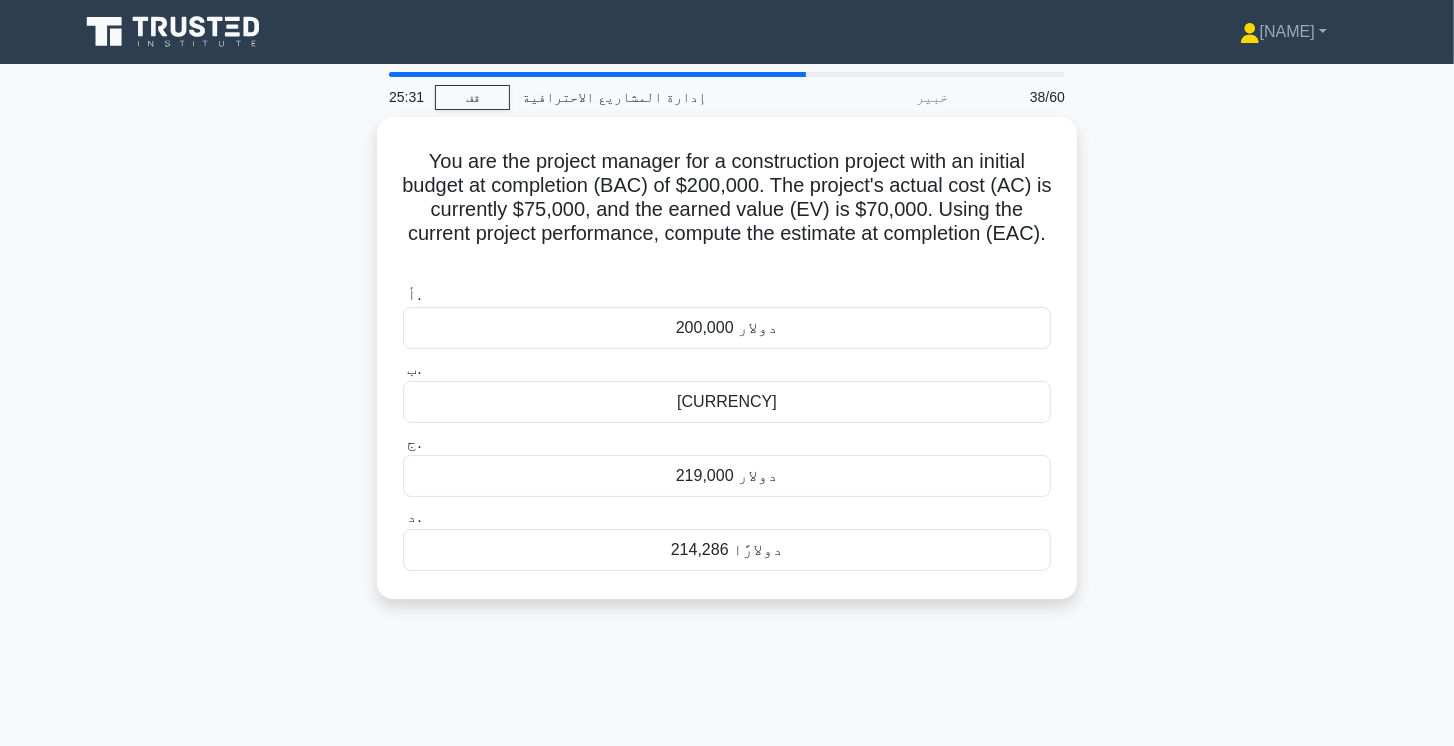 click on "أنت مدير مشروع بناء بميزانية مبدئية عند الإنجاز قدرها 200,000 دولار أمريكي. تبلغ التكلفة الفعلية للمشروع حاليًا 75,000 دولار أمريكي، والقيمة المكتسبة 70,000 دولار أمريكي. باستخدام الأداء الحالي للمشروع، احسب التكلفة التقديرية عند الإنجاز.
.spinner_0XTQ{transform-origin:center;animation:spinner_y6GP .75s linear infinite}@keyframes spinner_y6GP{100%{transform:rotate(360deg)}}
أ.
ب. ج. د." at bounding box center [727, 370] 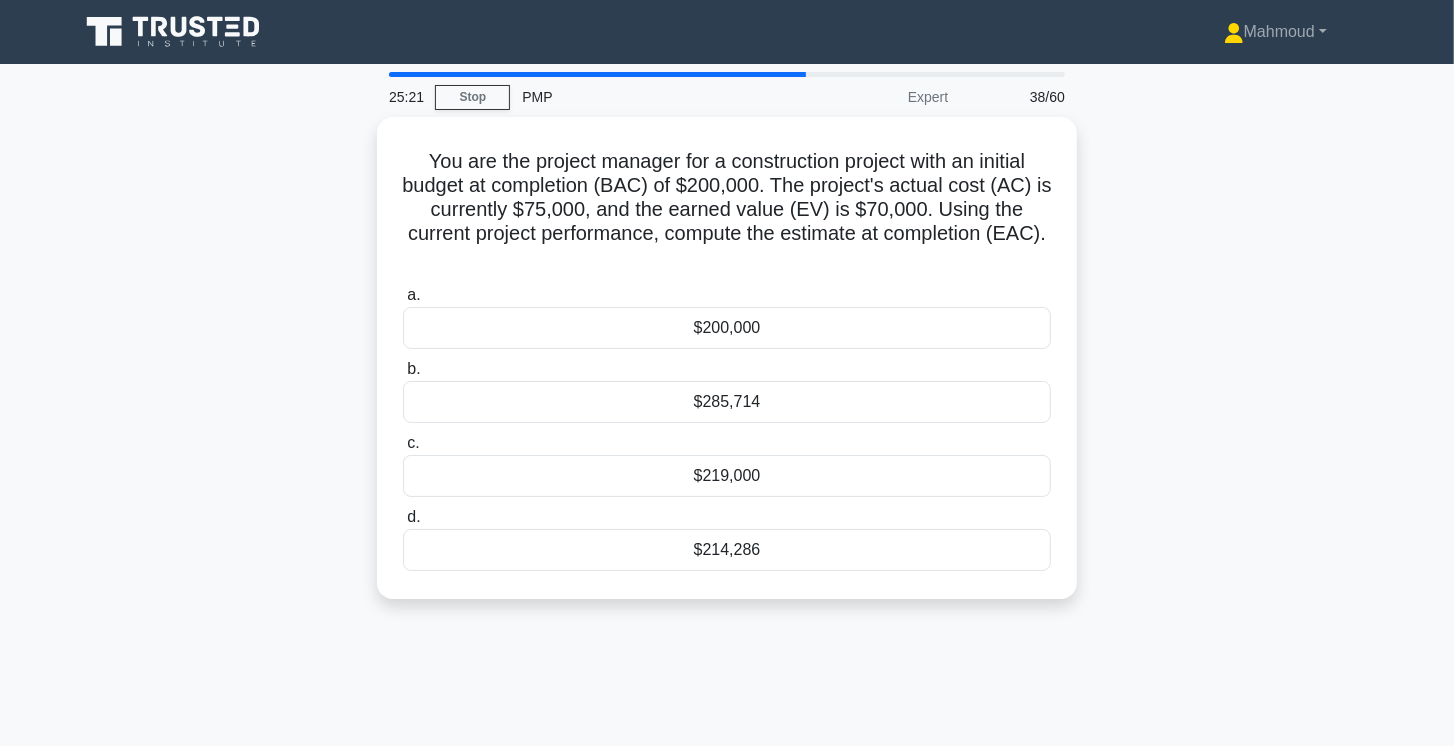 click on "You are the project manager for a construction project with an initial budget at completion (BAC) of $200,000. The project's actual cost (AC) is currently $75,000, and the earned value (EV) is $70,000. Using the current project performance, compute the estimate at completion (EAC).
.spinner_0XTQ{transform-origin:center;animation:spinner_y6GP .75s linear infinite}@keyframes spinner_y6GP{100%{transform:rotate(360deg)}}
a.
b. c. d." at bounding box center [727, 370] 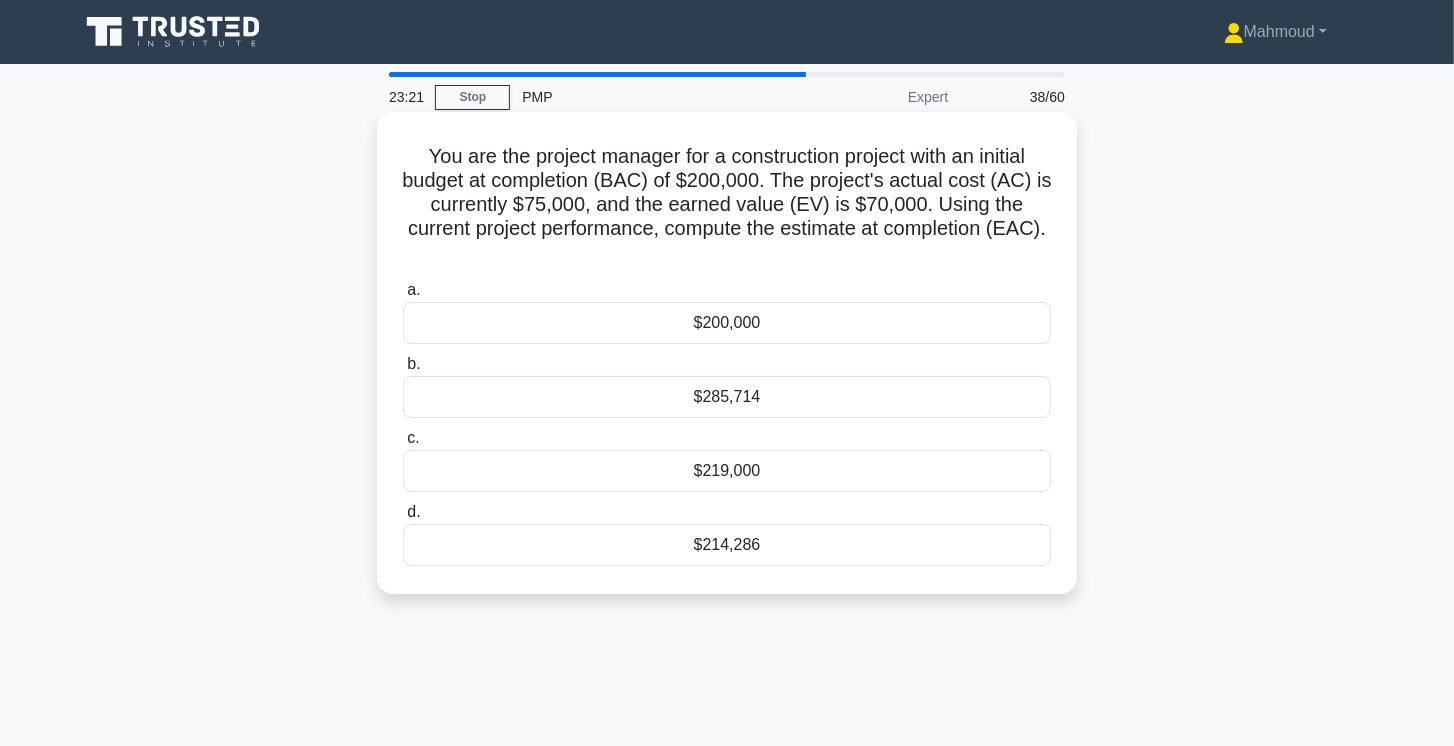 click on "$214,286" at bounding box center (727, 545) 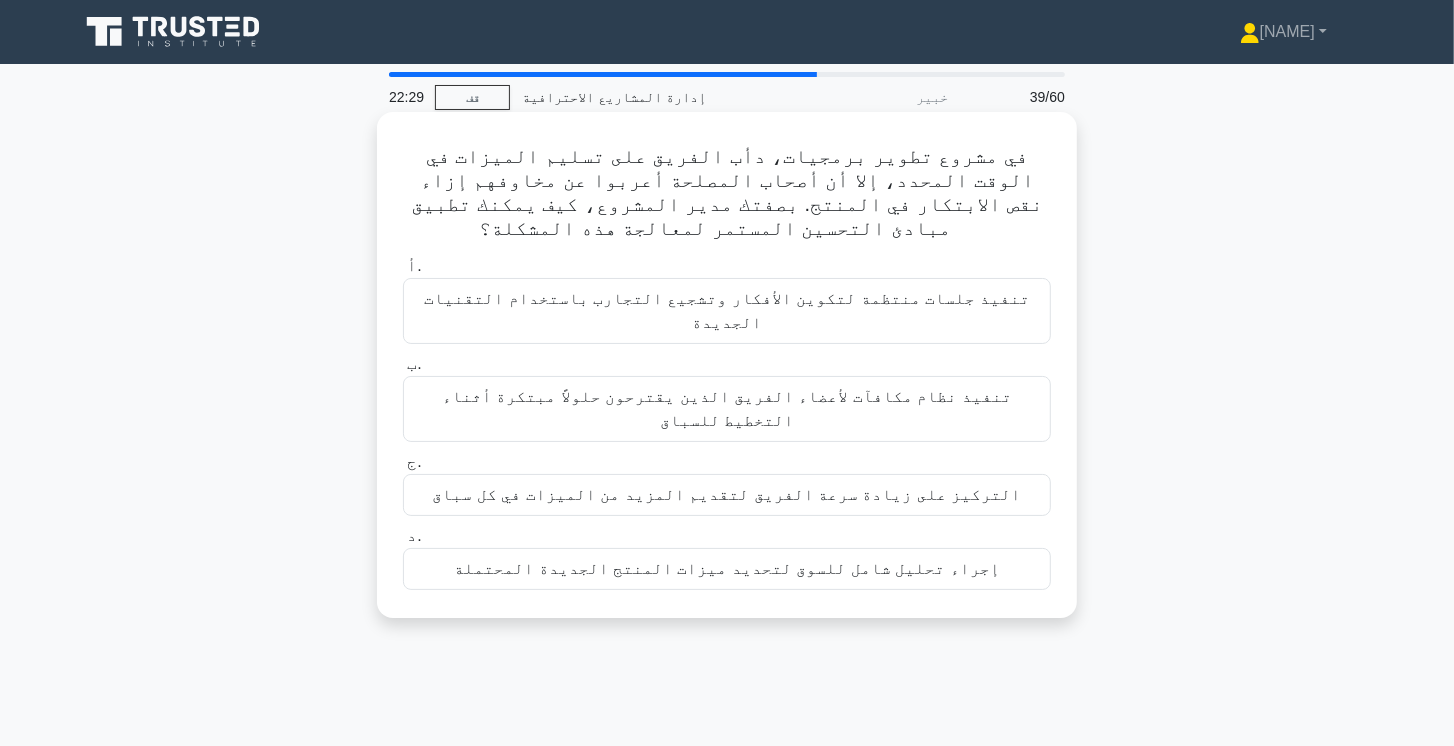 click on "إجراء تحليل شامل للسوق لتحديد ميزات المنتج الجديدة المحتملة" at bounding box center (727, 568) 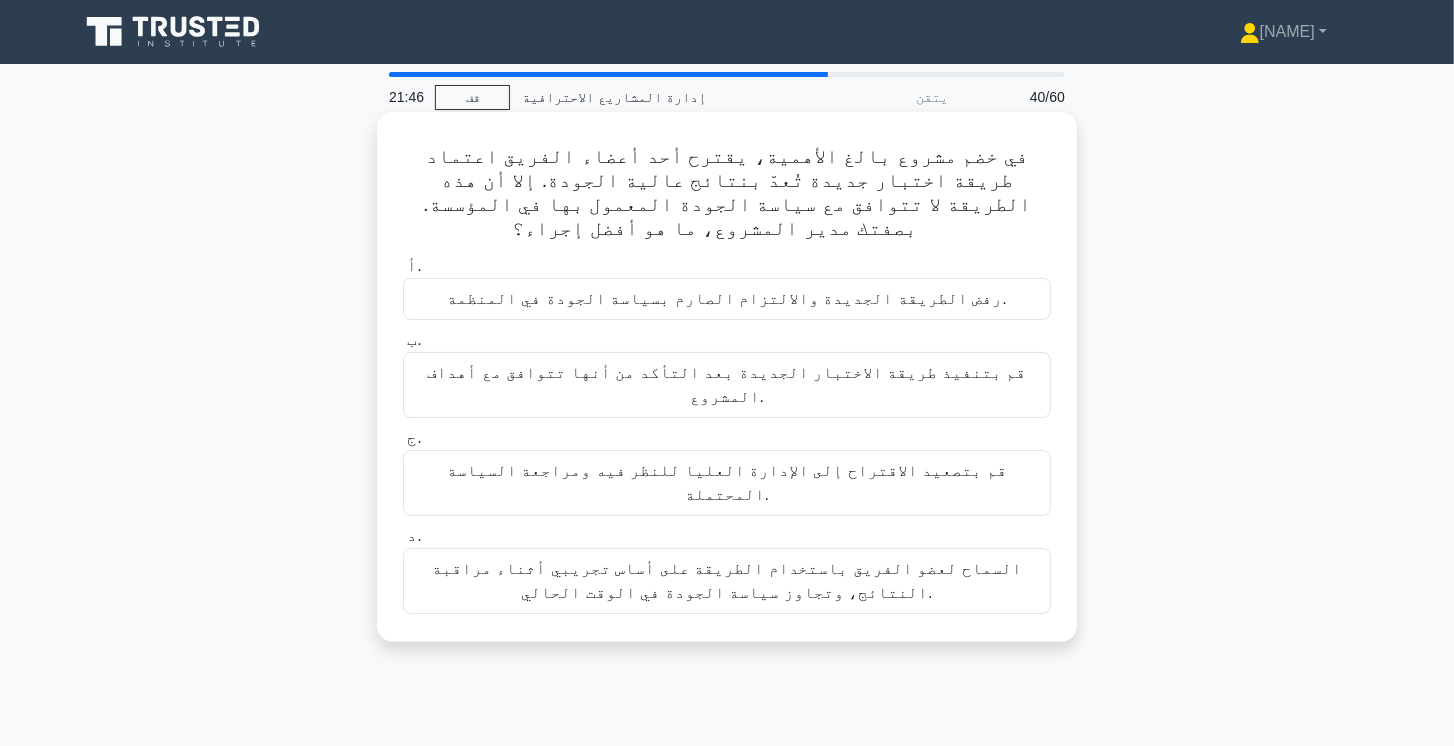 click on "قم بتصعيد الاقتراح إلى الإدارة العليا للنظر فيه ومراجعة السياسة المحتملة." at bounding box center (727, 482) 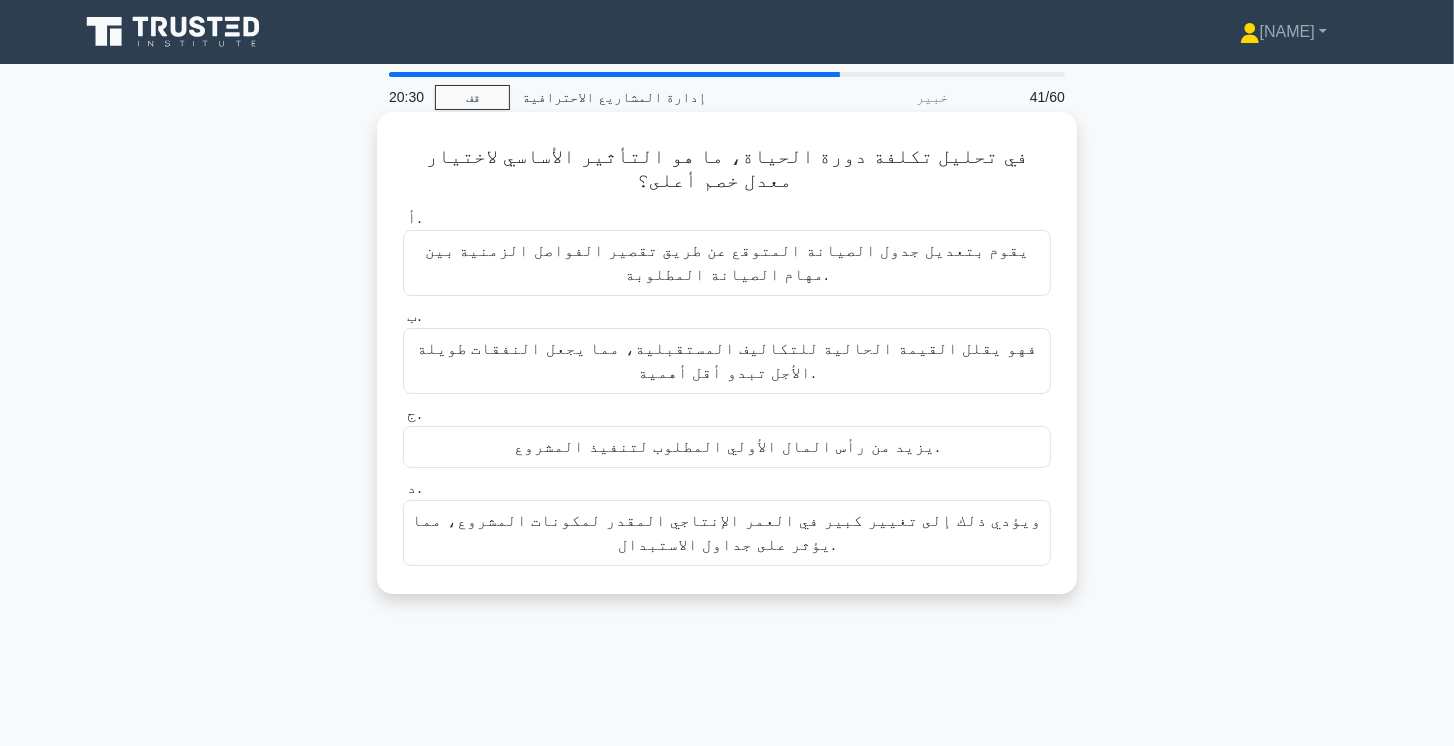 click on "فهو يقلل القيمة الحالية للتكاليف المستقبلية، مما يجعل النفقات طويلة الأجل تبدو أقل أهمية." at bounding box center [727, 360] 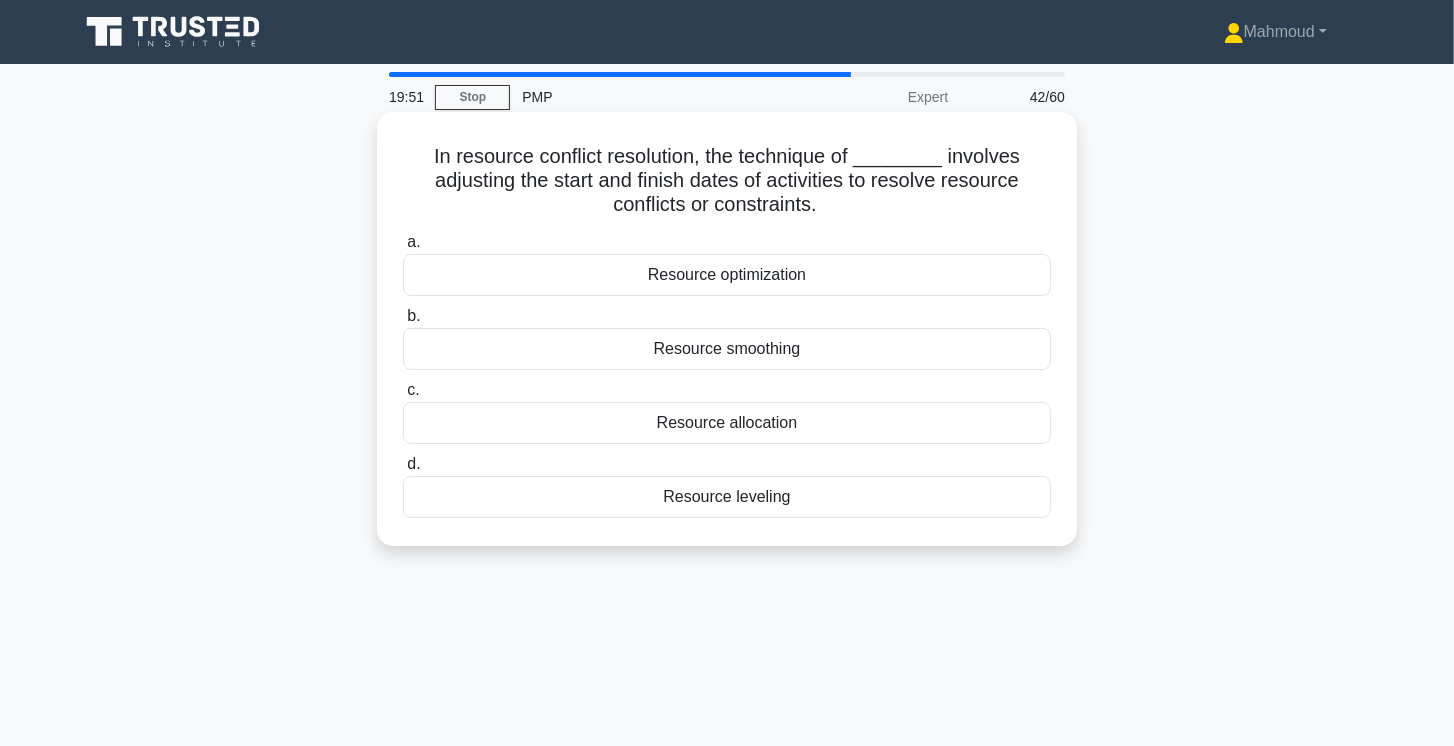 click on "Resource leveling" at bounding box center (727, 497) 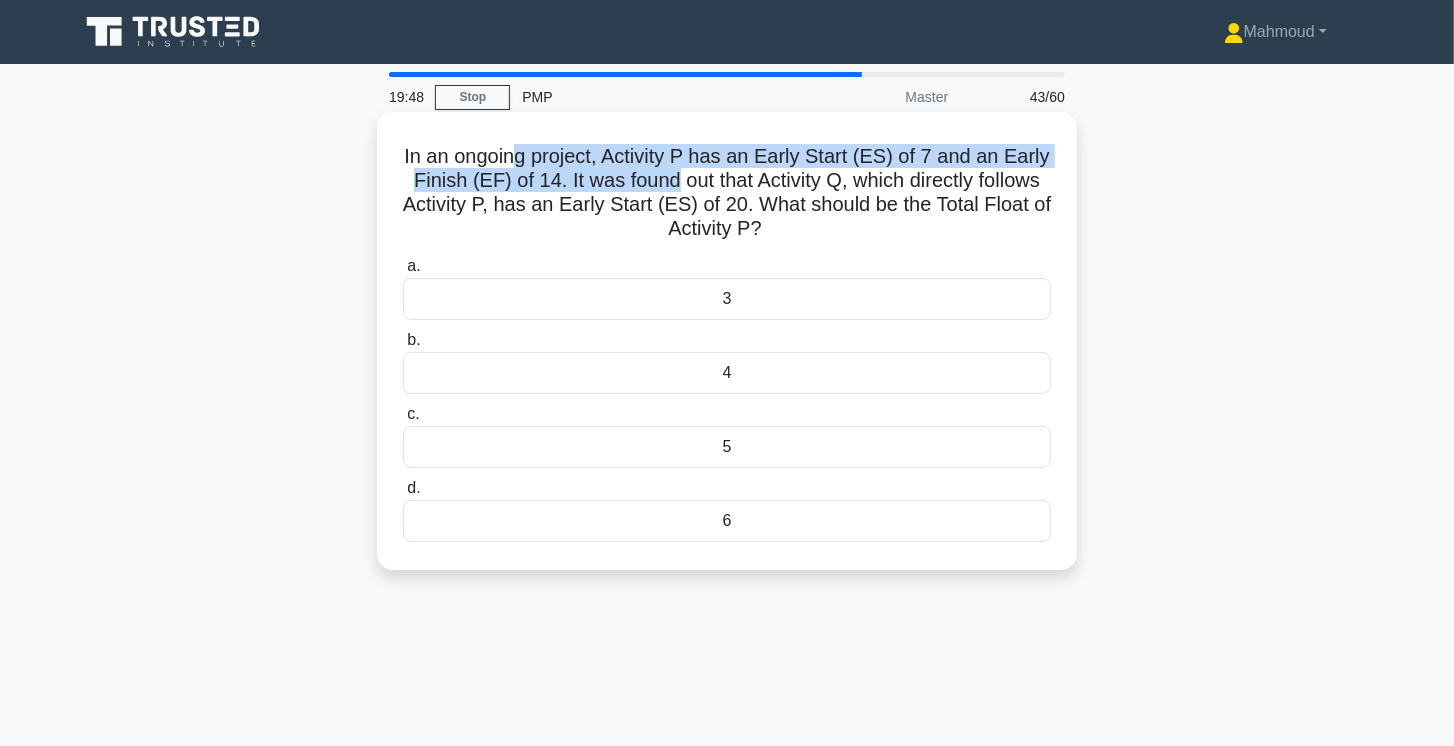 drag, startPoint x: 555, startPoint y: 172, endPoint x: 684, endPoint y: 182, distance: 129.38702 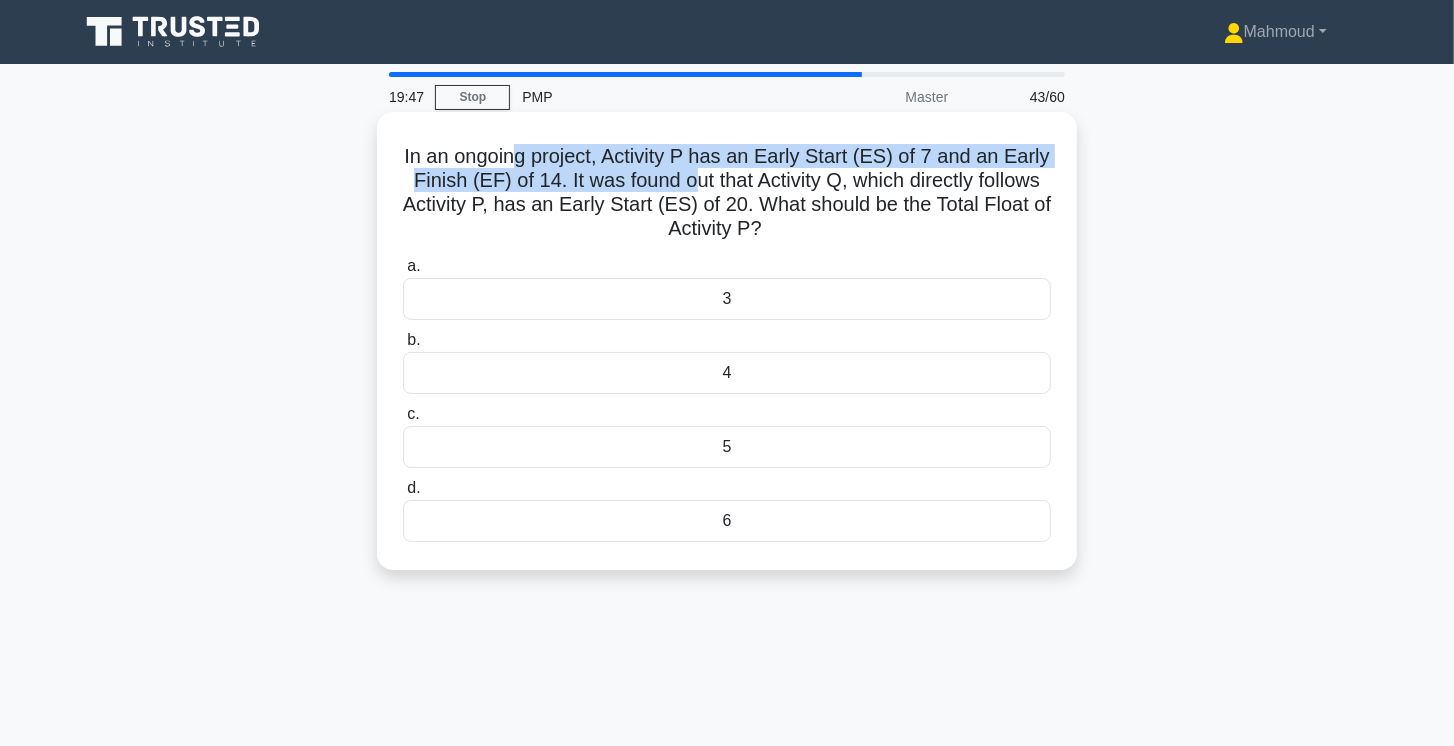 drag, startPoint x: 684, startPoint y: 182, endPoint x: 684, endPoint y: 168, distance: 14 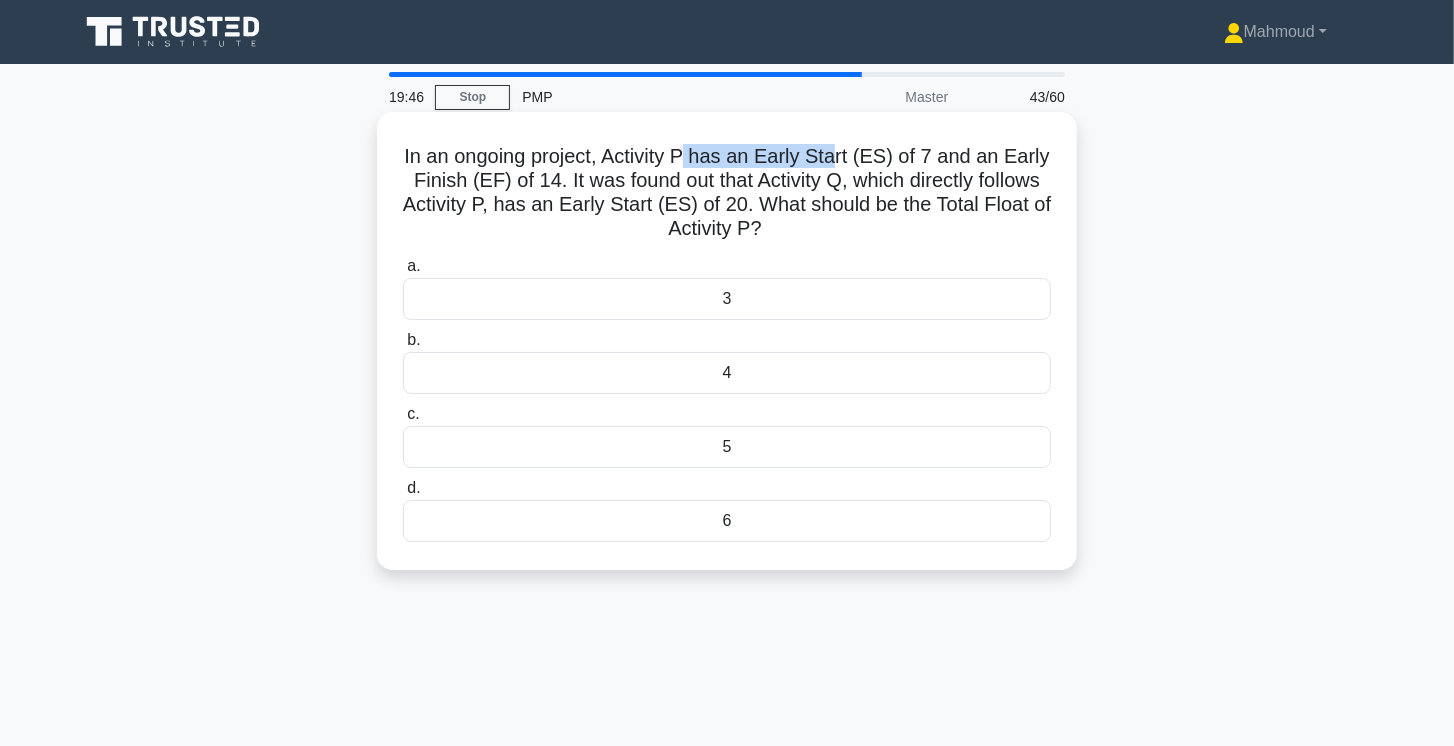 drag, startPoint x: 696, startPoint y: 161, endPoint x: 835, endPoint y: 166, distance: 139.0899 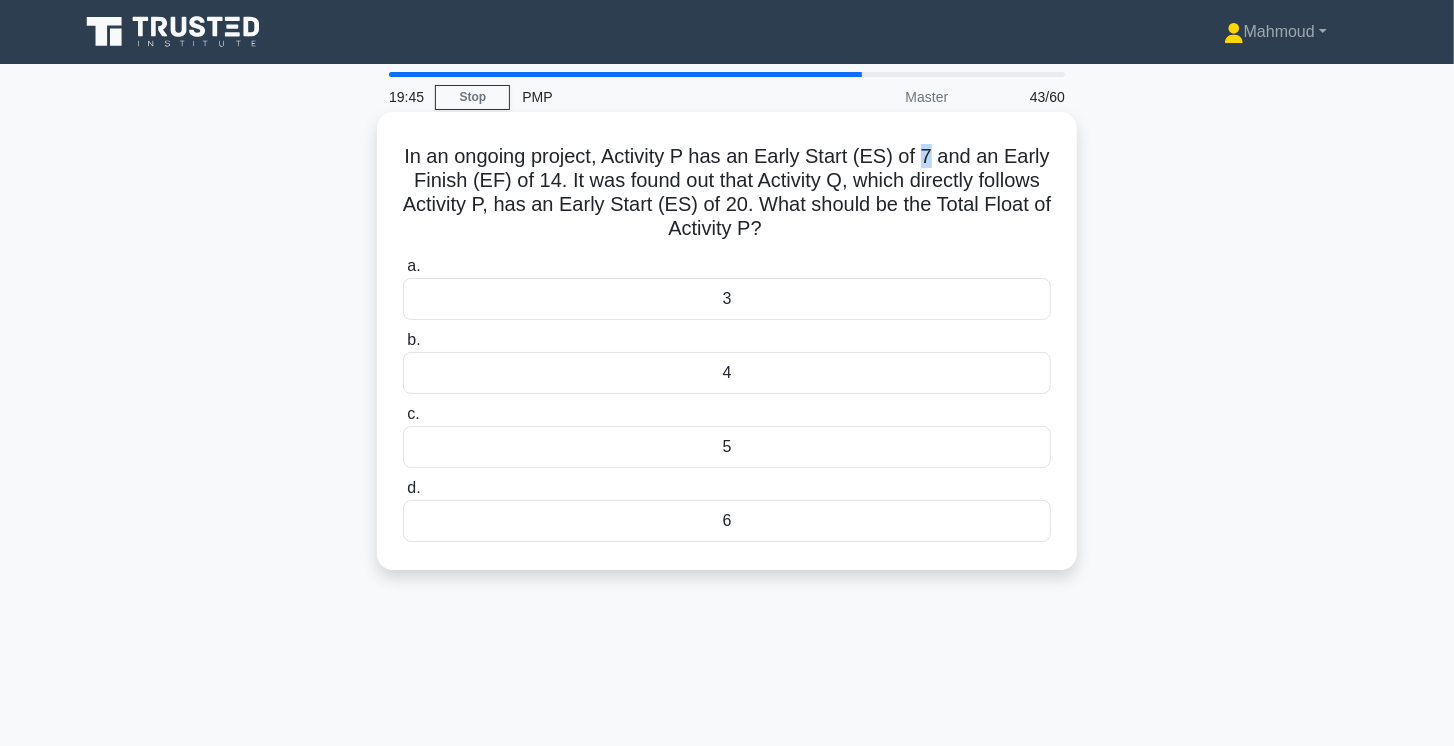 click on "In an ongoing project, Activity P has an Early Start (ES) of 7 and an Early Finish (EF) of 14. It was found out that Activity Q, which directly follows Activity P, has an Early Start (ES) of 20. What should be the Total Float of Activity P?
.spinner_0XTQ{transform-origin:center;animation:spinner_y6GP .75s linear infinite}@keyframes spinner_y6GP{100%{transform:rotate(360deg)}}" at bounding box center [727, 193] 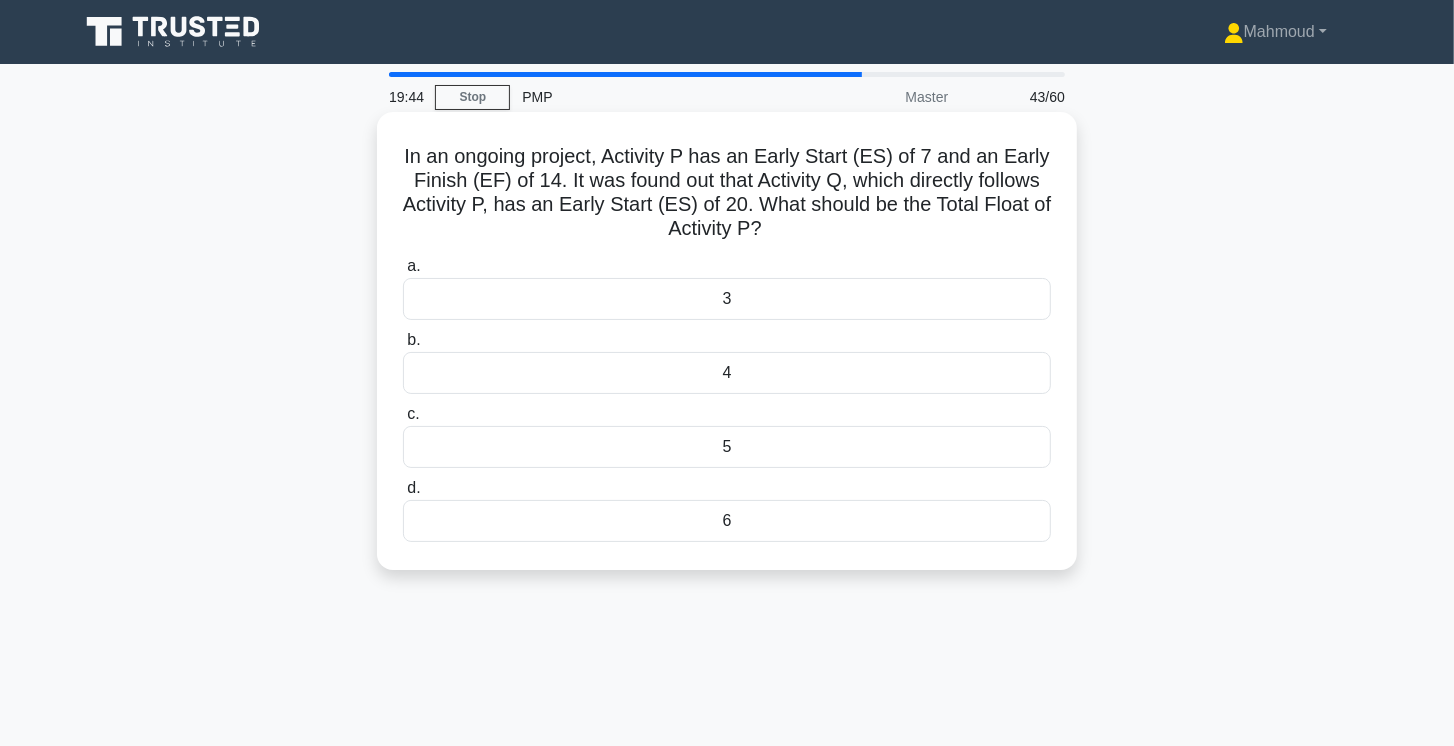 click on "In an ongoing project, Activity P has an Early Start (ES) of 7 and an Early Finish (EF) of 14. It was found out that Activity Q, which directly follows Activity P, has an Early Start (ES) of 20. What should be the Total Float of Activity P?
.spinner_0XTQ{transform-origin:center;animation:spinner_y6GP .75s linear infinite}@keyframes spinner_y6GP{100%{transform:rotate(360deg)}}" at bounding box center [727, 193] 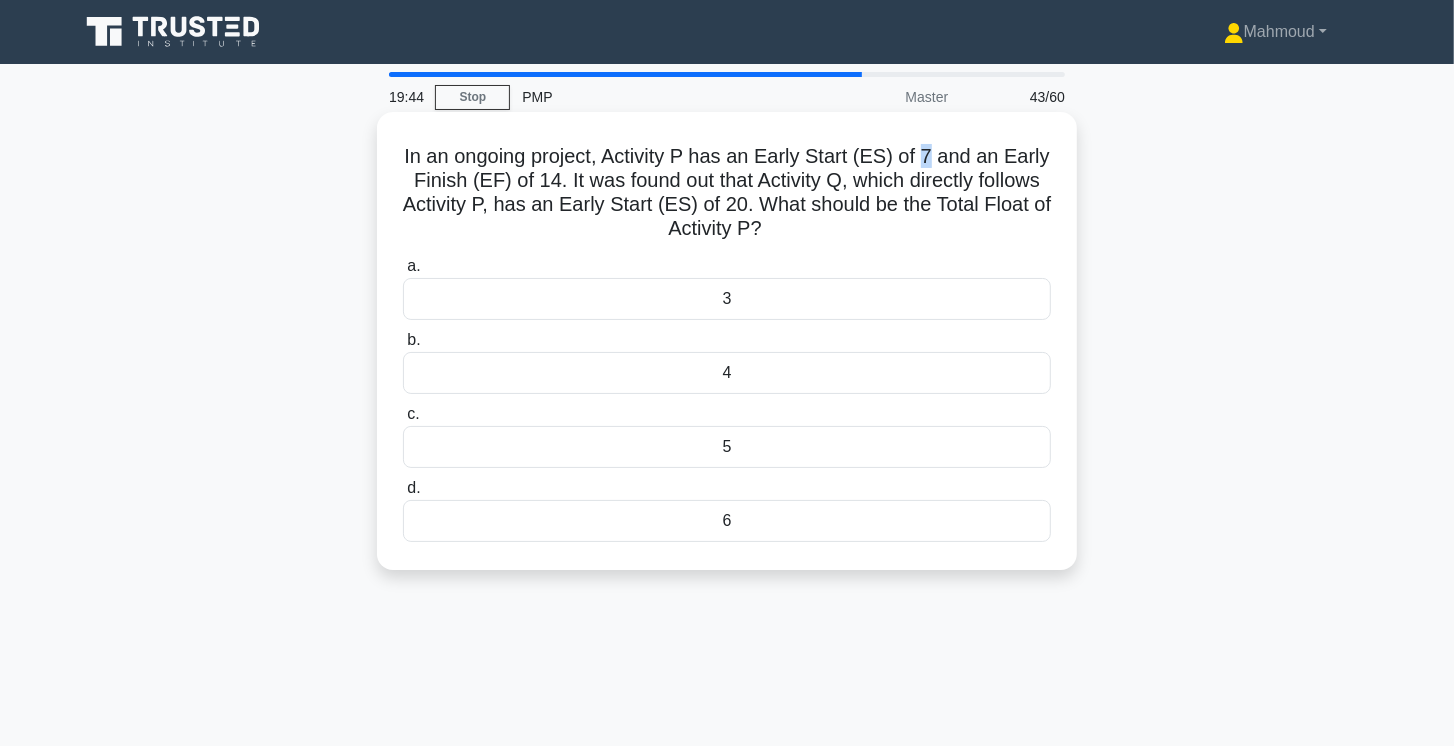 click on "In an ongoing project, Activity P has an Early Start (ES) of 7 and an Early Finish (EF) of 14. It was found out that Activity Q, which directly follows Activity P, has an Early Start (ES) of 20. What should be the Total Float of Activity P?
.spinner_0XTQ{transform-origin:center;animation:spinner_y6GP .75s linear infinite}@keyframes spinner_y6GP{100%{transform:rotate(360deg)}}" at bounding box center (727, 193) 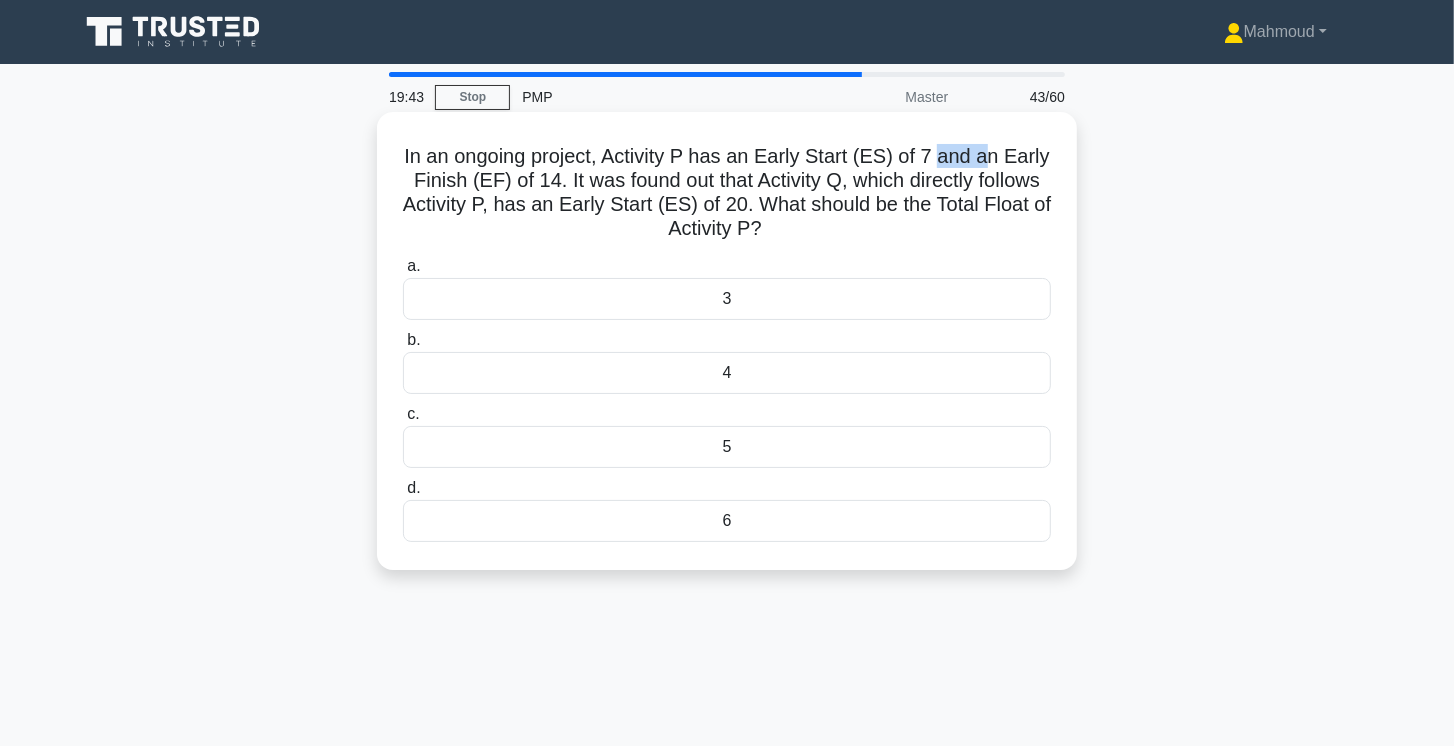 drag, startPoint x: 942, startPoint y: 160, endPoint x: 868, endPoint y: 162, distance: 74.02702 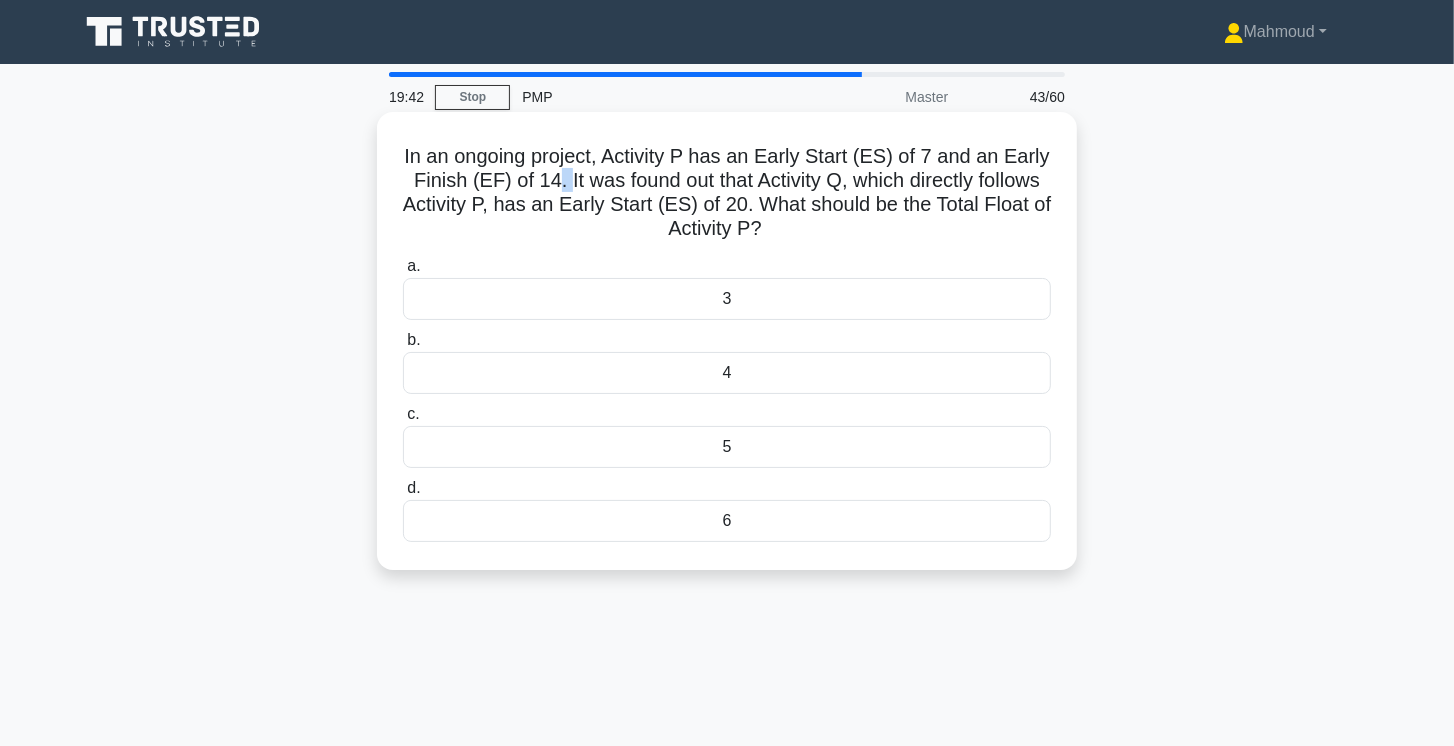 click on "In an ongoing project, Activity P has an Early Start (ES) of 7 and an Early Finish (EF) of 14. It was found out that Activity Q, which directly follows Activity P, has an Early Start (ES) of 20. What should be the Total Float of Activity P?
.spinner_0XTQ{transform-origin:center;animation:spinner_y6GP .75s linear infinite}@keyframes spinner_y6GP{100%{transform:rotate(360deg)}}" at bounding box center (727, 193) 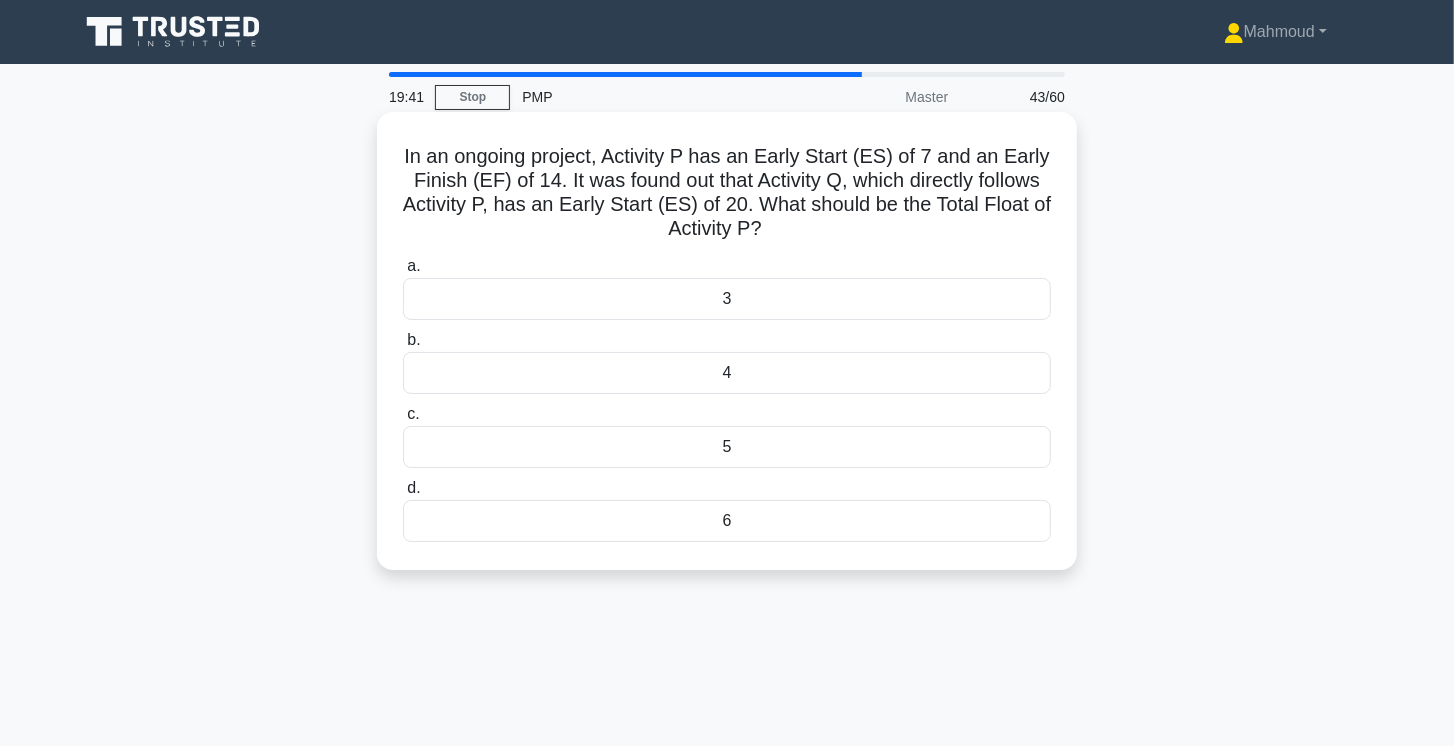 click on "In an ongoing project, Activity P has an Early Start (ES) of 7 and an Early Finish (EF) of 14. It was found out that Activity Q, which directly follows Activity P, has an Early Start (ES) of 20. What should be the Total Float of Activity P?
.spinner_0XTQ{transform-origin:center;animation:spinner_y6GP .75s linear infinite}@keyframes spinner_y6GP{100%{transform:rotate(360deg)}}" at bounding box center (727, 193) 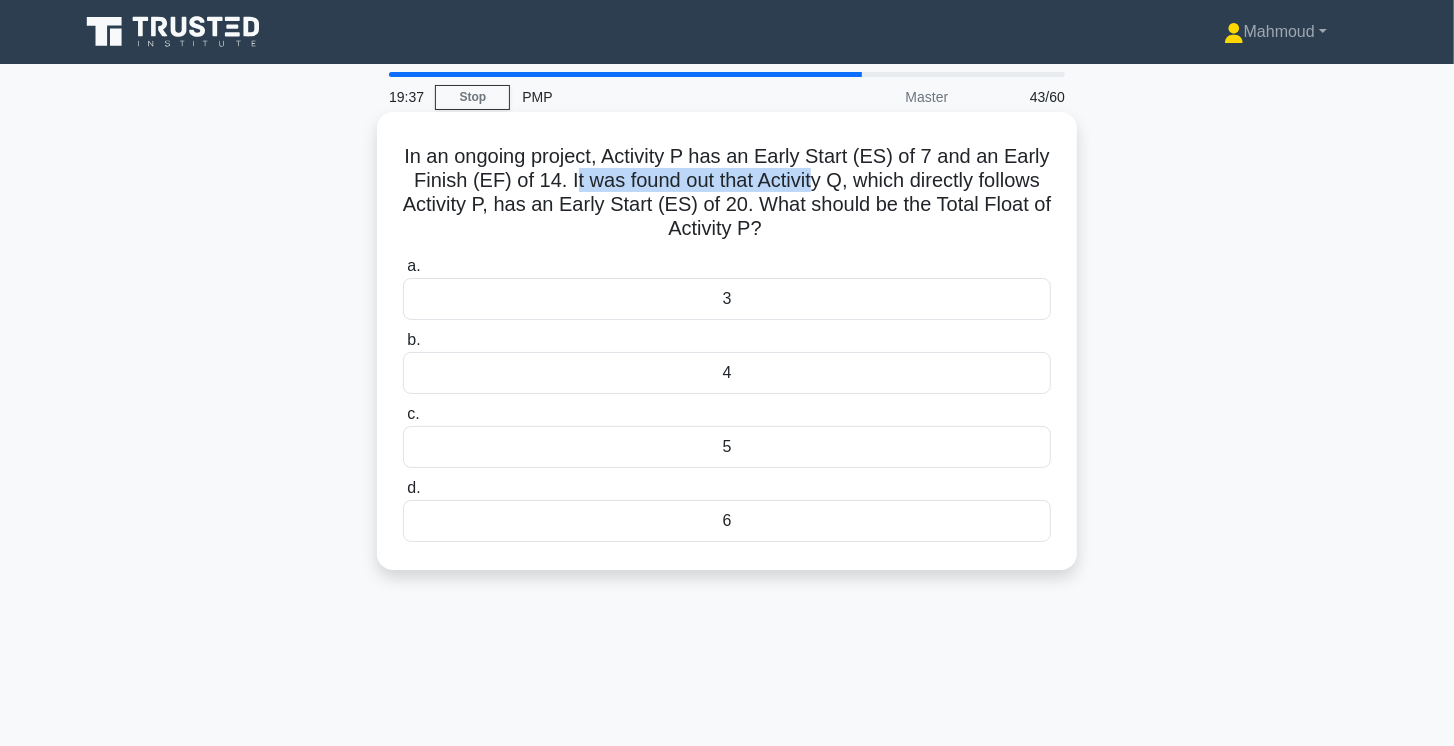 drag, startPoint x: 564, startPoint y: 184, endPoint x: 832, endPoint y: 196, distance: 268.26852 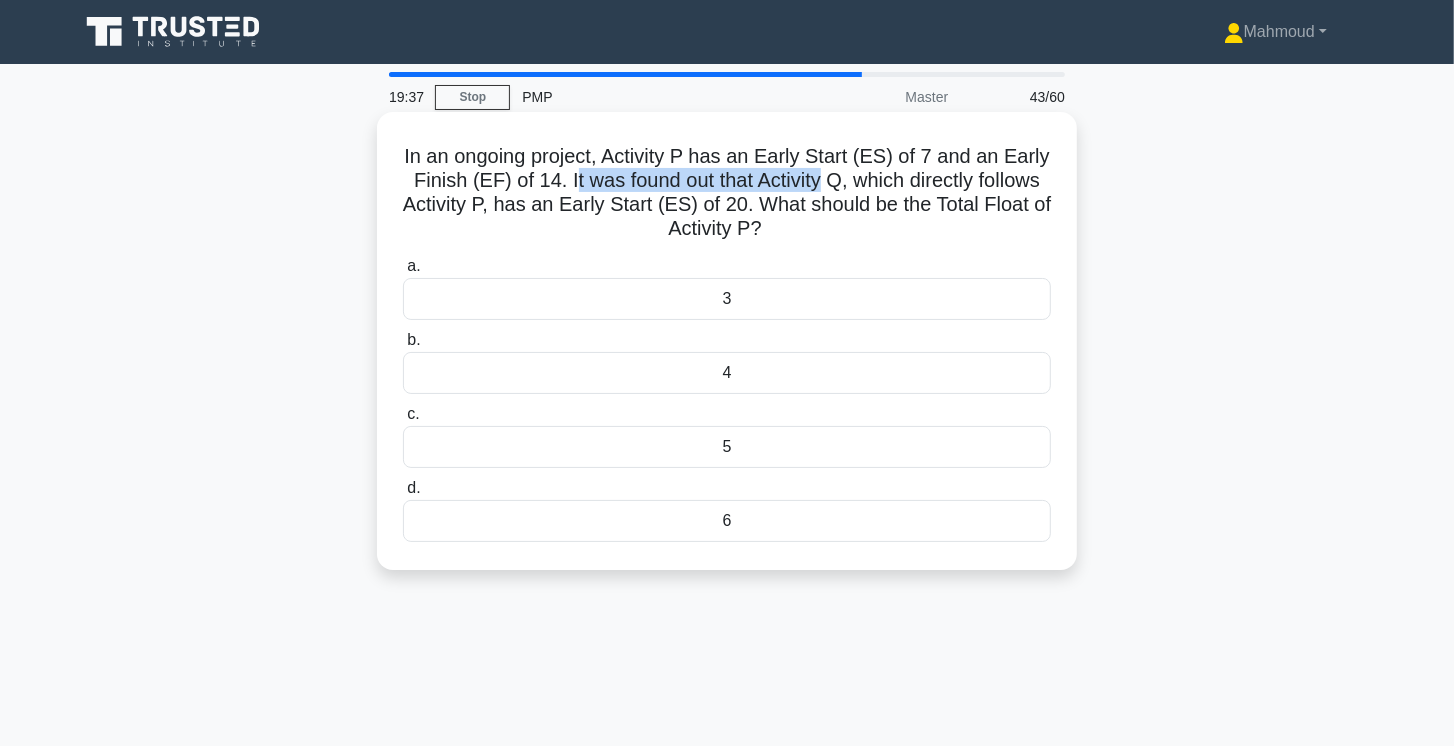 click on "In an ongoing project, Activity P has an Early Start (ES) of 7 and an Early Finish (EF) of 14. It was found out that Activity Q, which directly follows Activity P, has an Early Start (ES) of 20. What should be the Total Float of Activity P?
.spinner_0XTQ{transform-origin:center;animation:spinner_y6GP .75s linear infinite}@keyframes spinner_y6GP{100%{transform:rotate(360deg)}}" at bounding box center [727, 193] 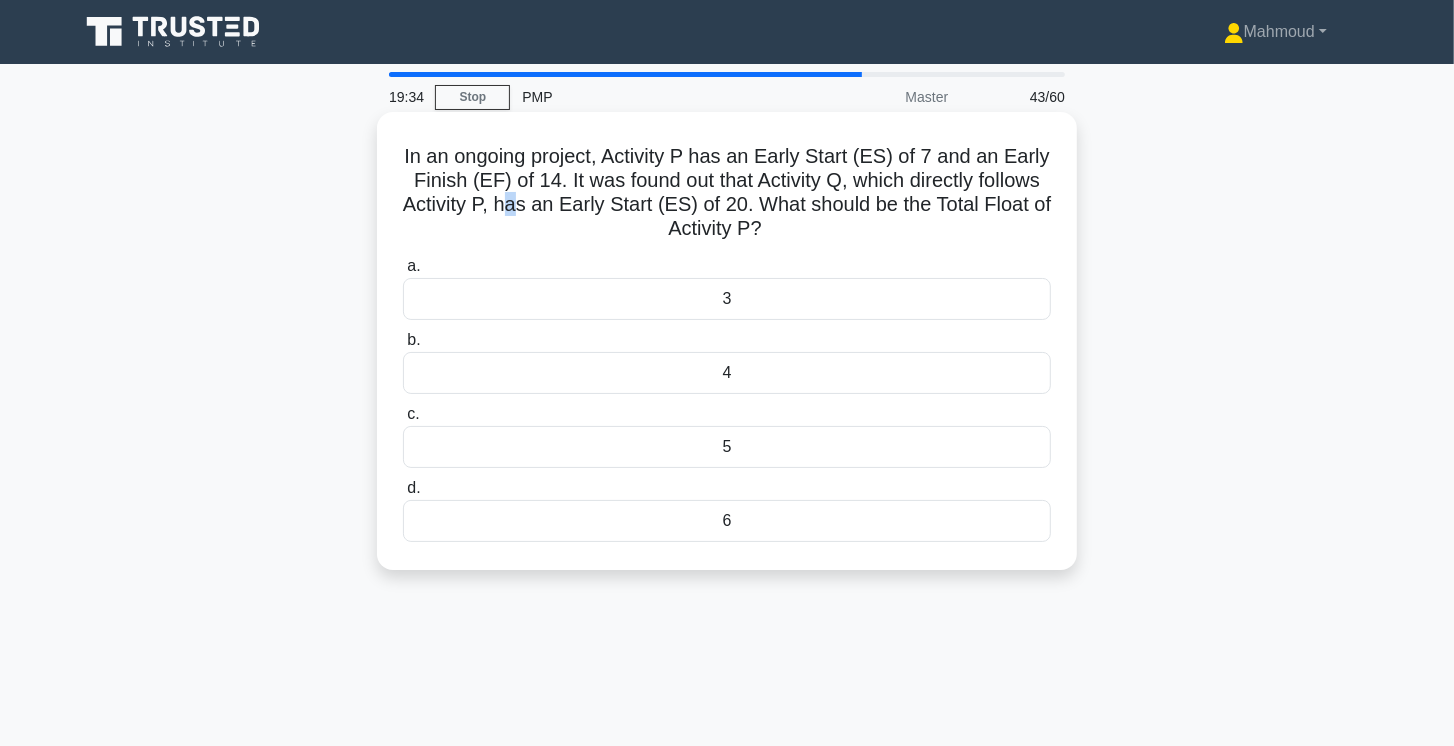 click on "In an ongoing project, Activity P has an Early Start (ES) of 7 and an Early Finish (EF) of 14. It was found out that Activity Q, which directly follows Activity P, has an Early Start (ES) of 20. What should be the Total Float of Activity P?
.spinner_0XTQ{transform-origin:center;animation:spinner_y6GP .75s linear infinite}@keyframes spinner_y6GP{100%{transform:rotate(360deg)}}" at bounding box center (727, 193) 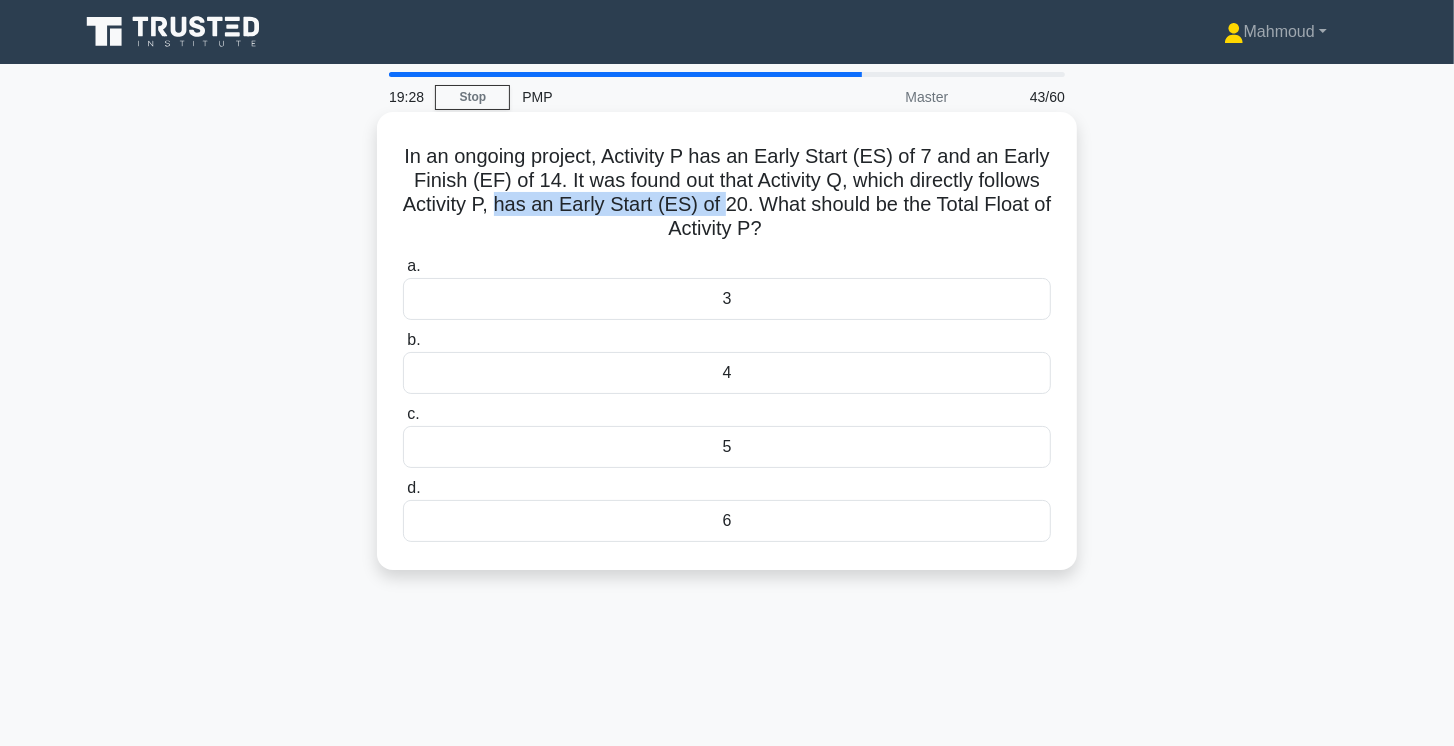 drag, startPoint x: 504, startPoint y: 203, endPoint x: 732, endPoint y: 208, distance: 228.05482 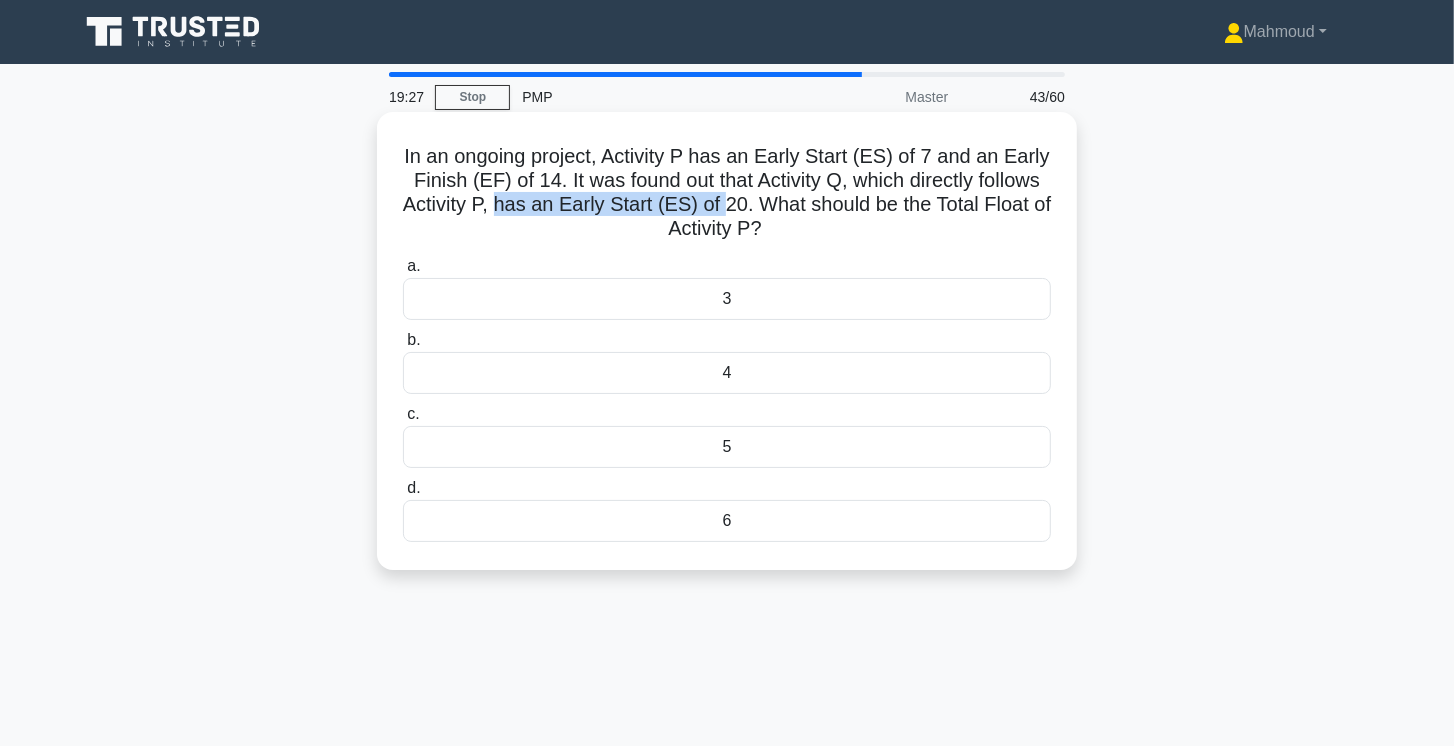 click on "In an ongoing project, Activity P has an Early Start (ES) of 7 and an Early Finish (EF) of 14. It was found out that Activity Q, which directly follows Activity P, has an Early Start (ES) of 20. What should be the Total Float of Activity P?
.spinner_0XTQ{transform-origin:center;animation:spinner_y6GP .75s linear infinite}@keyframes spinner_y6GP{100%{transform:rotate(360deg)}}" at bounding box center (727, 193) 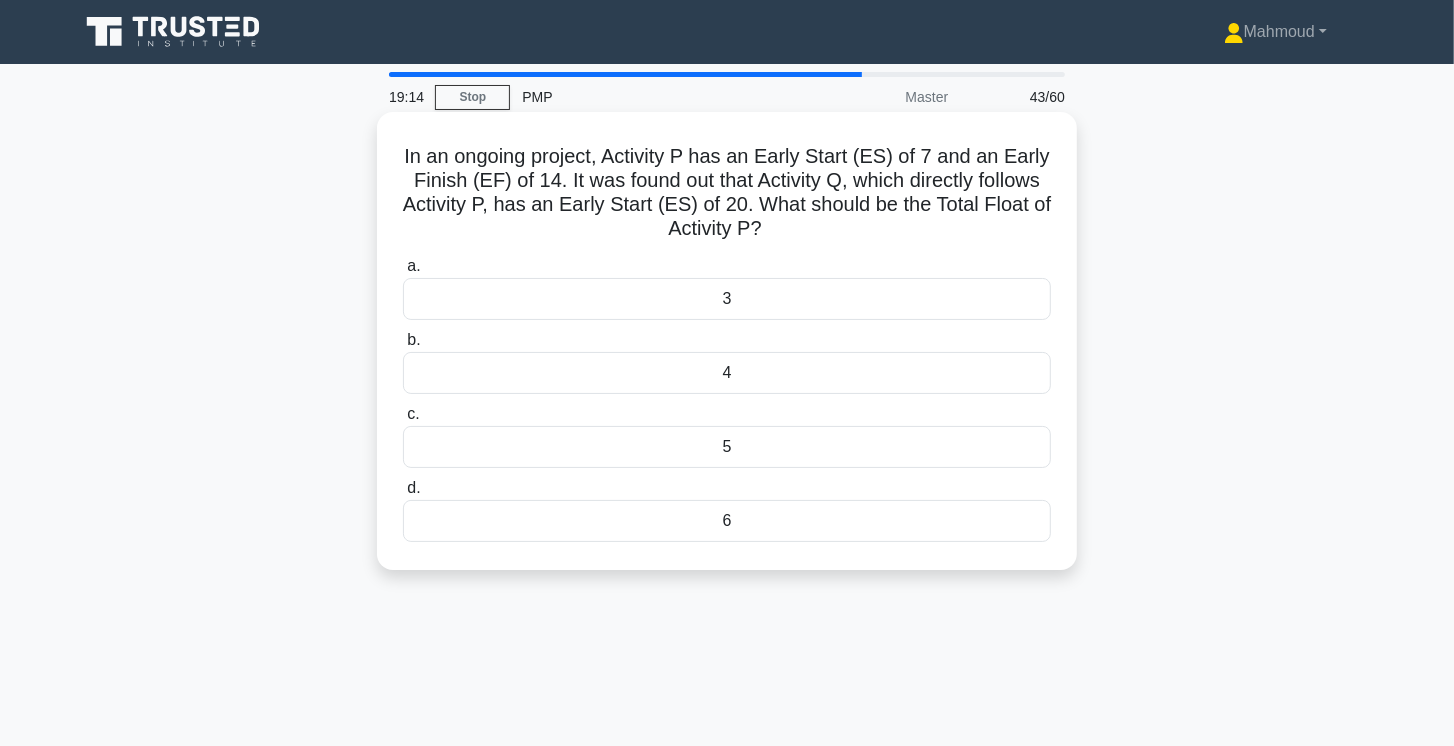 click on "6" at bounding box center [727, 521] 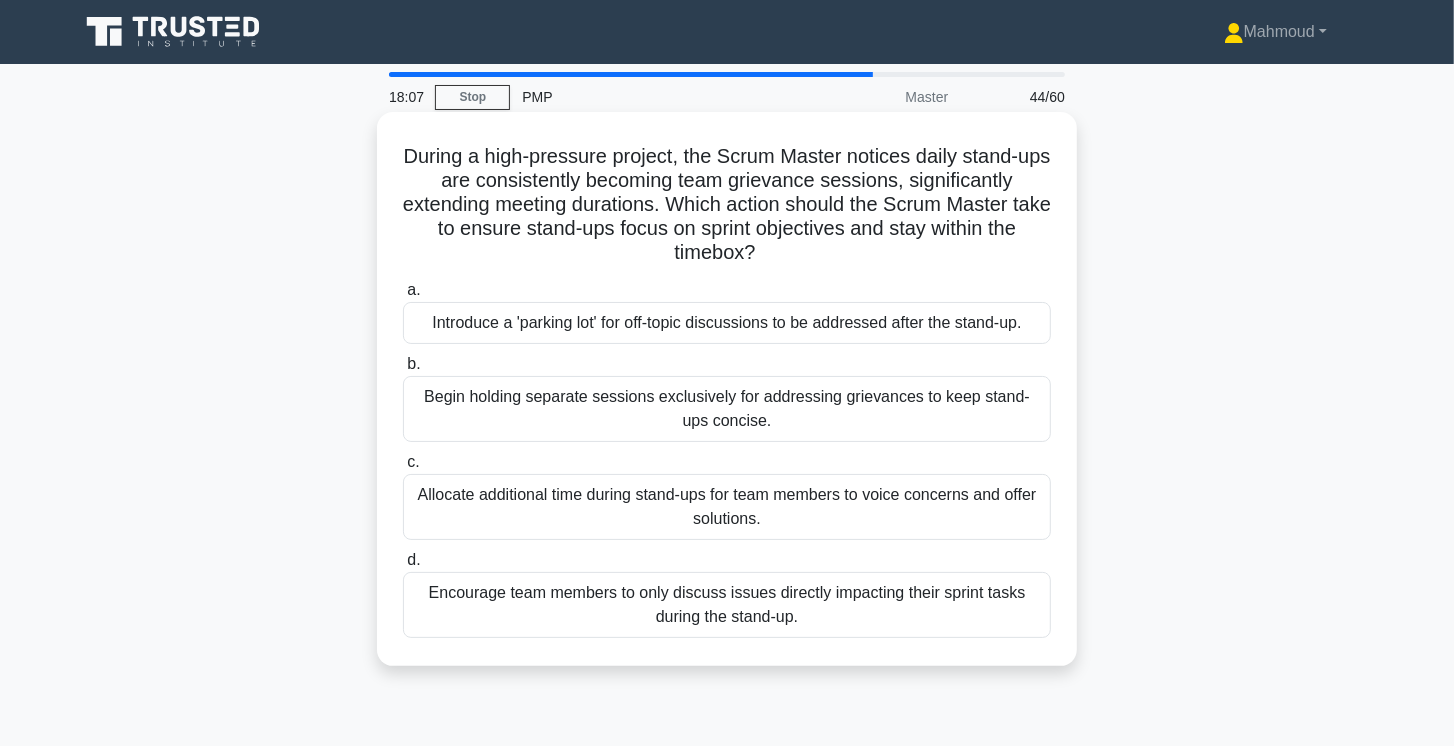 click on "Encourage team members to only discuss issues directly impacting their sprint tasks during the stand-up." at bounding box center (727, 605) 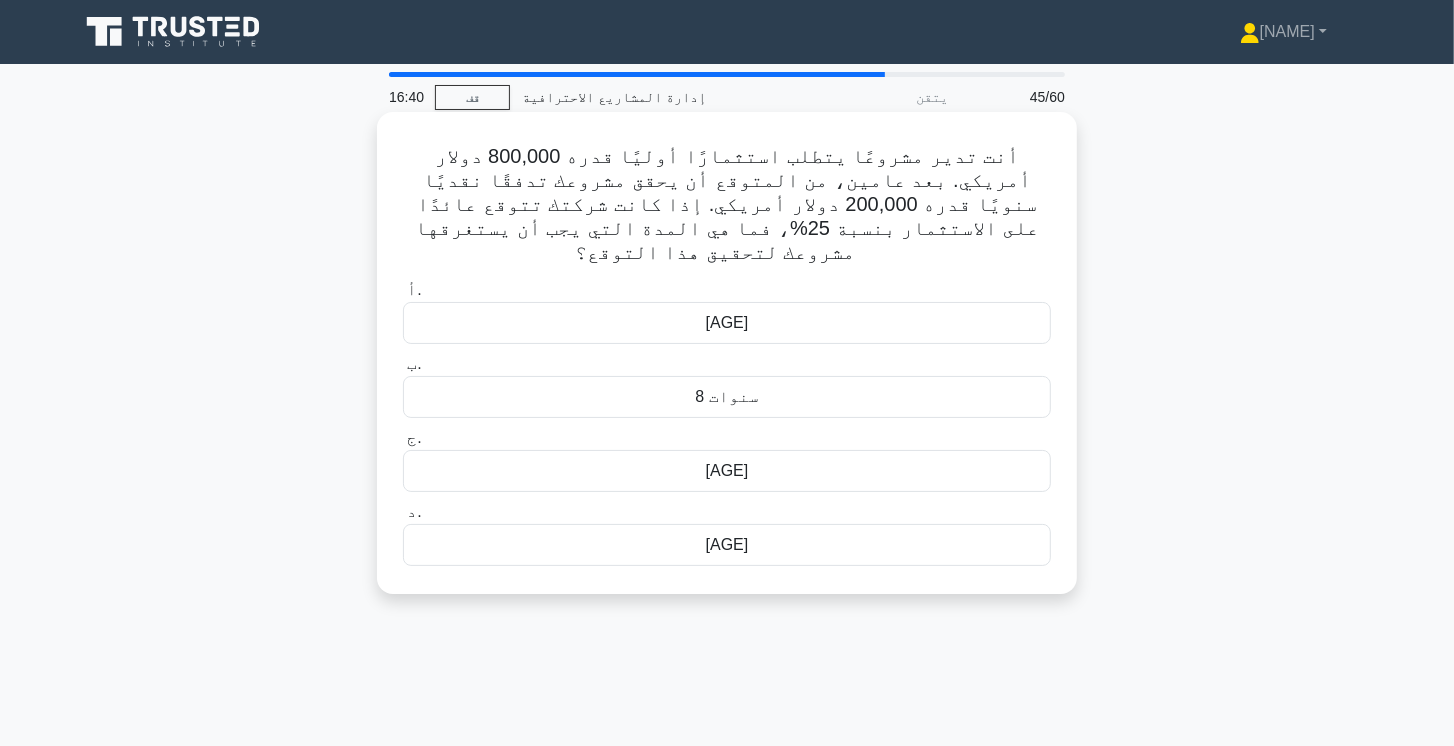click on "8 سنوات" at bounding box center [726, 396] 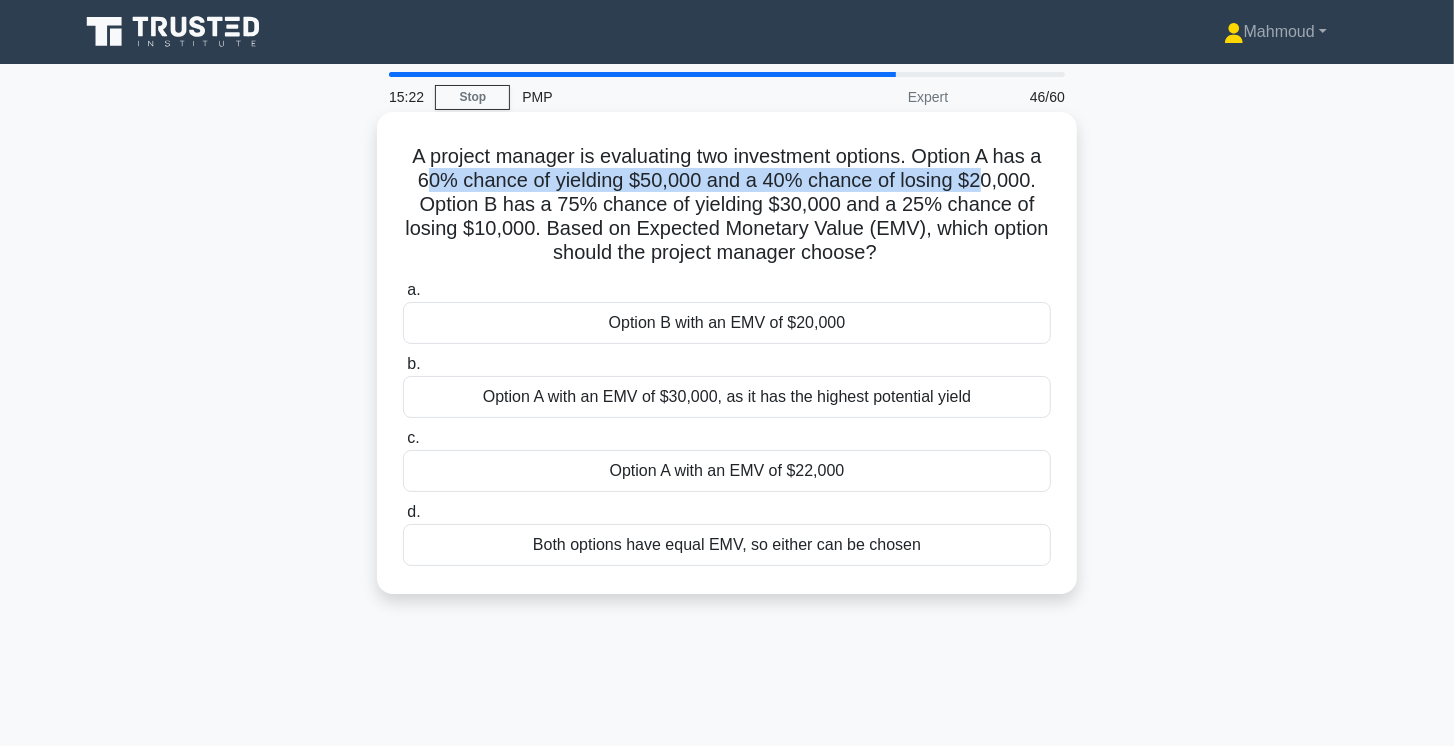 drag, startPoint x: 435, startPoint y: 184, endPoint x: 992, endPoint y: 185, distance: 557.0009 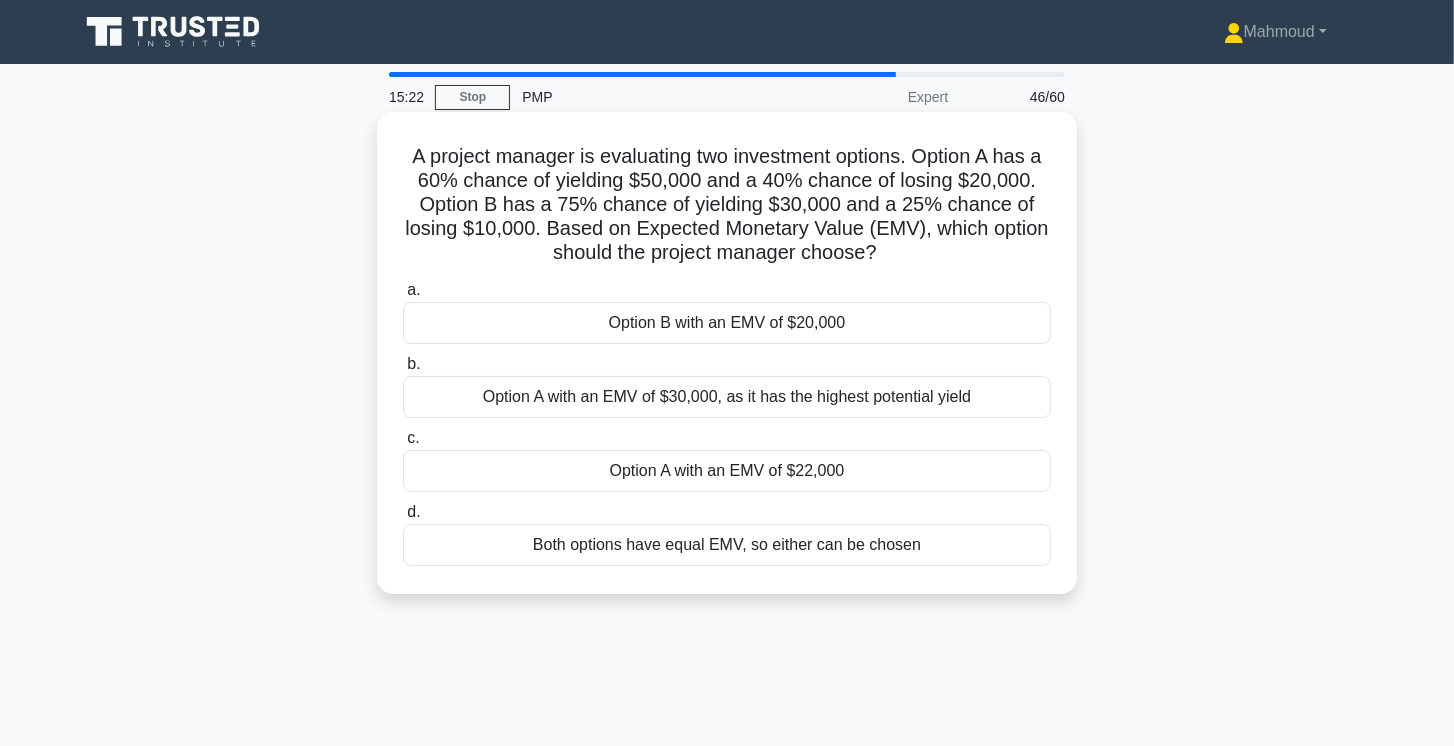 click on "A project manager is evaluating two investment options. Option A has a 60% chance of yielding $50,000 and a 40% chance of losing $20,000. Option B has a 75% chance of yielding $30,000 and a 25% chance of losing $10,000. Based on Expected Monetary Value (EMV), which option should the project manager choose?
.spinner_0XTQ{transform-origin:center;animation:spinner_y6GP .75s linear infinite}@keyframes spinner_y6GP{100%{transform:rotate(360deg)}}" at bounding box center [727, 205] 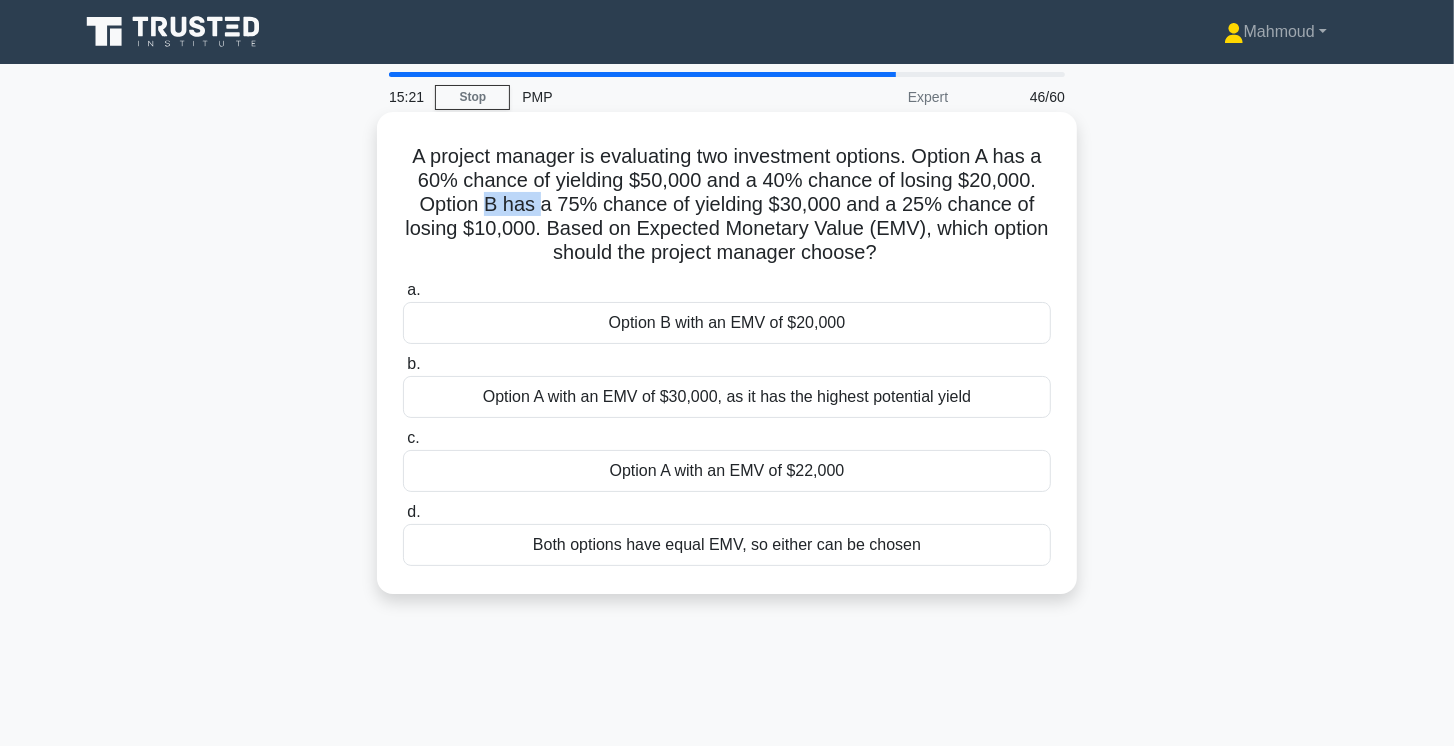 drag, startPoint x: 487, startPoint y: 202, endPoint x: 561, endPoint y: 208, distance: 74.24284 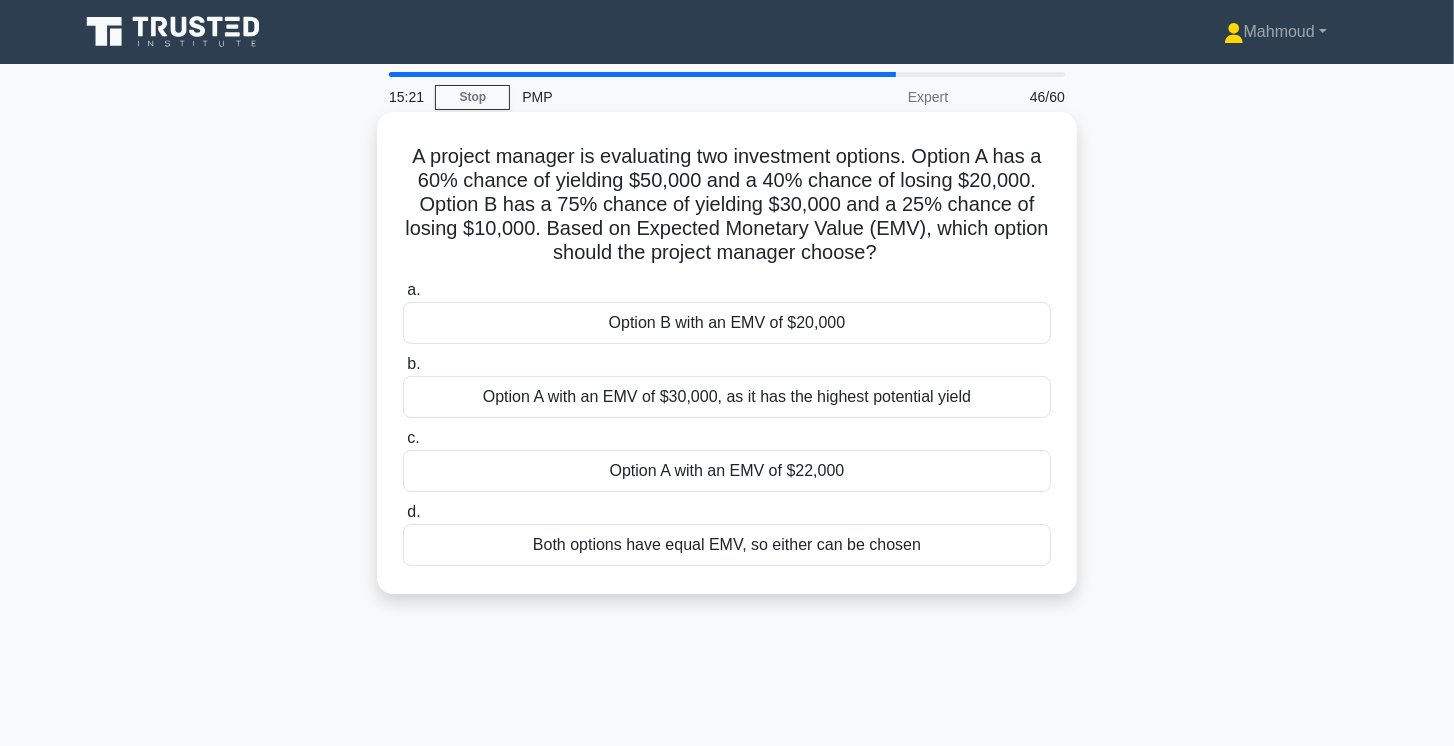click on "A project manager is evaluating two investment options. Option A has a 60% chance of yielding $50,000 and a 40% chance of losing $20,000. Option B has a 75% chance of yielding $30,000 and a 25% chance of losing $10,000. Based on Expected Monetary Value (EMV), which option should the project manager choose?
.spinner_0XTQ{transform-origin:center;animation:spinner_y6GP .75s linear infinite}@keyframes spinner_y6GP{100%{transform:rotate(360deg)}}" at bounding box center [727, 205] 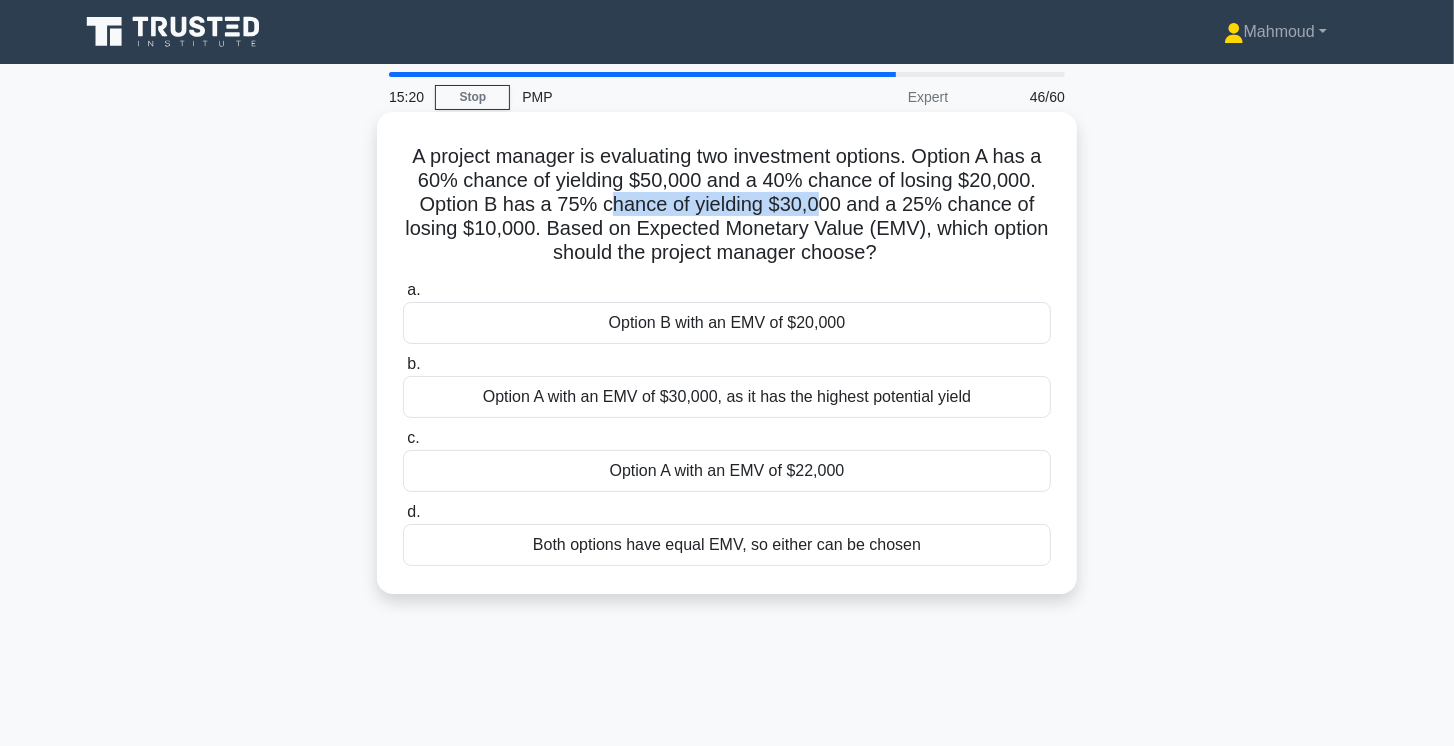 drag, startPoint x: 621, startPoint y: 209, endPoint x: 820, endPoint y: 212, distance: 199.02261 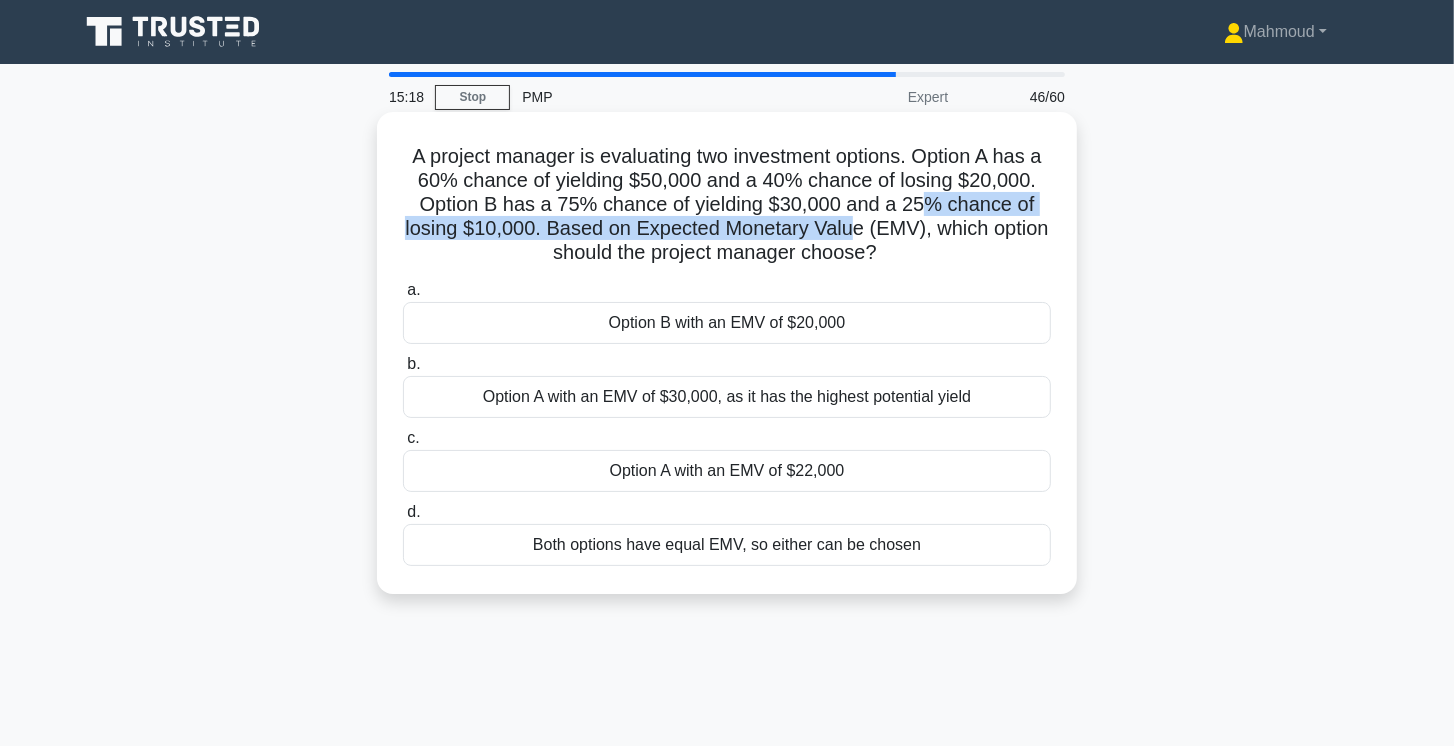 drag, startPoint x: 926, startPoint y: 212, endPoint x: 841, endPoint y: 226, distance: 86.145226 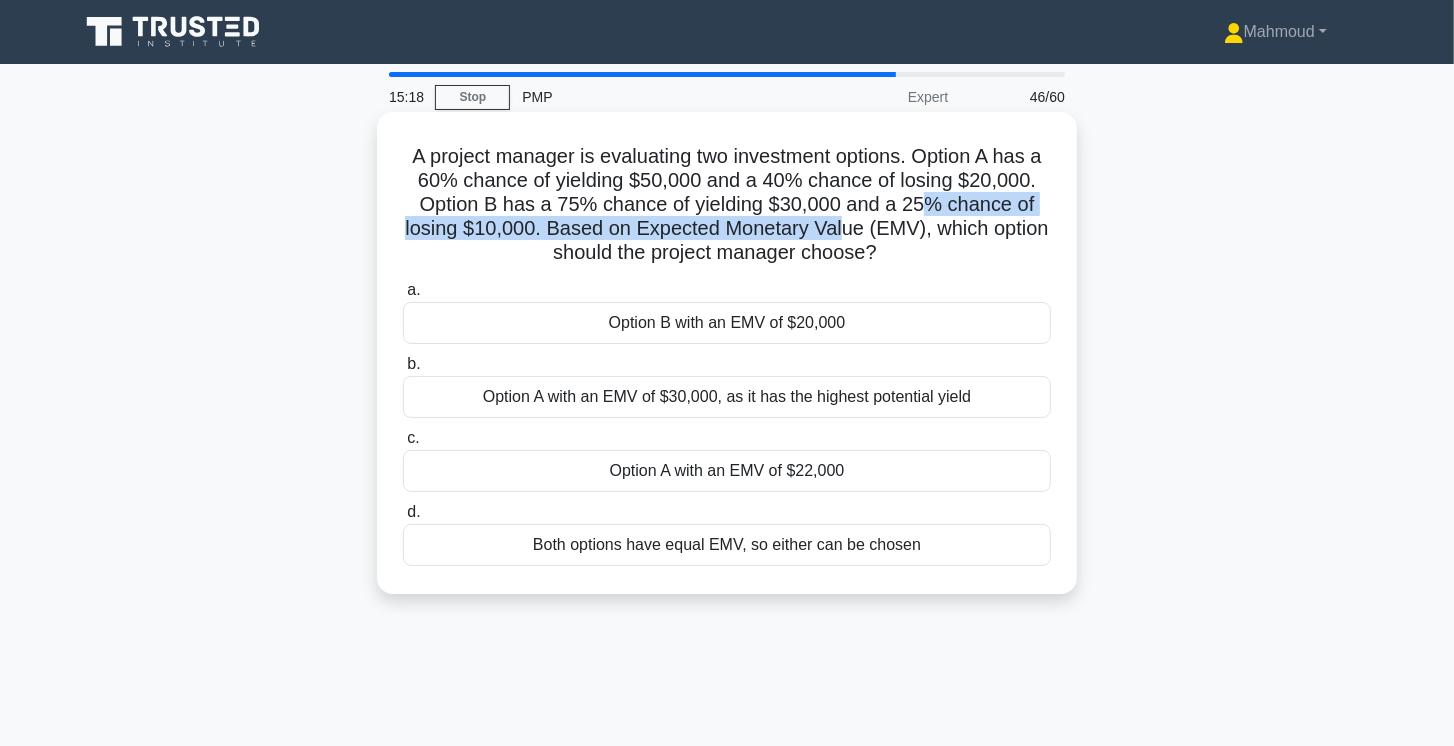 click on "A project manager is evaluating two investment options. Option A has a 60% chance of yielding $50,000 and a 40% chance of losing $20,000. Option B has a 75% chance of yielding $30,000 and a 25% chance of losing $10,000. Based on Expected Monetary Value (EMV), which option should the project manager choose?
.spinner_0XTQ{transform-origin:center;animation:spinner_y6GP .75s linear infinite}@keyframes spinner_y6GP{100%{transform:rotate(360deg)}}" at bounding box center [727, 205] 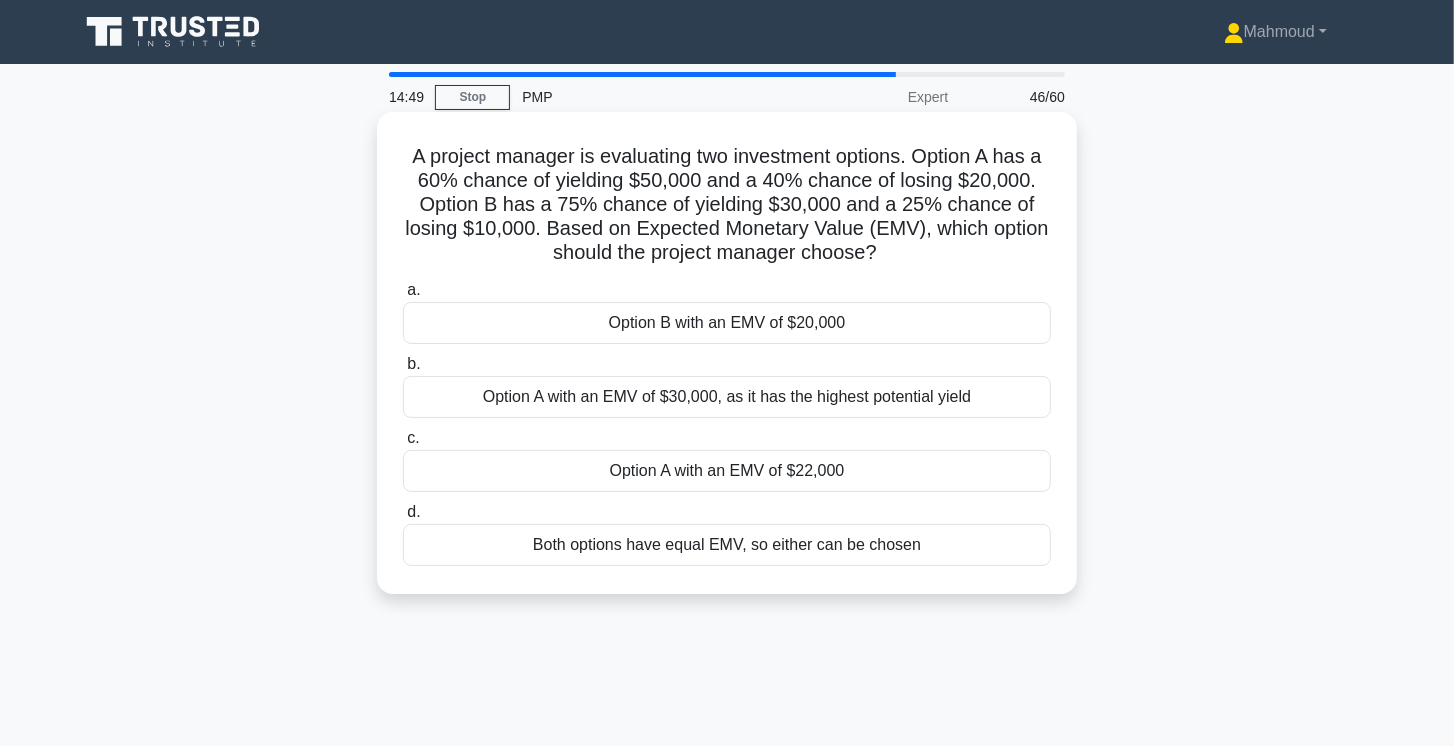 click on "Option B with an EMV of $20,000" at bounding box center [727, 323] 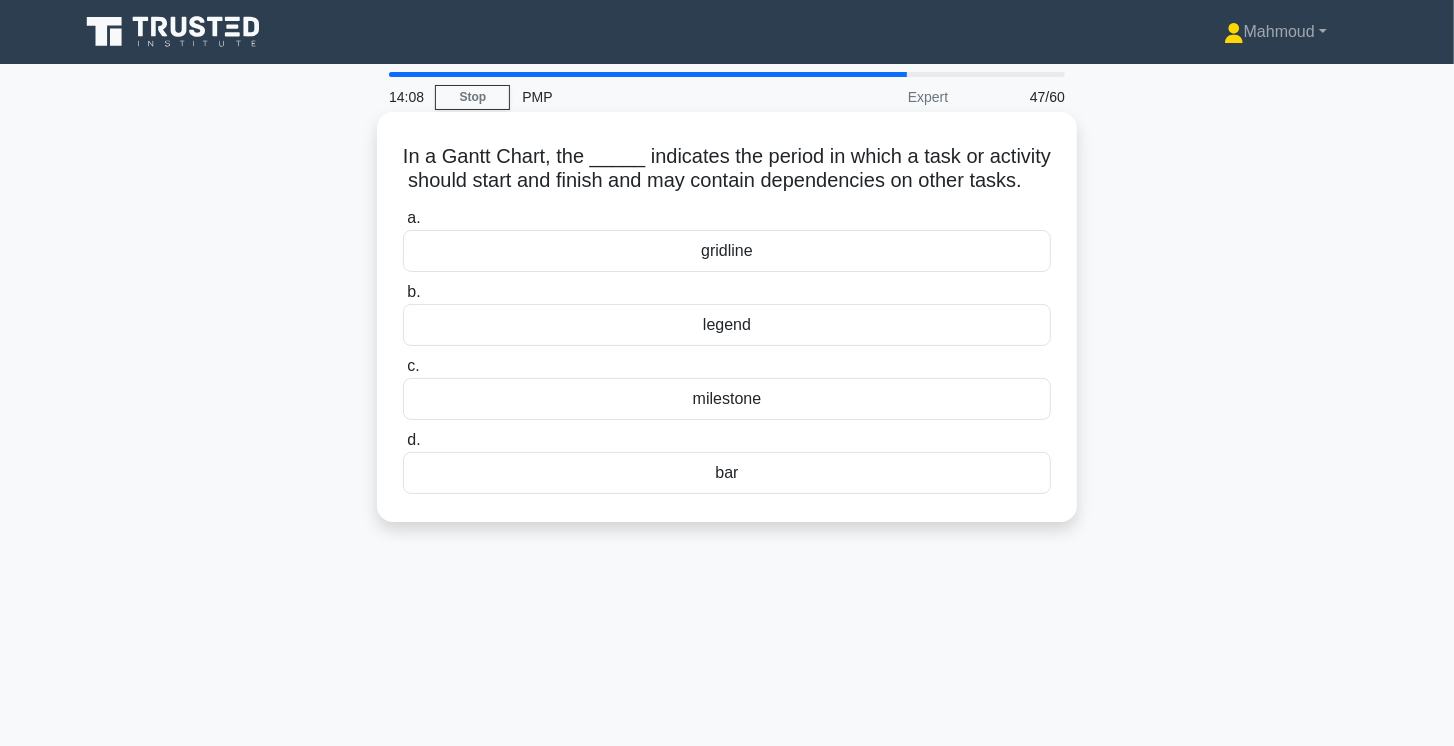 click on "milestone" at bounding box center [727, 399] 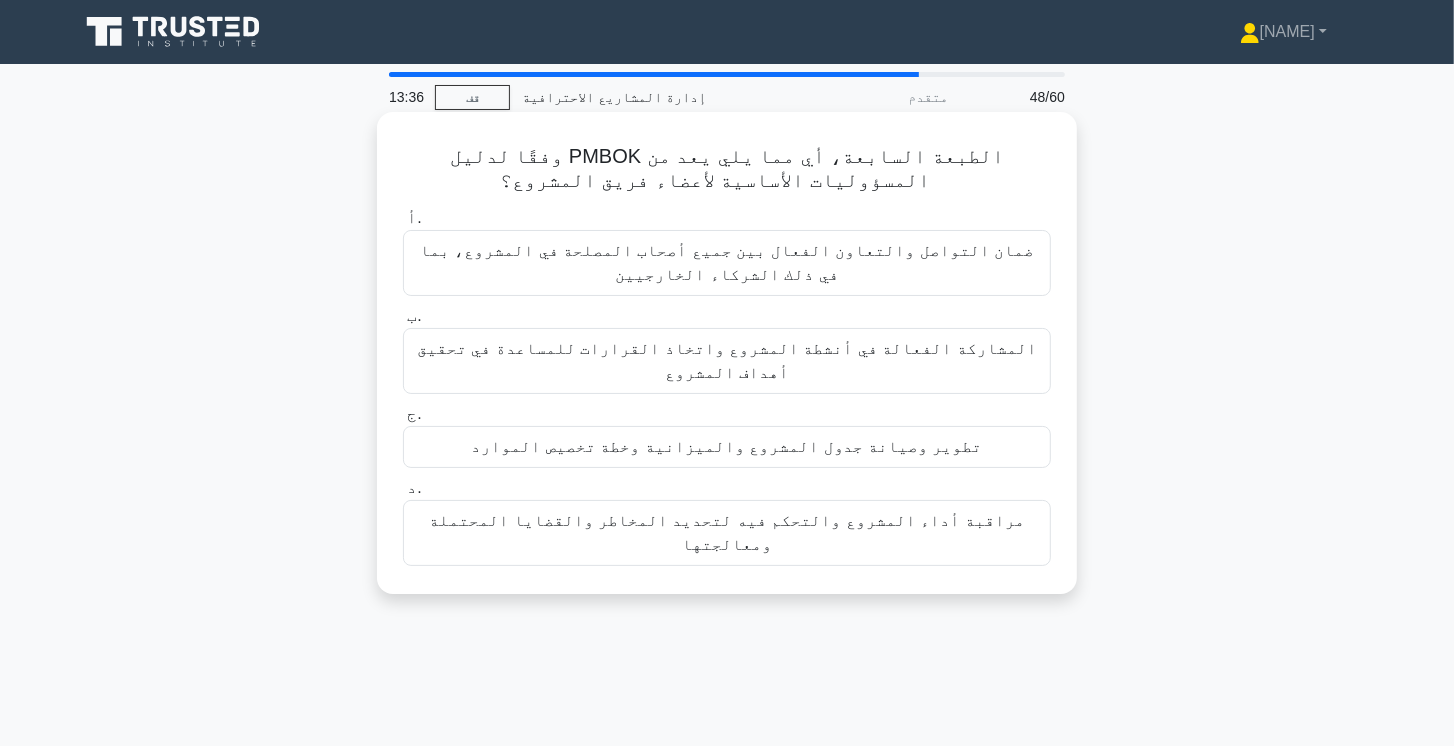 click on "المشاركة الفعالة في أنشطة المشروع واتخاذ القرارات للمساعدة في تحقيق أهداف المشروع" at bounding box center [727, 360] 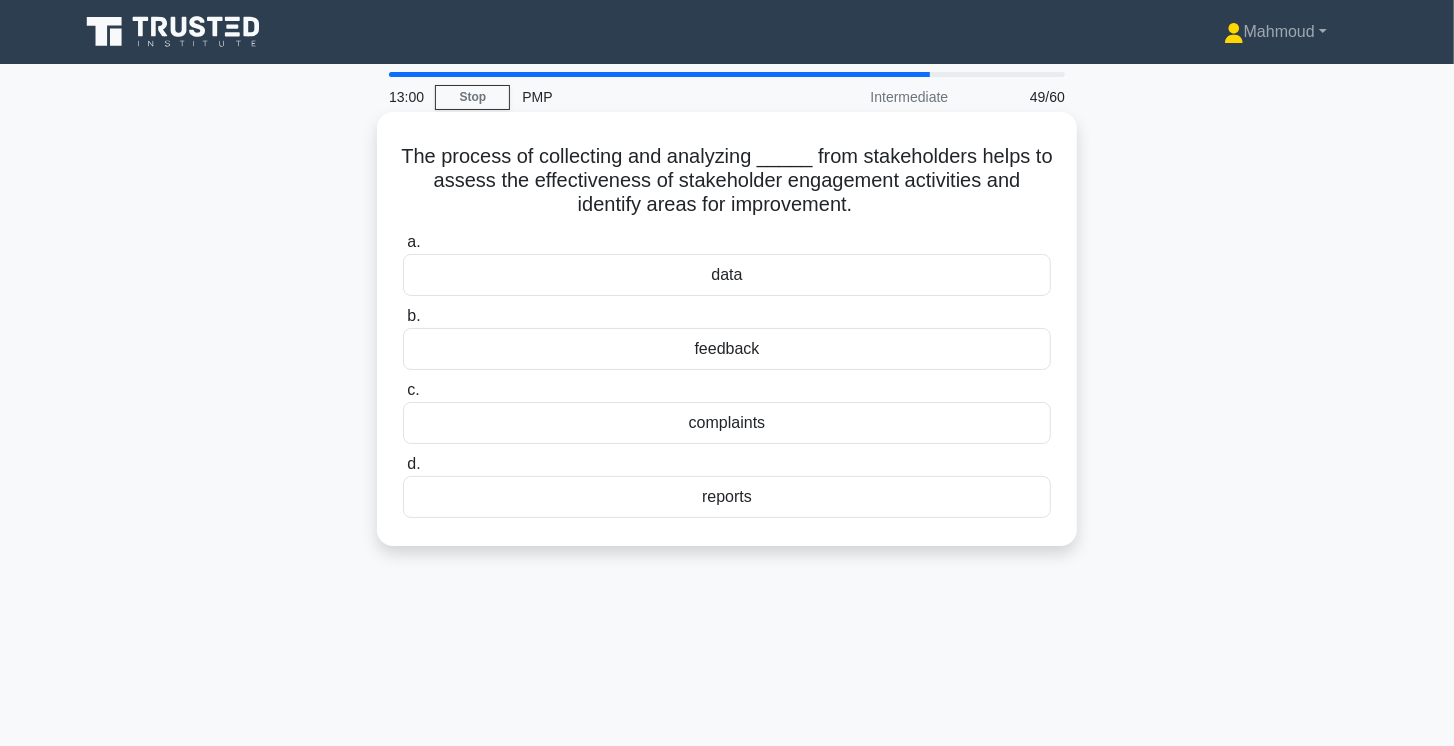 click on "data" at bounding box center (727, 275) 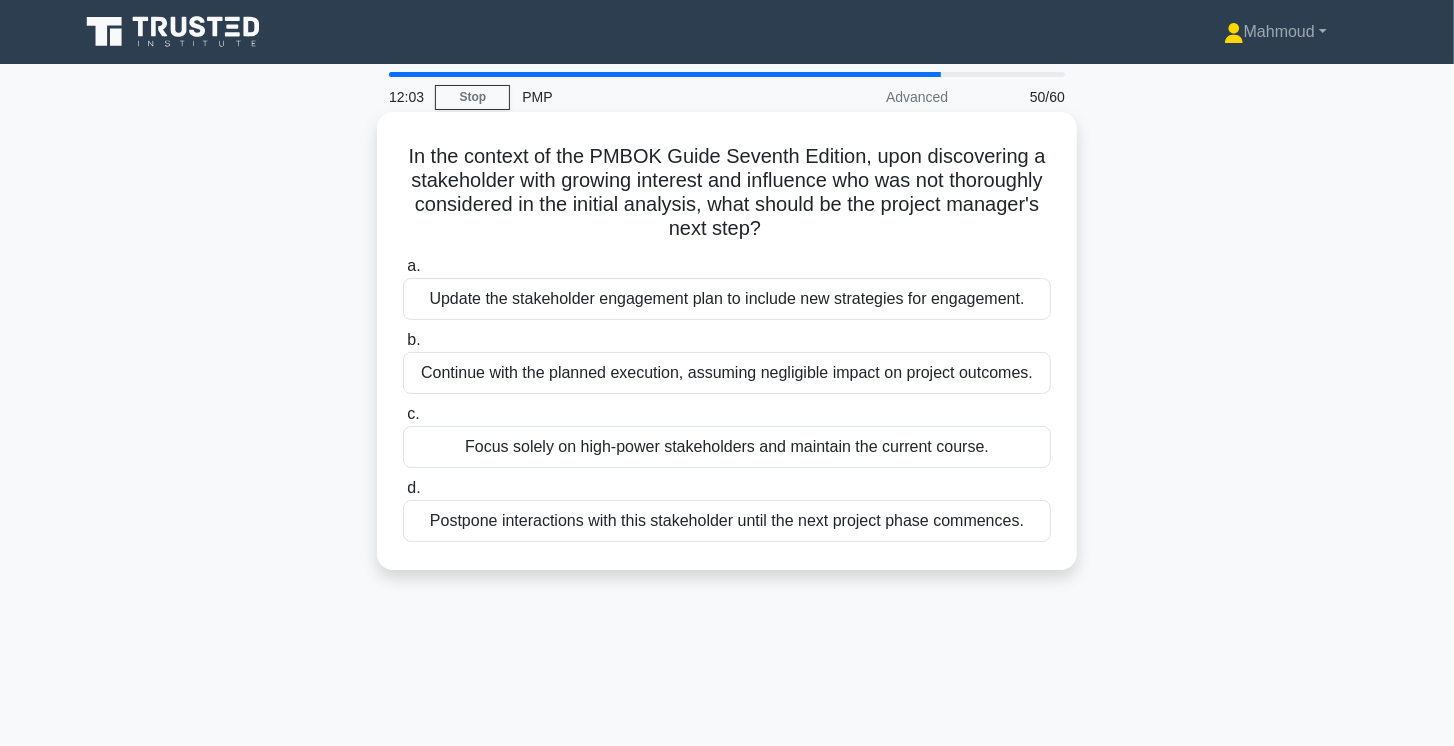 click on "Update the stakeholder engagement plan to include new strategies for engagement." at bounding box center (727, 299) 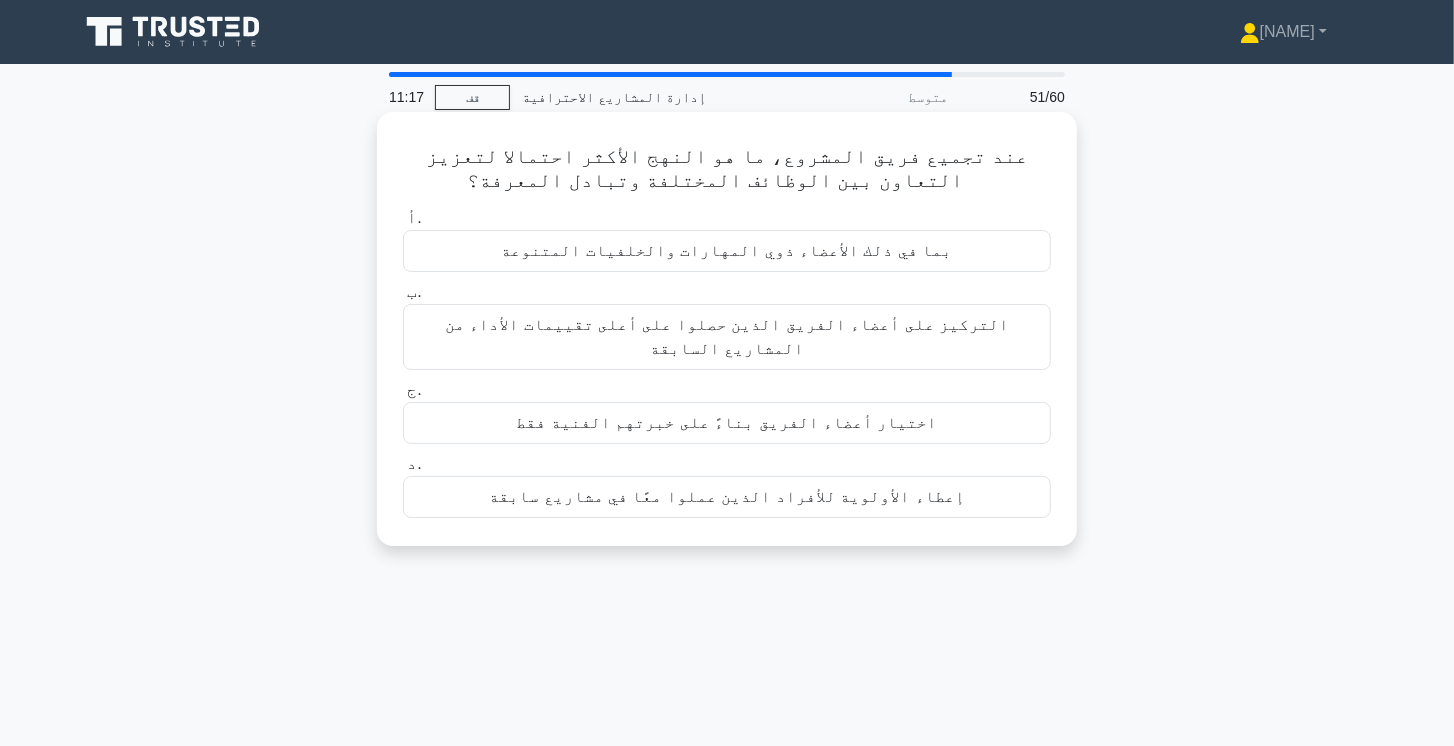 click on "بما في ذلك الأعضاء ذوي المهارات والخلفيات المتنوعة" at bounding box center [726, 250] 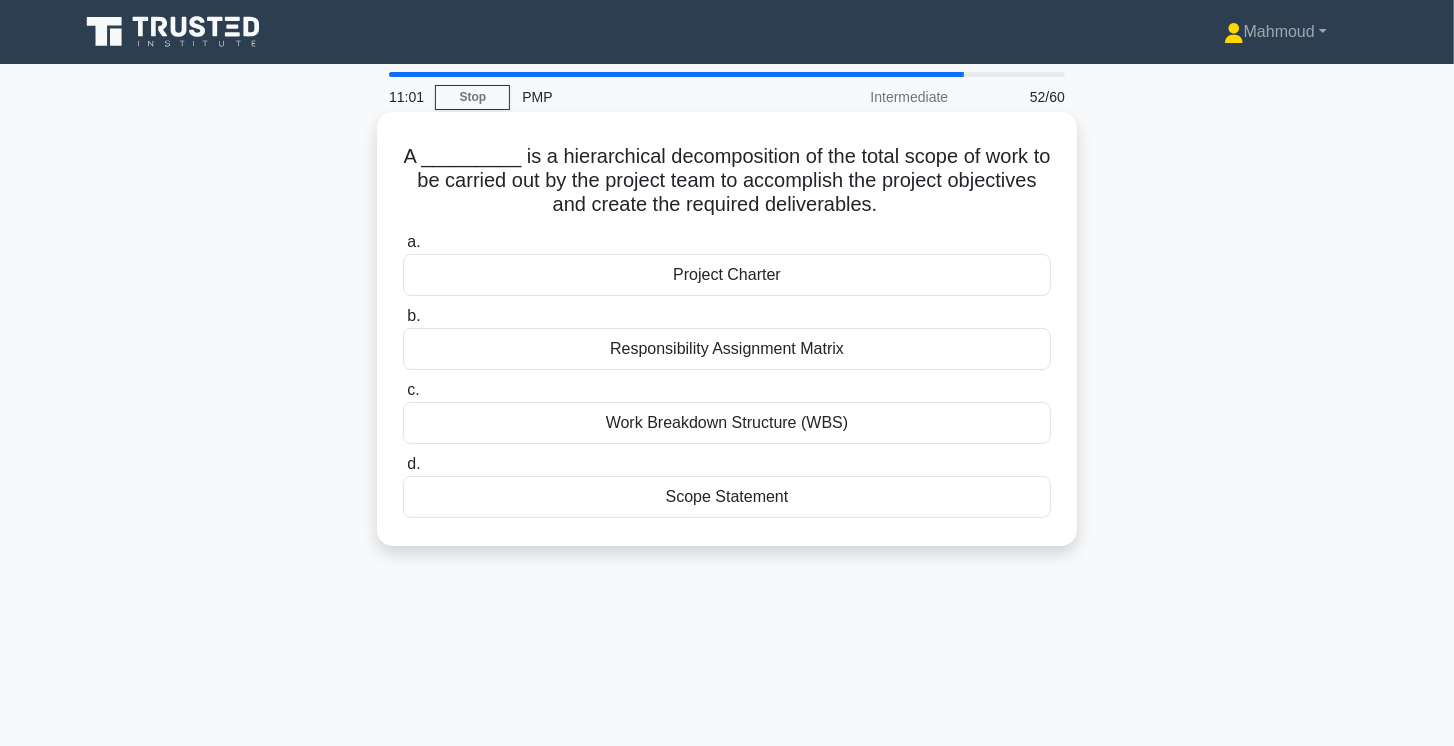 click on "Work Breakdown Structure (WBS)" at bounding box center [727, 423] 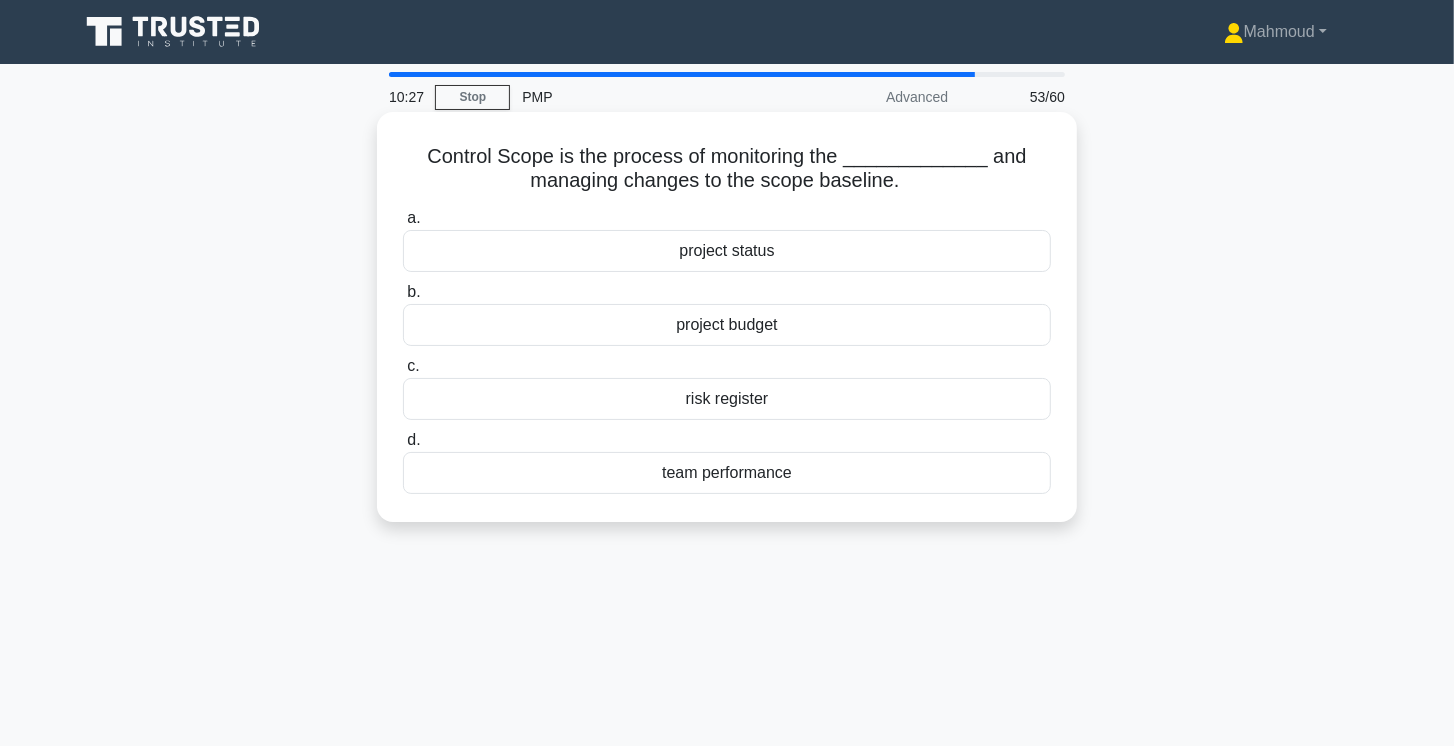 click on "project status" at bounding box center [727, 251] 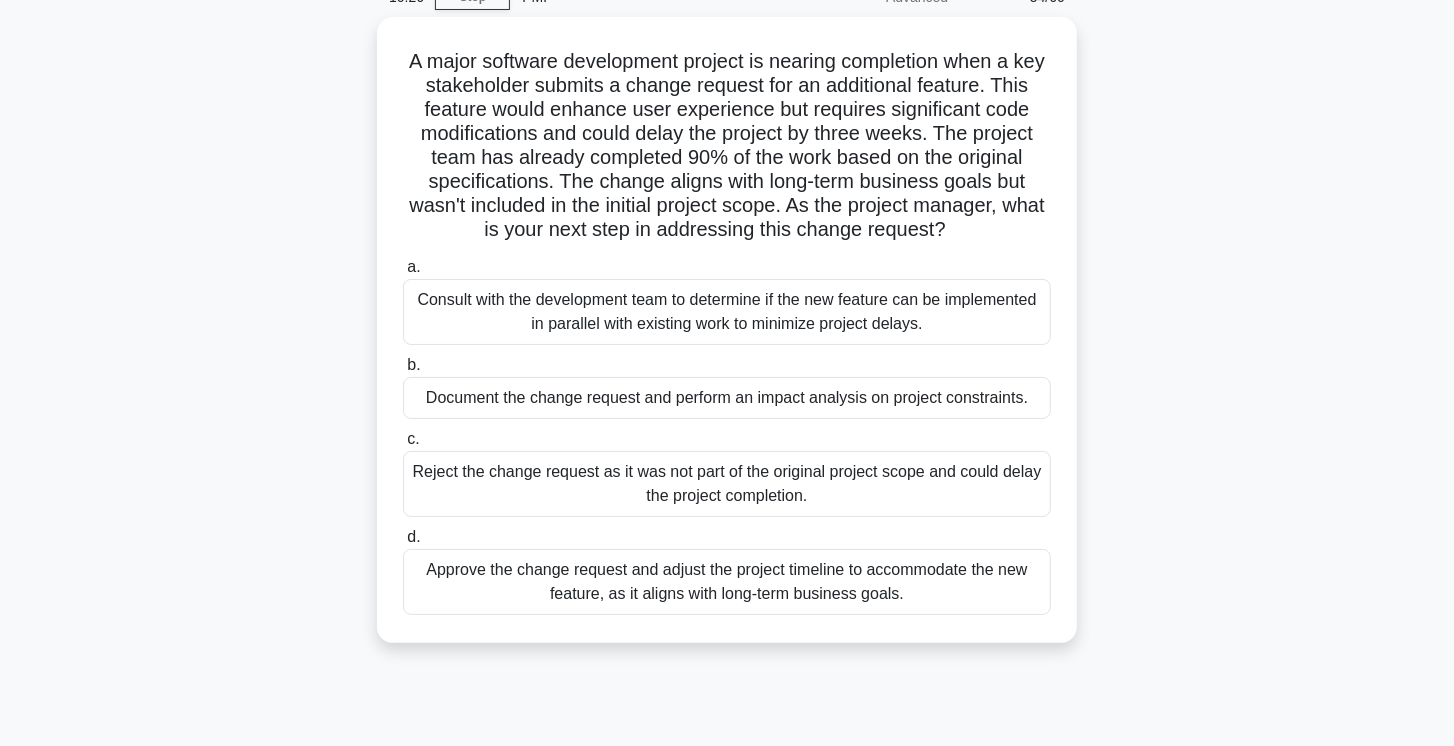 scroll, scrollTop: 57, scrollLeft: 0, axis: vertical 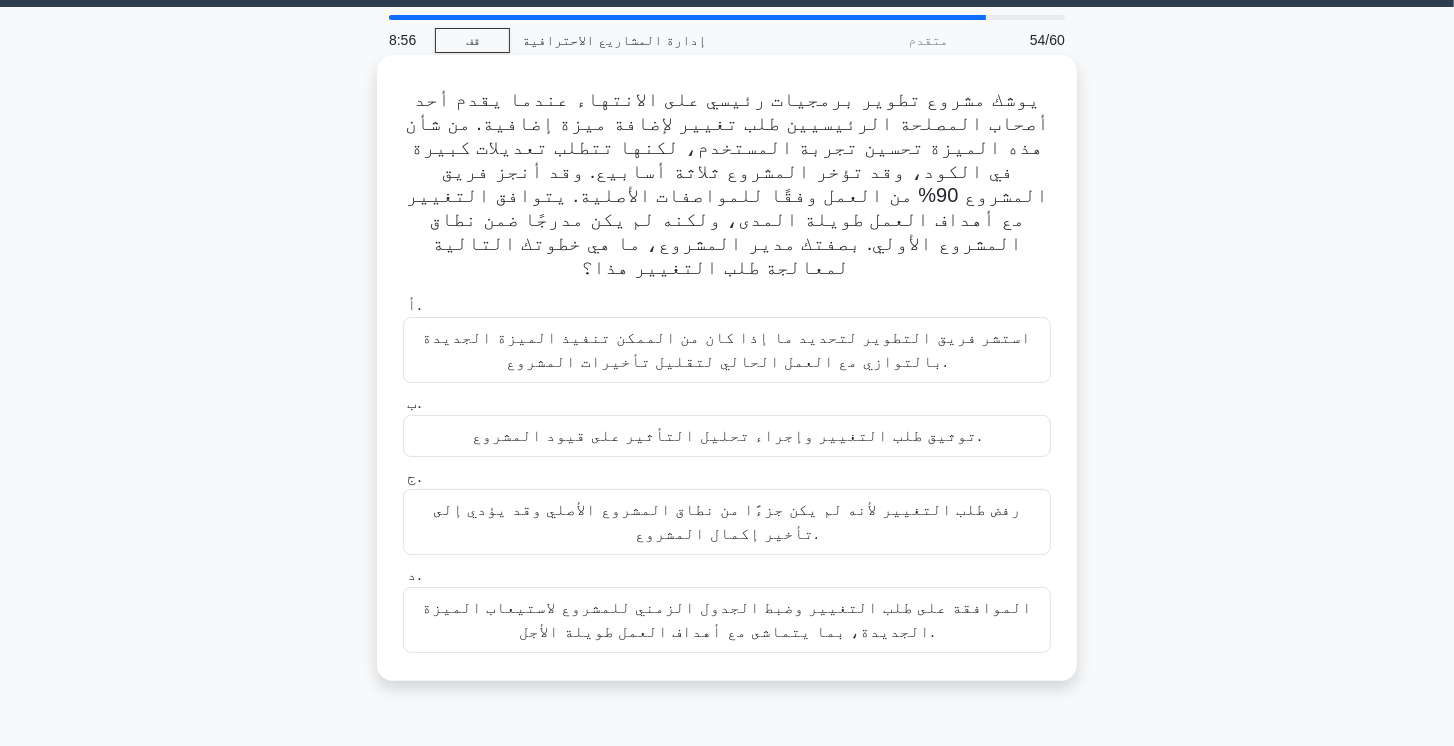 click on "توثيق طلب التغيير وإجراء تحليل التأثير على قيود المشروع." at bounding box center (727, 435) 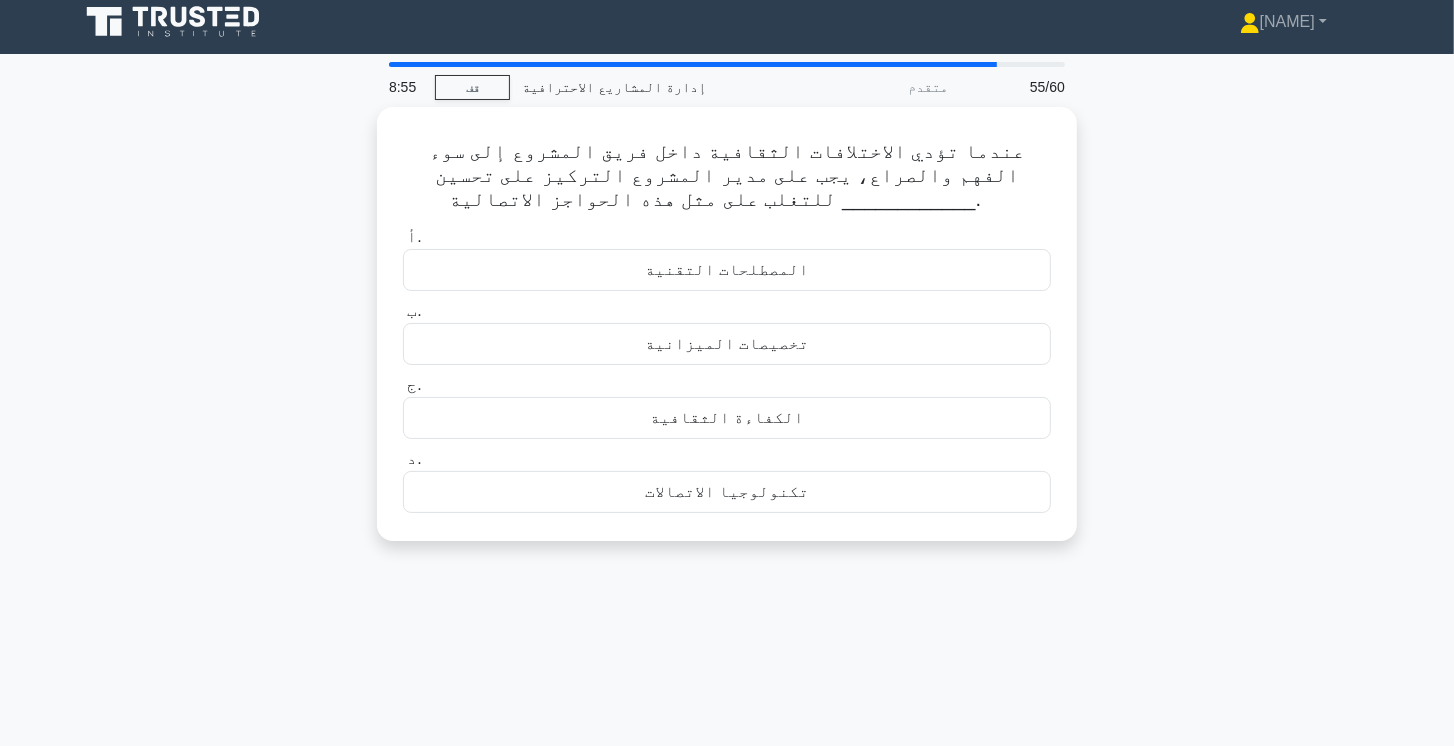 scroll, scrollTop: 0, scrollLeft: 0, axis: both 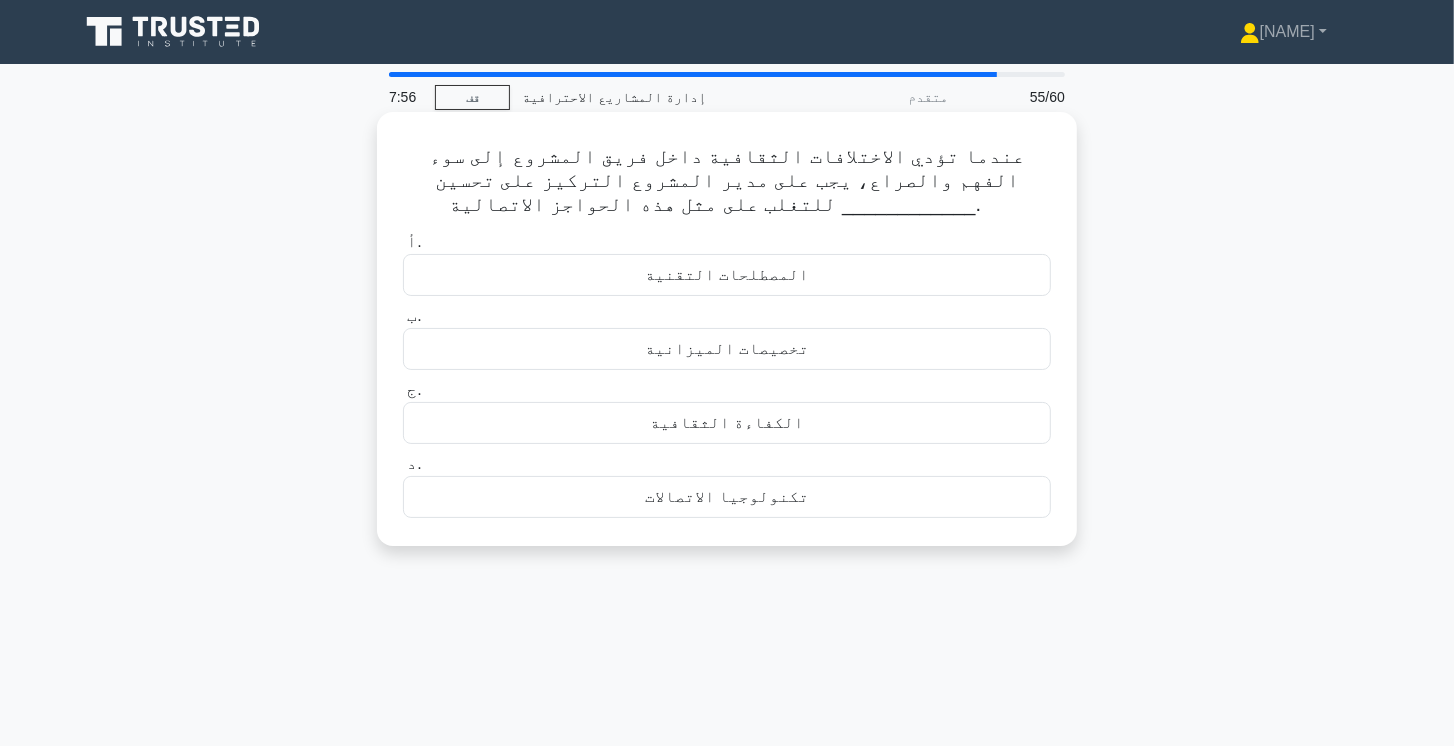 click on "تكنولوجيا الاتصالات" at bounding box center [727, 496] 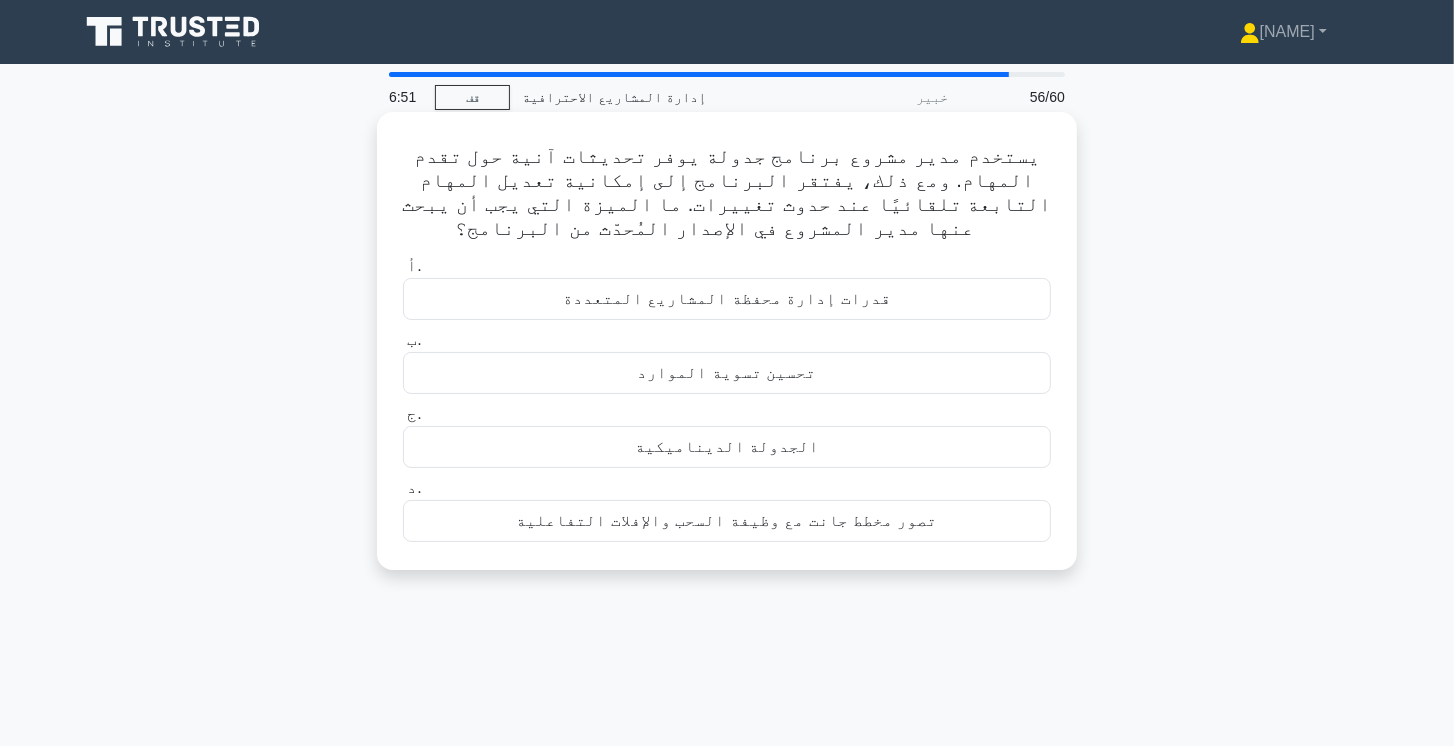 click on "الجدولة الديناميكية" at bounding box center [727, 446] 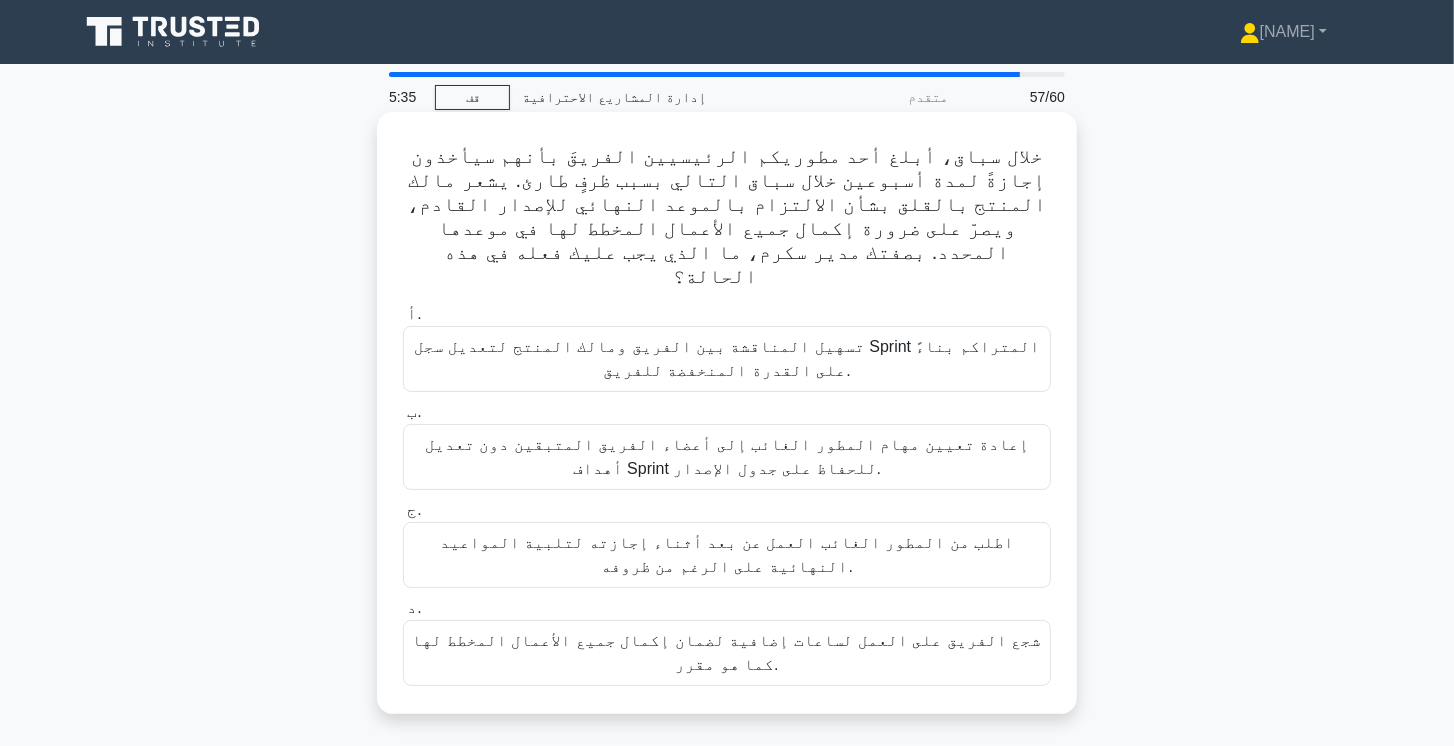 click on "إعادة تعيين مهام المطور الغائب إلى أعضاء الفريق المتبقين دون تعديل أهداف Sprint للحفاظ على جدول الإصدار." at bounding box center (727, 456) 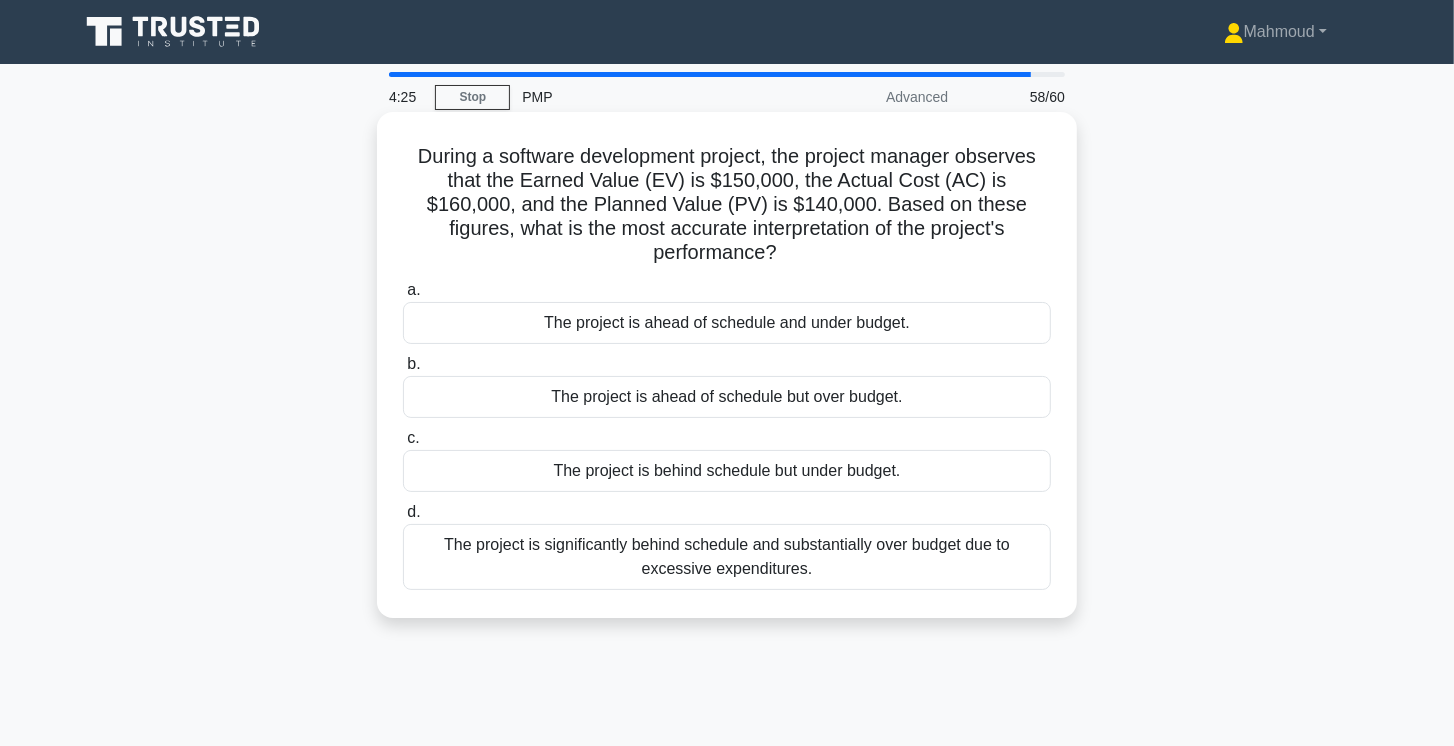 click on "The project is ahead of schedule but over budget." at bounding box center [727, 397] 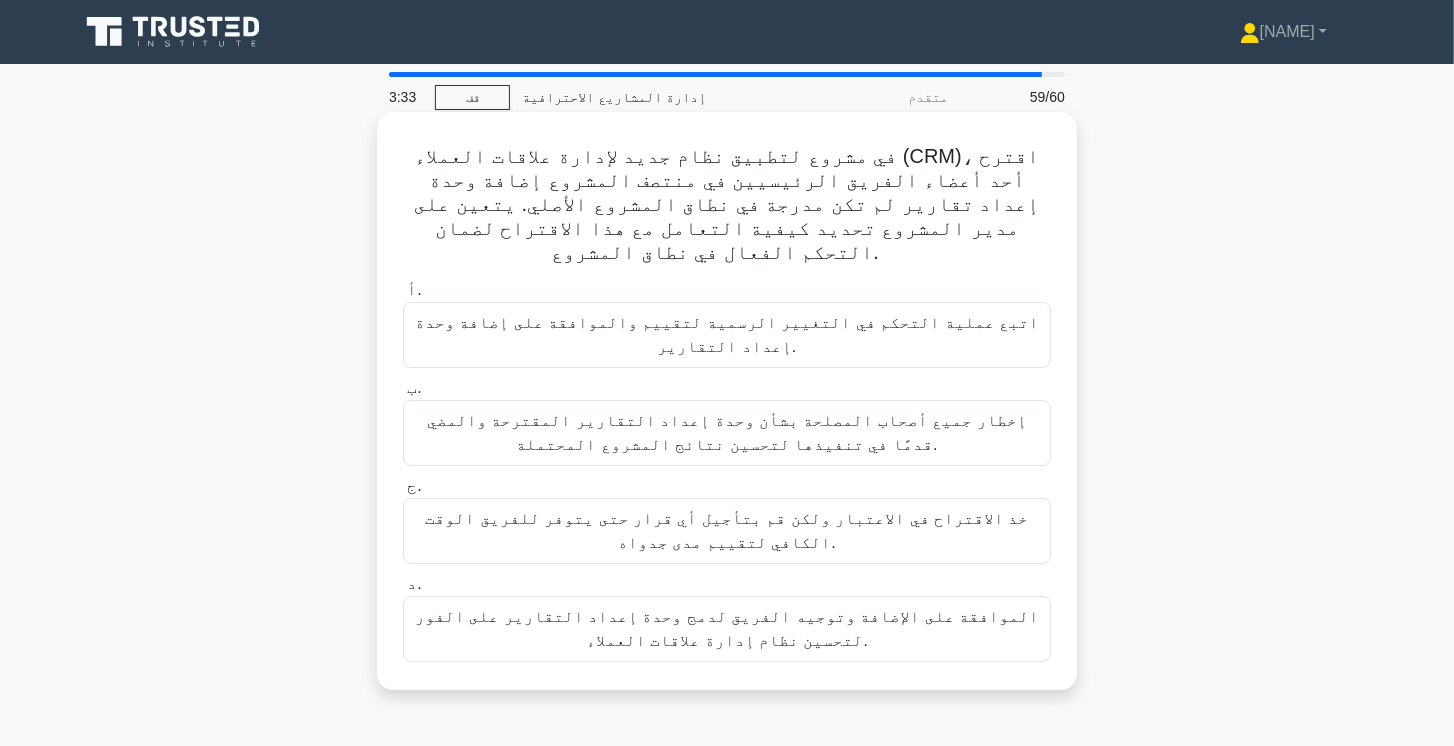 click on "اتبع عملية التحكم في التغيير الرسمية لتقييم والموافقة على إضافة وحدة إعداد التقارير." at bounding box center (727, 334) 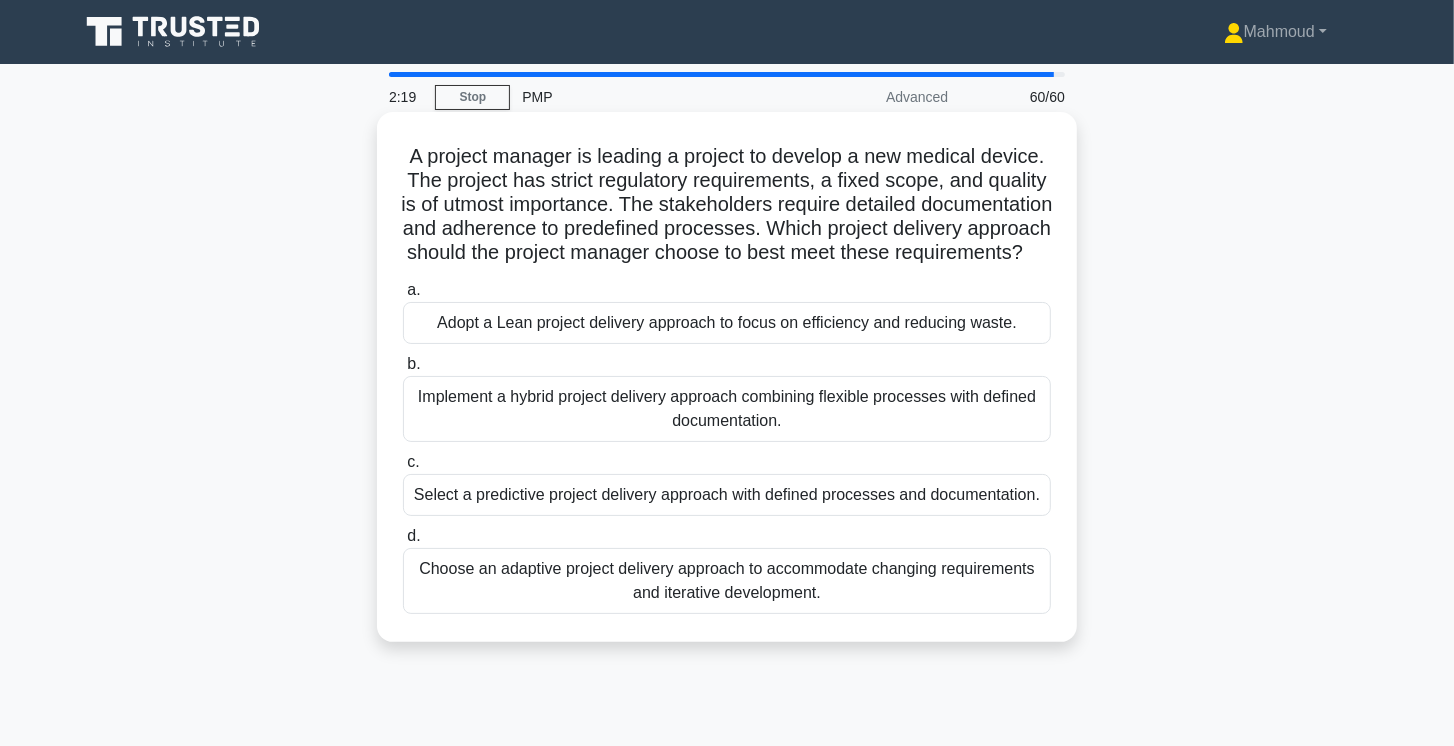 click on "Select a predictive project delivery approach with defined processes and documentation." at bounding box center (727, 495) 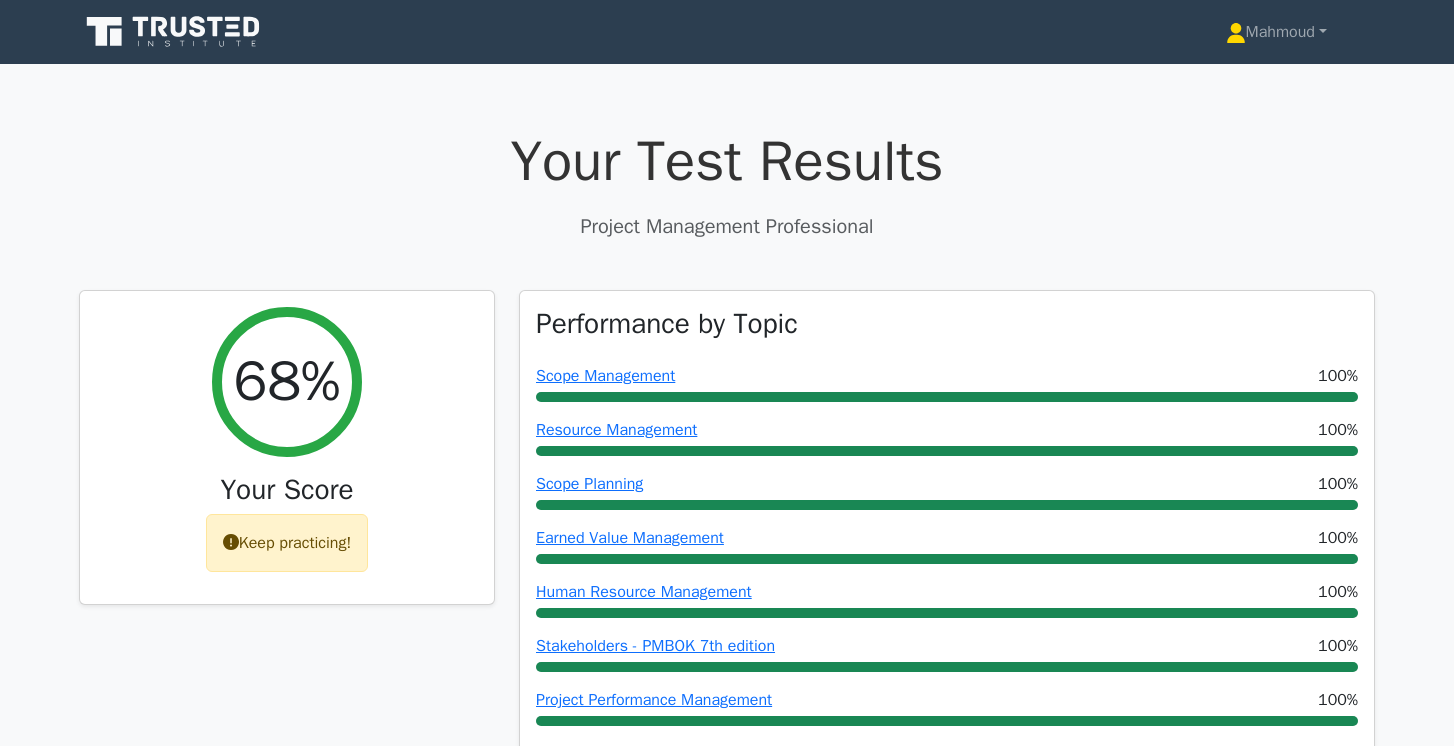 scroll, scrollTop: 0, scrollLeft: 0, axis: both 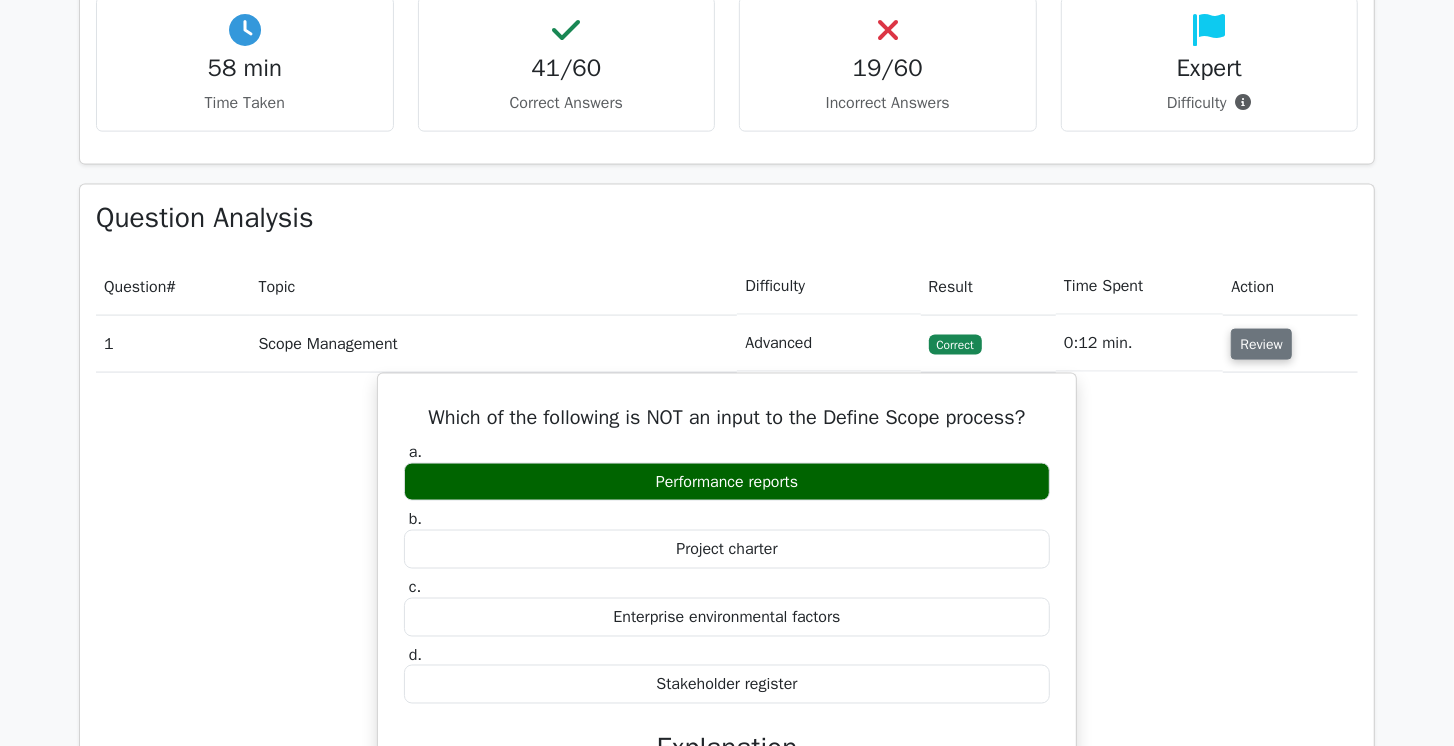 click on "Review" at bounding box center [1261, 344] 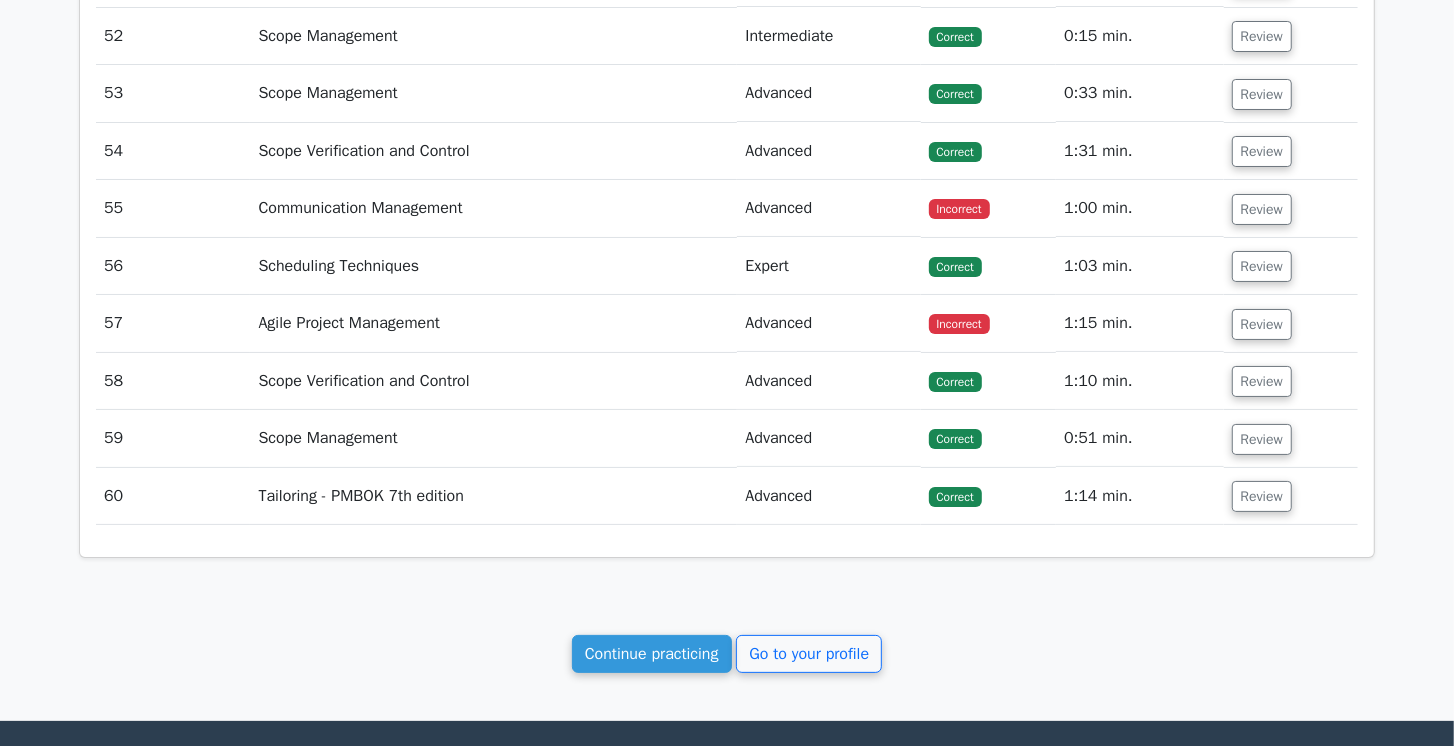 scroll, scrollTop: 5242, scrollLeft: 0, axis: vertical 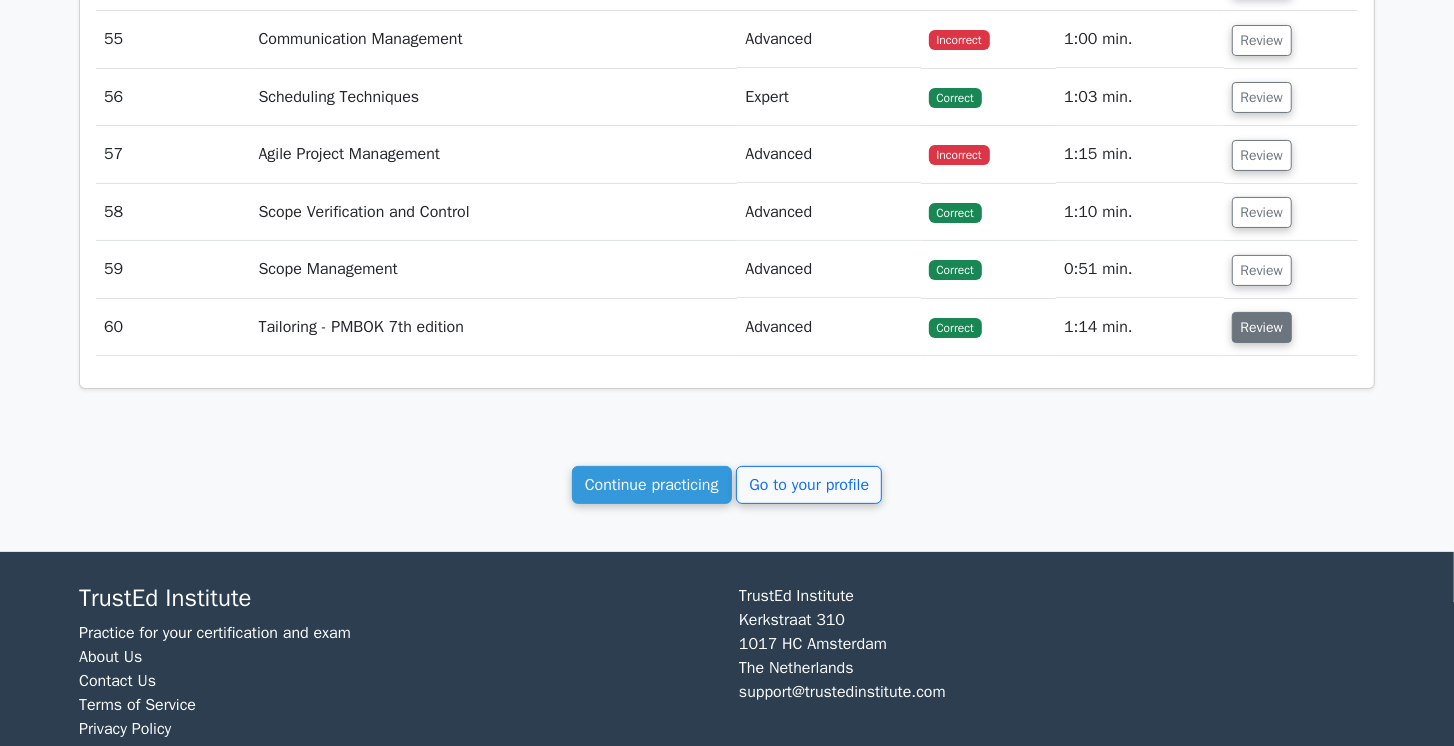 click on "Review" at bounding box center [1262, 327] 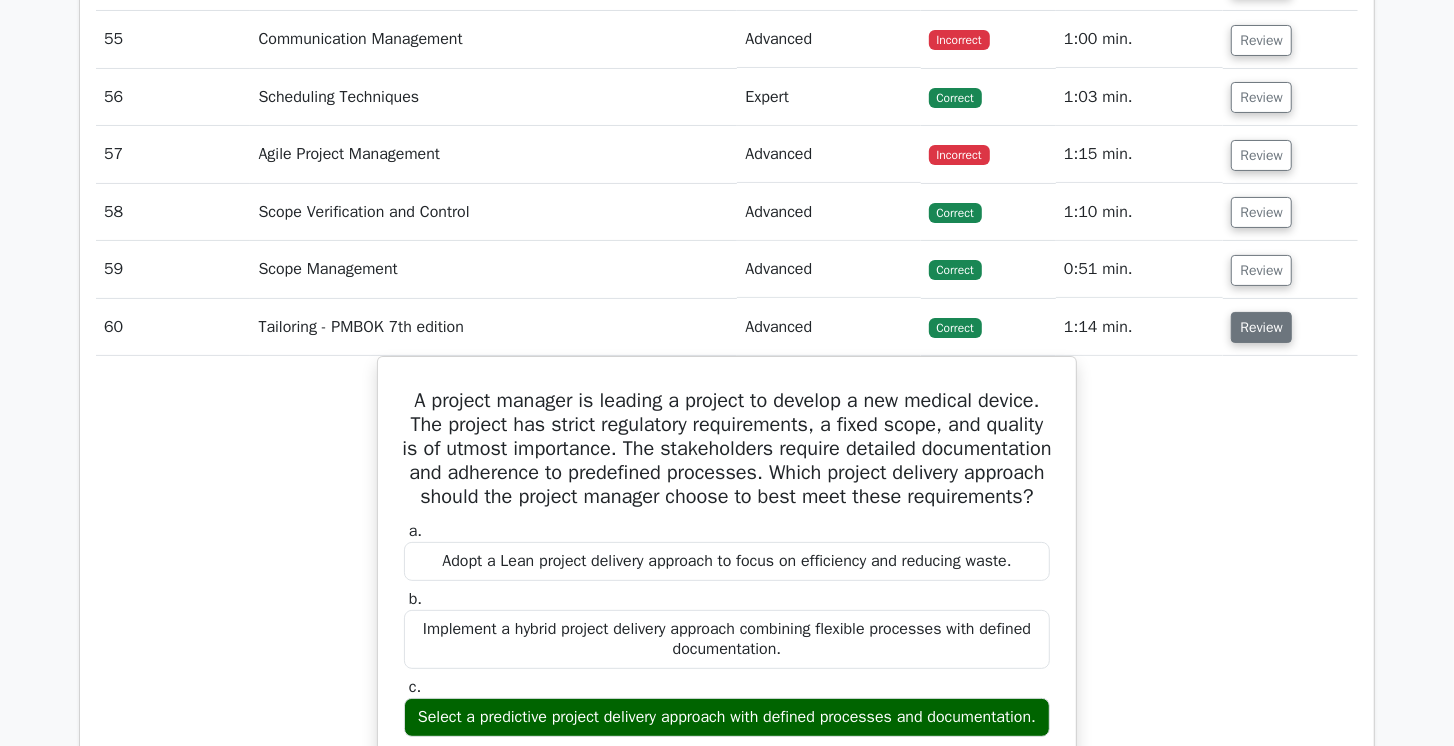 click on "Review" at bounding box center [1261, 327] 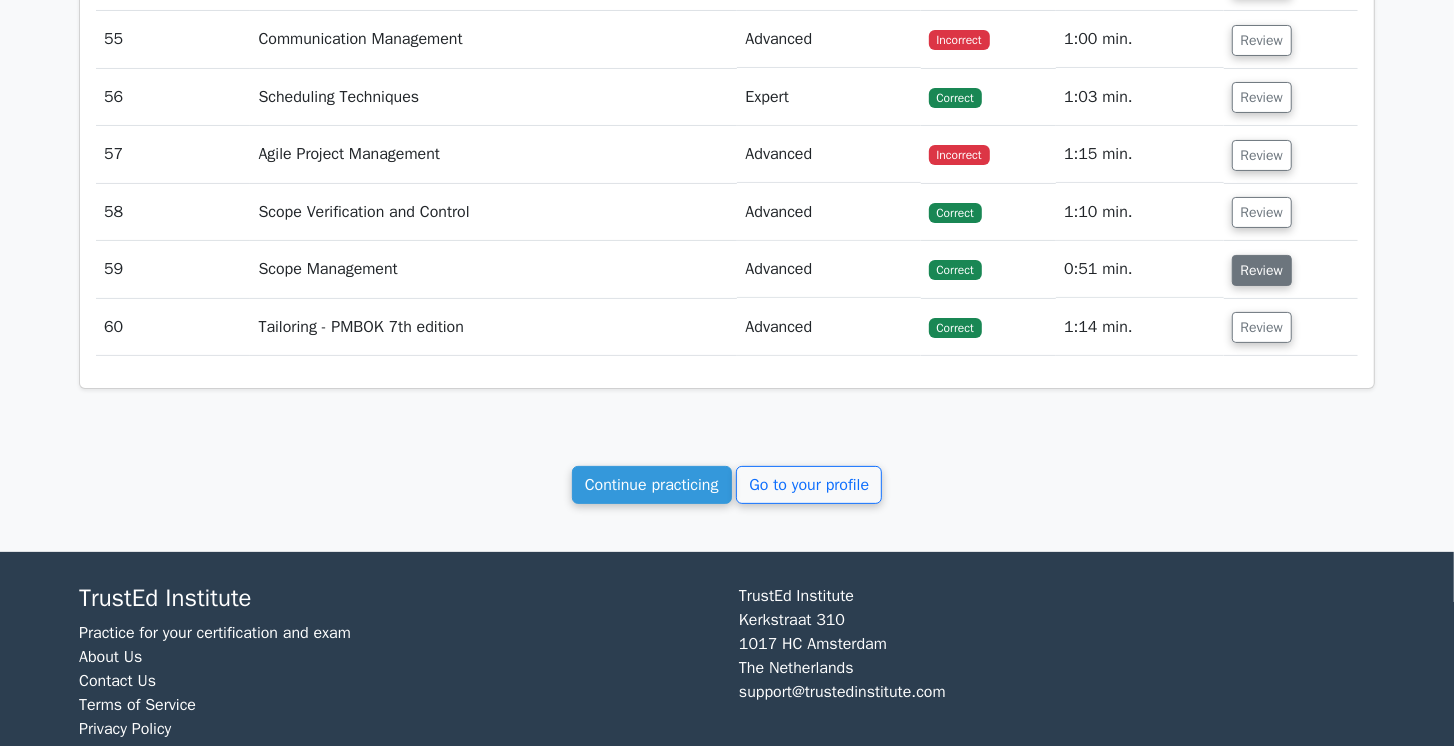 click on "Review" at bounding box center [1262, 270] 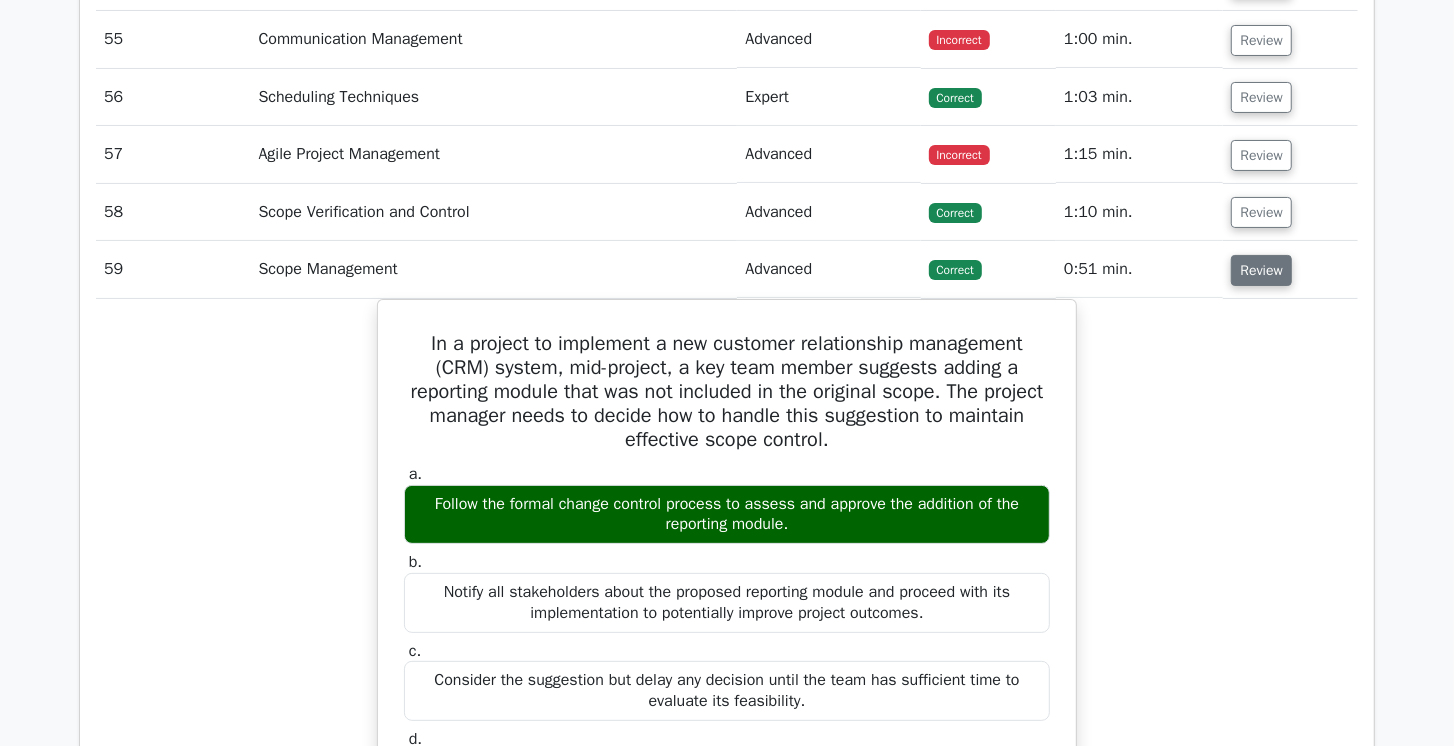 click on "Review" at bounding box center [1261, 270] 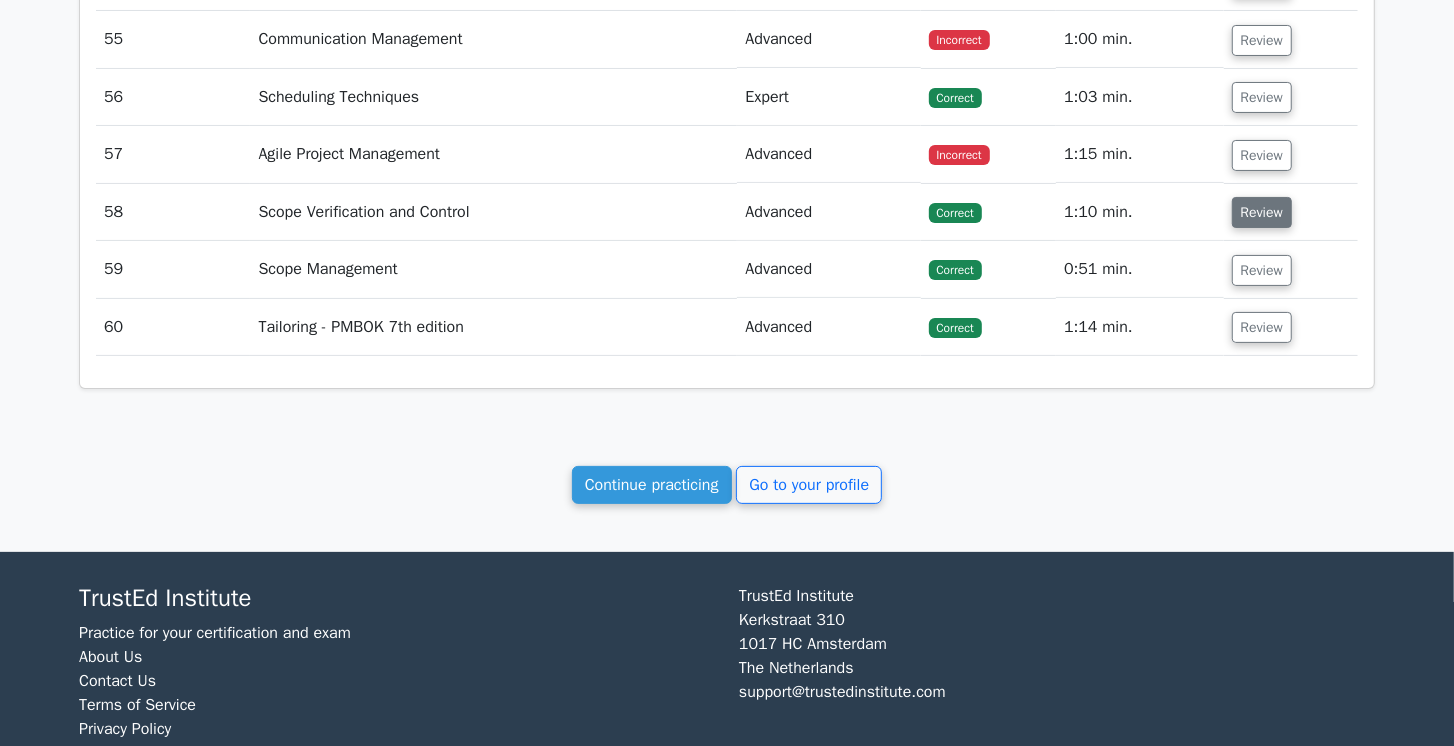 click on "Review" at bounding box center [1262, 212] 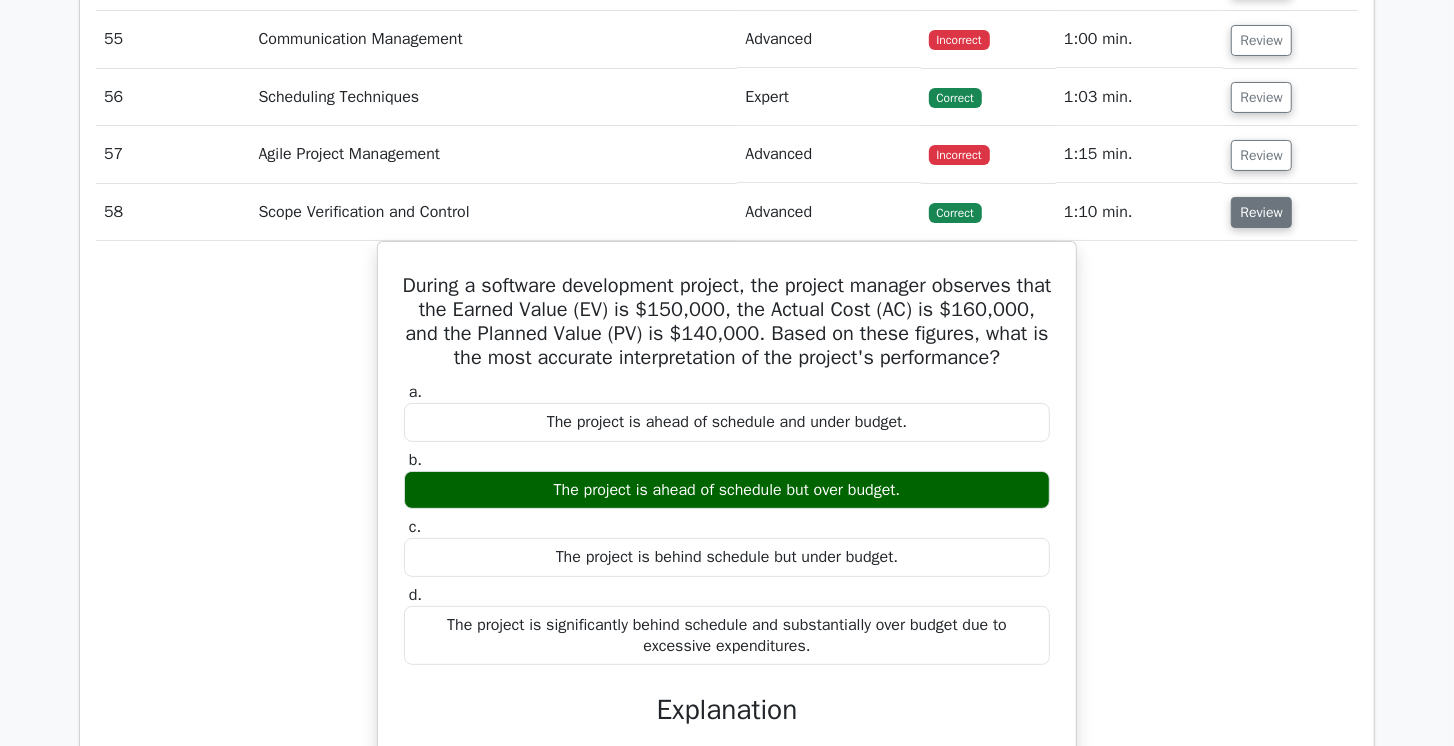 click on "Review" at bounding box center (1261, 212) 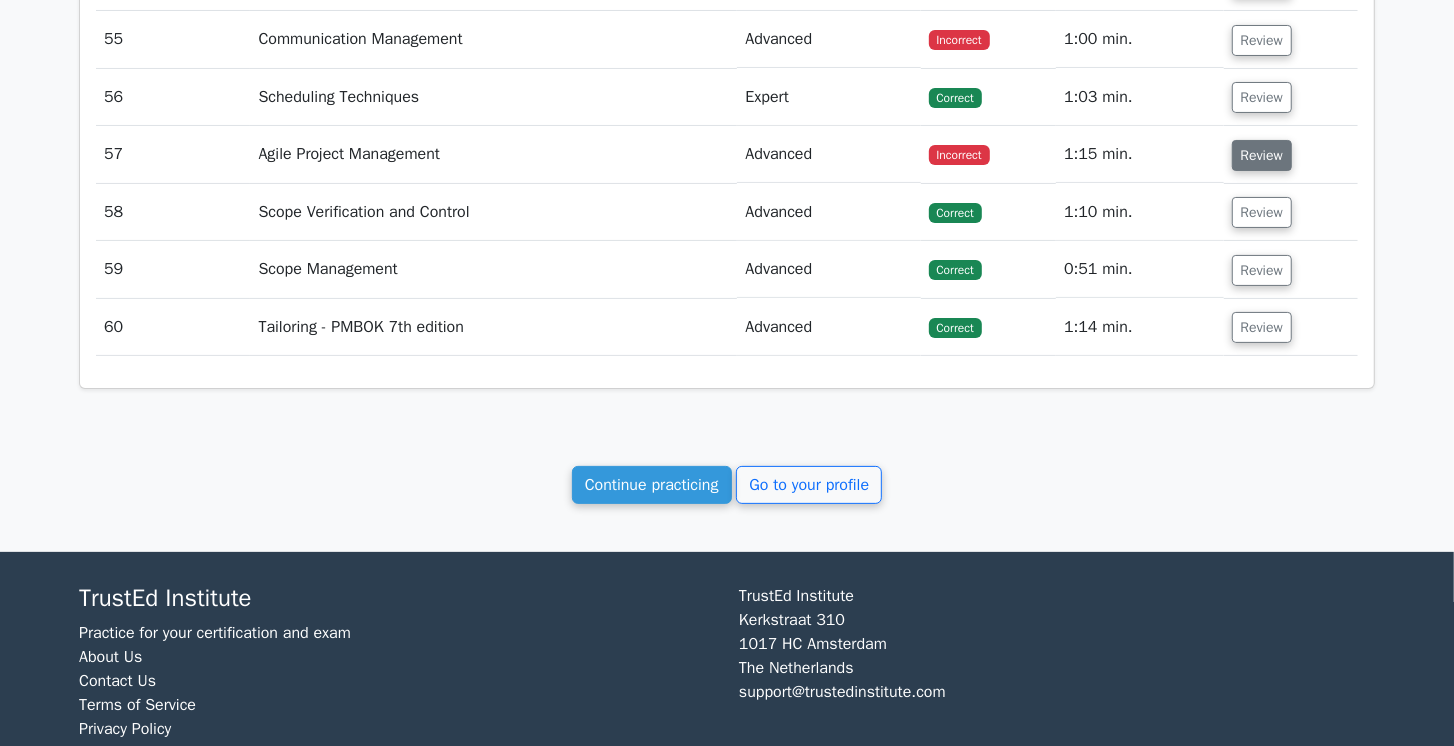 click on "Review" at bounding box center [1262, 155] 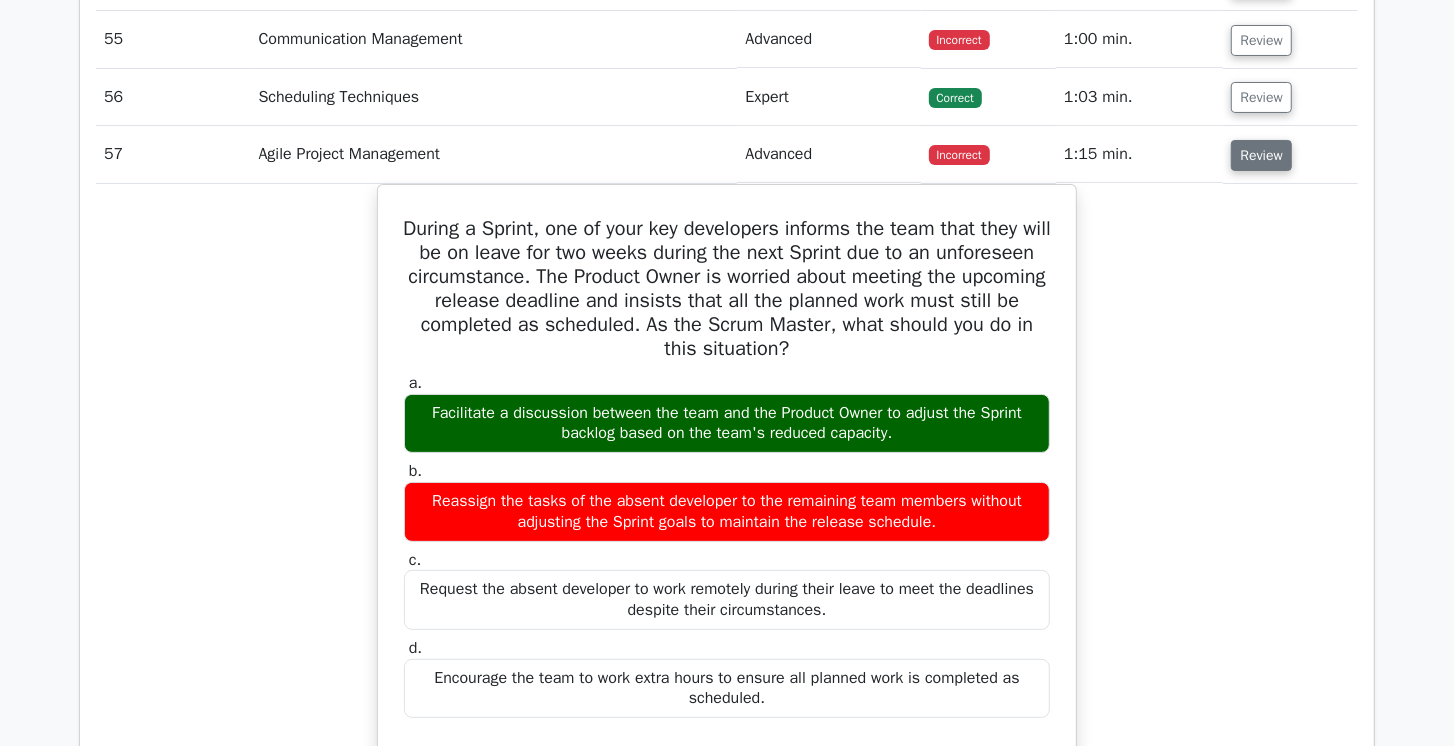 click on "Review" at bounding box center [1261, 155] 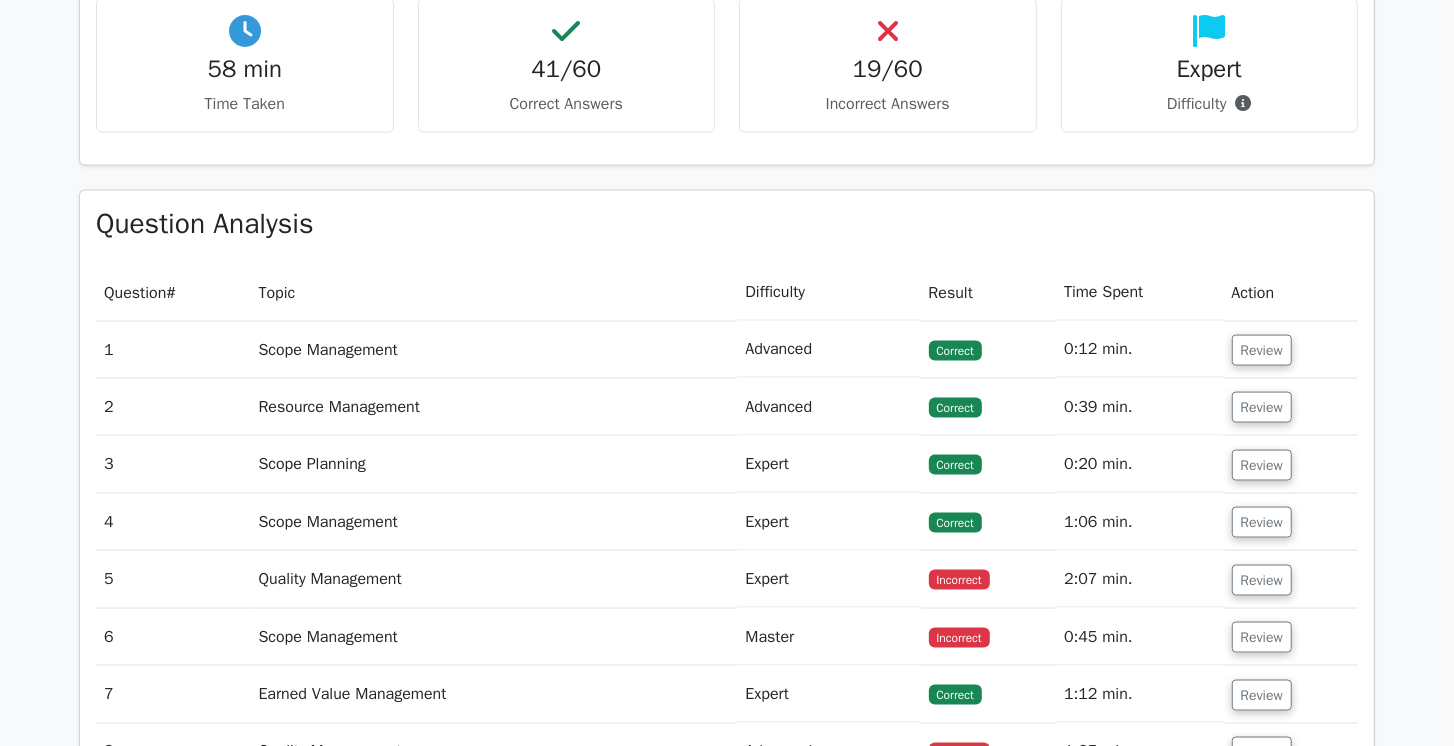 scroll, scrollTop: 1897, scrollLeft: 0, axis: vertical 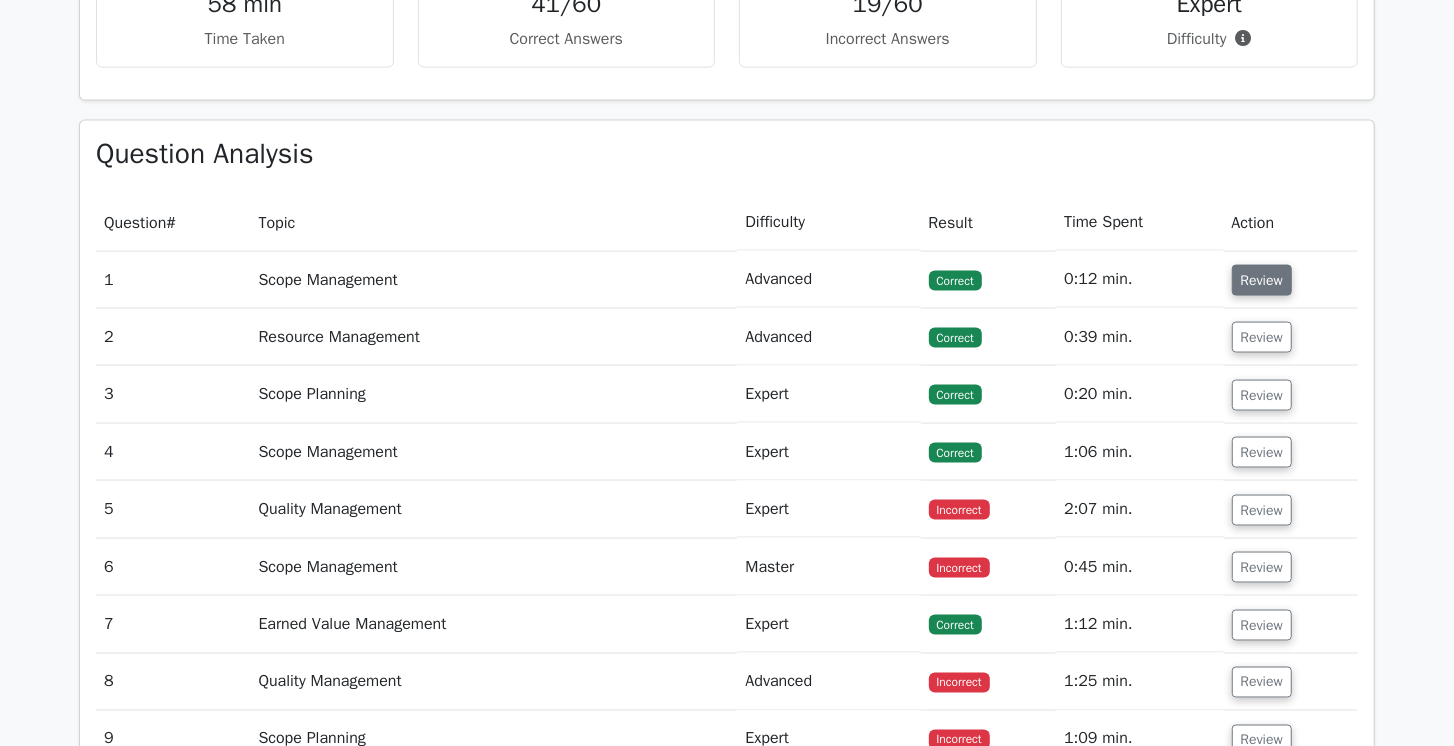 click on "Review" at bounding box center [1262, 280] 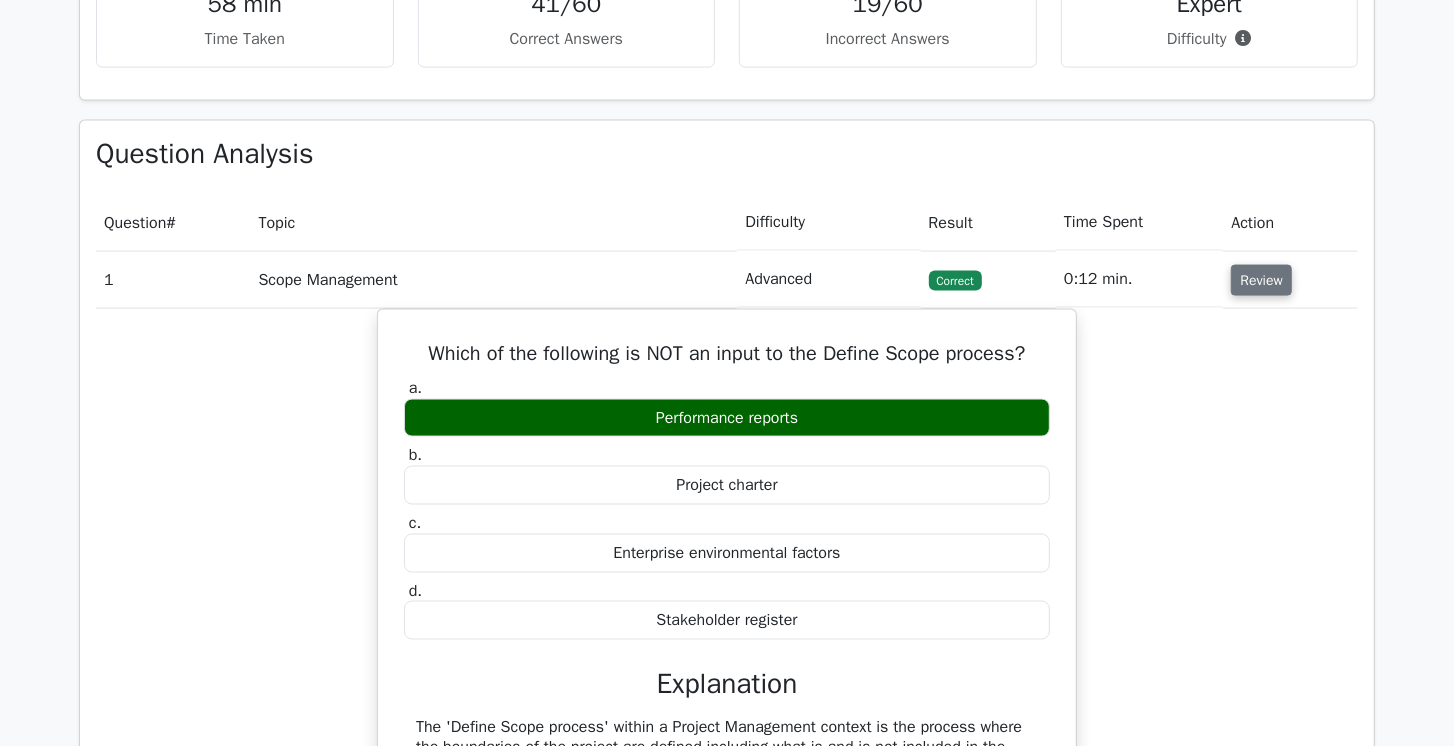 click on "Review" at bounding box center [1261, 280] 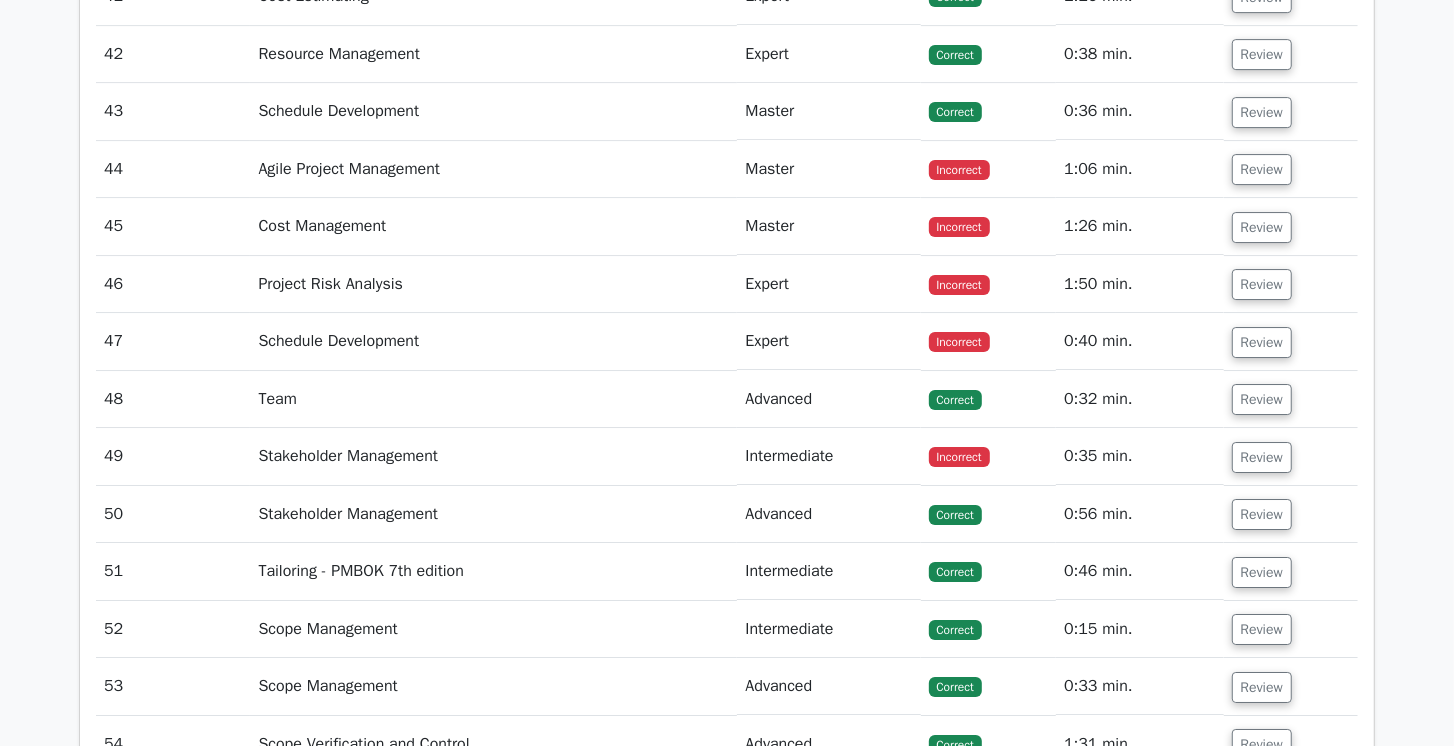 scroll, scrollTop: 4583, scrollLeft: 0, axis: vertical 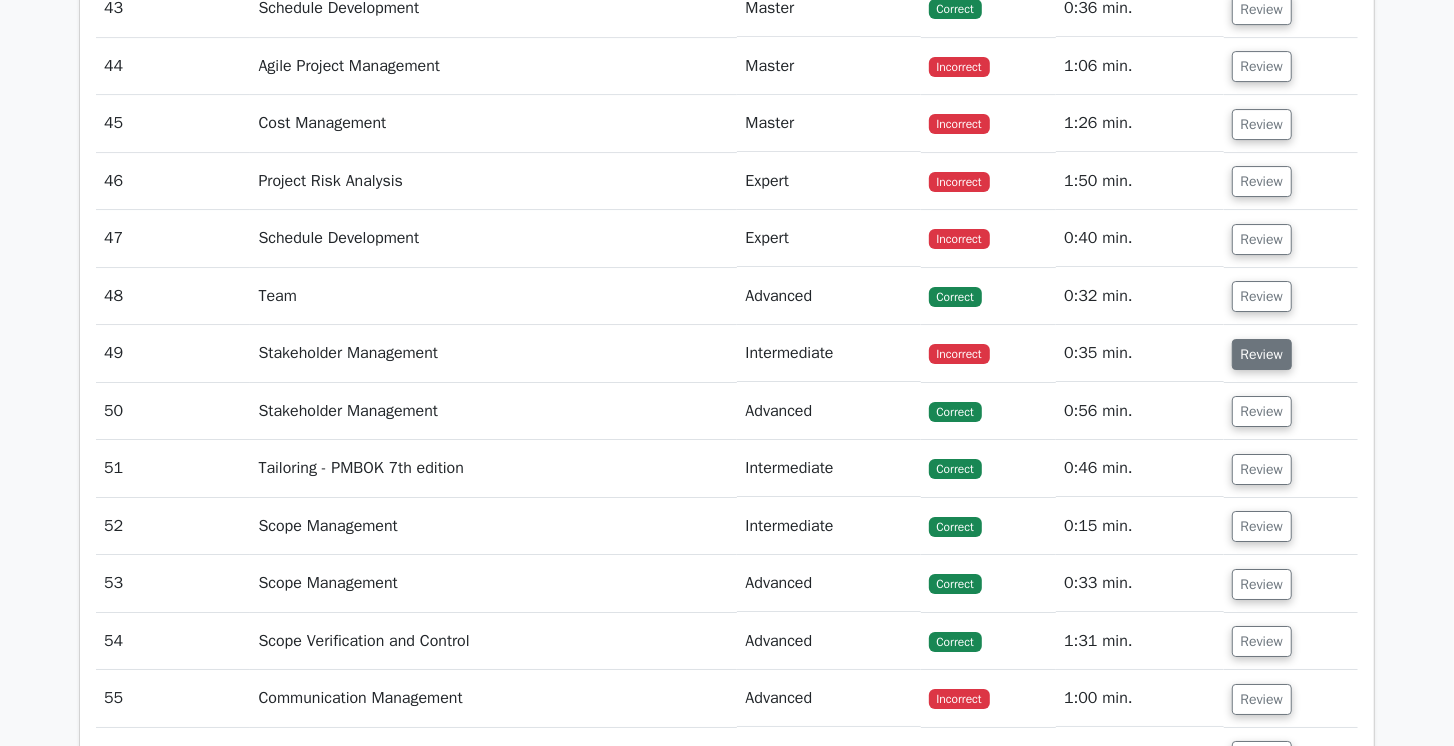 click on "Review" at bounding box center (1262, 354) 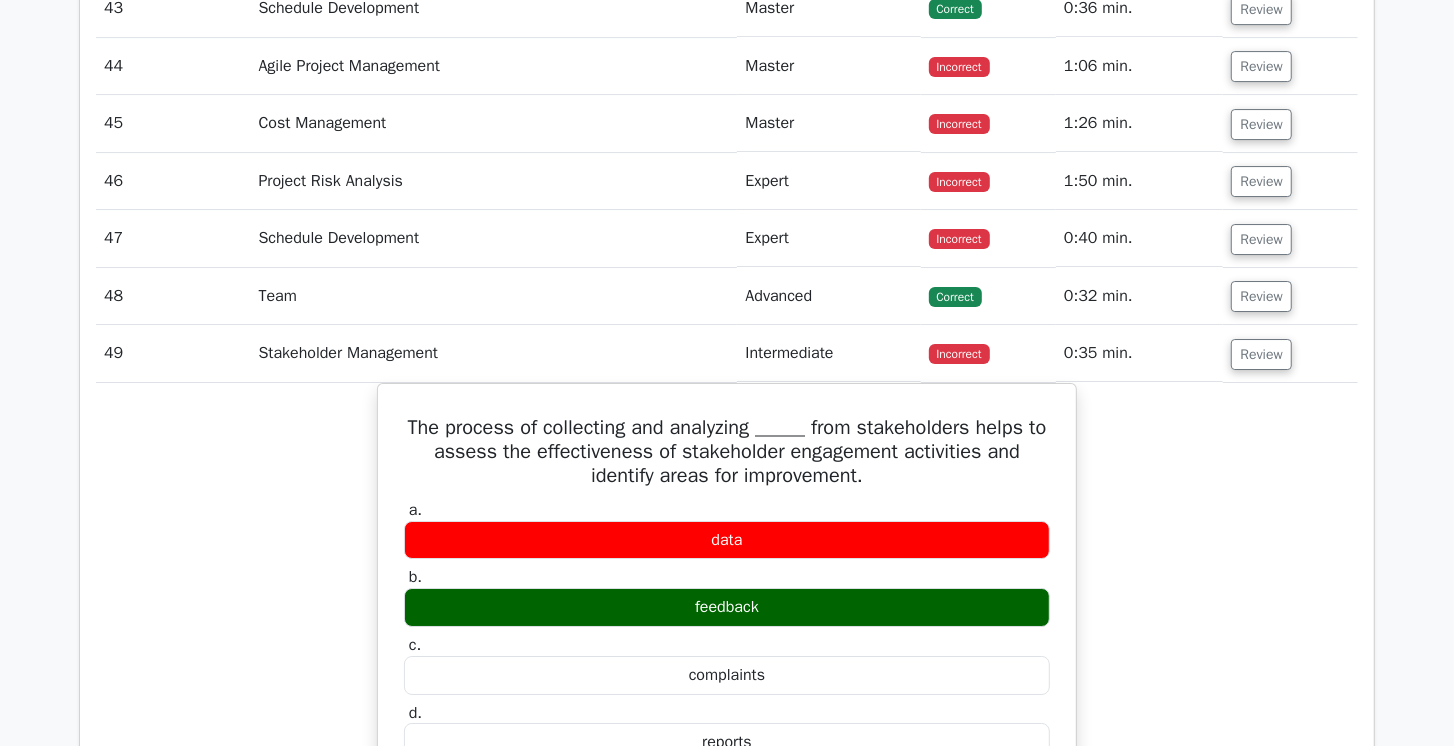scroll, scrollTop: 4640, scrollLeft: 0, axis: vertical 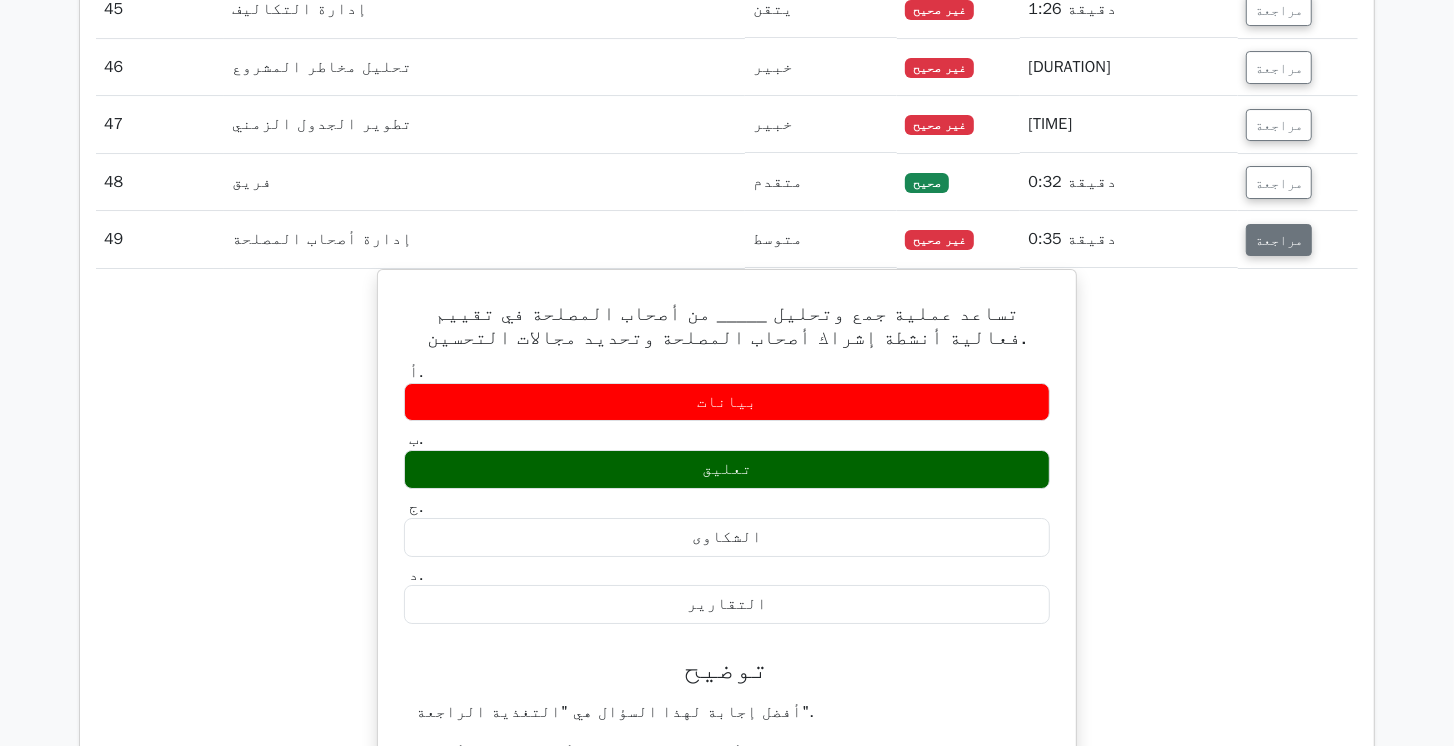 click on "مراجعة" at bounding box center [1279, 240] 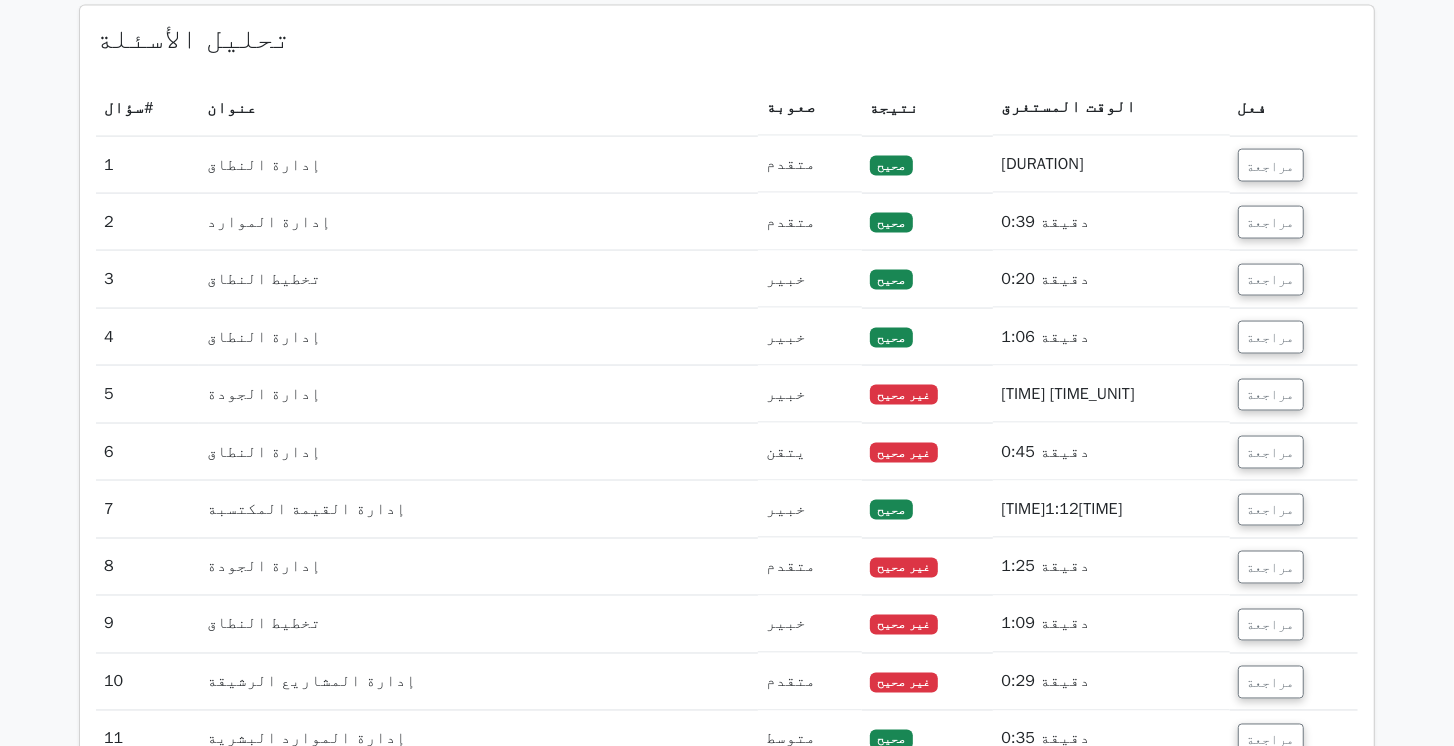 scroll, scrollTop: 2012, scrollLeft: 0, axis: vertical 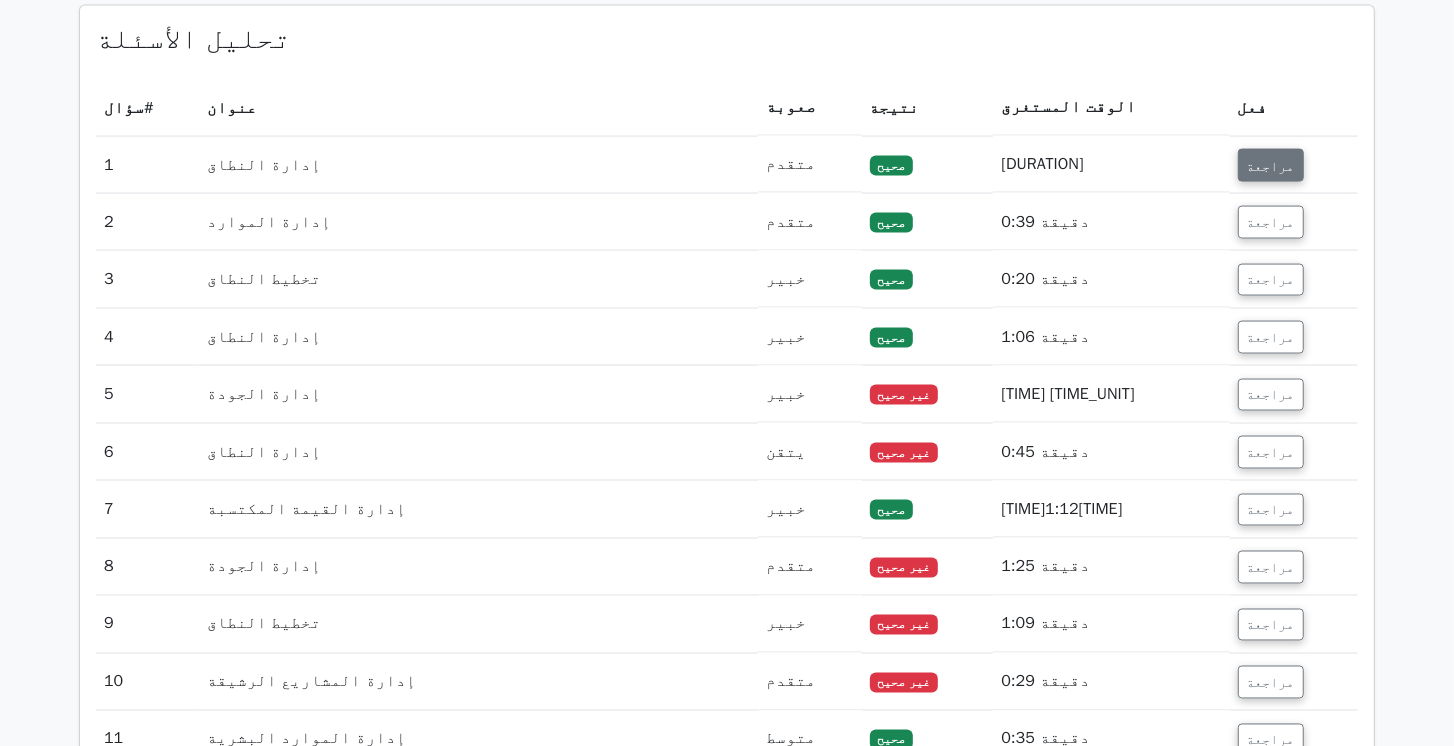 click on "مراجعة" at bounding box center (1271, 165) 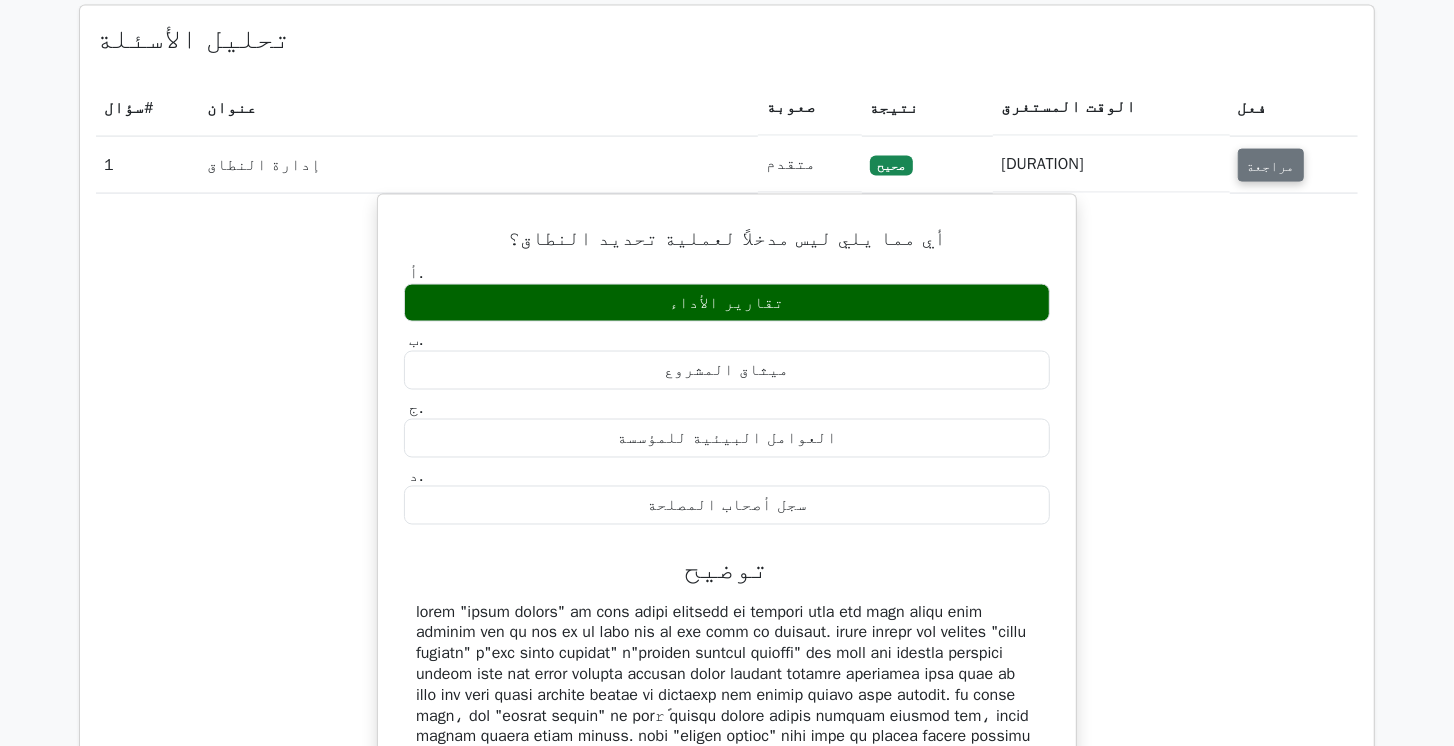 click on "مراجعة" at bounding box center [1271, 165] 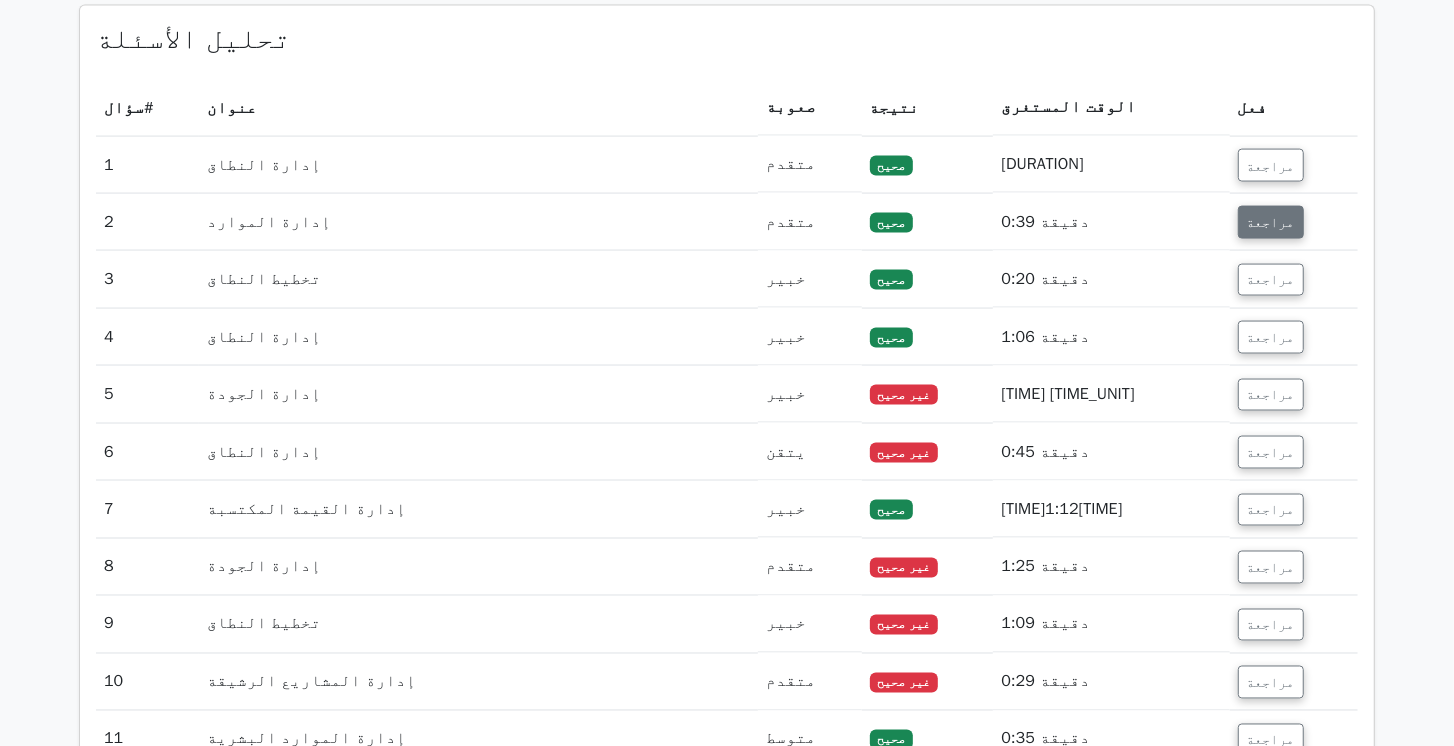 click on "مراجعة" at bounding box center [1271, 223] 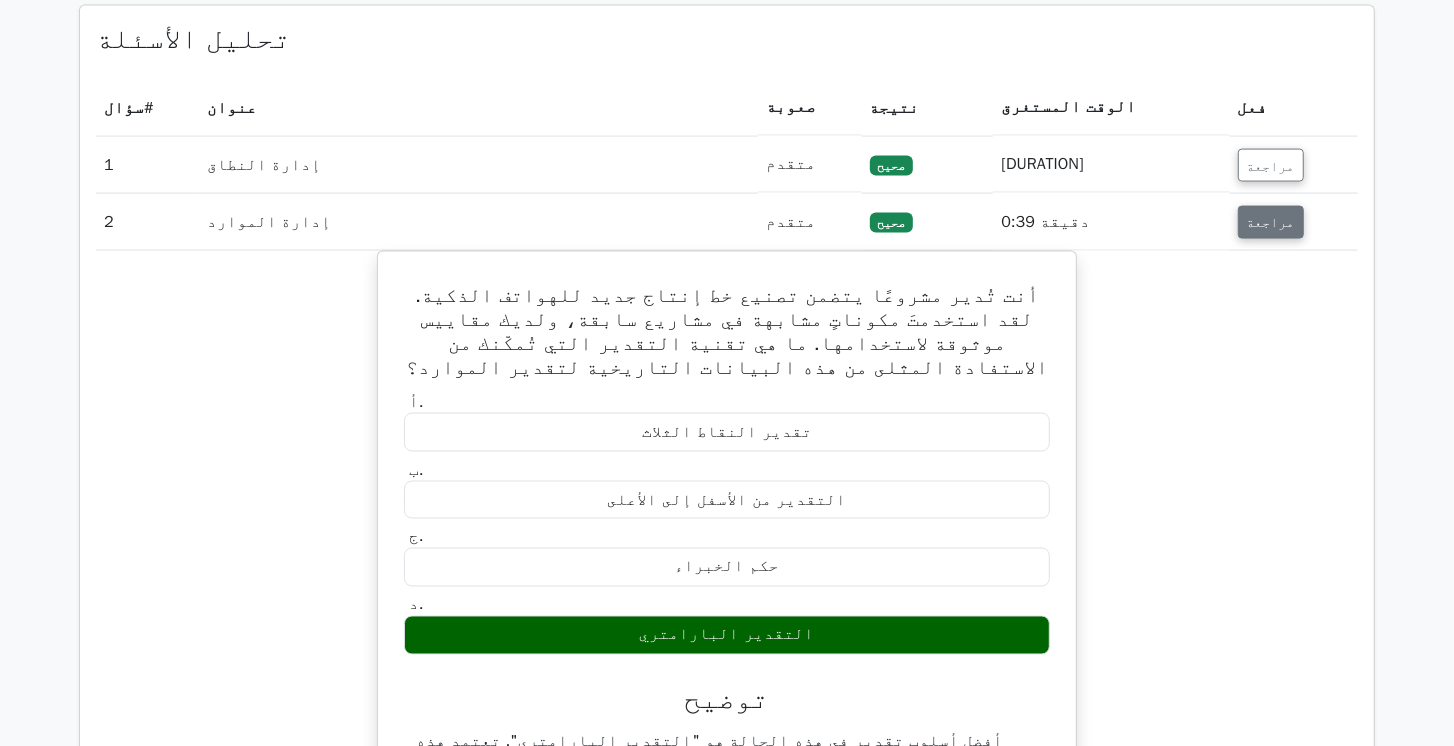 click on "مراجعة" at bounding box center [1271, 223] 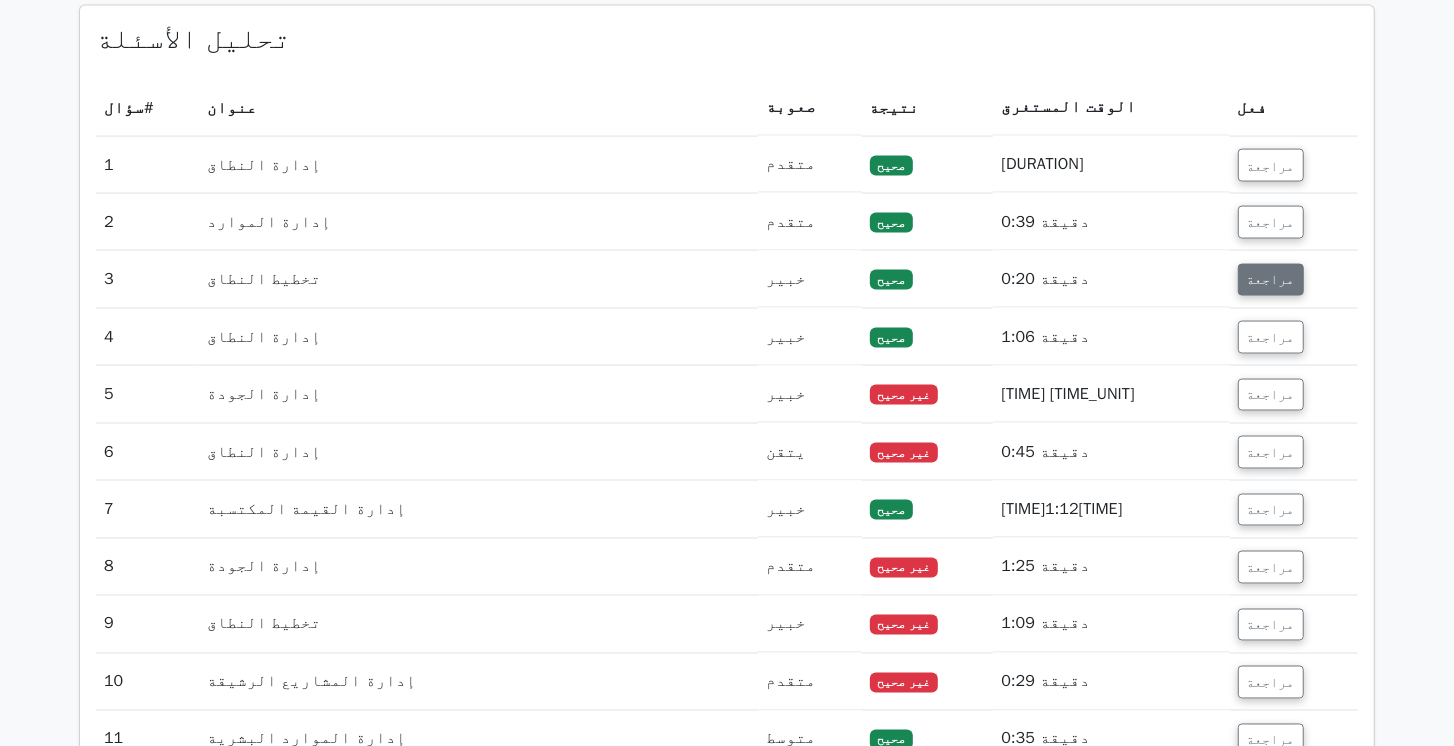 click on "مراجعة" at bounding box center (1271, 280) 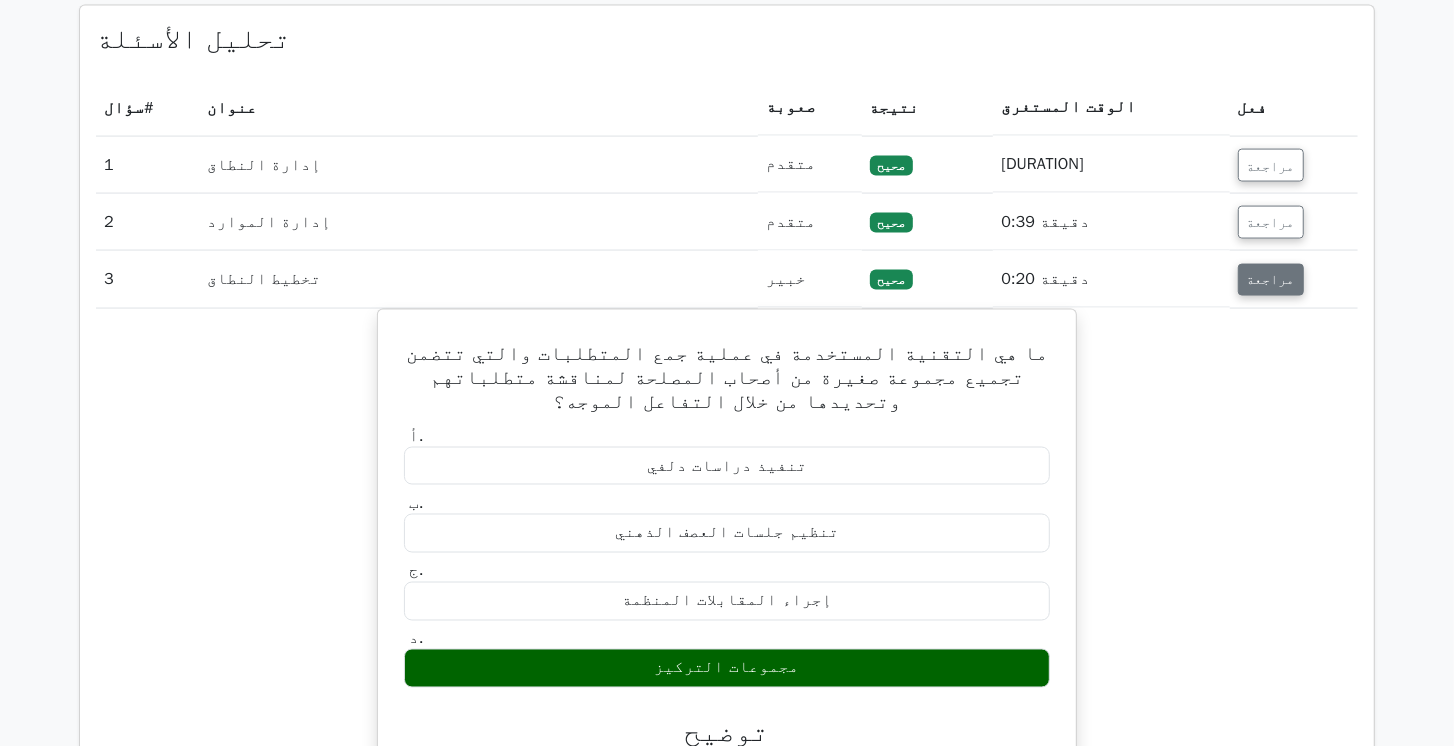 click on "مراجعة" at bounding box center [1271, 280] 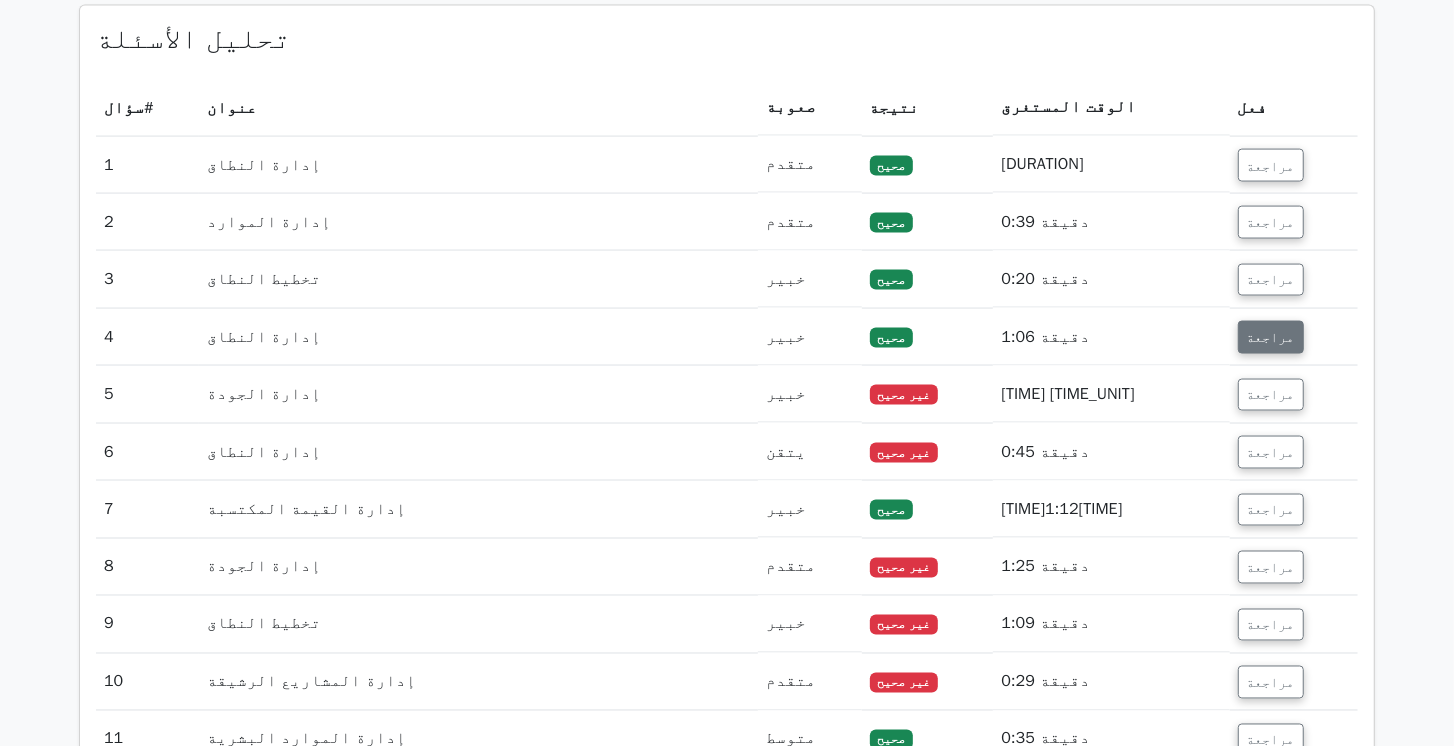 click on "مراجعة" at bounding box center (1271, 337) 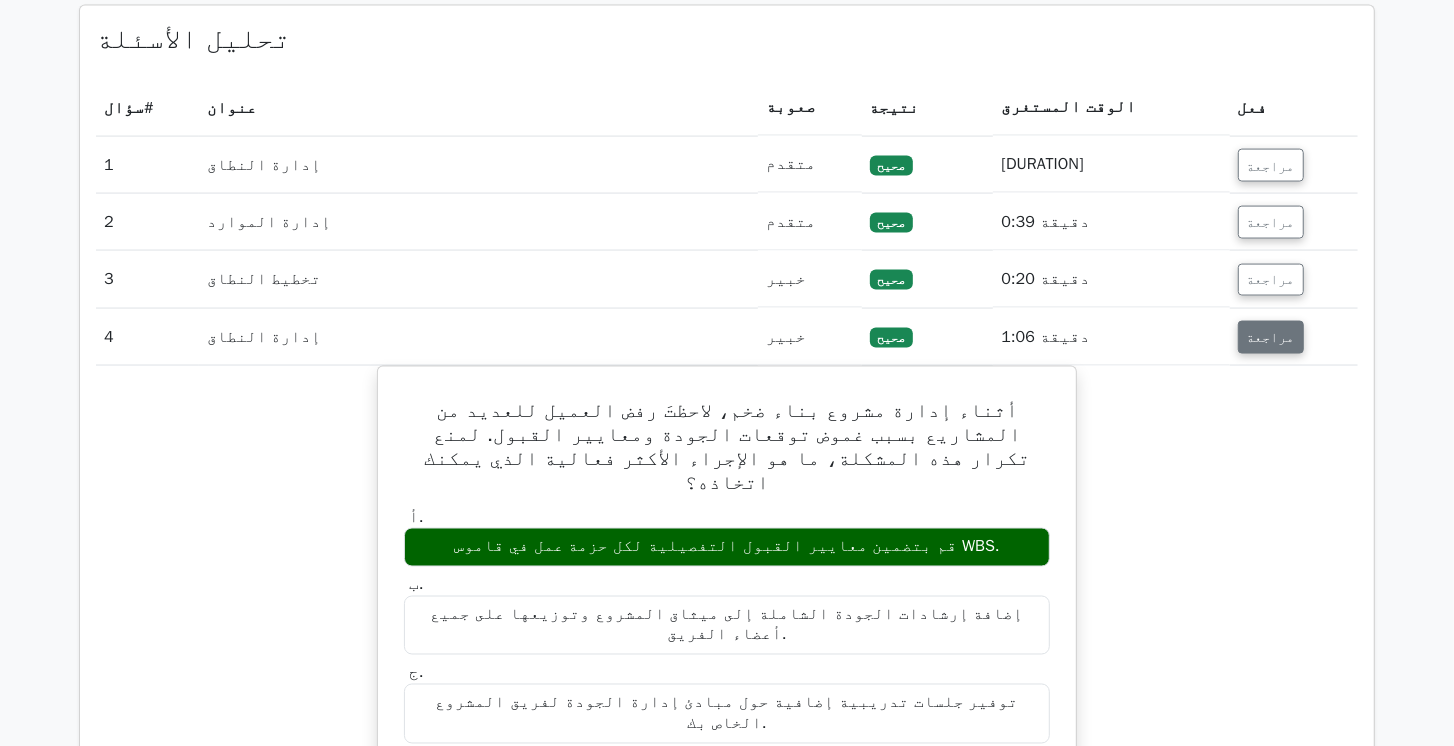 click on "مراجعة" at bounding box center (1271, 338) 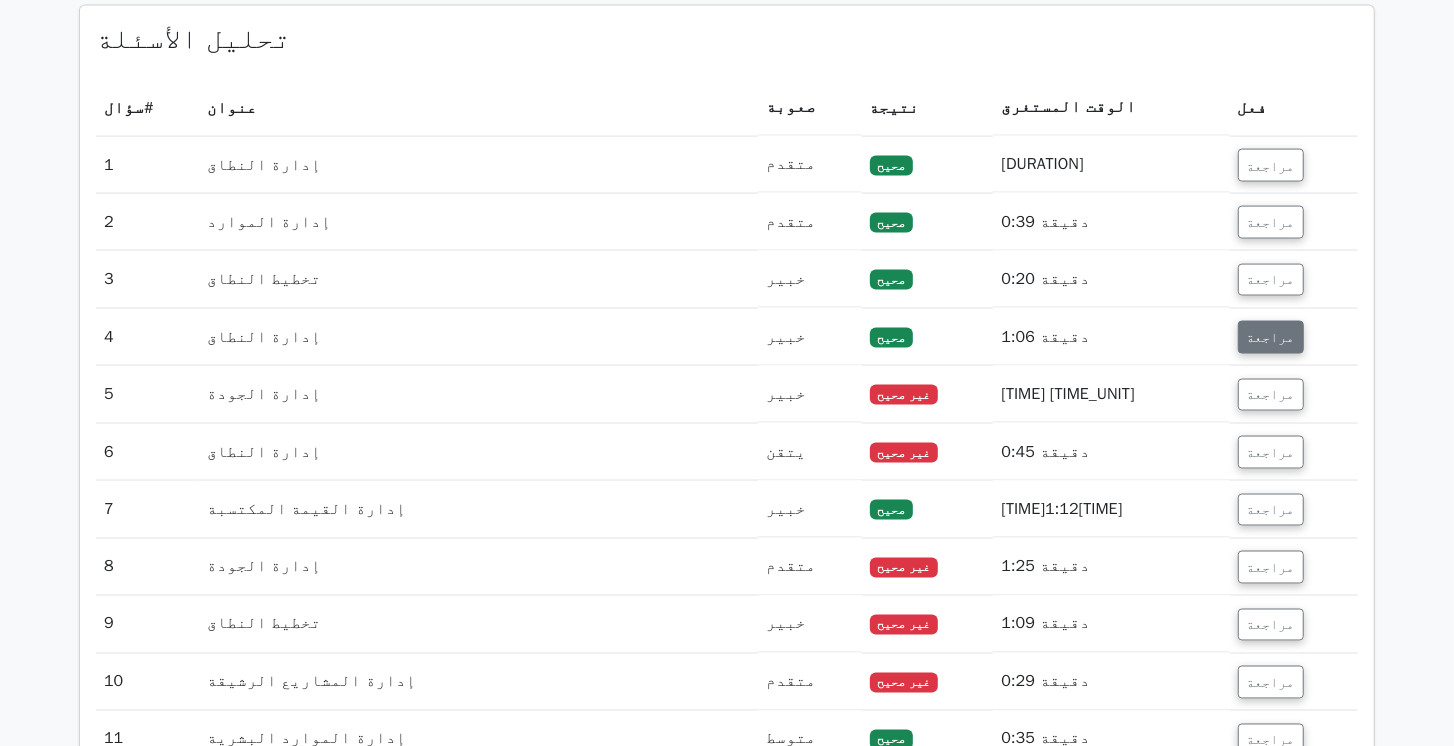 scroll, scrollTop: 2126, scrollLeft: 0, axis: vertical 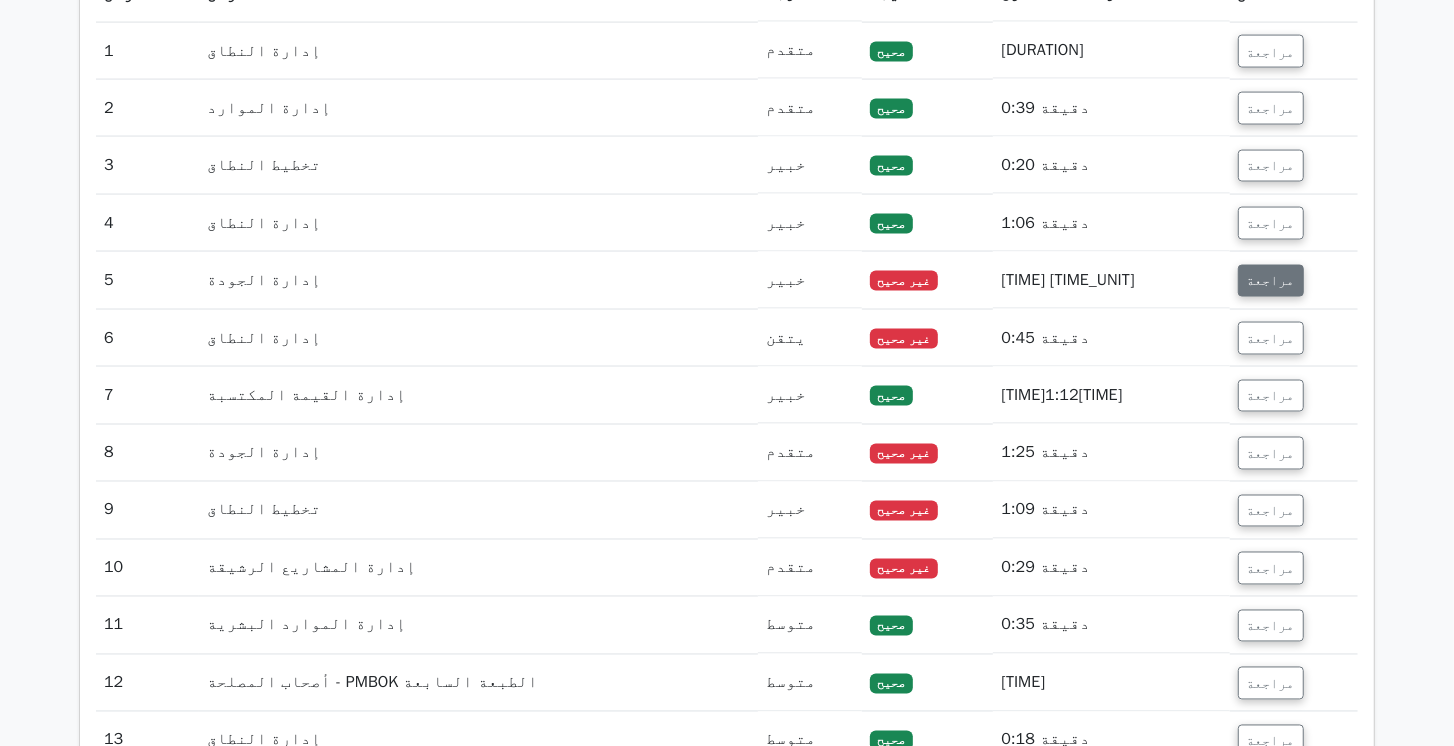 click on "مراجعة" at bounding box center [1271, 281] 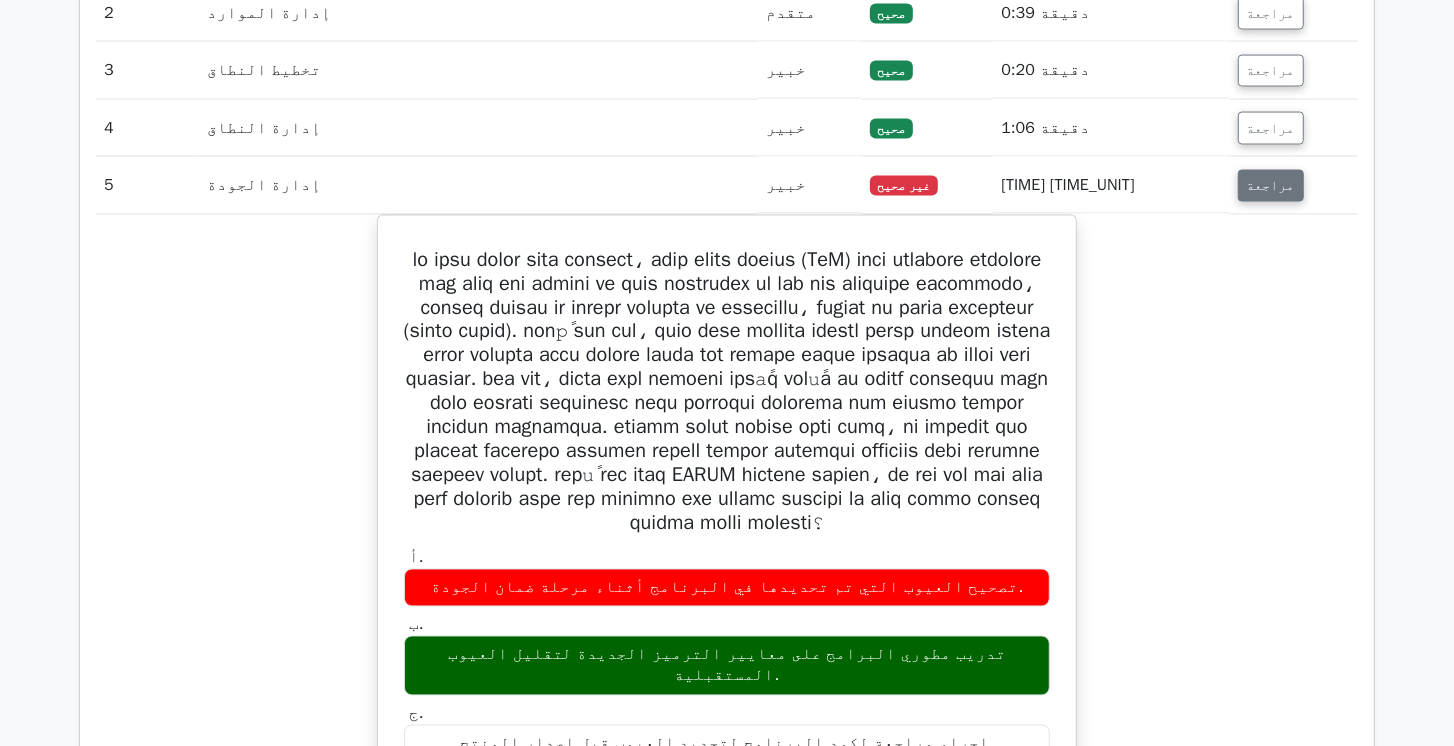scroll, scrollTop: 2240, scrollLeft: 0, axis: vertical 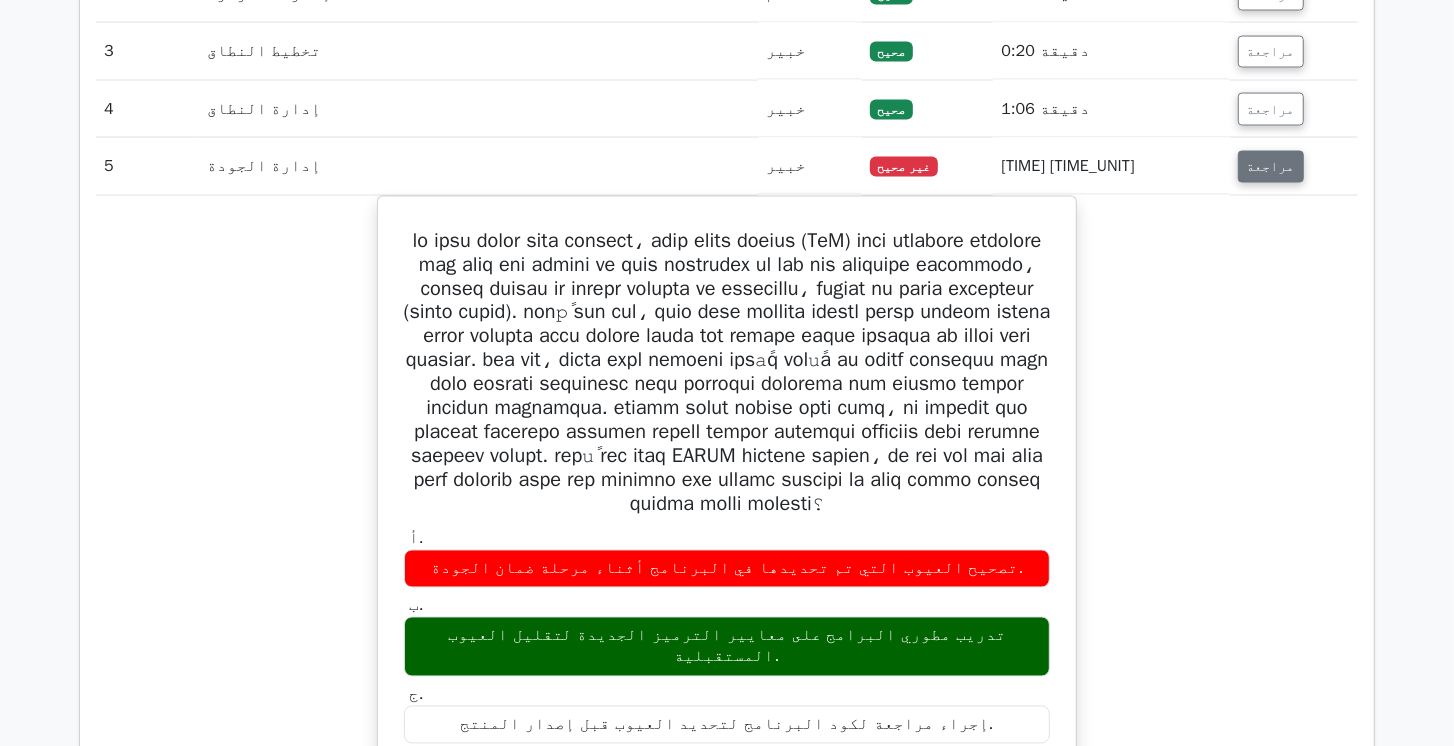 click on "مراجعة" at bounding box center [1271, 167] 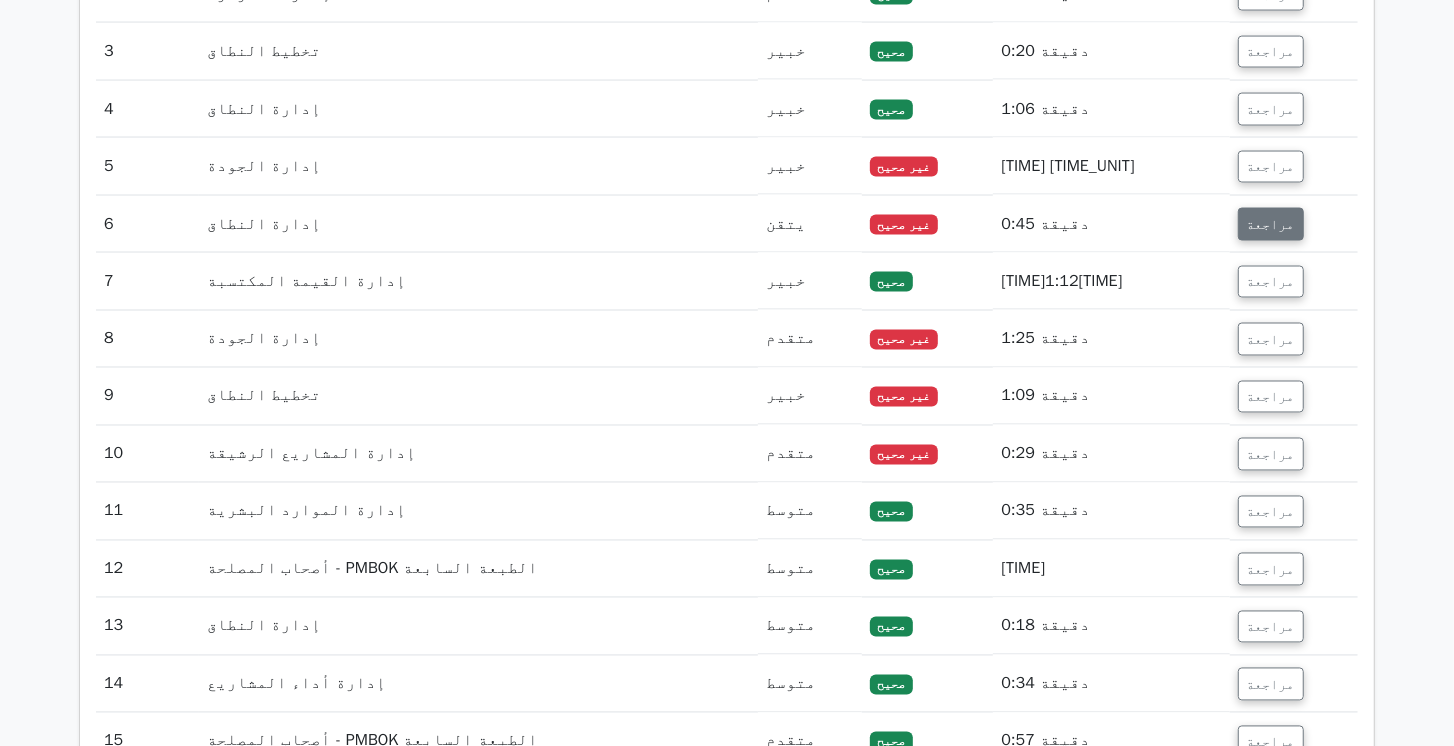 click on "مراجعة" at bounding box center [1271, 224] 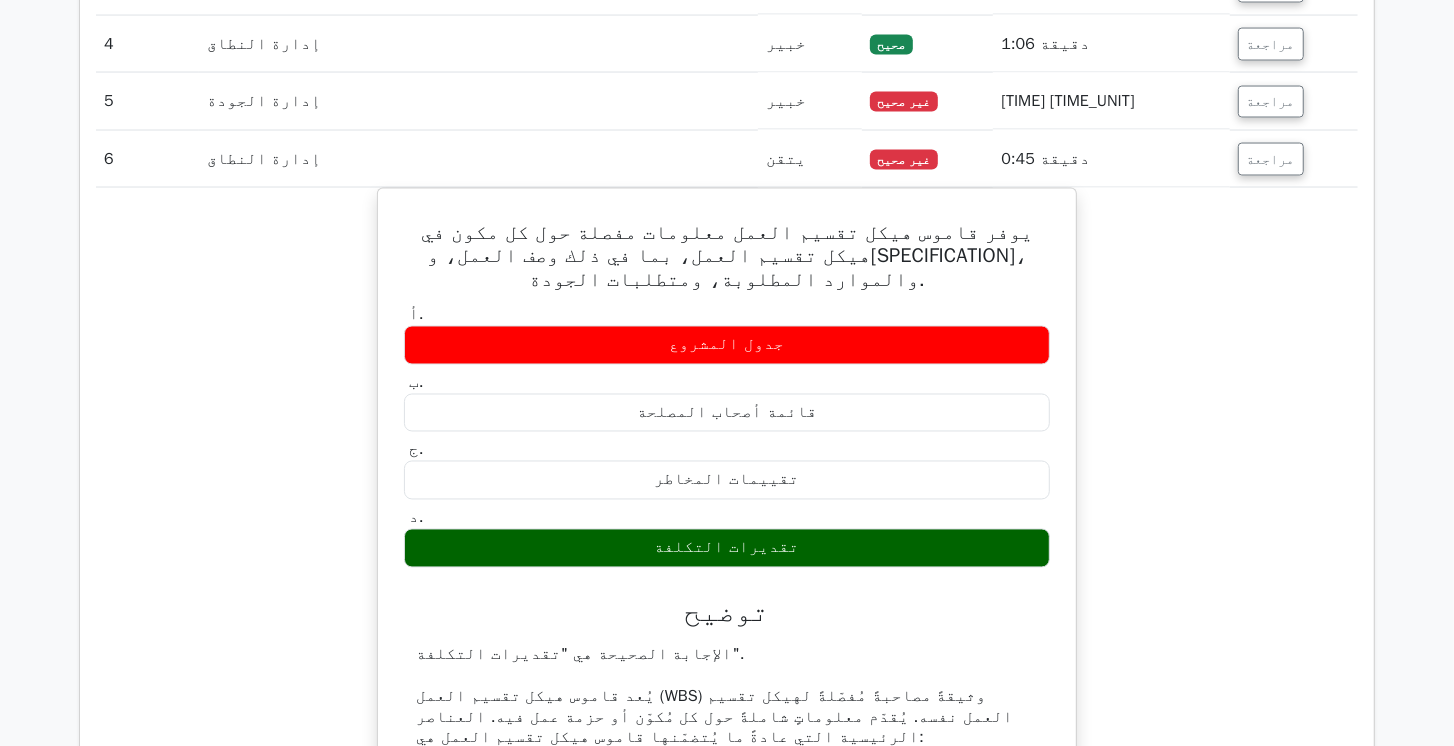 scroll, scrollTop: 2297, scrollLeft: 0, axis: vertical 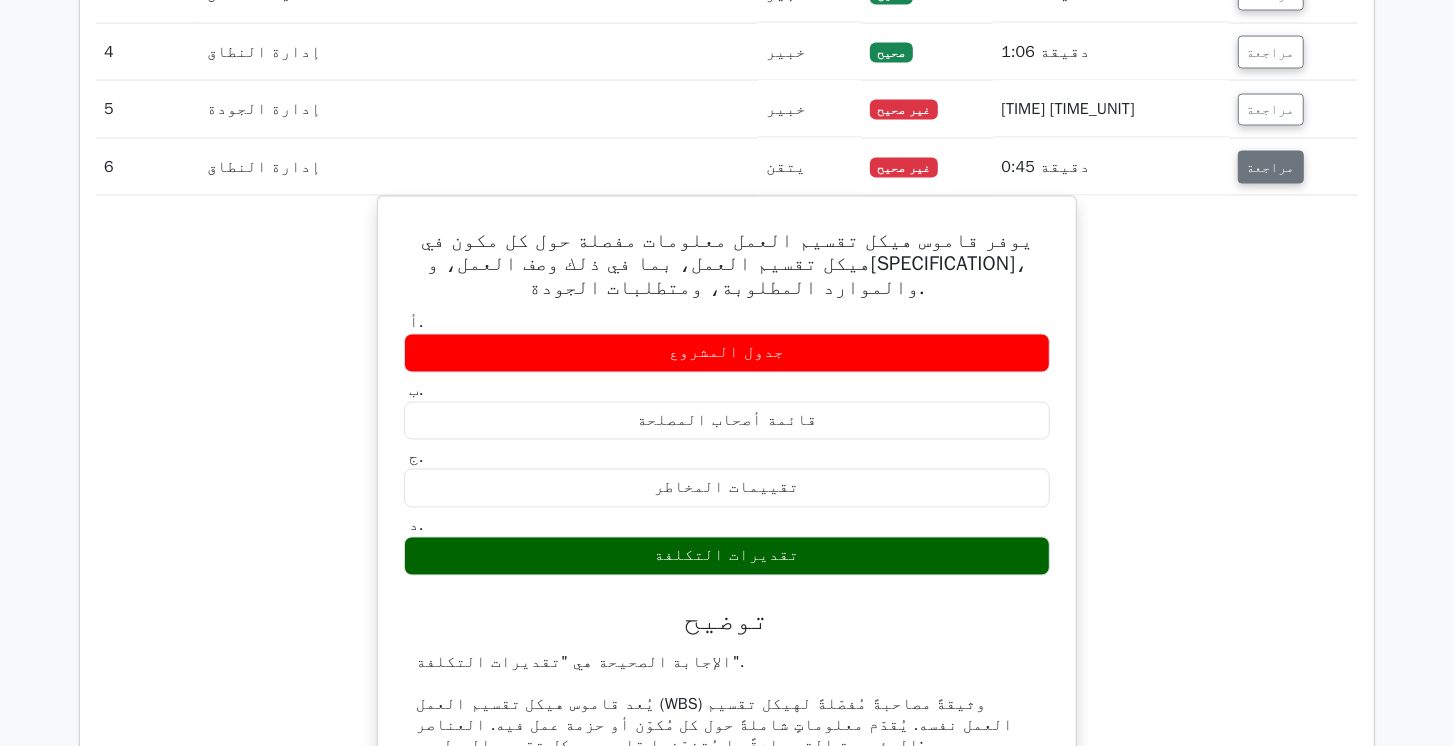 click on "مراجعة" at bounding box center (1271, 167) 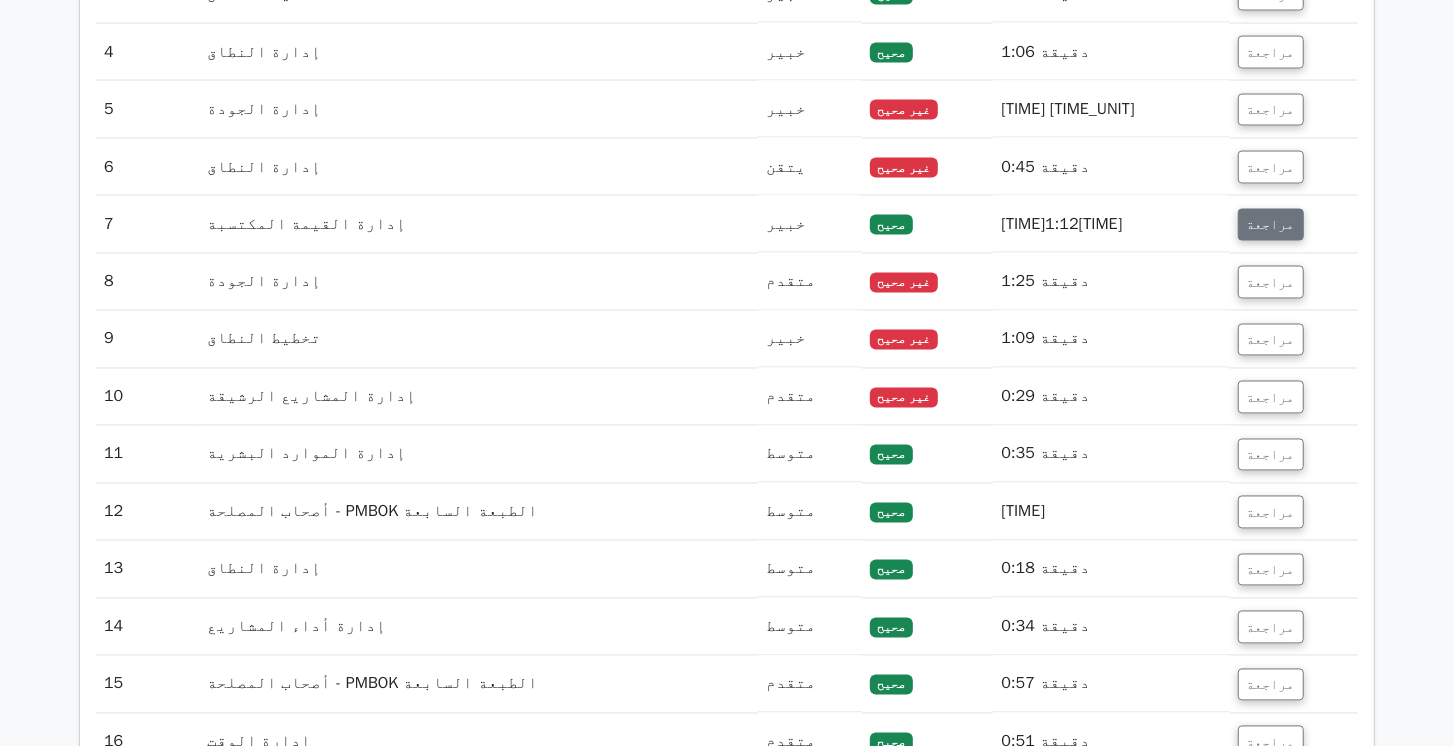click on "مراجعة" at bounding box center (1271, 225) 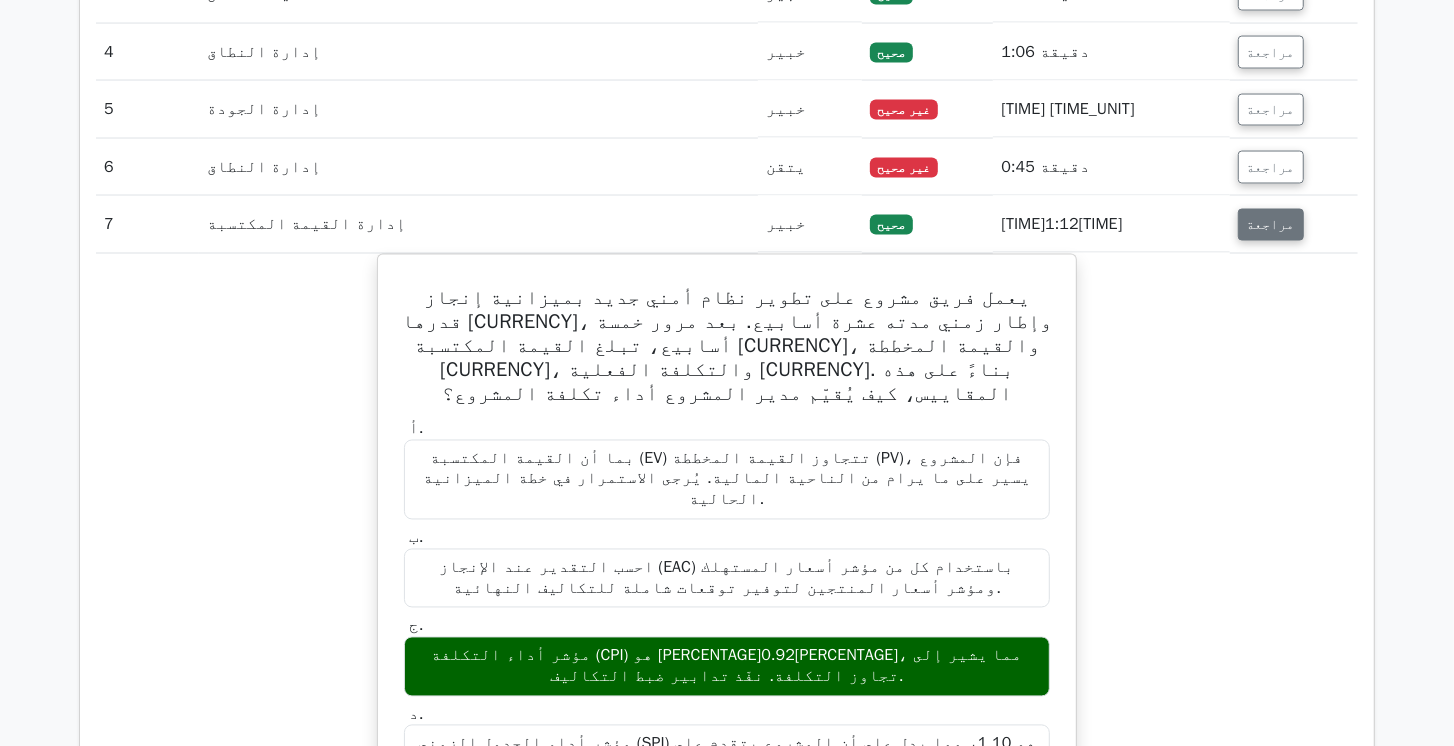 click on "مراجعة" at bounding box center (1271, 225) 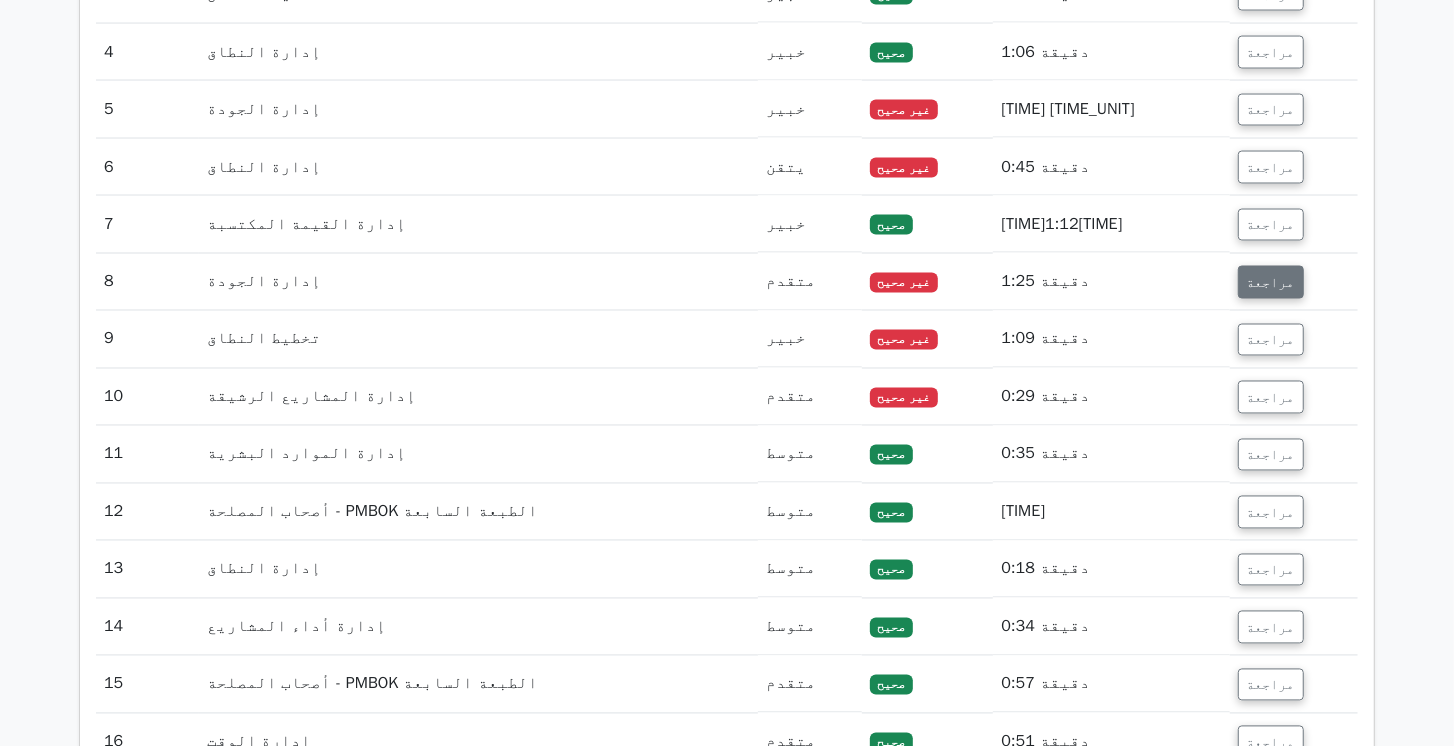 click on "مراجعة" at bounding box center (1271, 283) 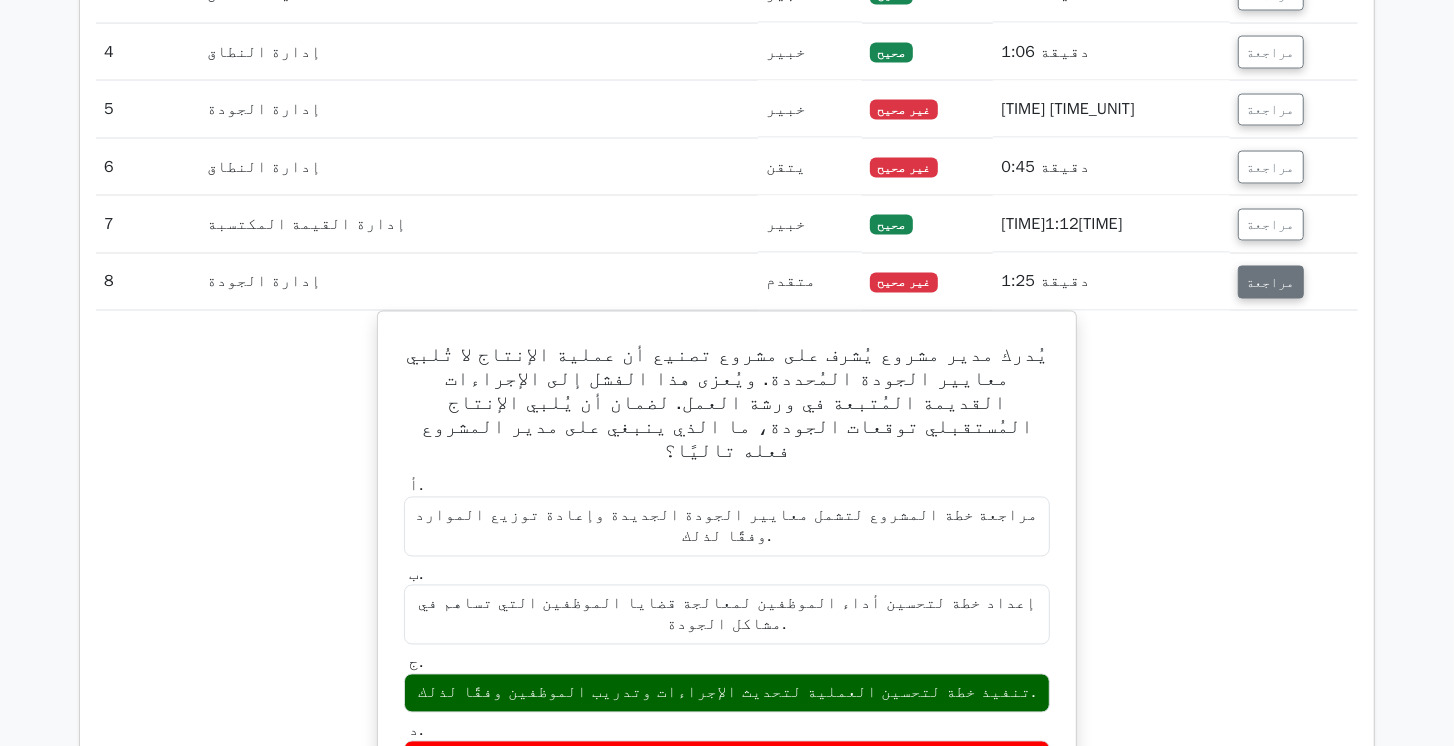click on "مراجعة" at bounding box center (1271, 282) 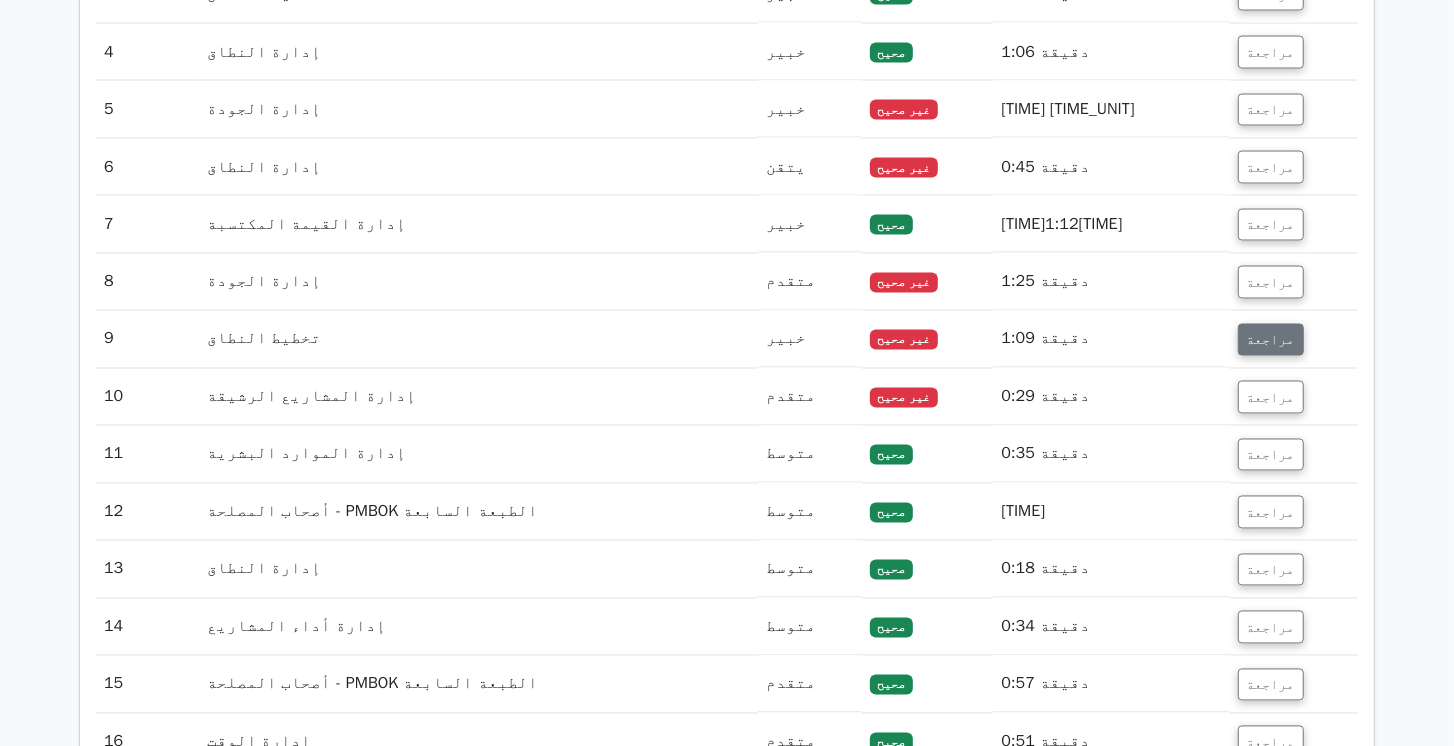 click on "مراجعة" at bounding box center (1271, 340) 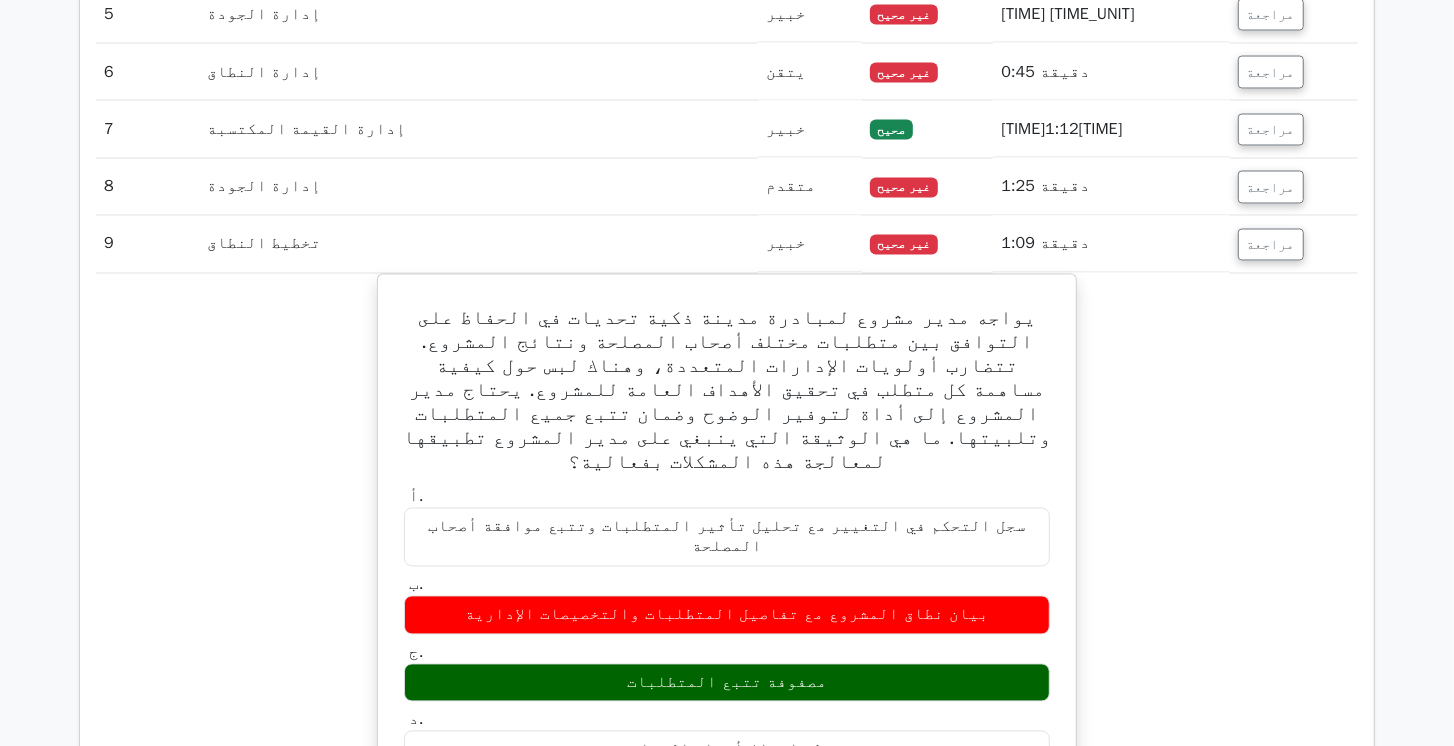 scroll, scrollTop: 2412, scrollLeft: 0, axis: vertical 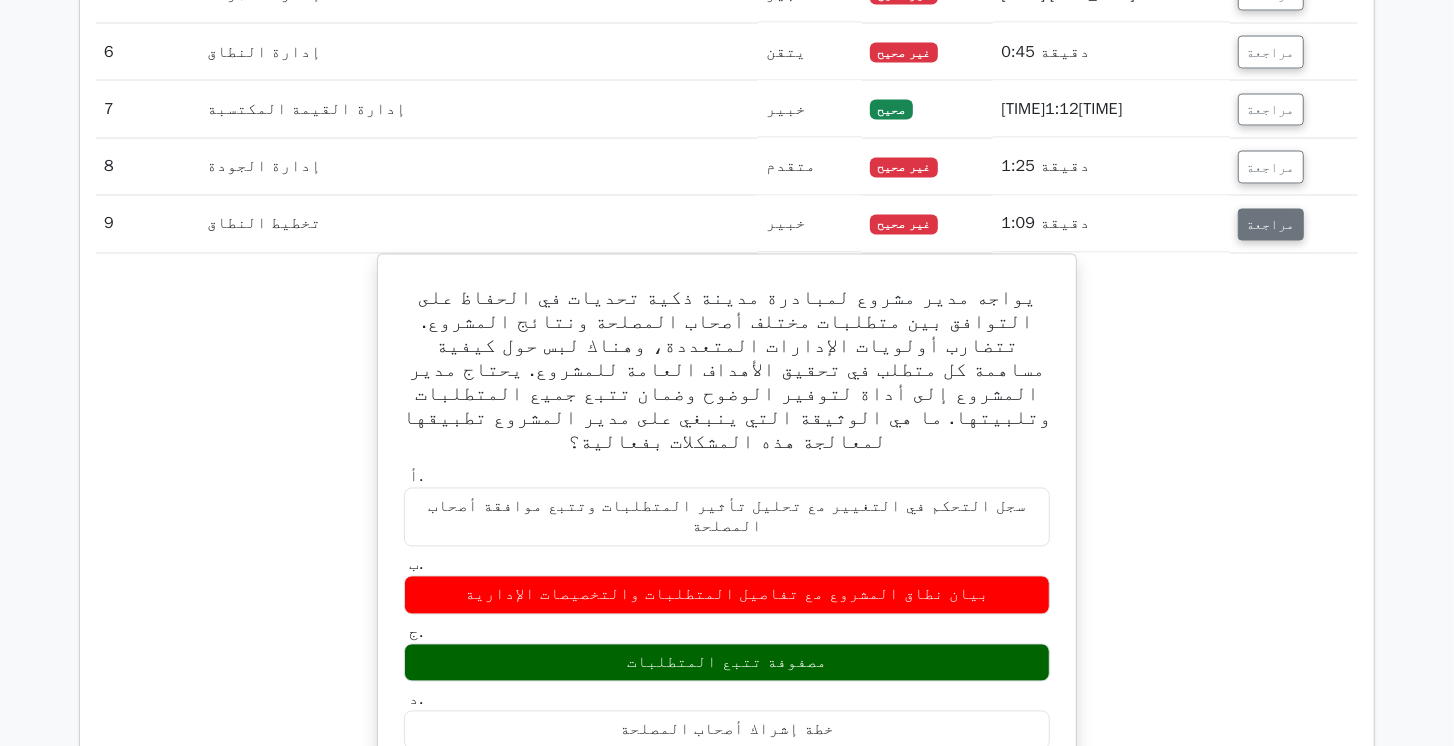 click on "مراجعة" at bounding box center [1271, 225] 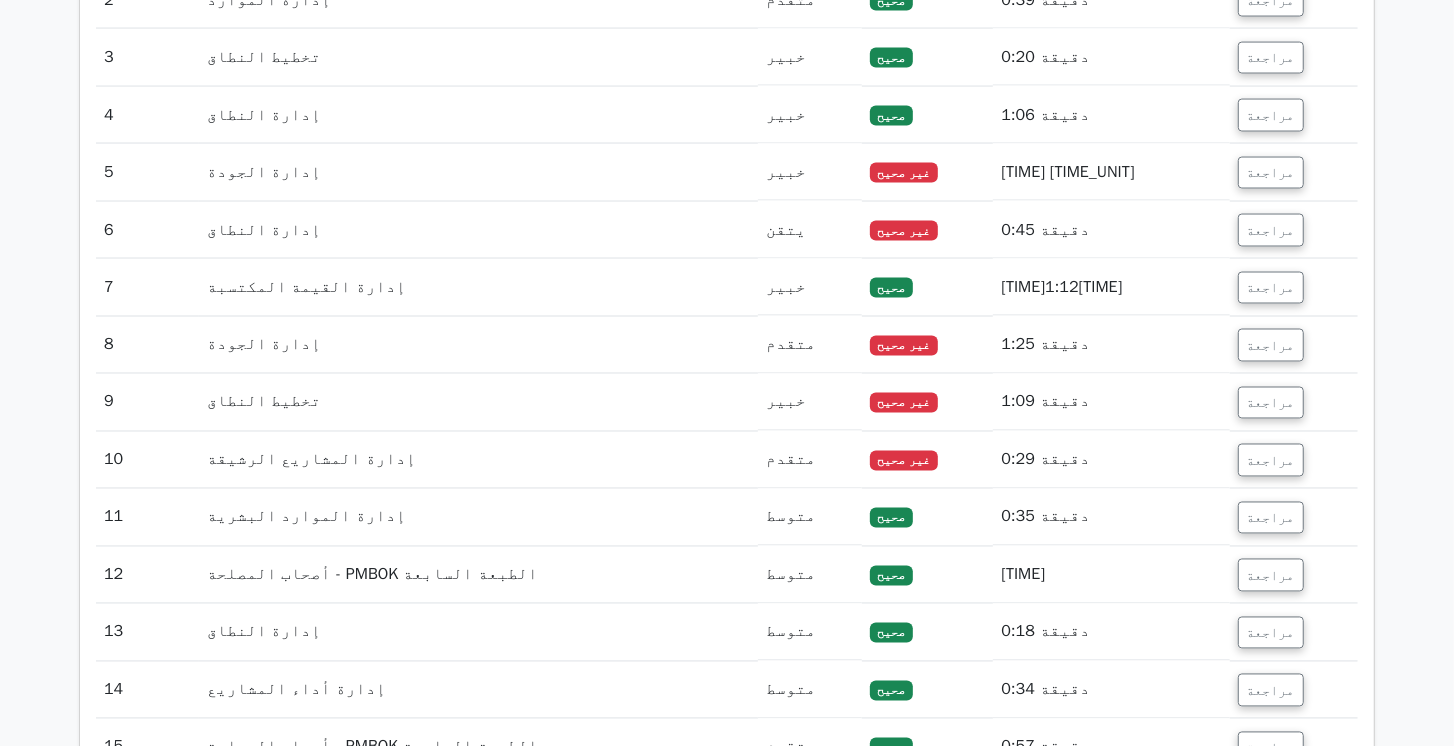 scroll, scrollTop: 2297, scrollLeft: 0, axis: vertical 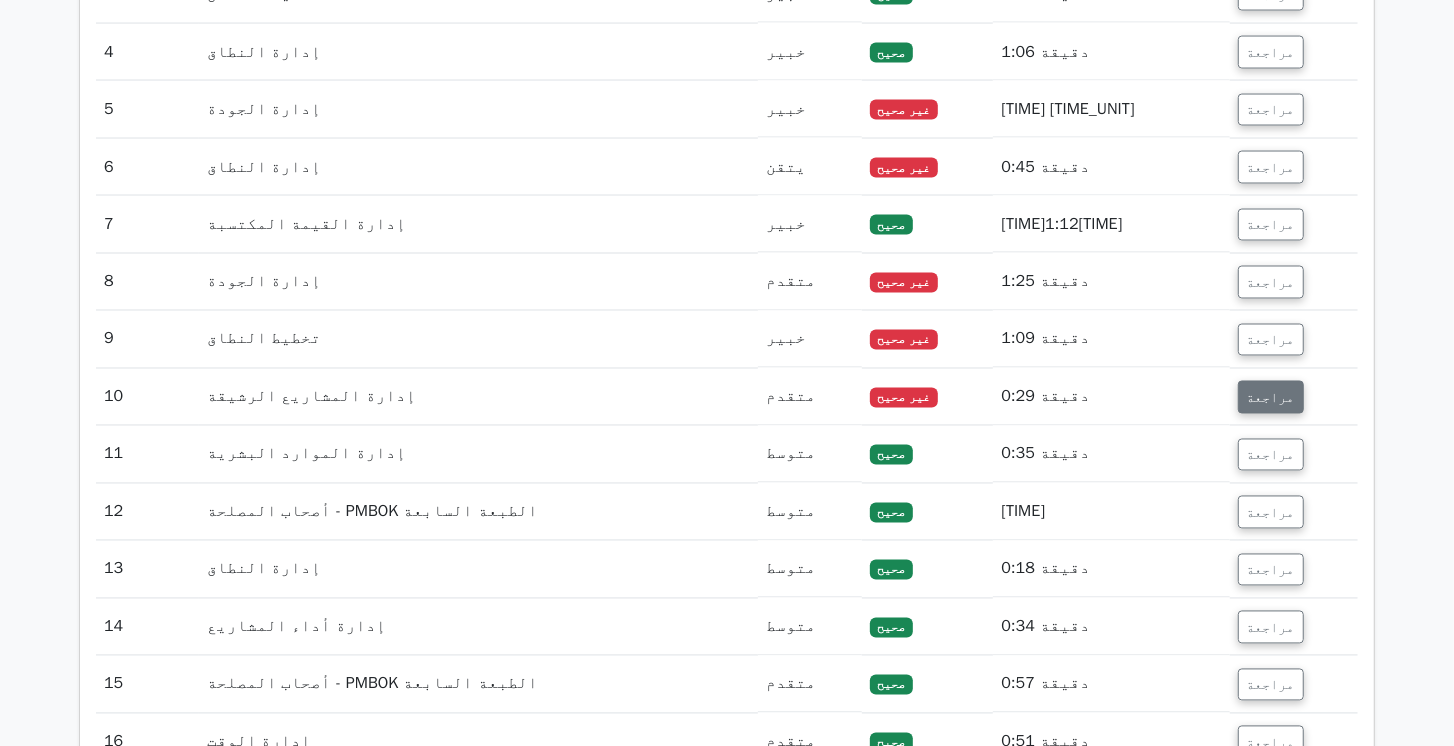 click on "مراجعة" at bounding box center (1271, 398) 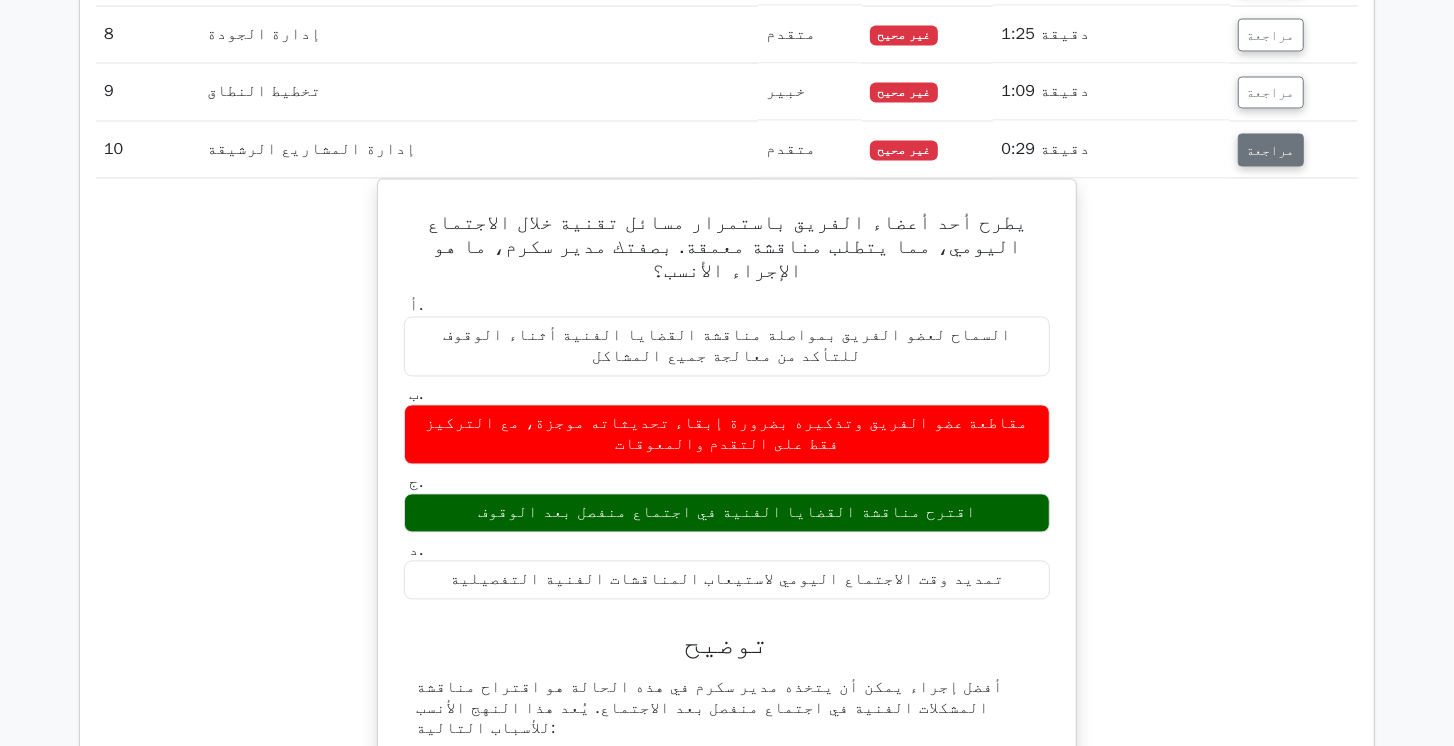 scroll, scrollTop: 2526, scrollLeft: 0, axis: vertical 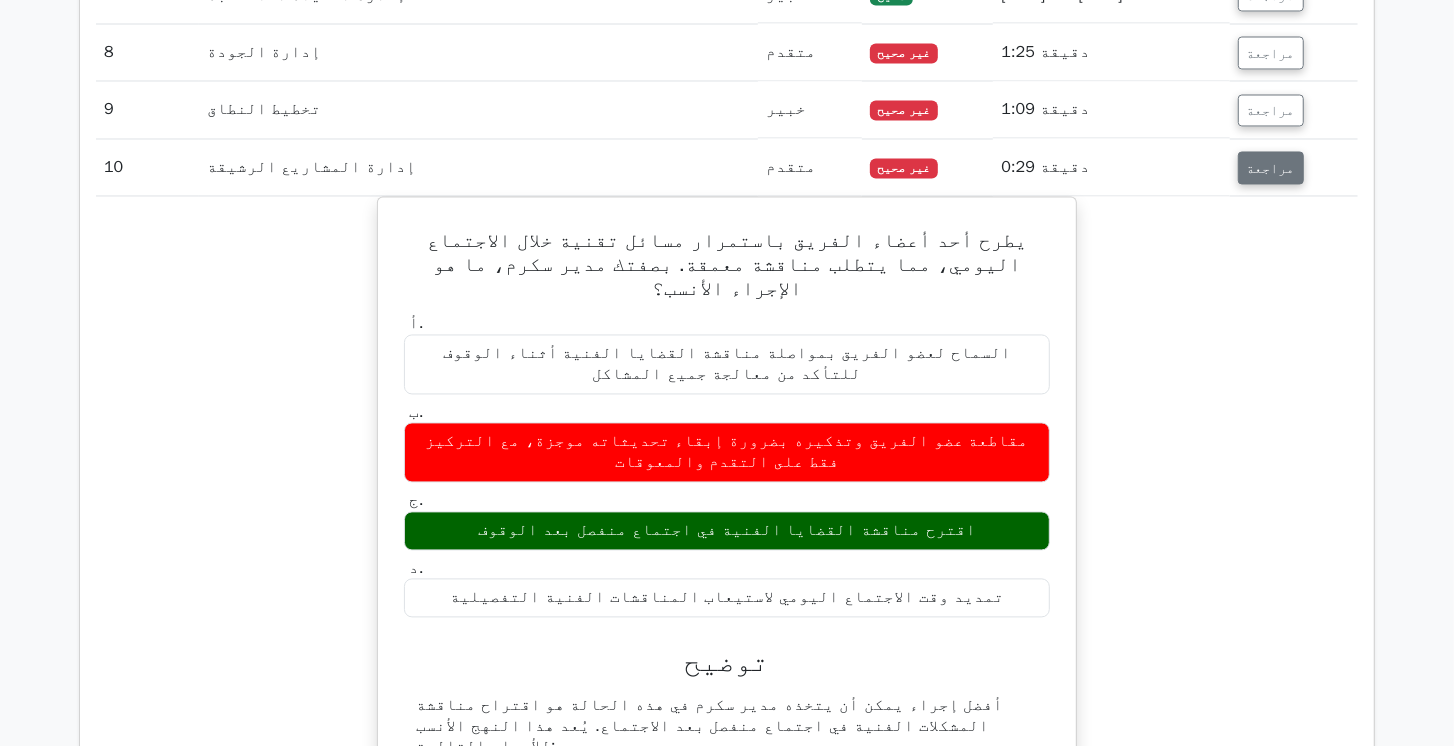click on "مراجعة" at bounding box center [1271, 168] 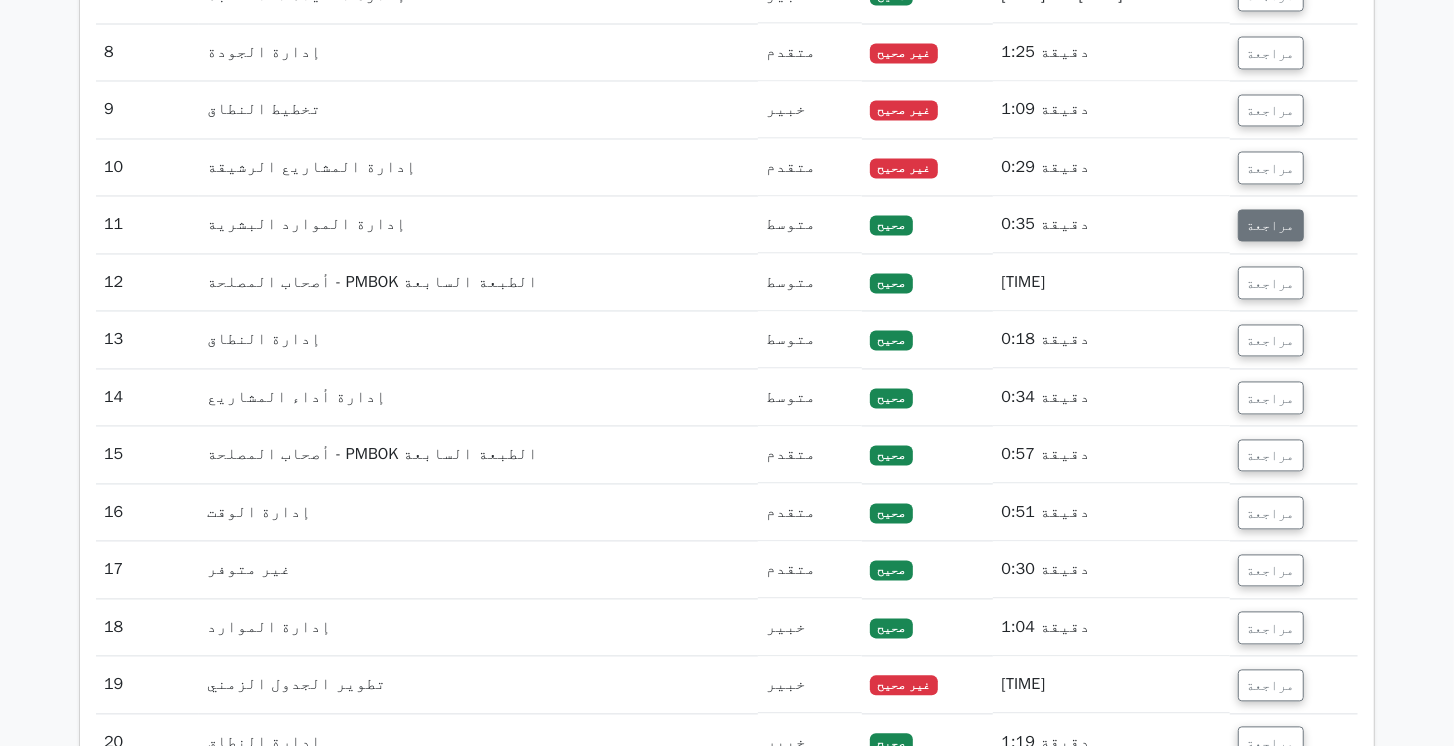 click on "مراجعة" at bounding box center [1271, 226] 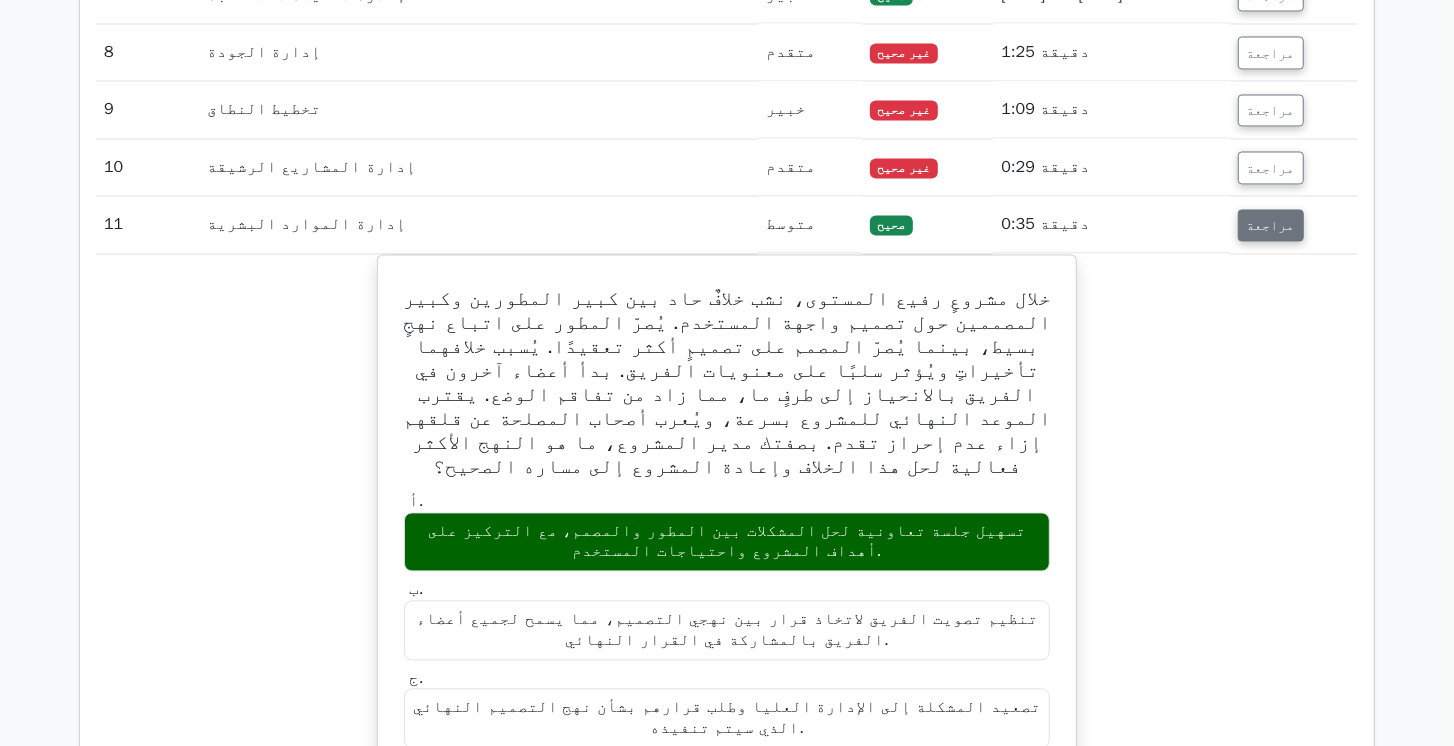 click on "مراجعة" at bounding box center (1271, 226) 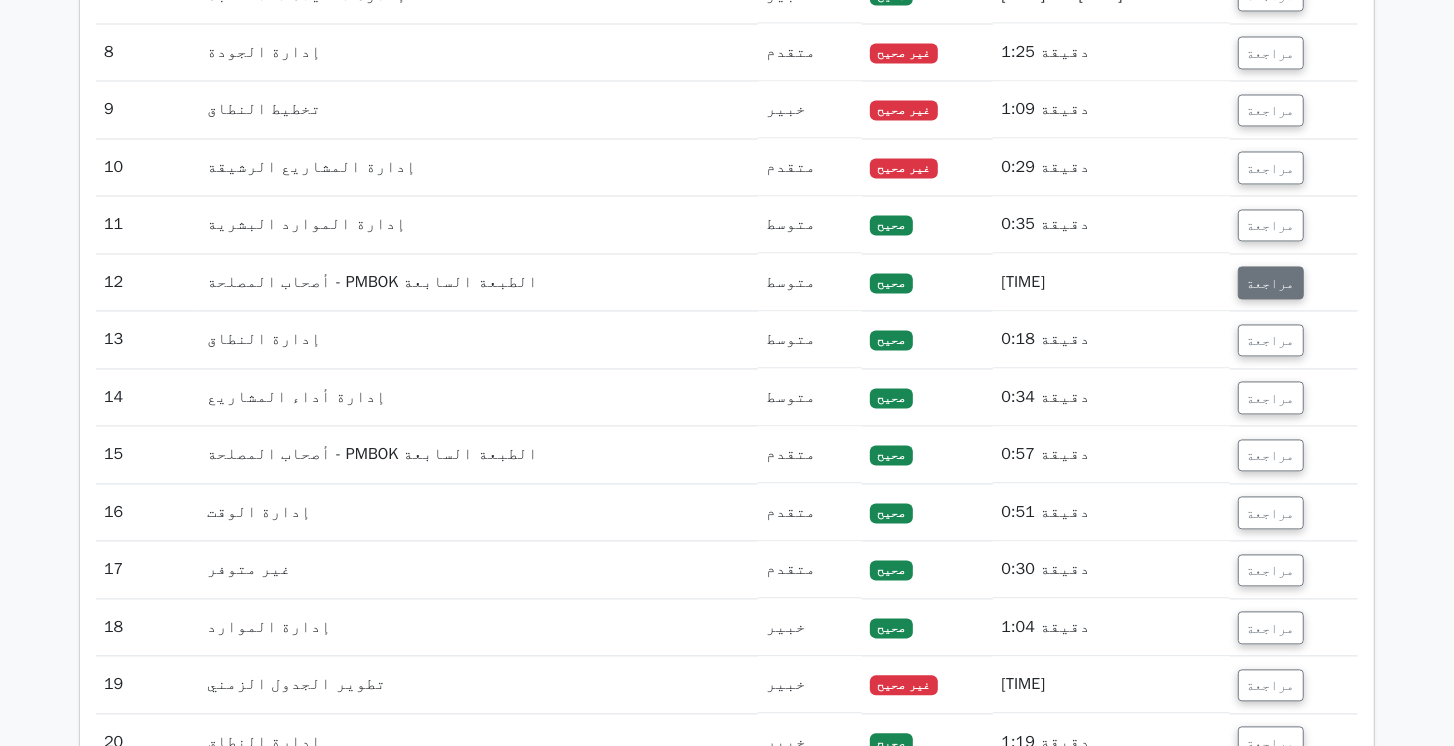 click on "مراجعة" at bounding box center [1271, 284] 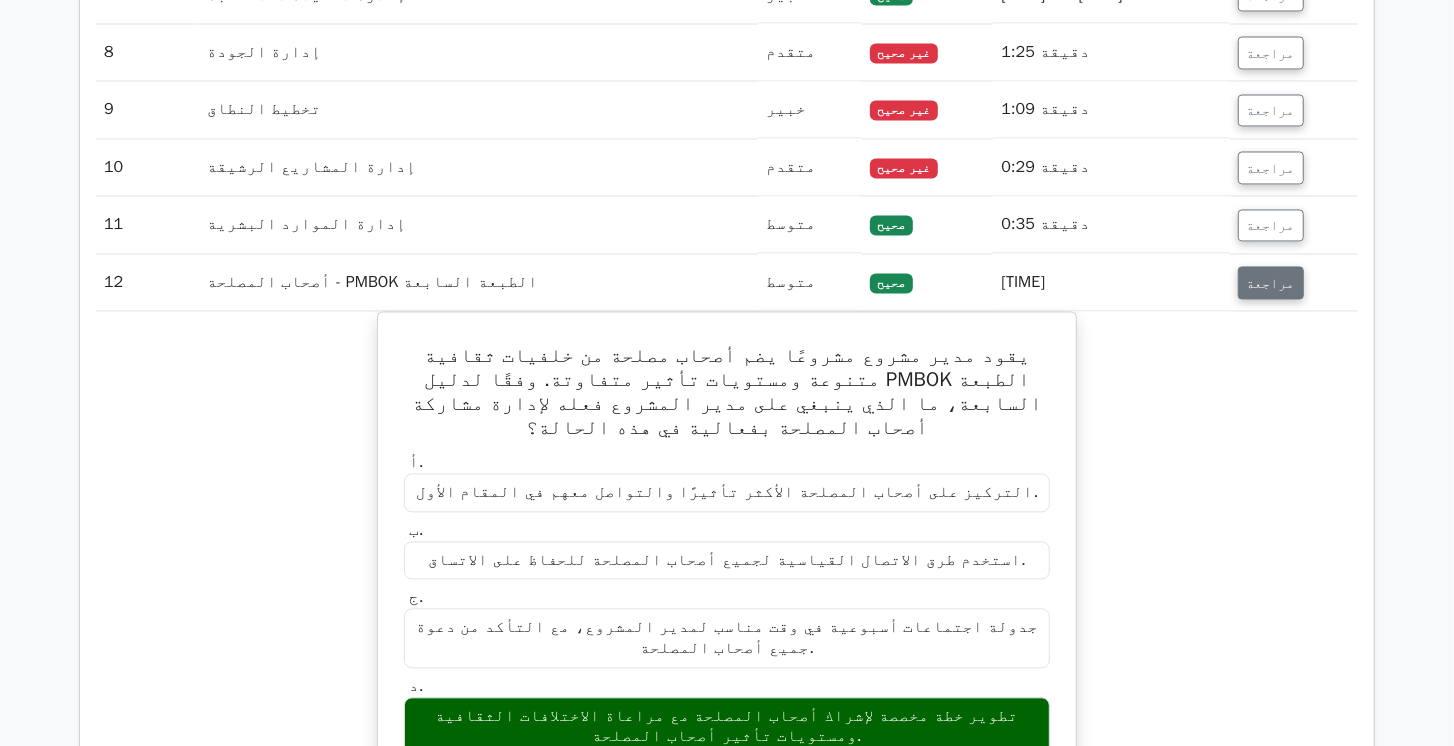 click on "مراجعة" at bounding box center [1271, 284] 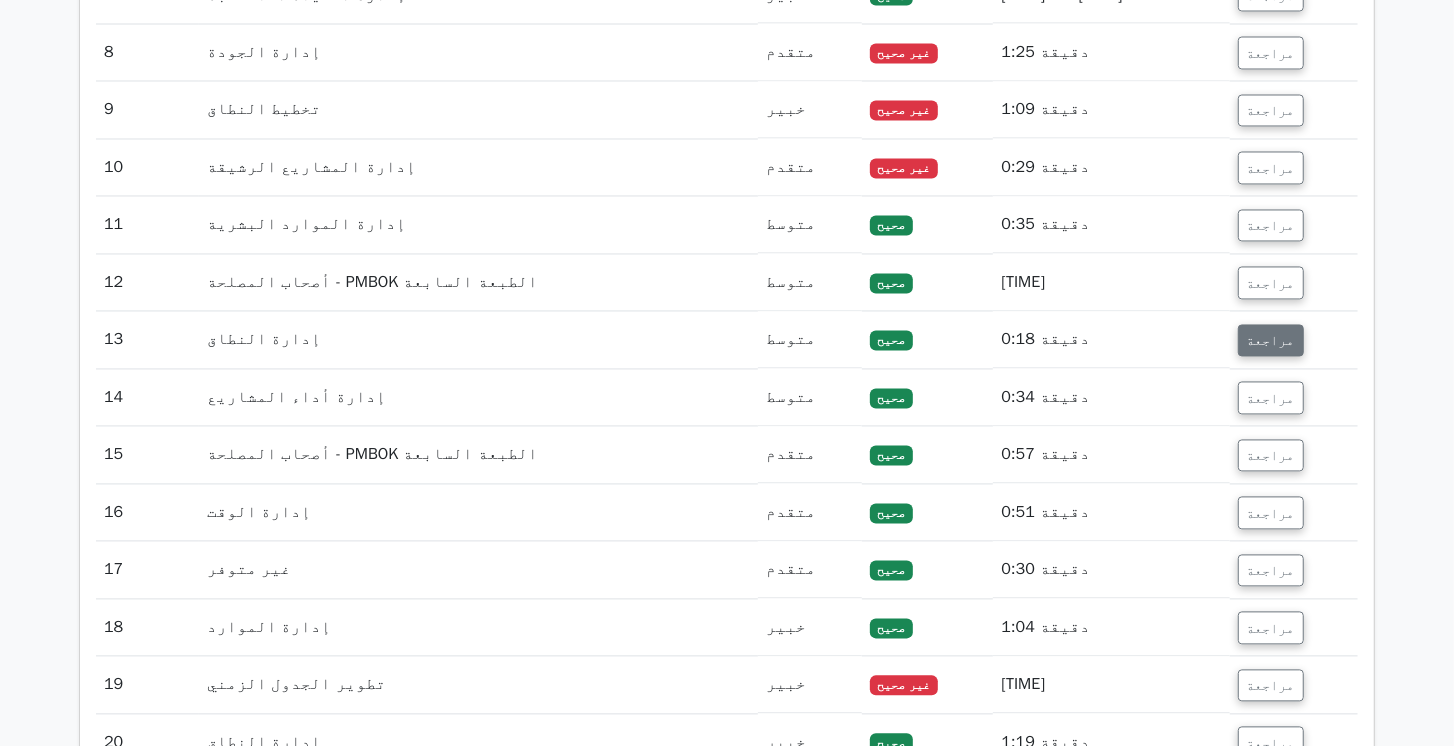 click on "مراجعة" at bounding box center [1271, 341] 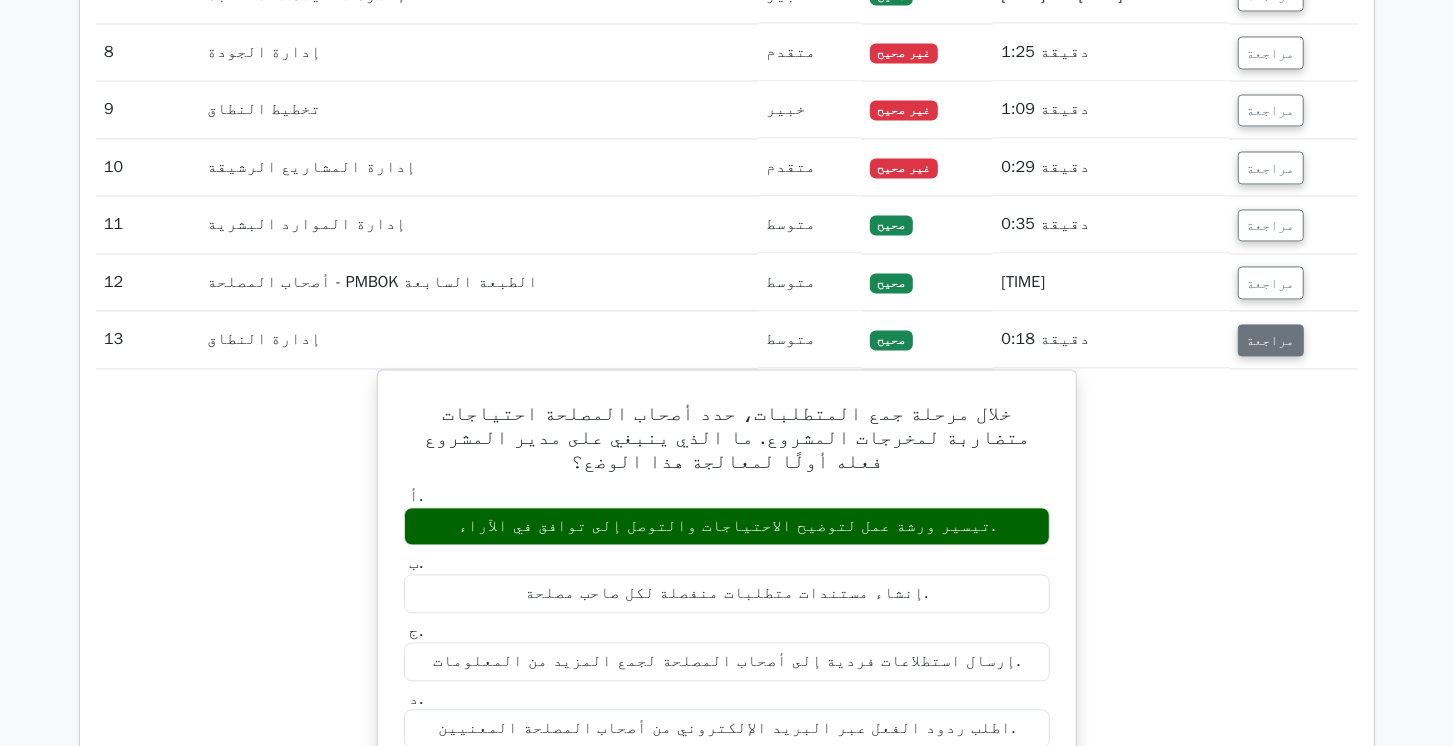 click on "مراجعة" at bounding box center [1271, 341] 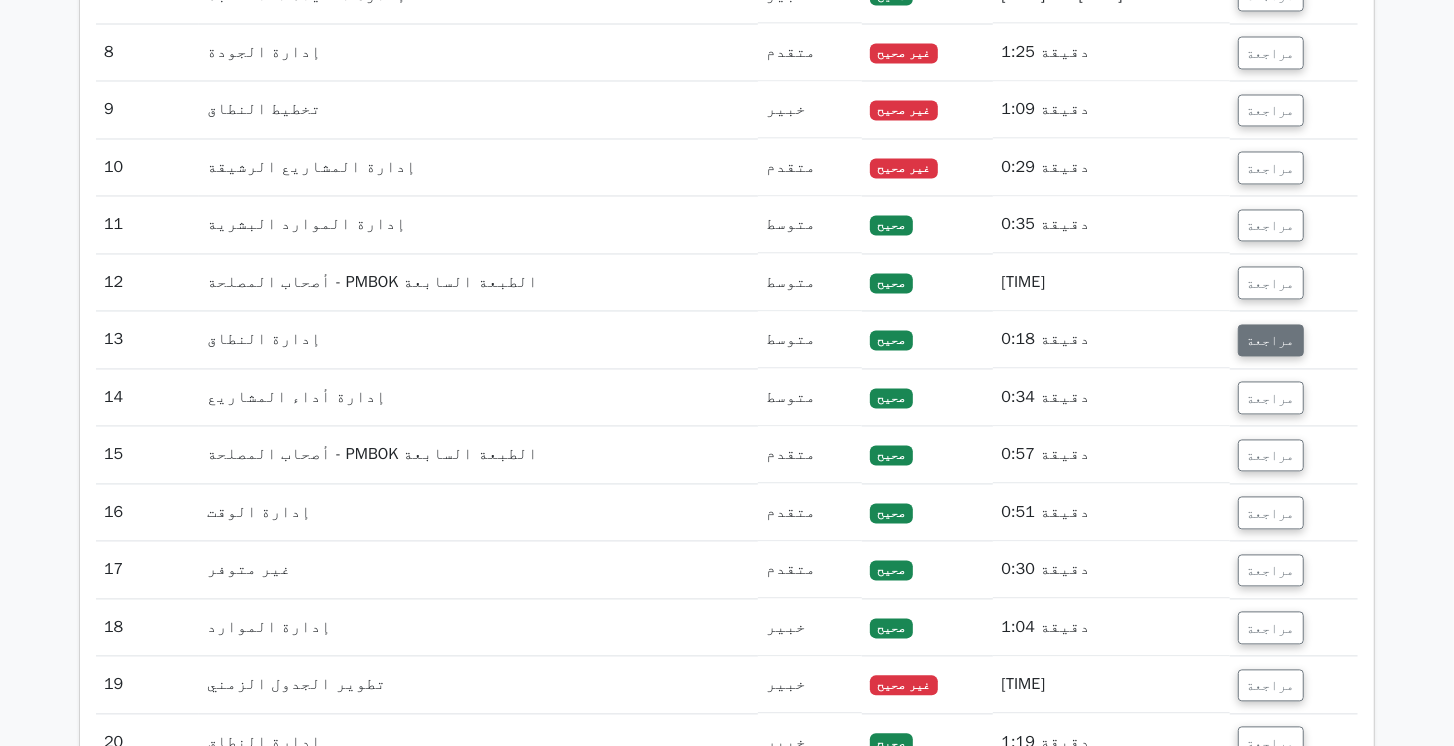 scroll, scrollTop: 2640, scrollLeft: 0, axis: vertical 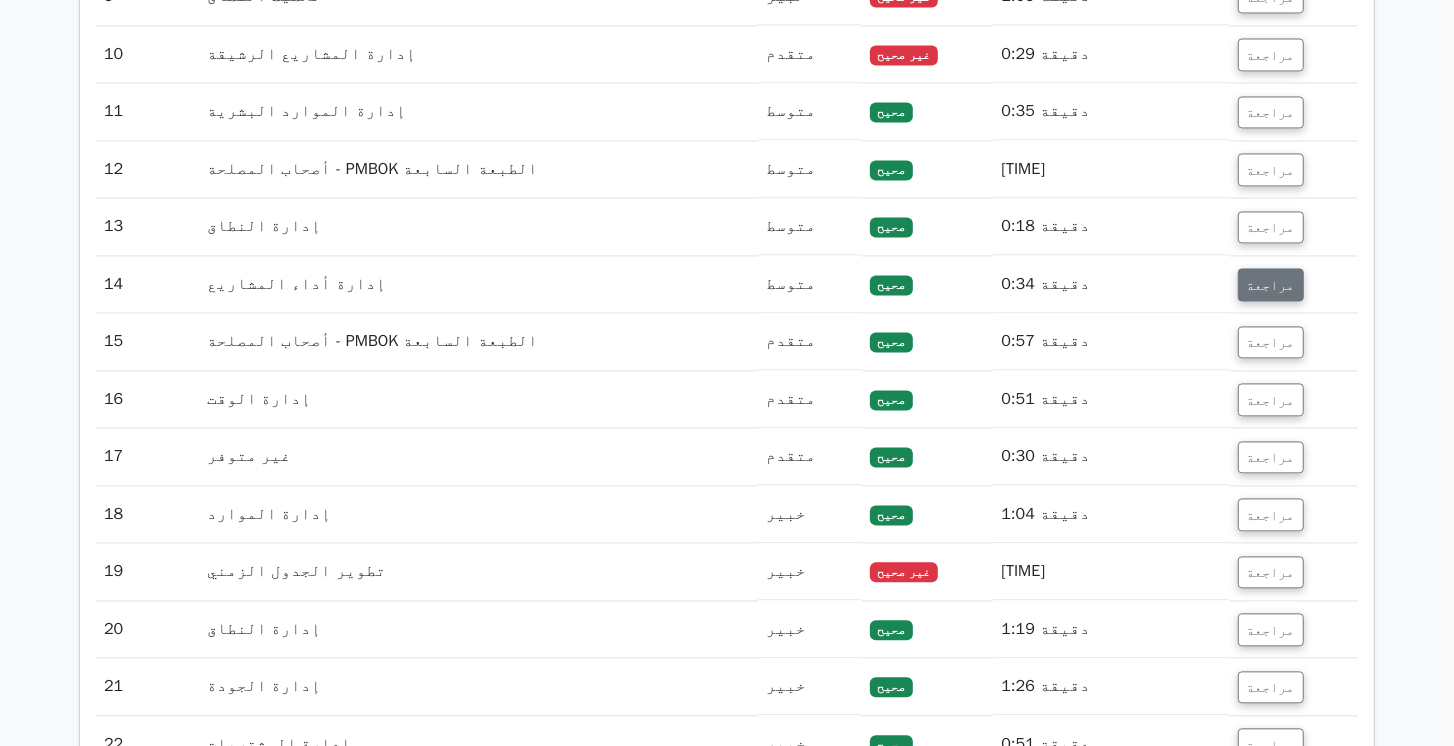 click on "مراجعة" at bounding box center [1271, 285] 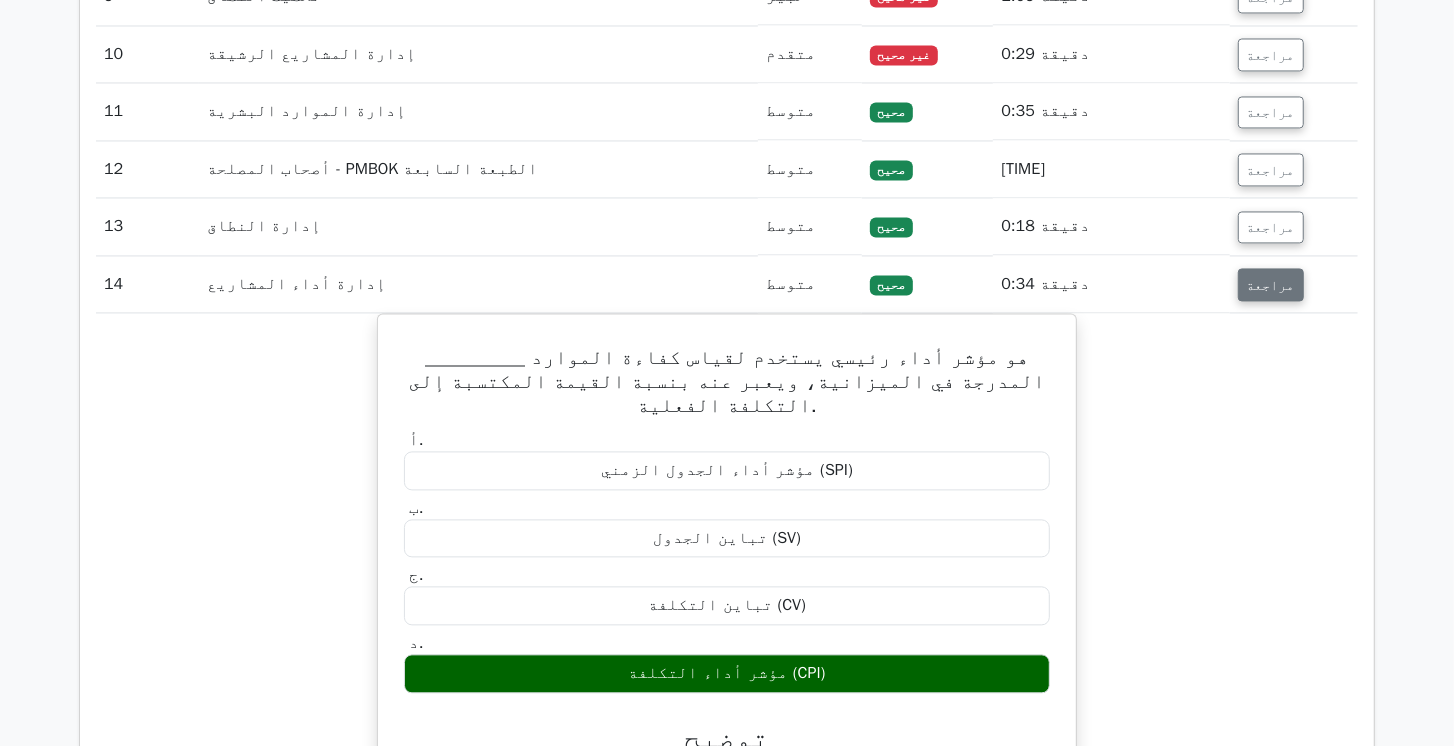click on "مراجعة" at bounding box center (1271, 285) 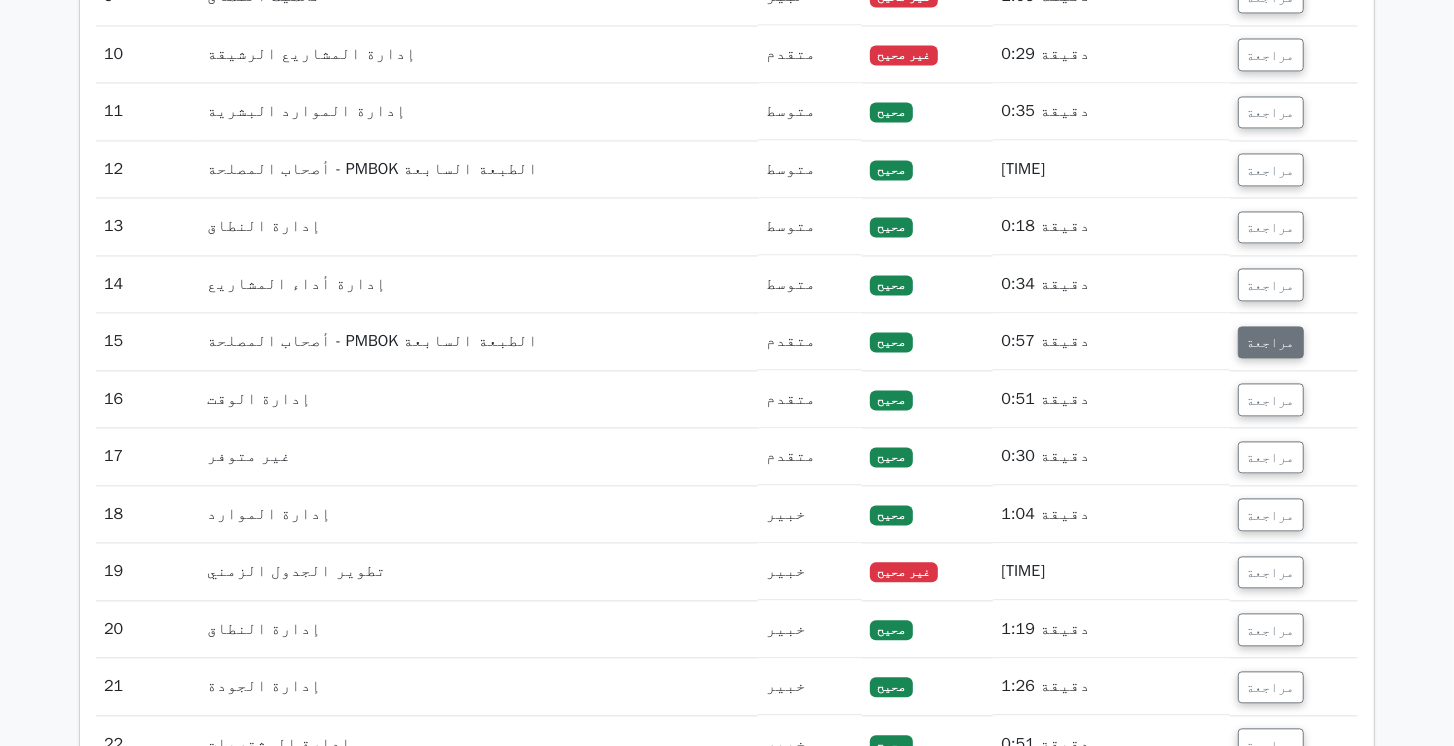 click on "مراجعة" at bounding box center [1271, 342] 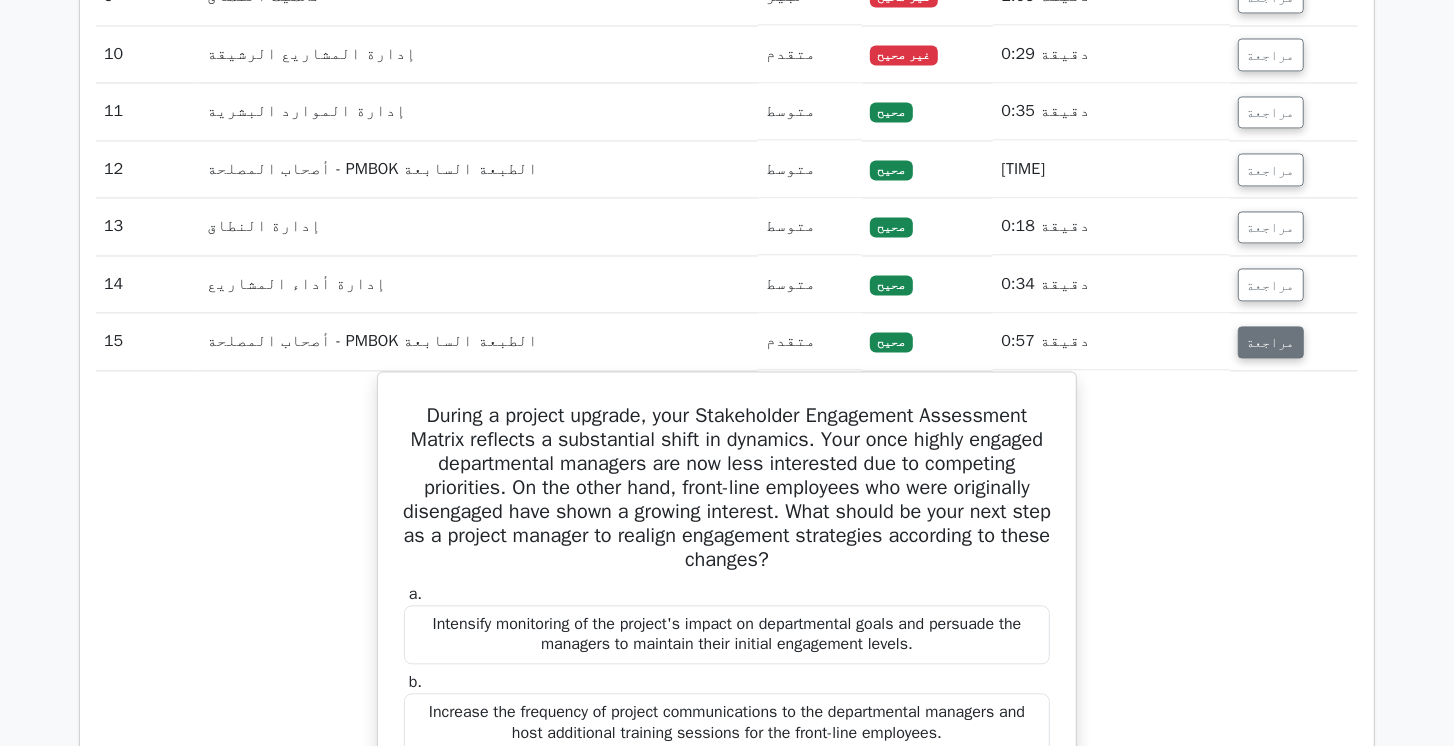 click on "مراجعة" at bounding box center (1271, 342) 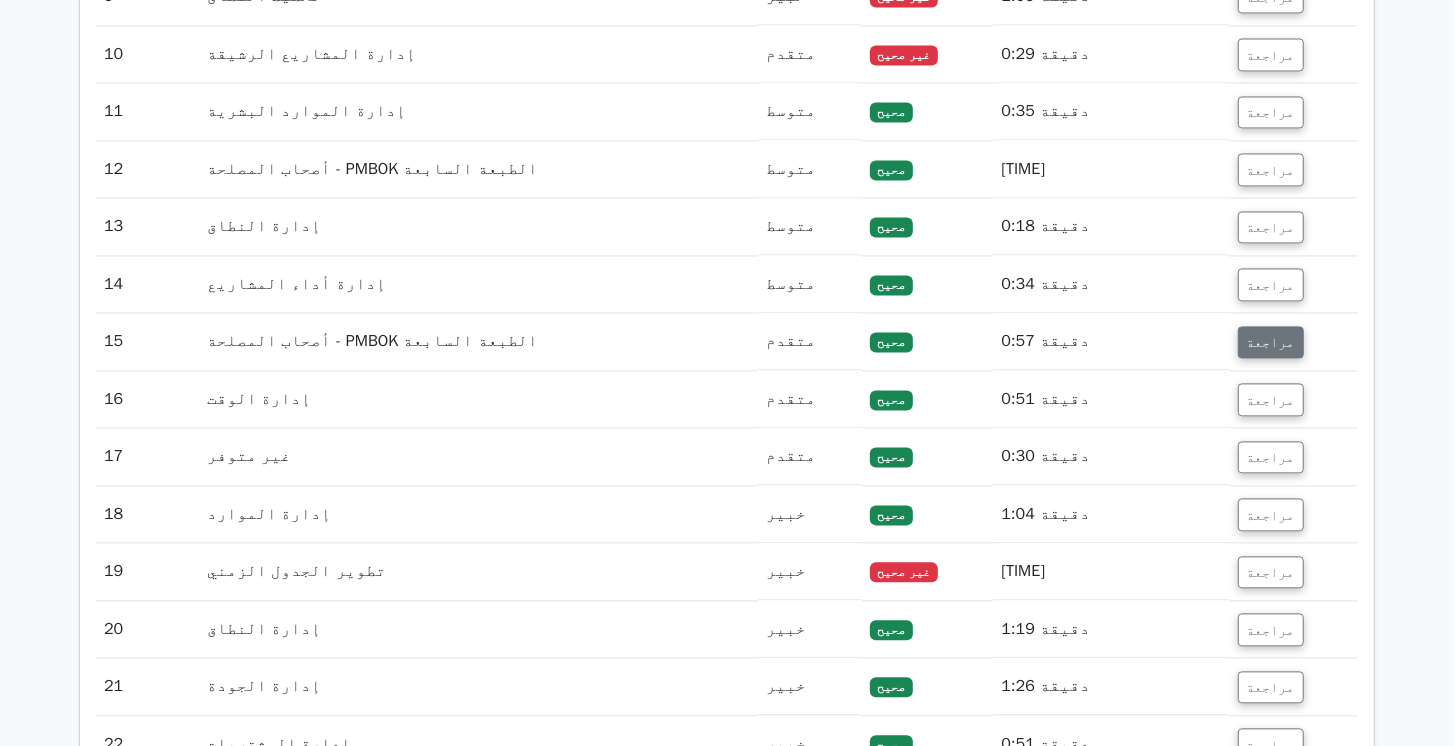 click on "مراجعة" at bounding box center (1271, 342) 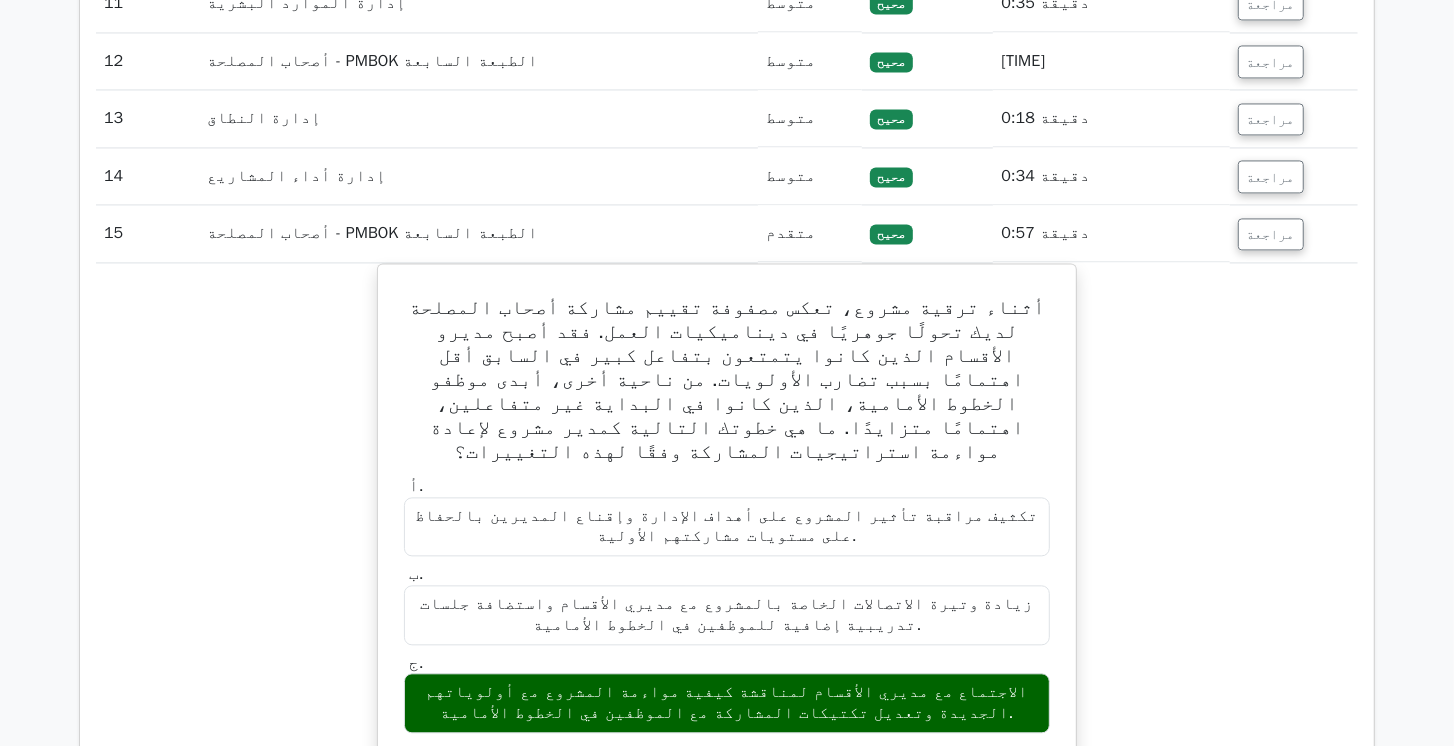 scroll, scrollTop: 2754, scrollLeft: 0, axis: vertical 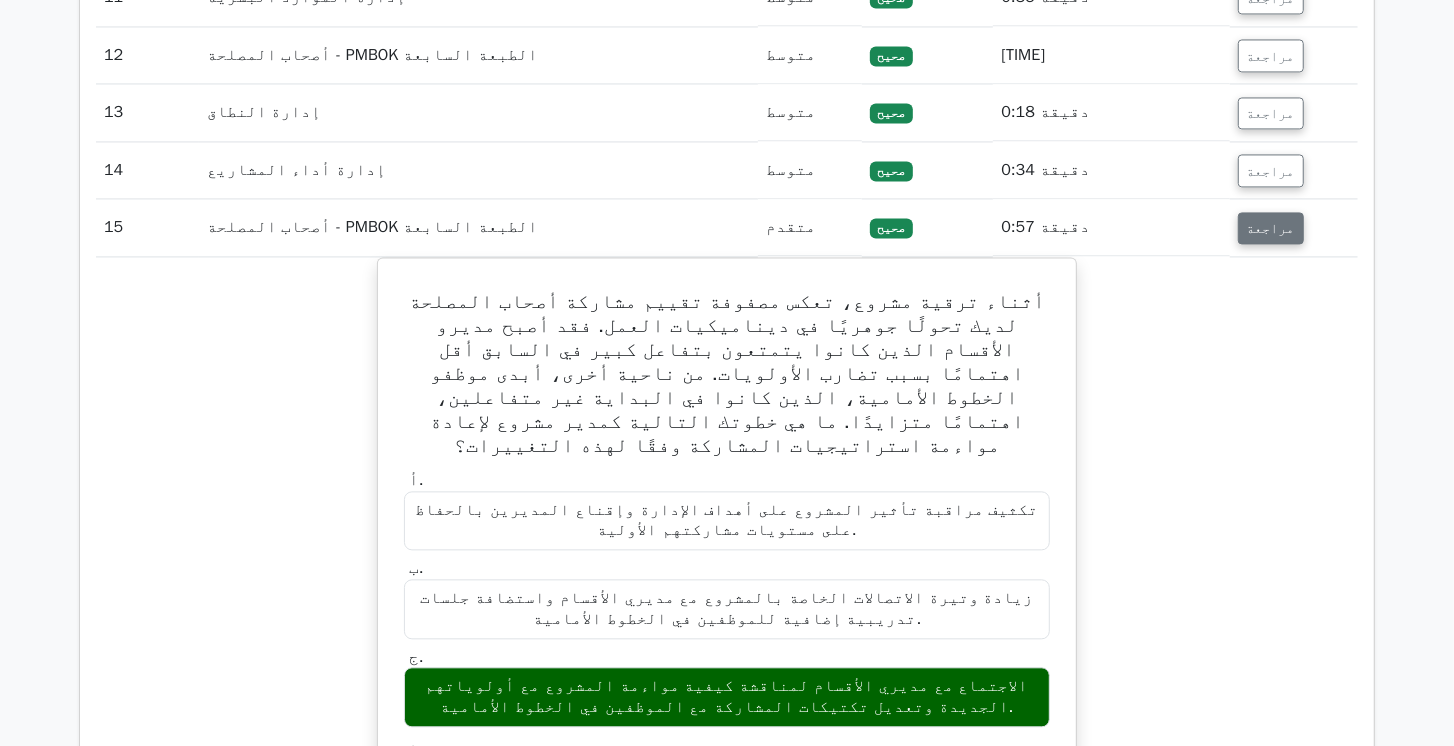 click on "مراجعة" at bounding box center [1271, 228] 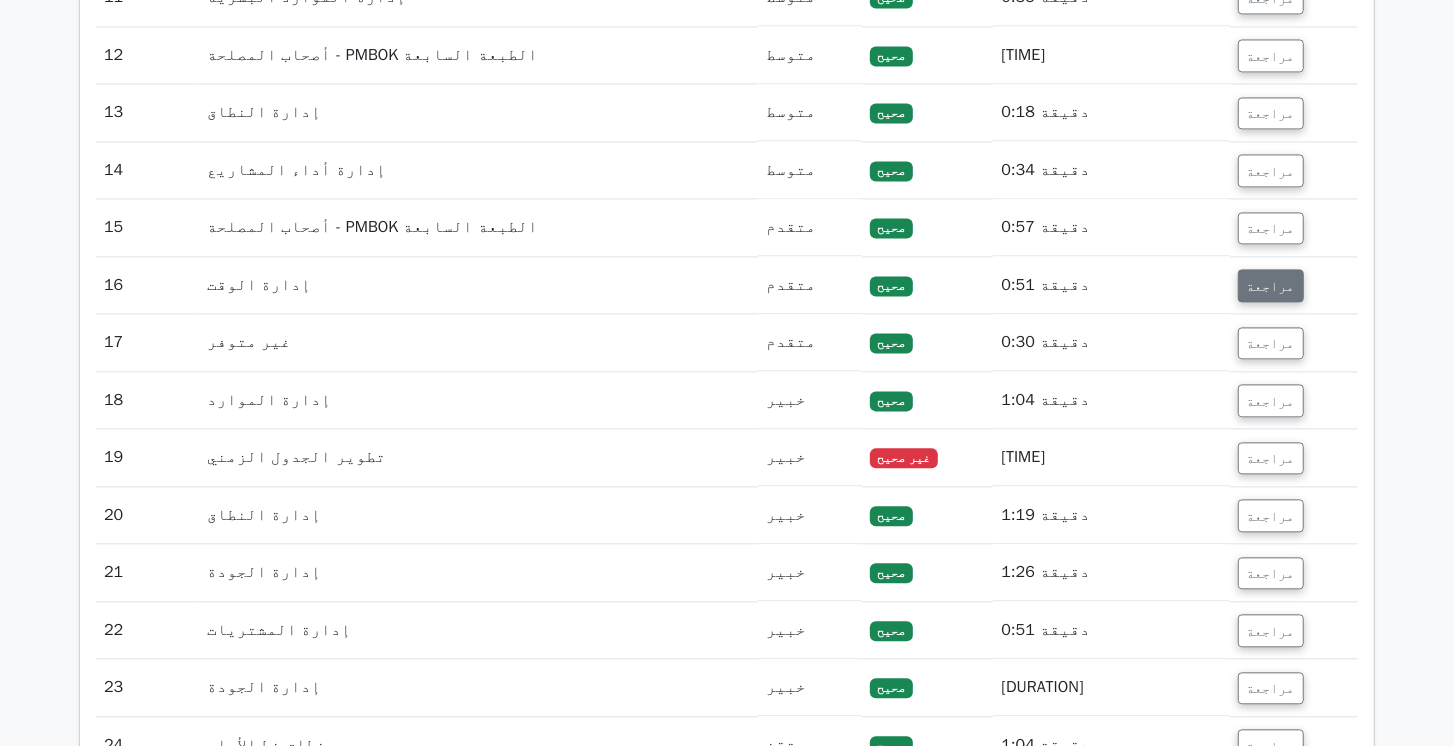 click on "مراجعة" at bounding box center (1271, 285) 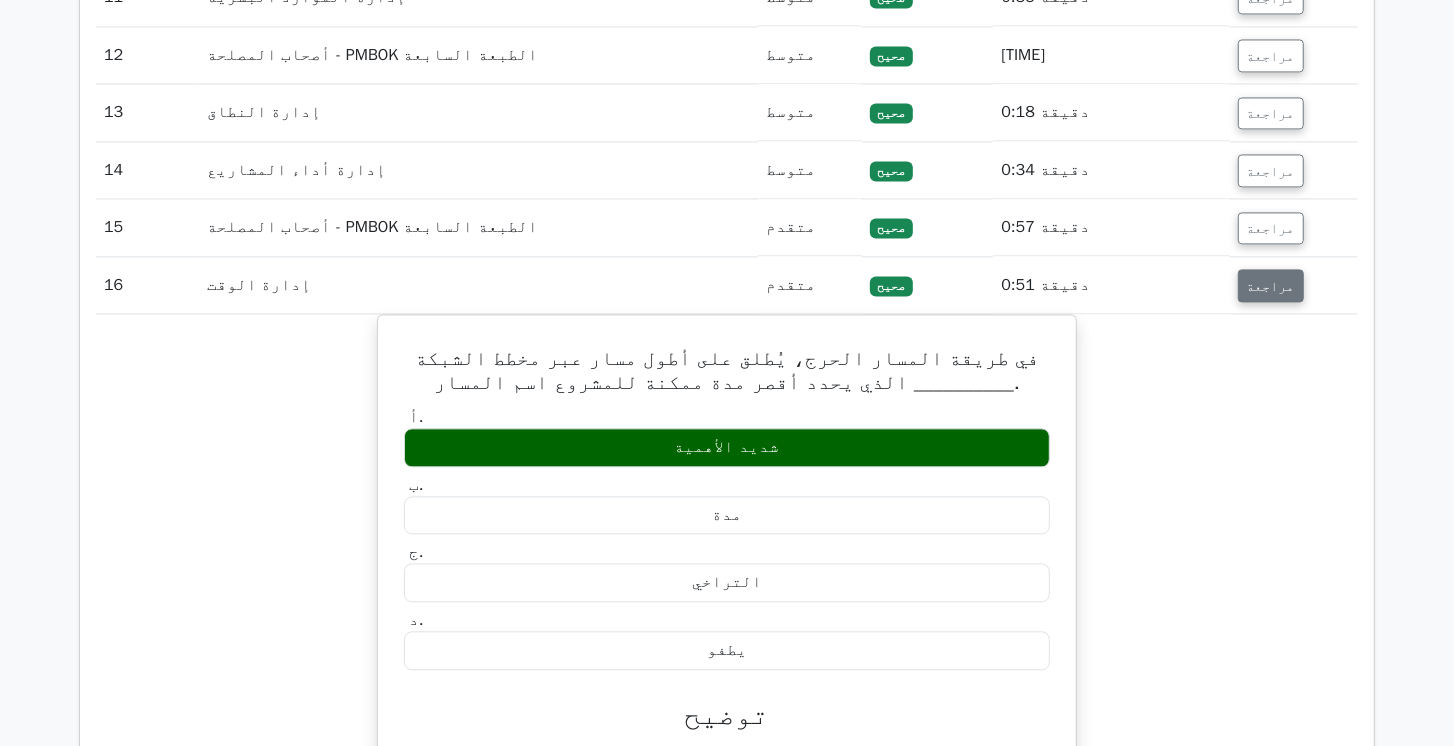 click on "مراجعة" at bounding box center (1271, 285) 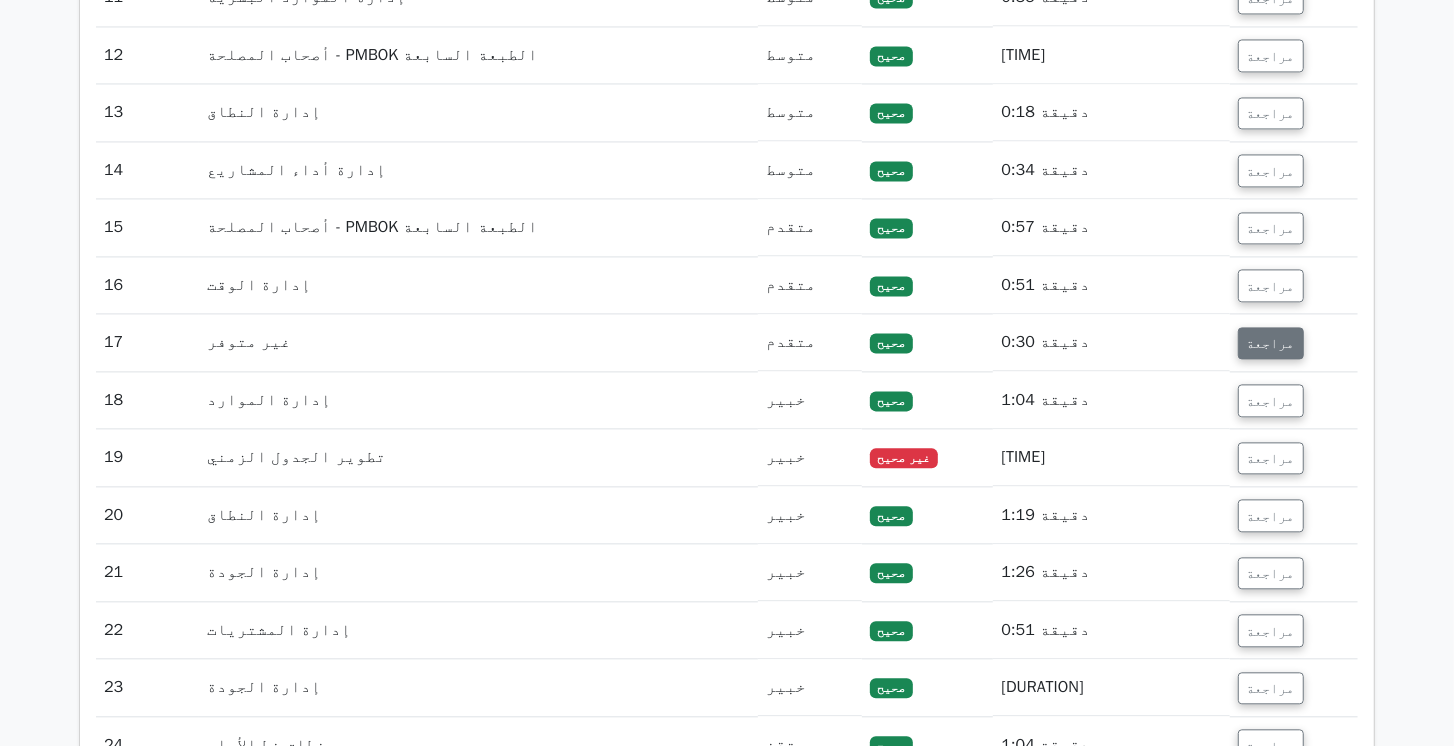 click on "مراجعة" at bounding box center [1271, 343] 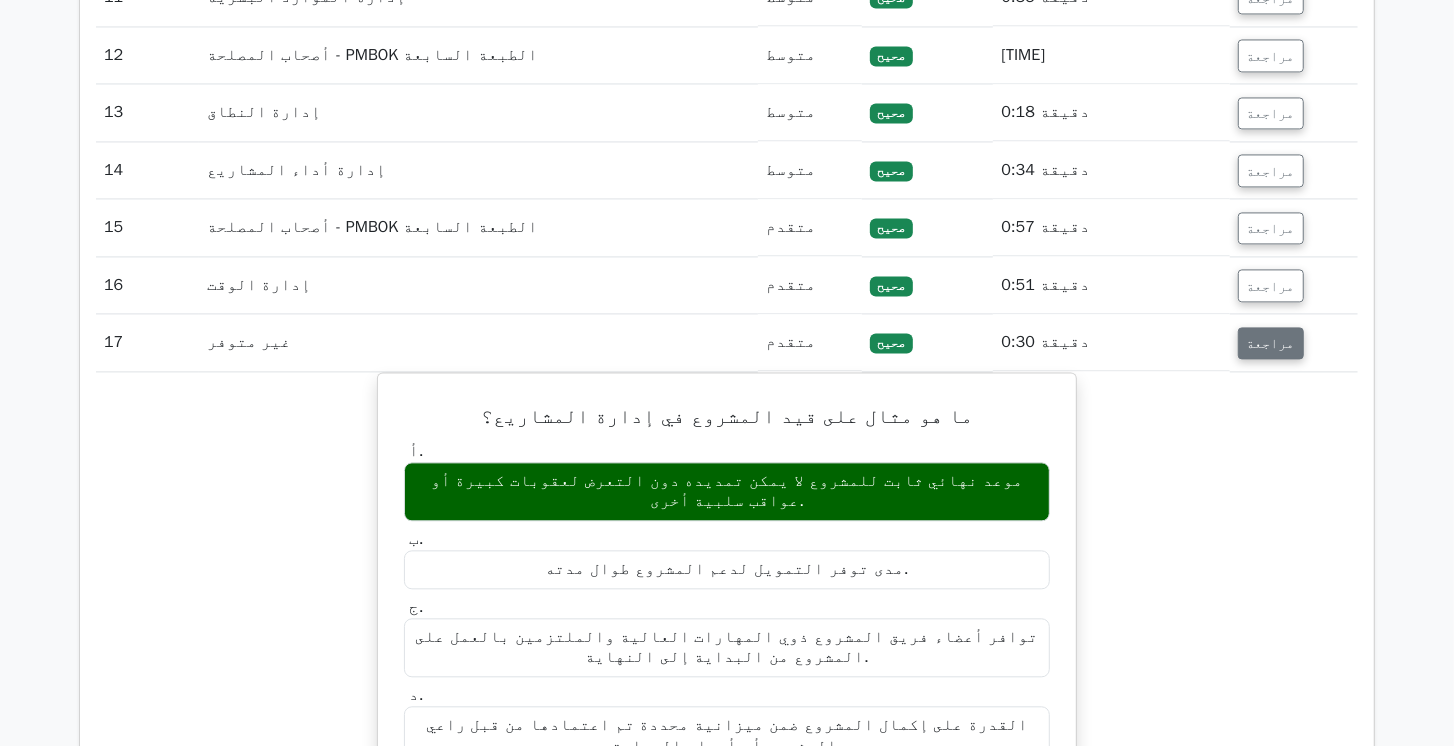 click on "مراجعة" at bounding box center (1271, 343) 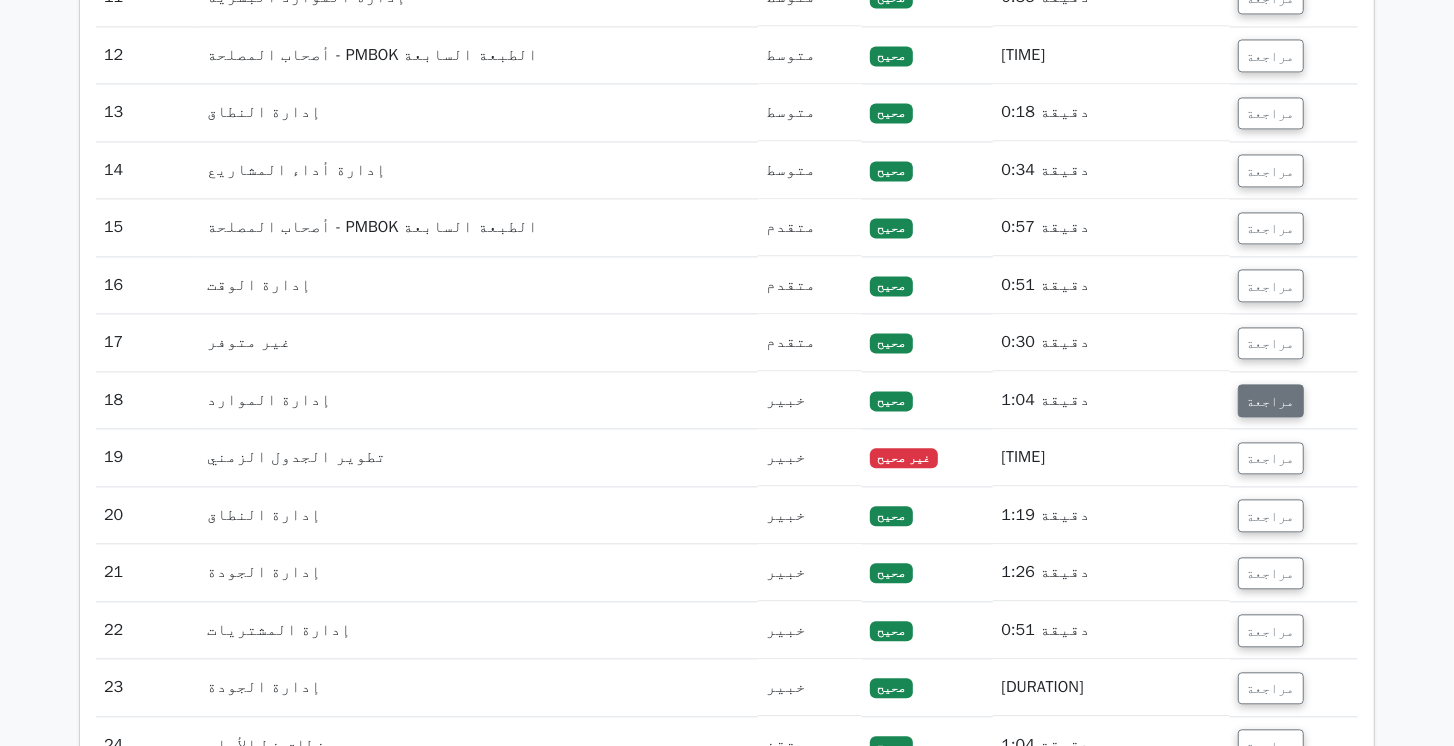 click on "مراجعة" at bounding box center [1271, 401] 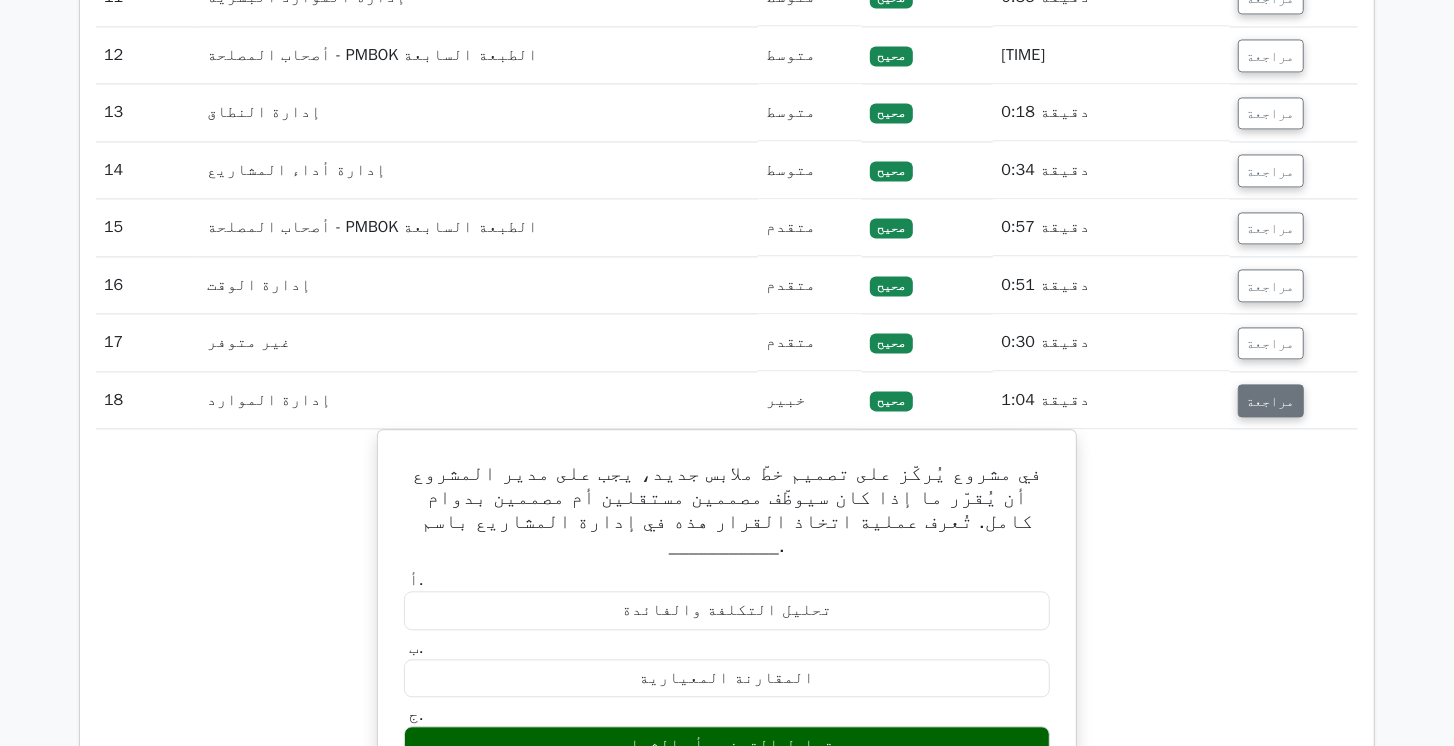 click on "مراجعة" at bounding box center (1271, 401) 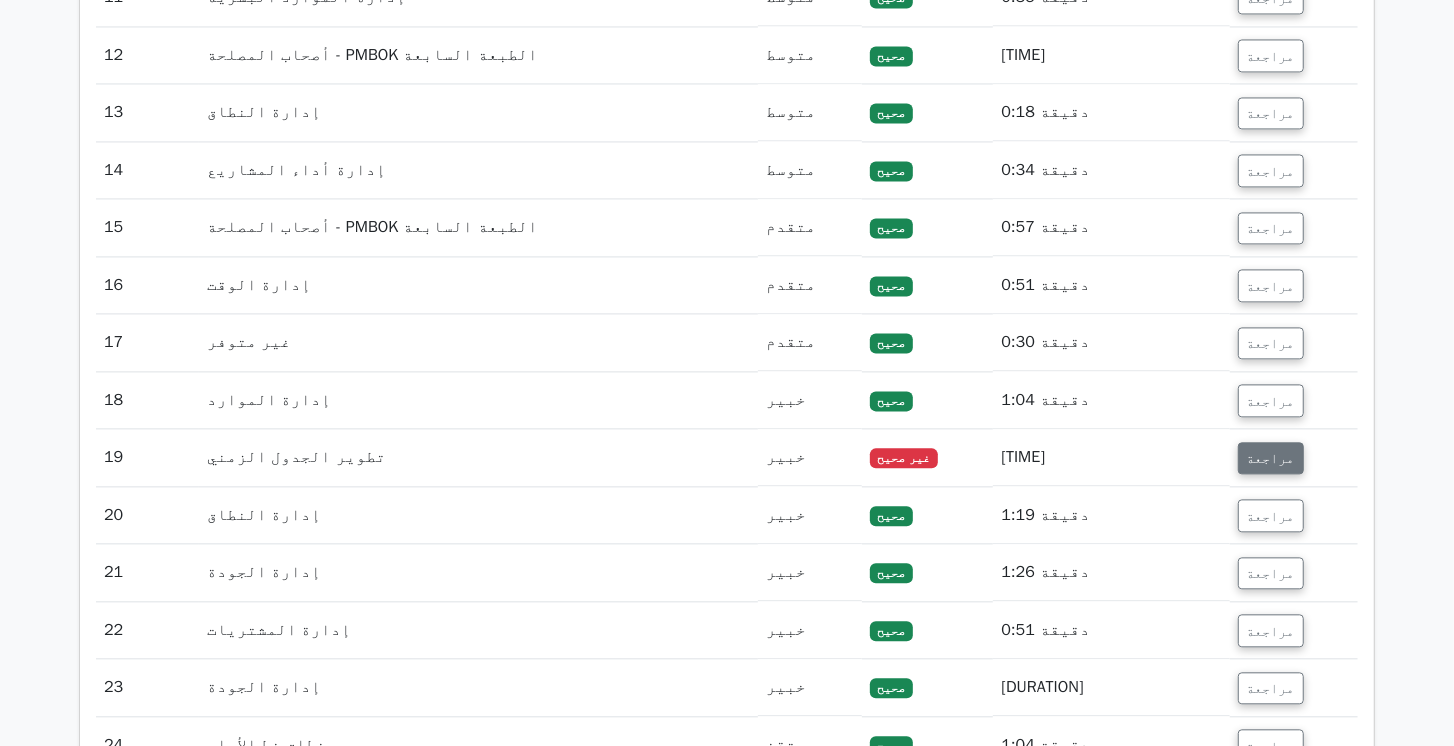 click on "مراجعة" at bounding box center (1271, 458) 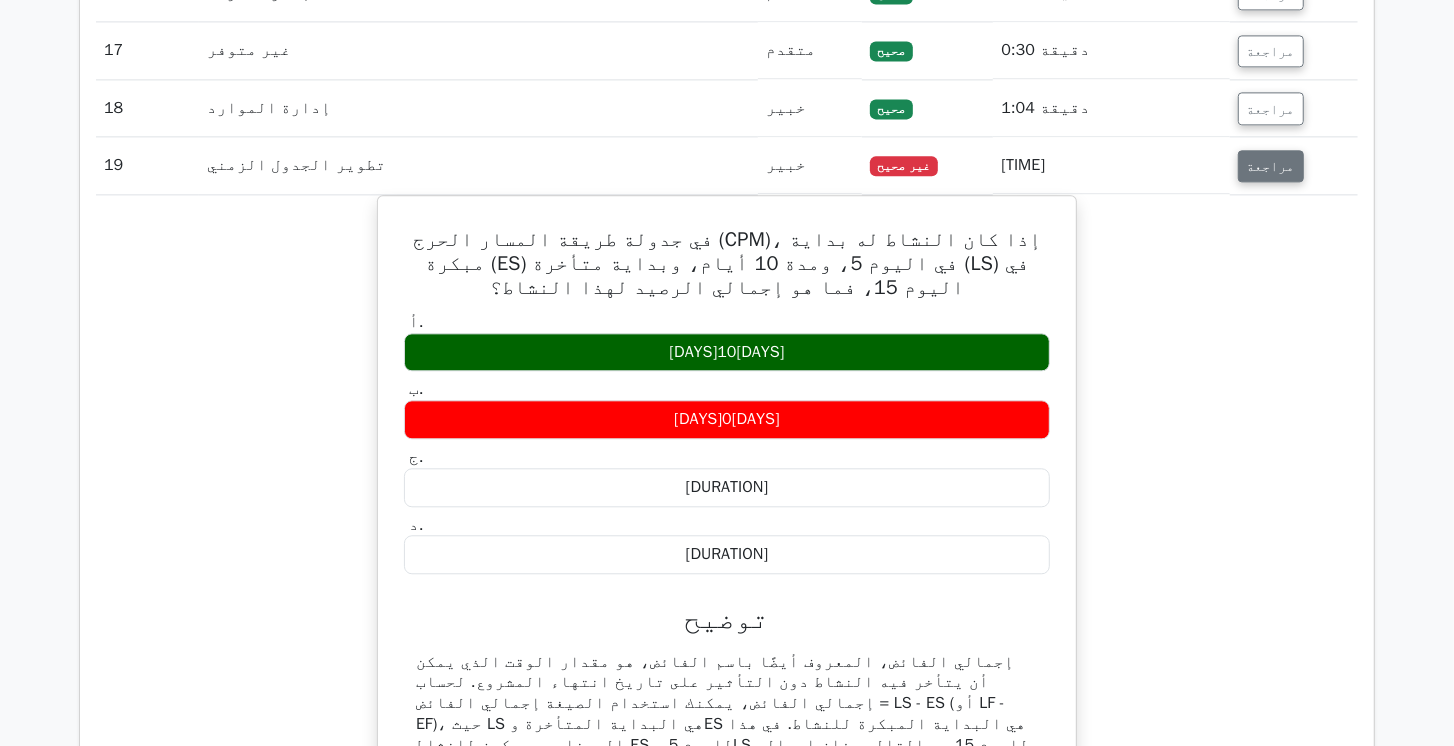 scroll, scrollTop: 3040, scrollLeft: 0, axis: vertical 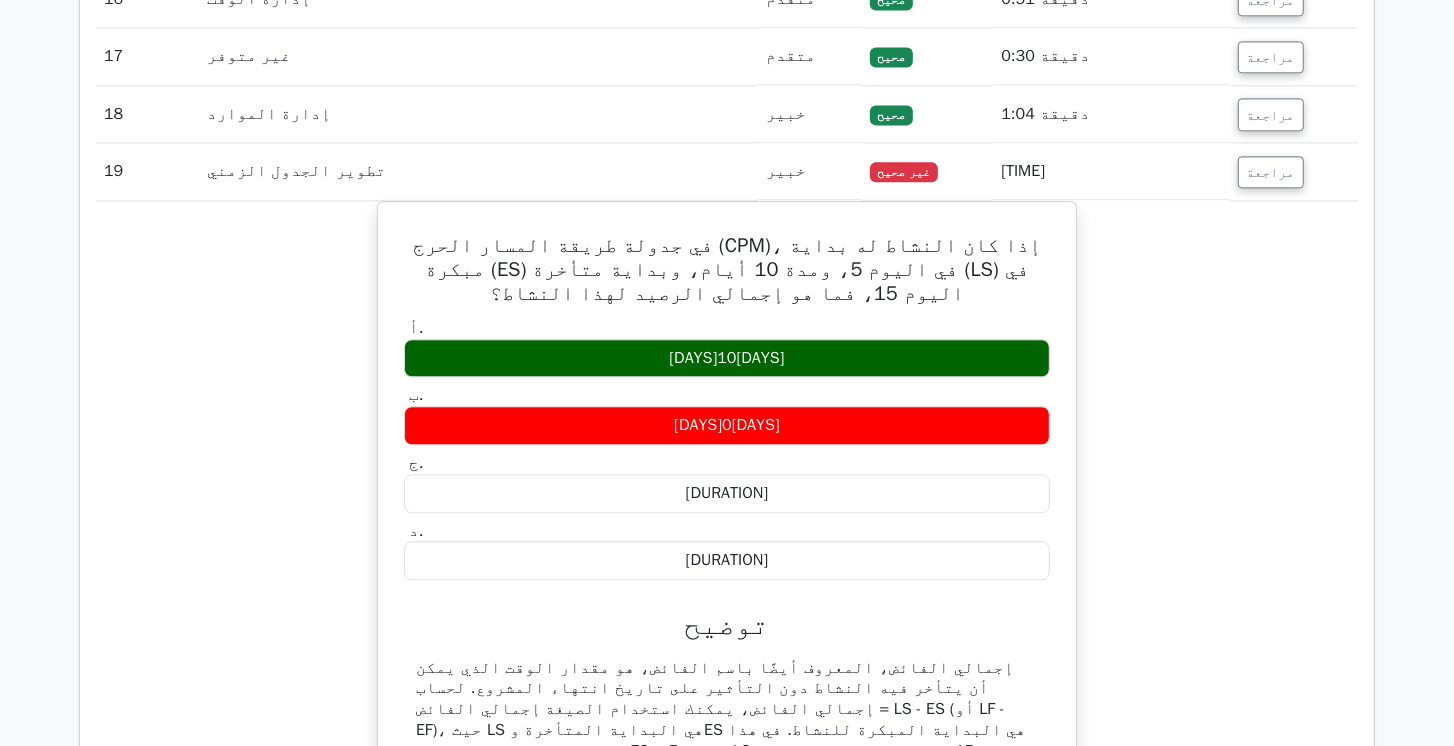 click on "مراجعة" at bounding box center [1294, 171] 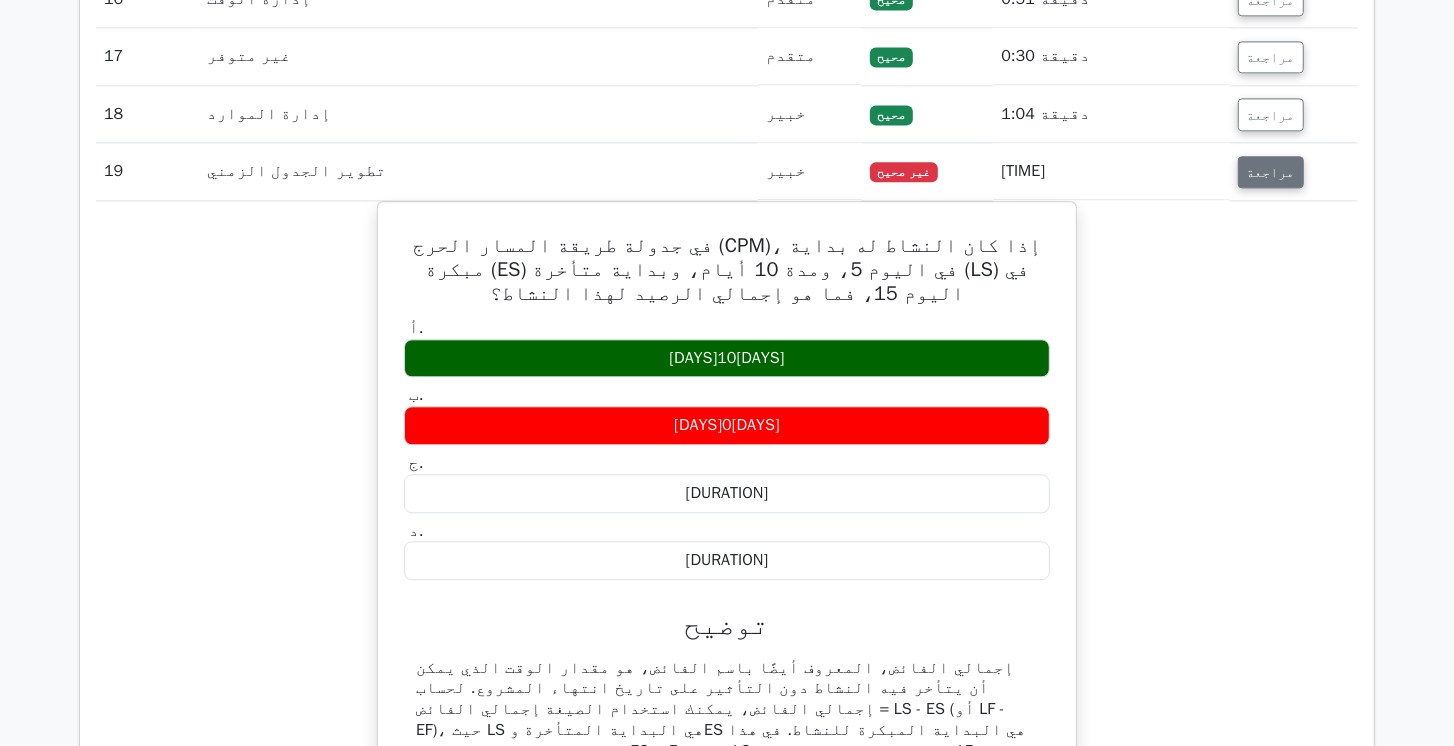 click on "مراجعة" at bounding box center (1271, 172) 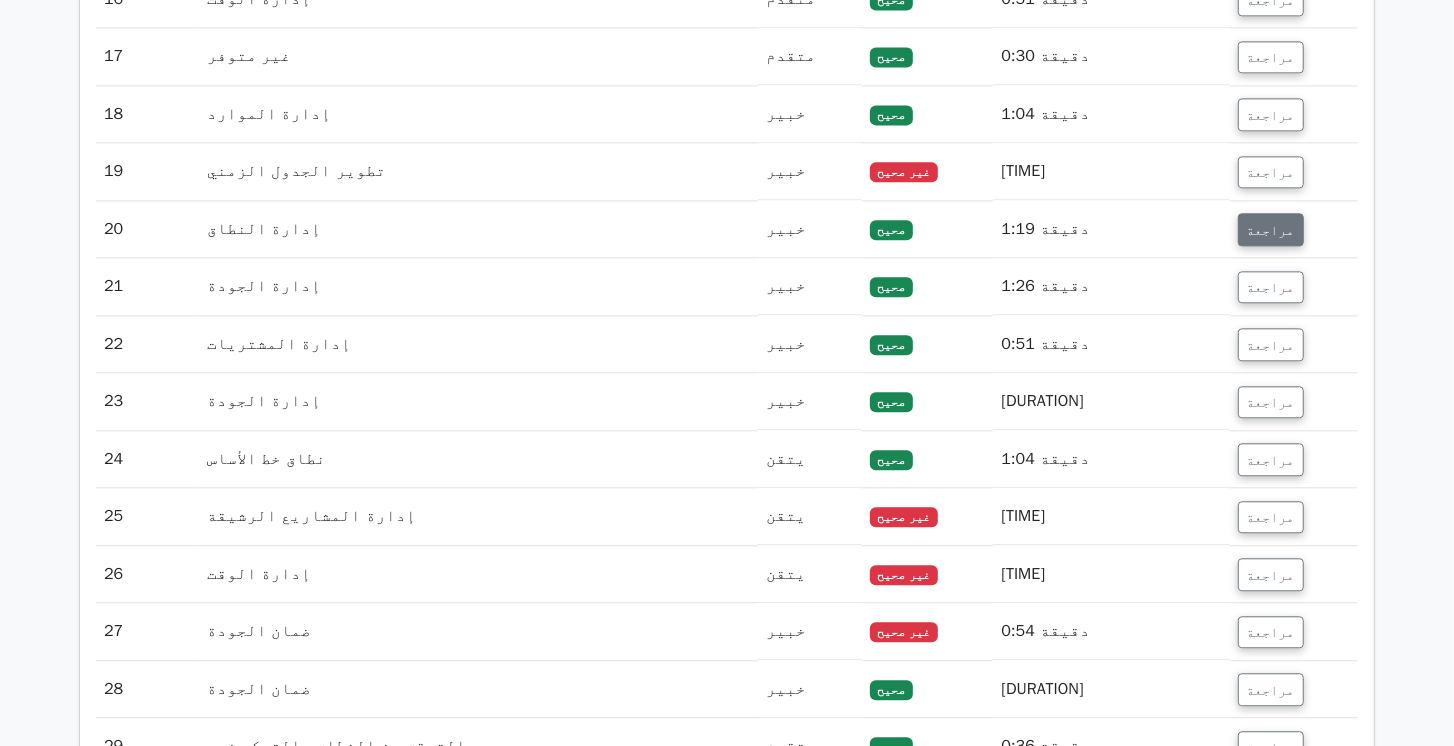 click on "مراجعة" at bounding box center [1271, 230] 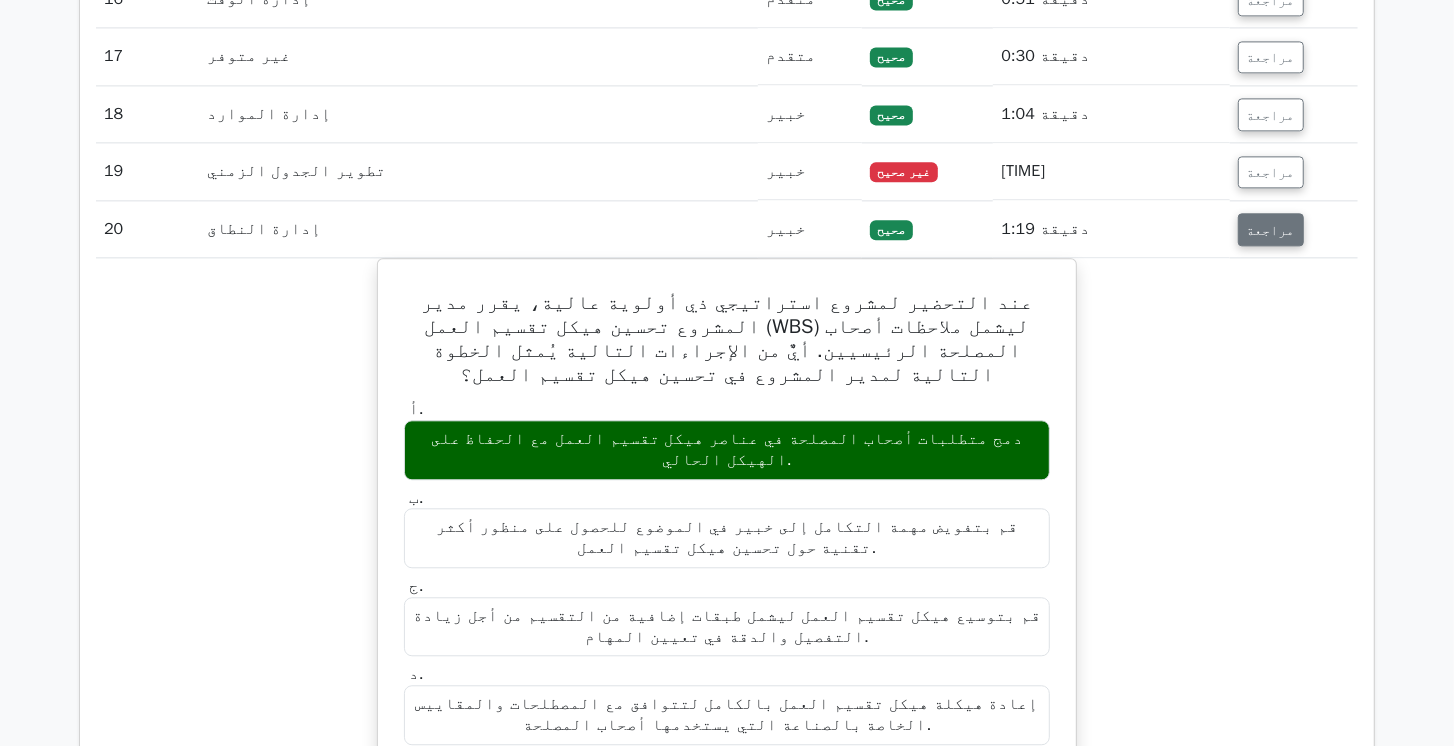 click on "مراجعة" at bounding box center (1271, 230) 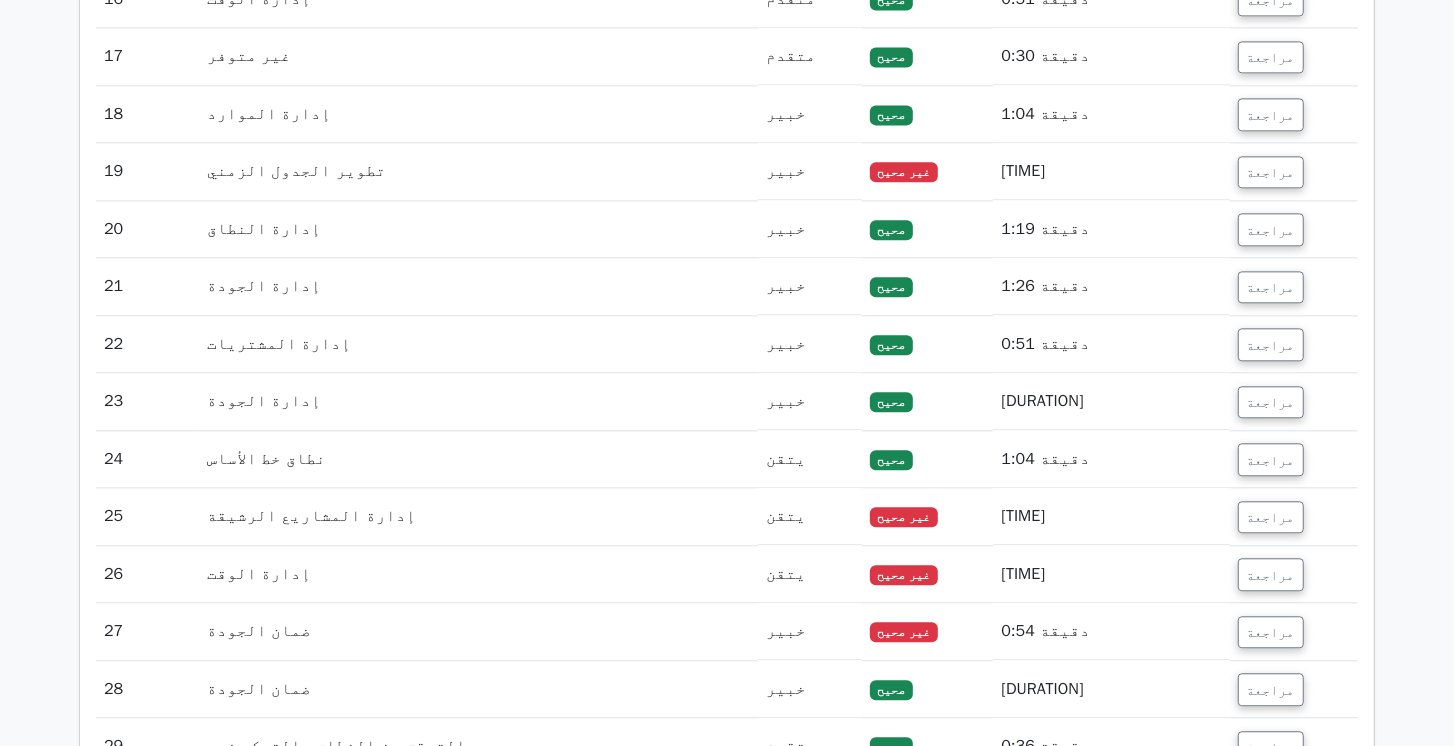 click on "مراجعة" at bounding box center [1294, 286] 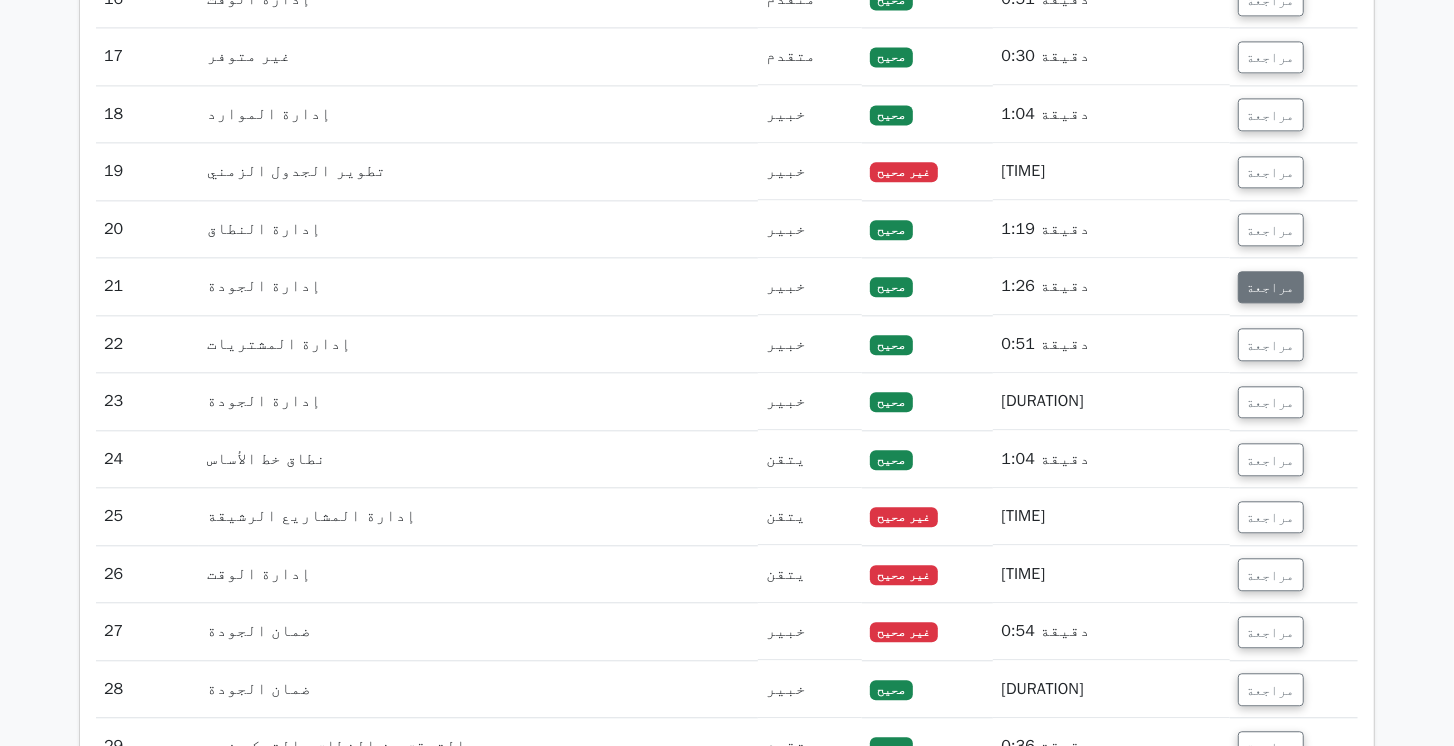 click on "مراجعة" at bounding box center (1271, 287) 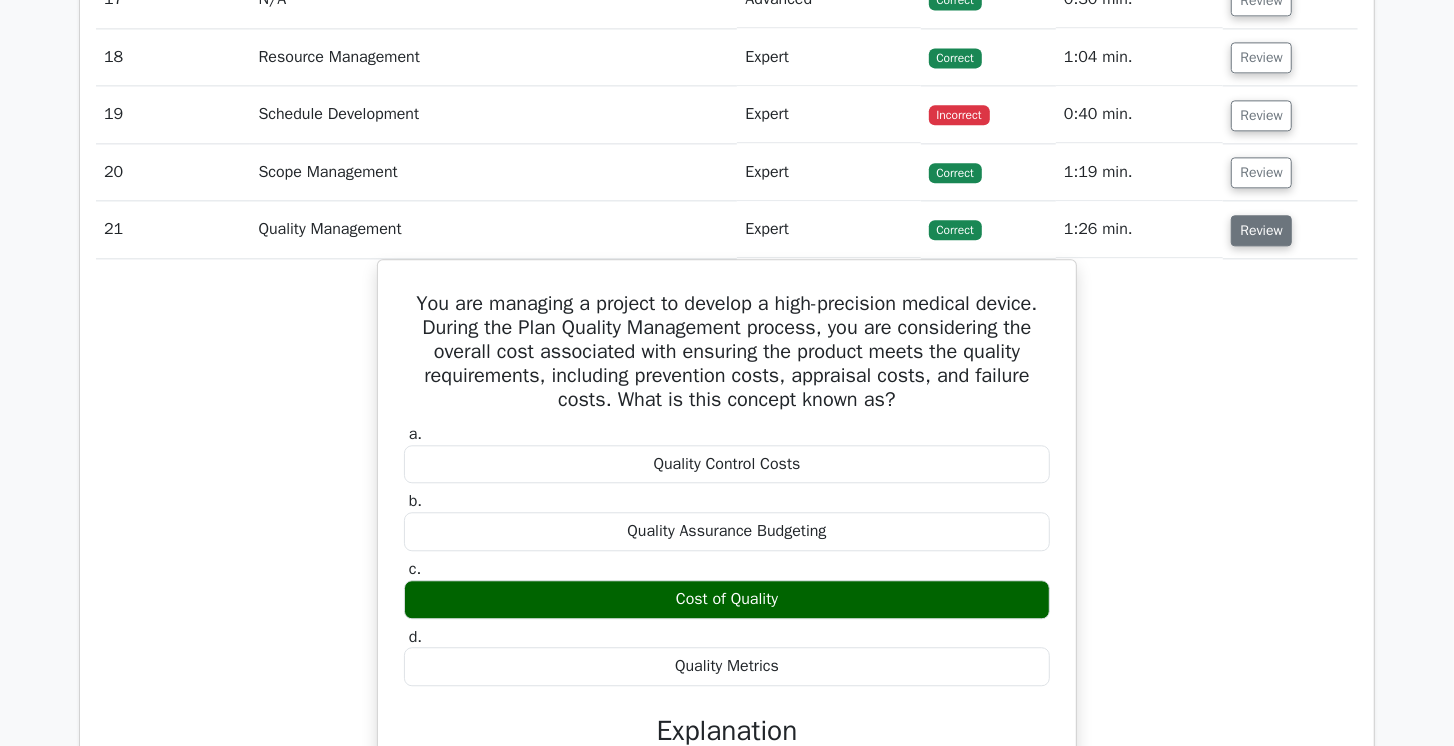 scroll, scrollTop: 3154, scrollLeft: 0, axis: vertical 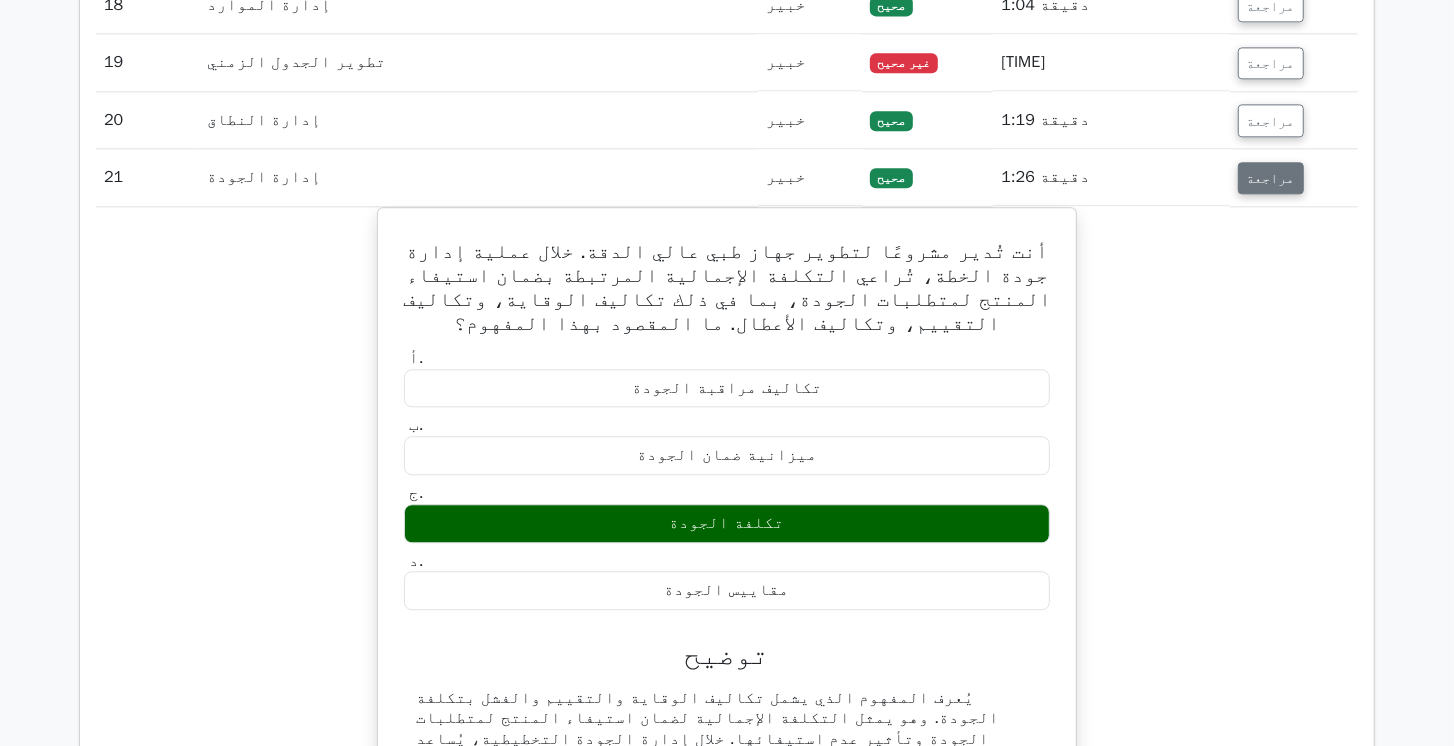 click on "مراجعة" at bounding box center [1271, 178] 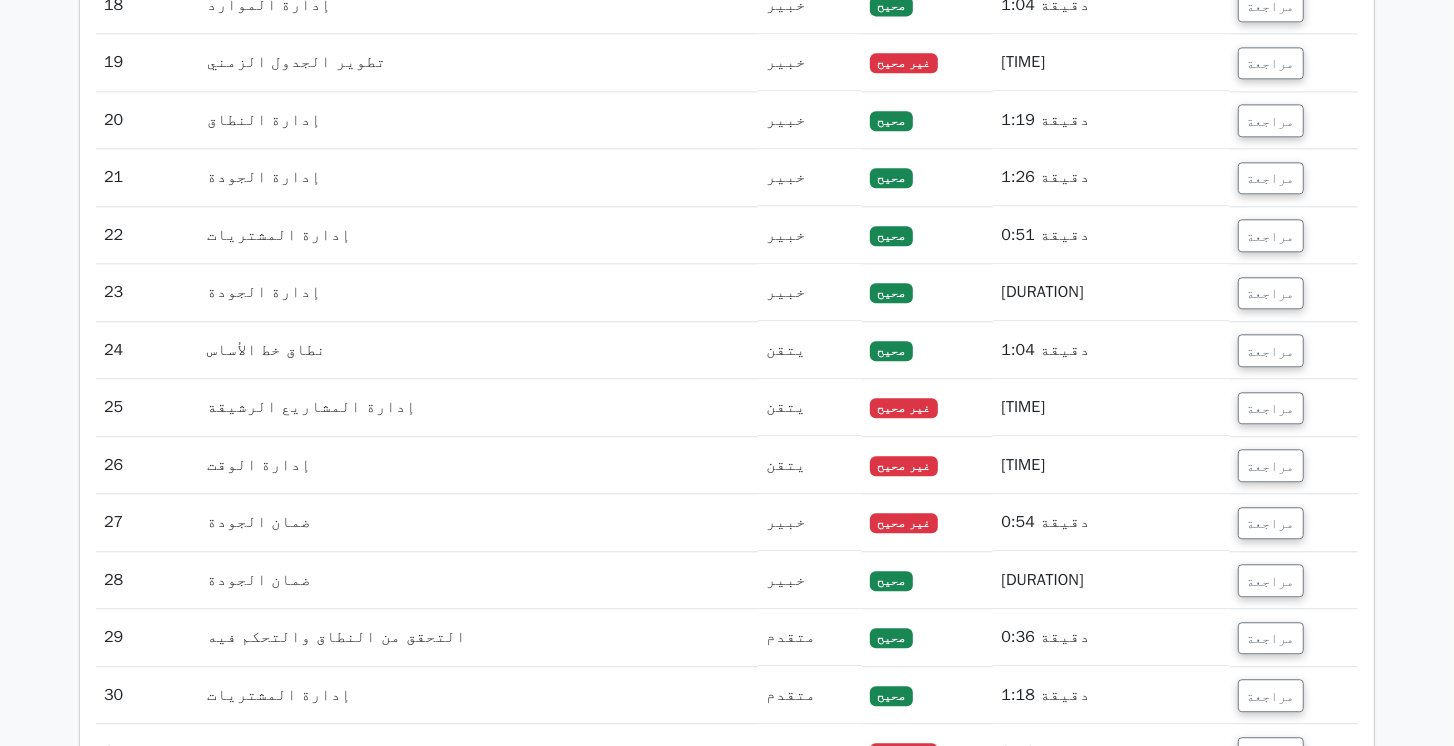 click on "مراجعة" at bounding box center [1294, 235] 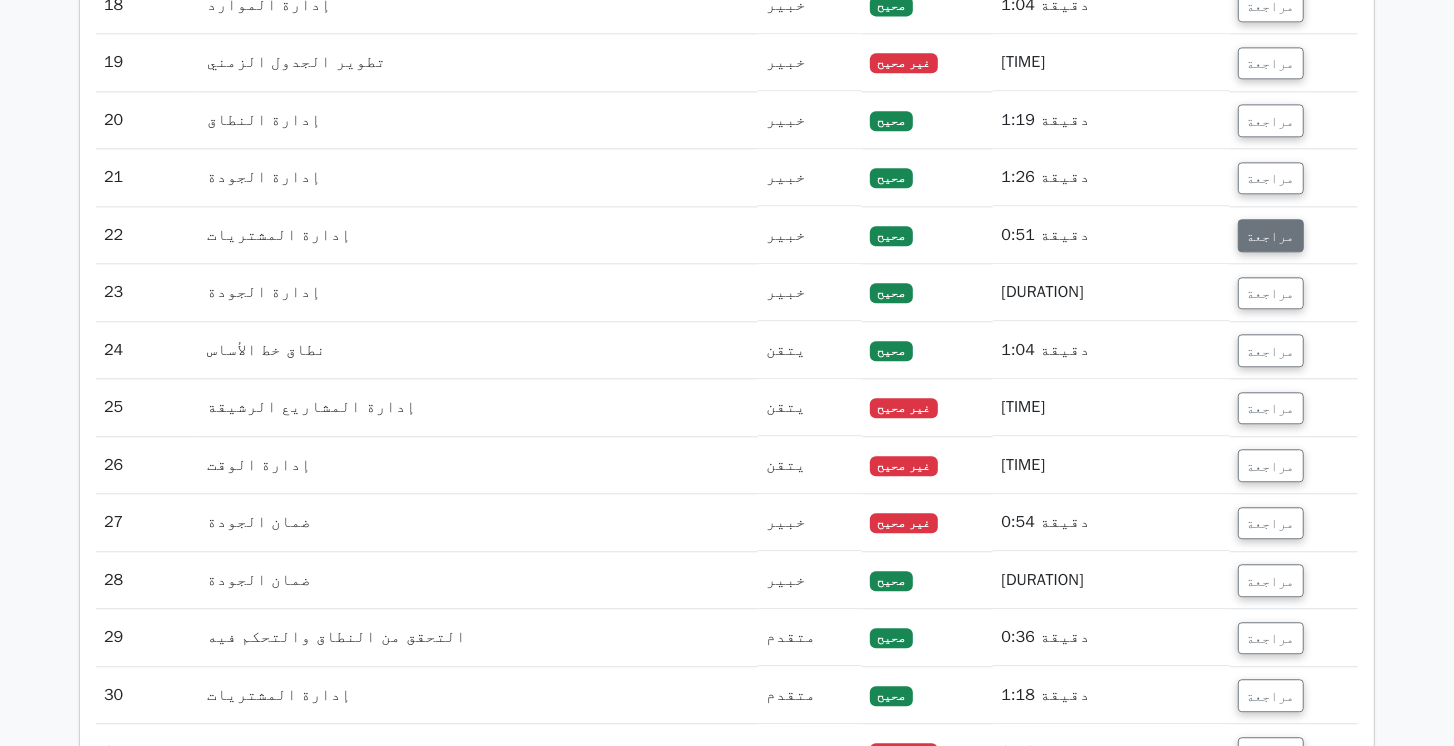 click on "مراجعة" at bounding box center (1271, 236) 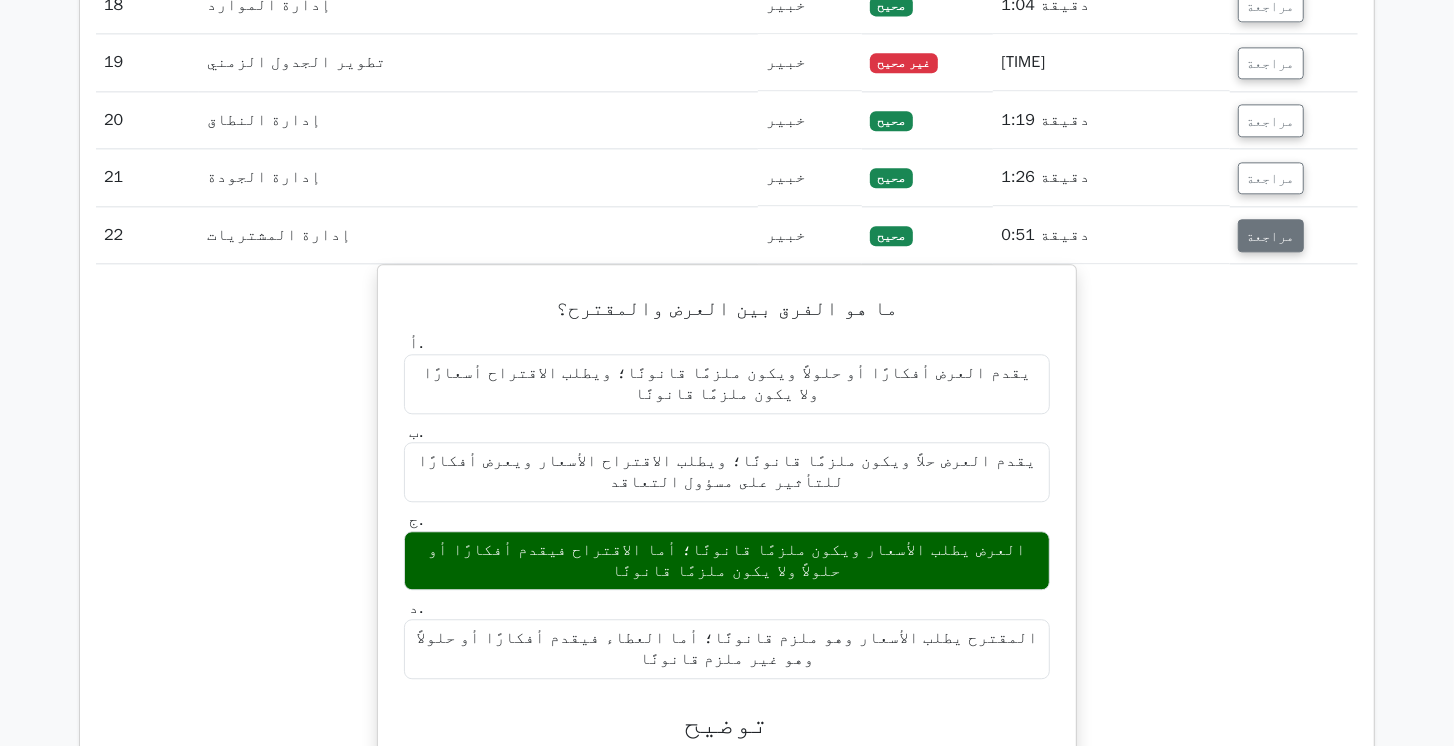 click on "مراجعة" at bounding box center (1271, 236) 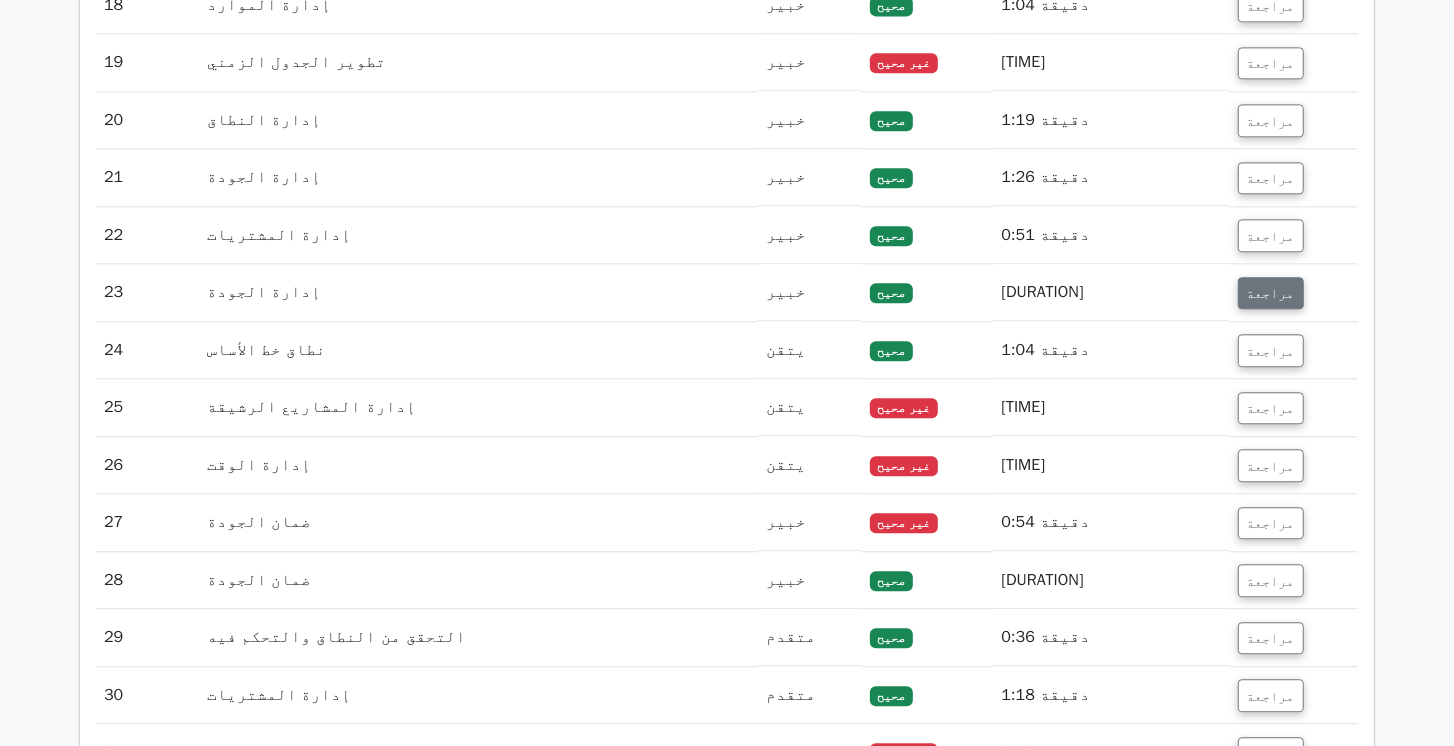 click on "مراجعة" at bounding box center (1271, 293) 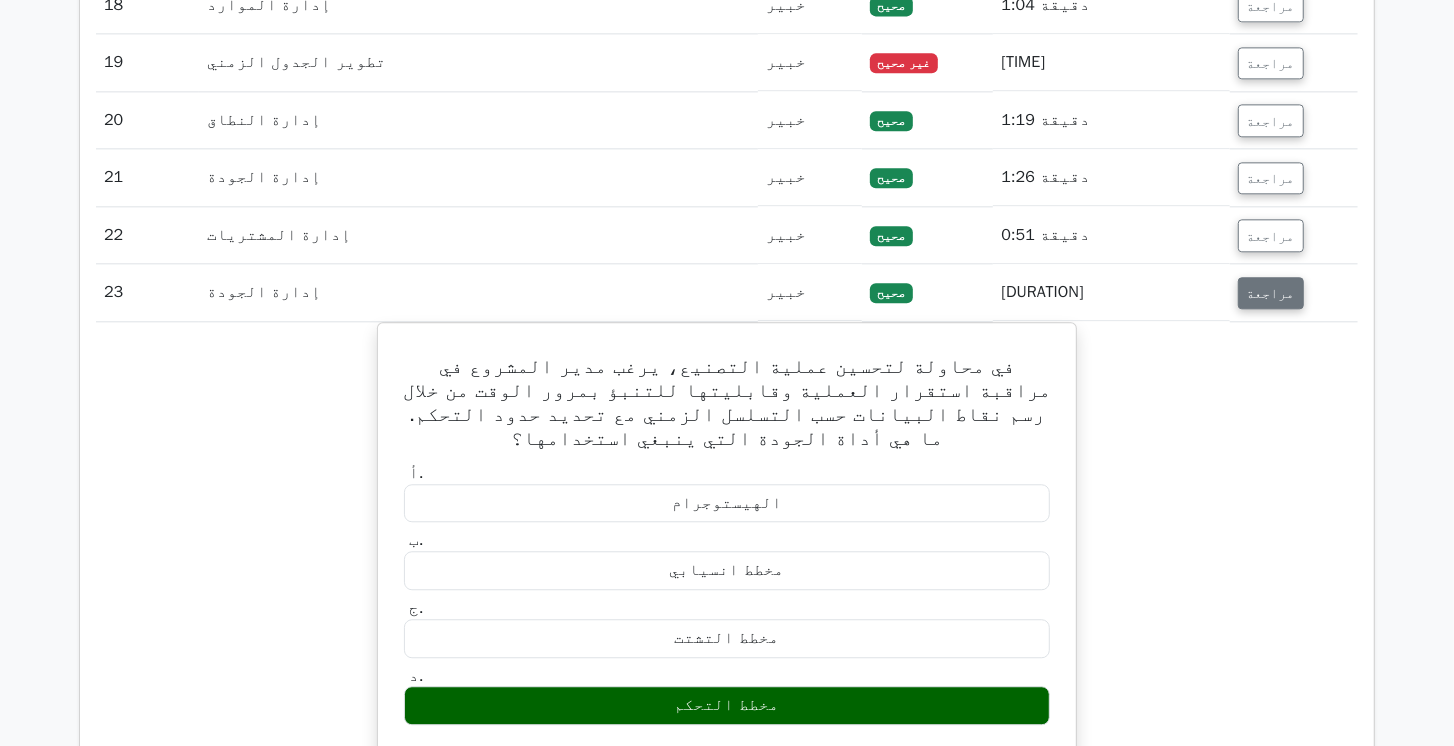 click on "مراجعة" at bounding box center (1271, 293) 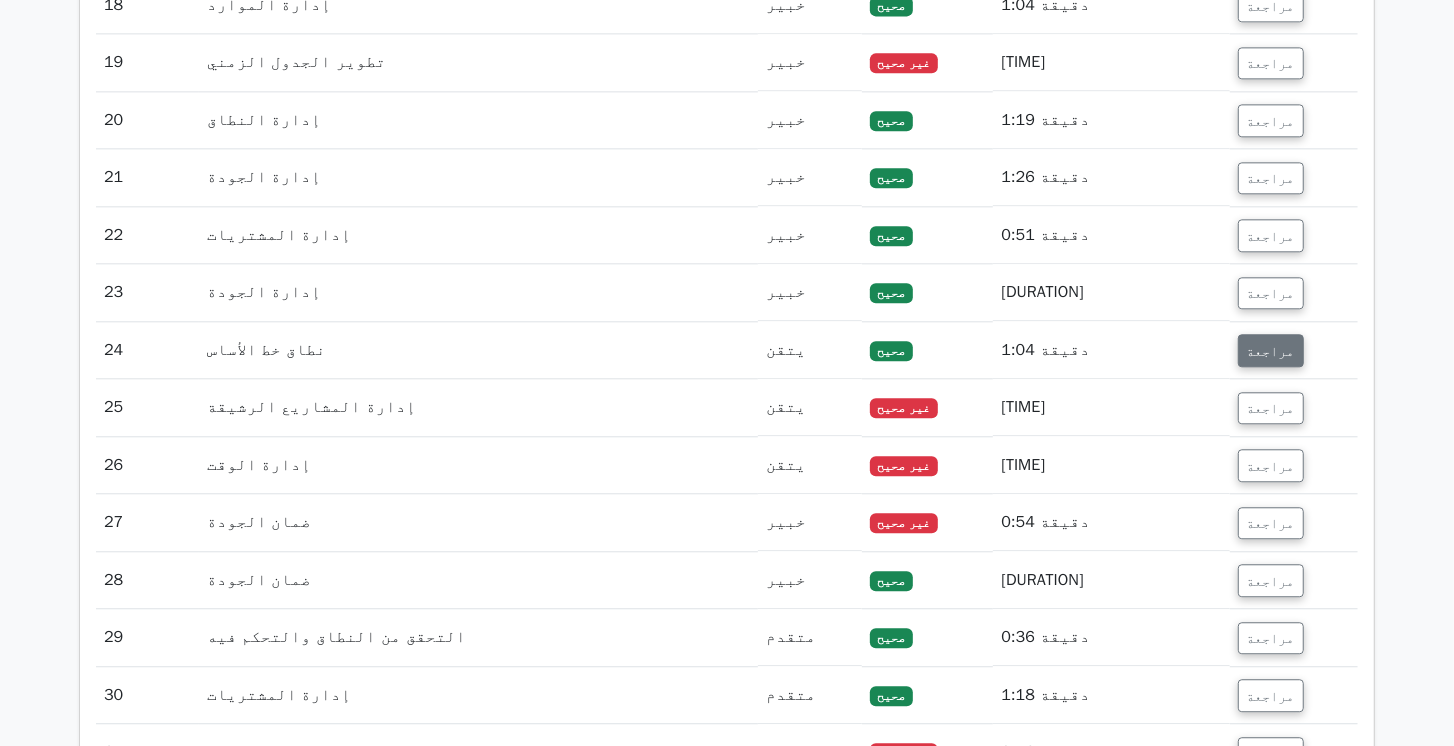 click on "مراجعة" at bounding box center [1271, 351] 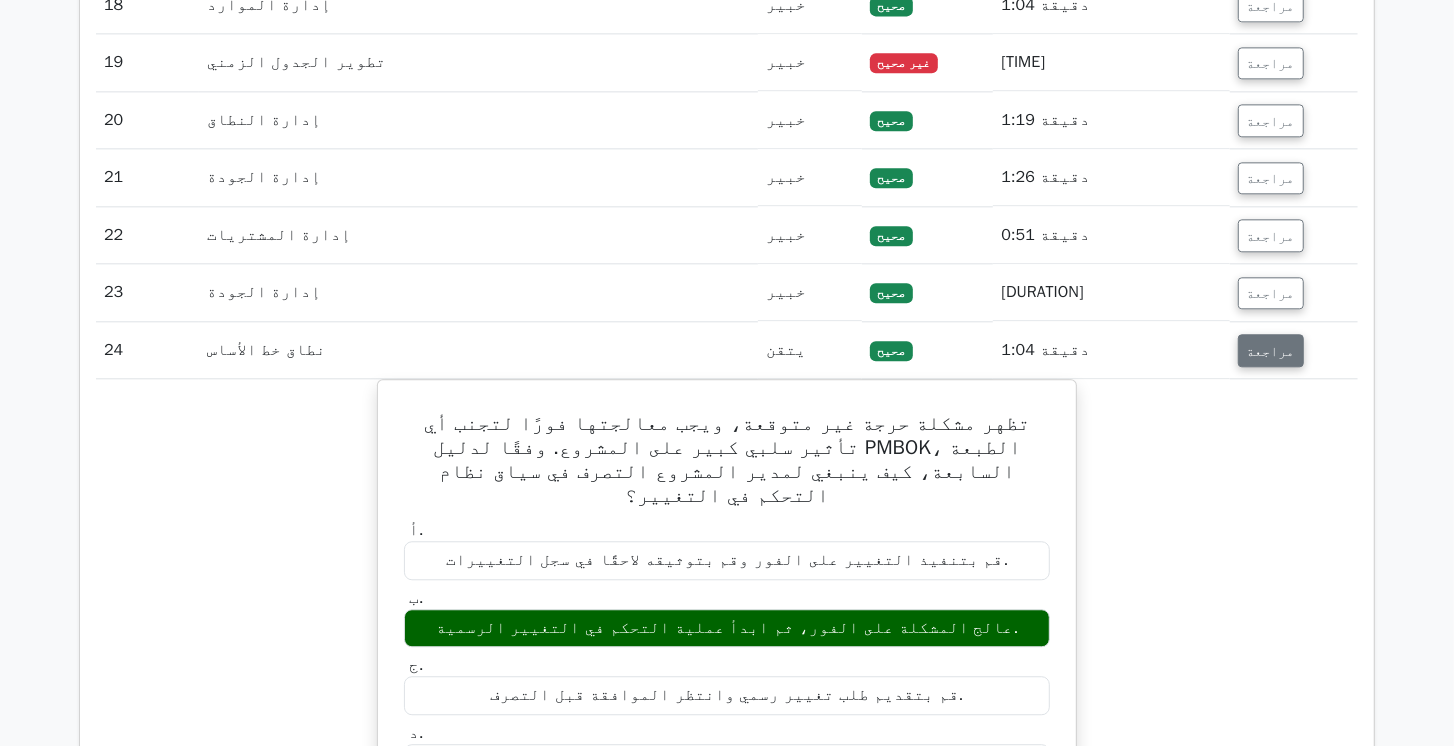 click on "مراجعة" at bounding box center (1271, 351) 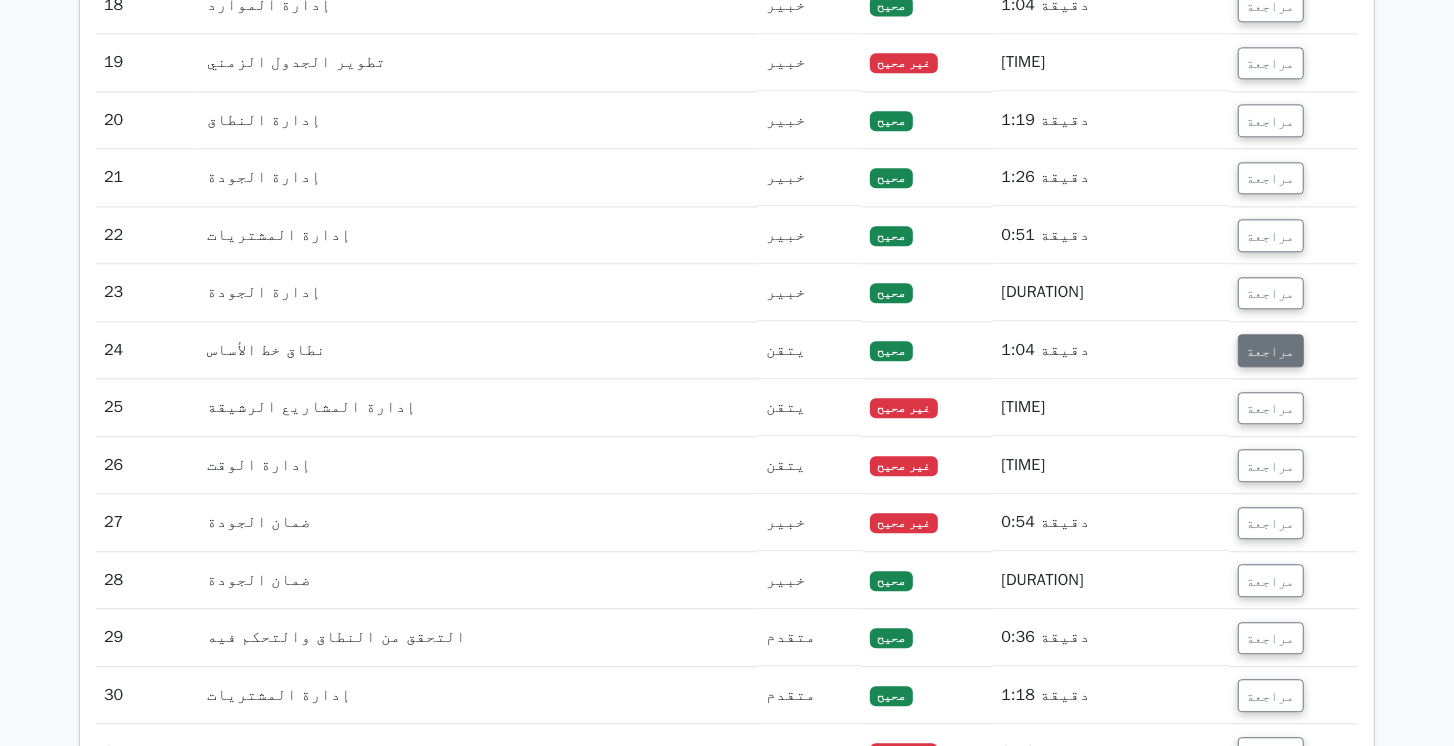 click on "مراجعة" at bounding box center (1271, 350) 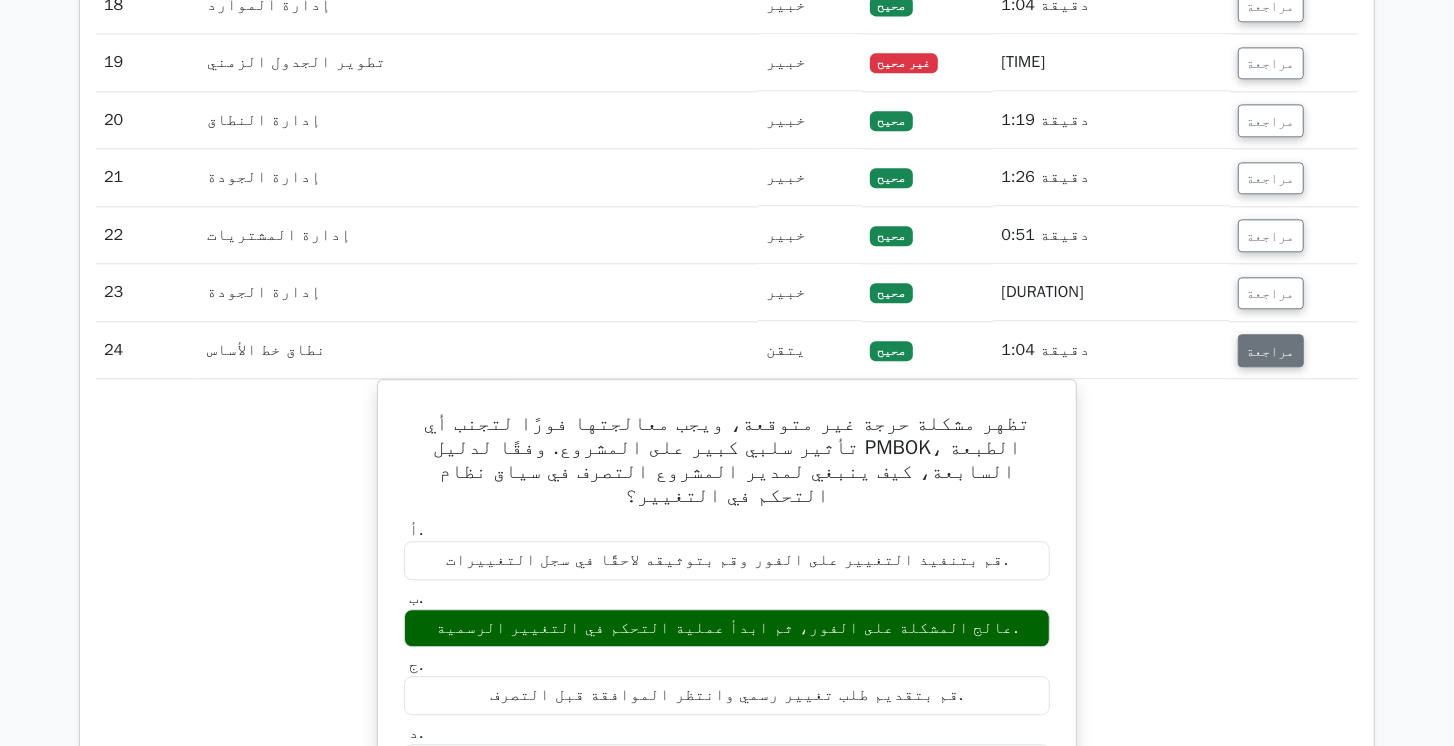 click on "مراجعة" at bounding box center (1271, 350) 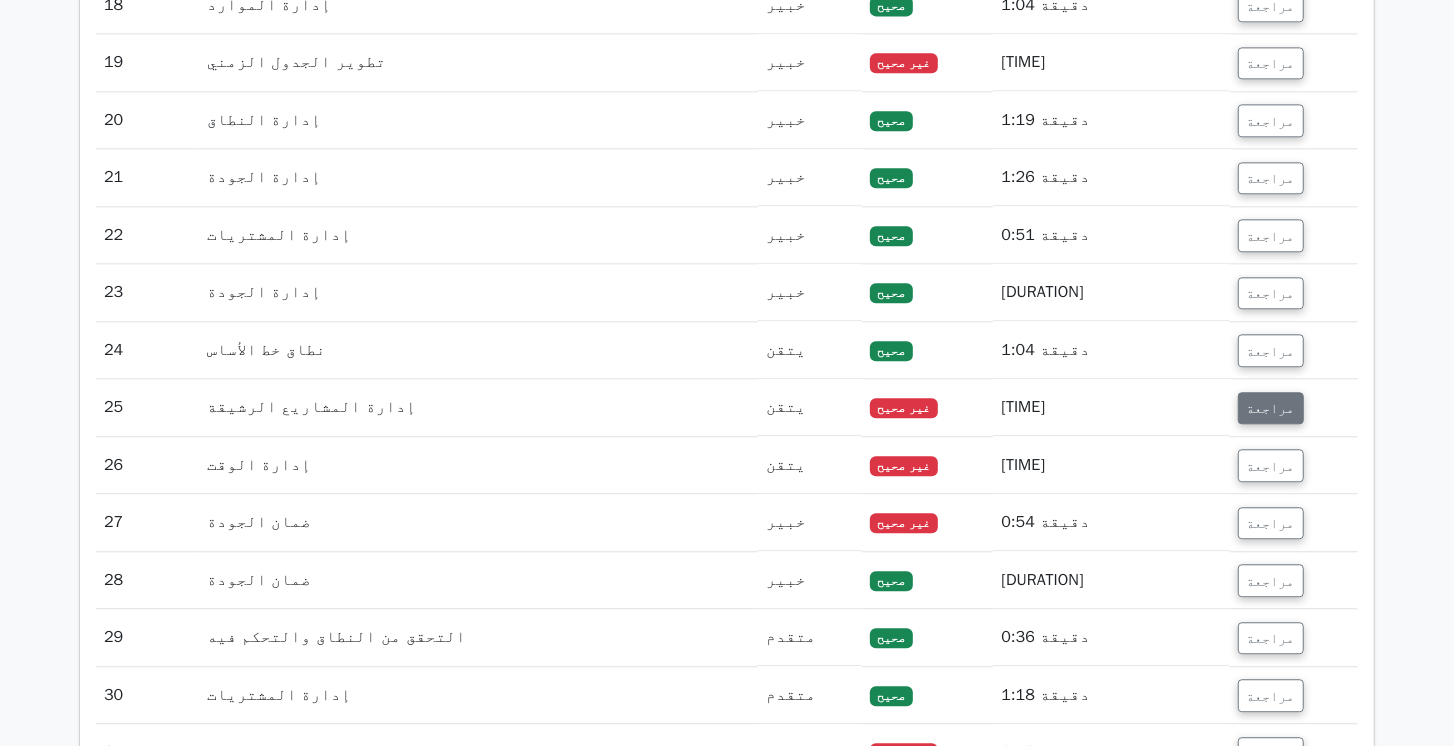 click on "مراجعة" at bounding box center (1271, 408) 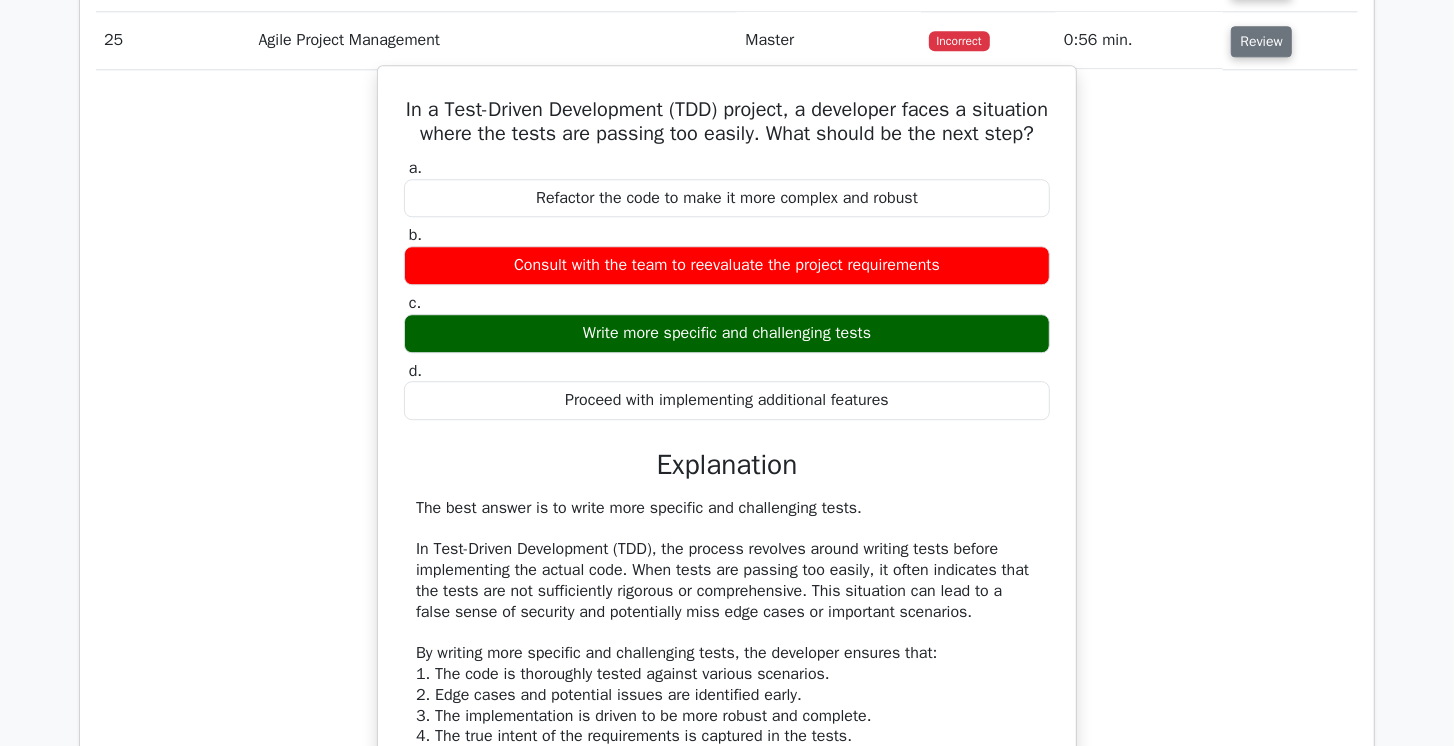 scroll, scrollTop: 3440, scrollLeft: 0, axis: vertical 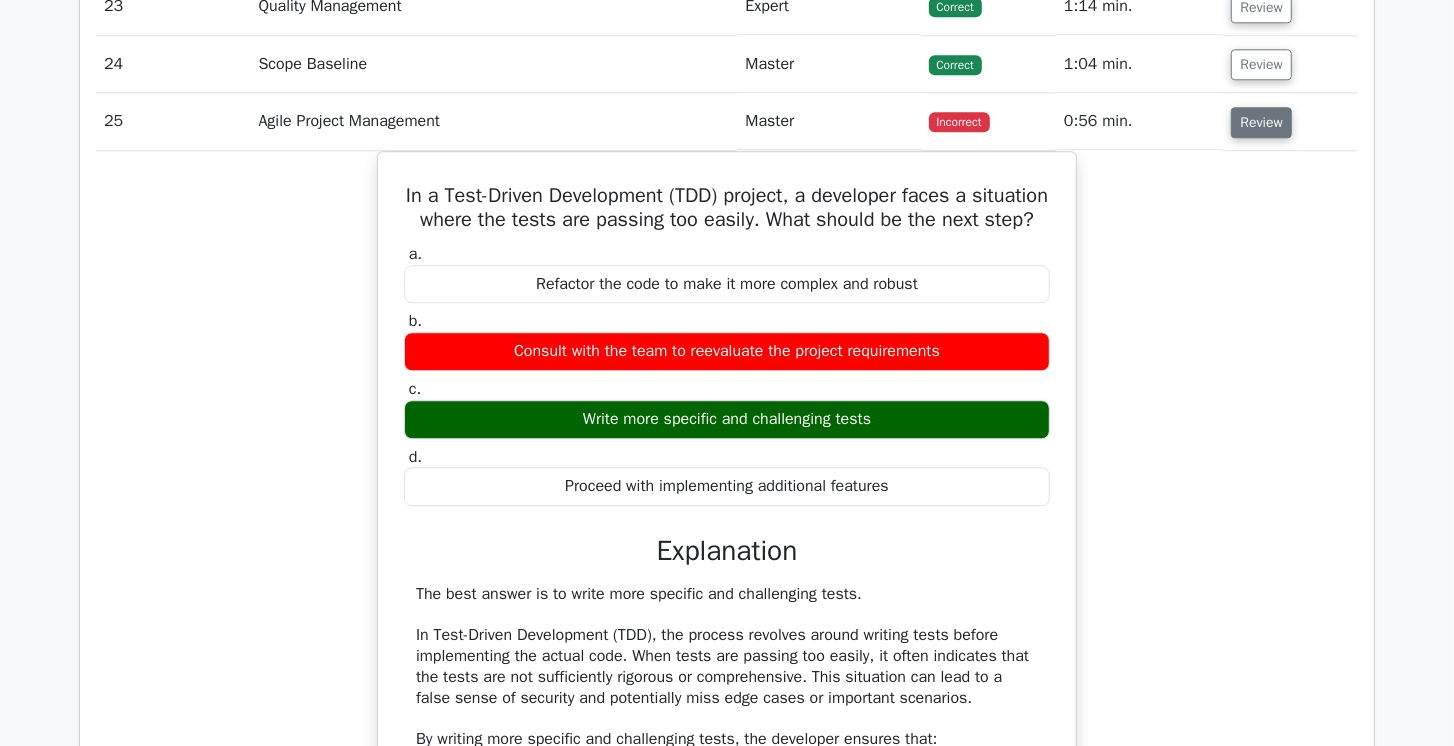 click on "Review" at bounding box center [1261, 122] 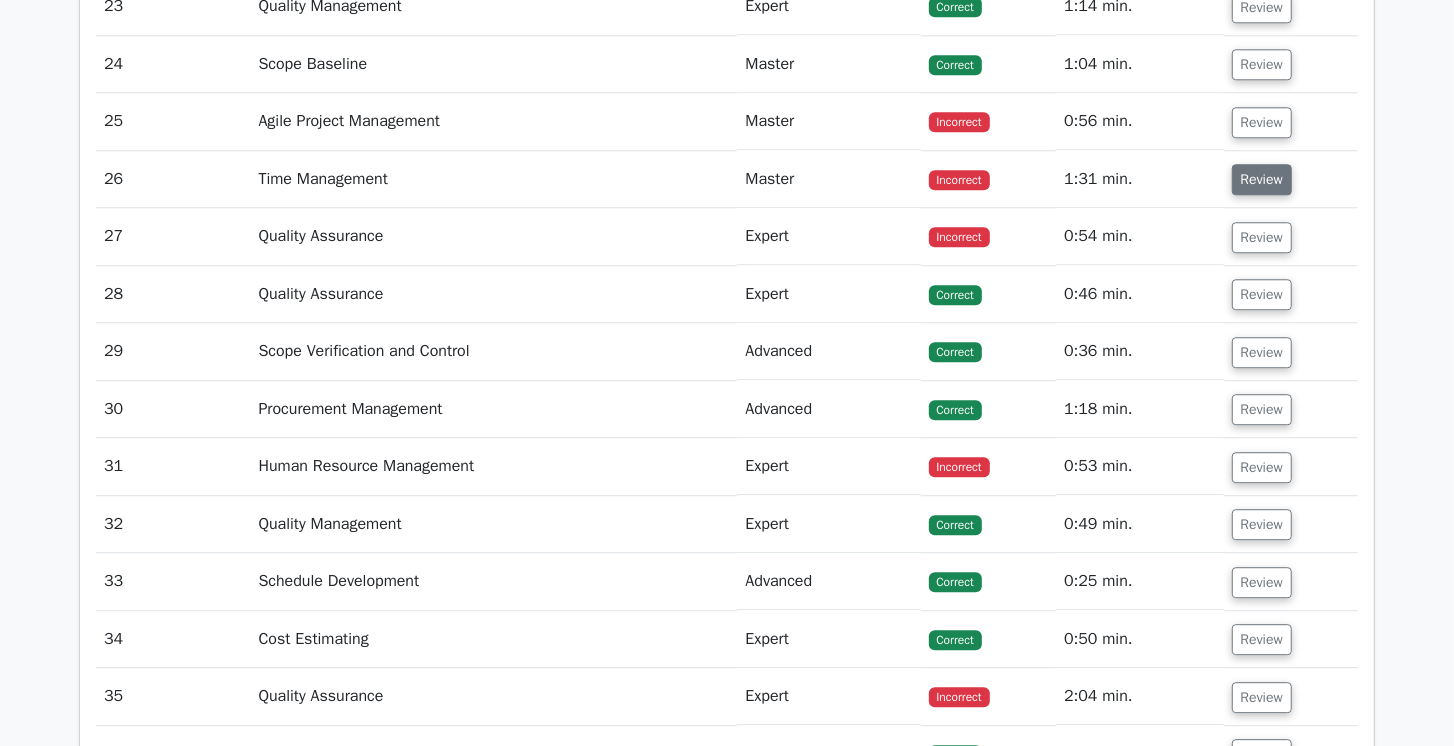 click on "Review" at bounding box center [1262, 179] 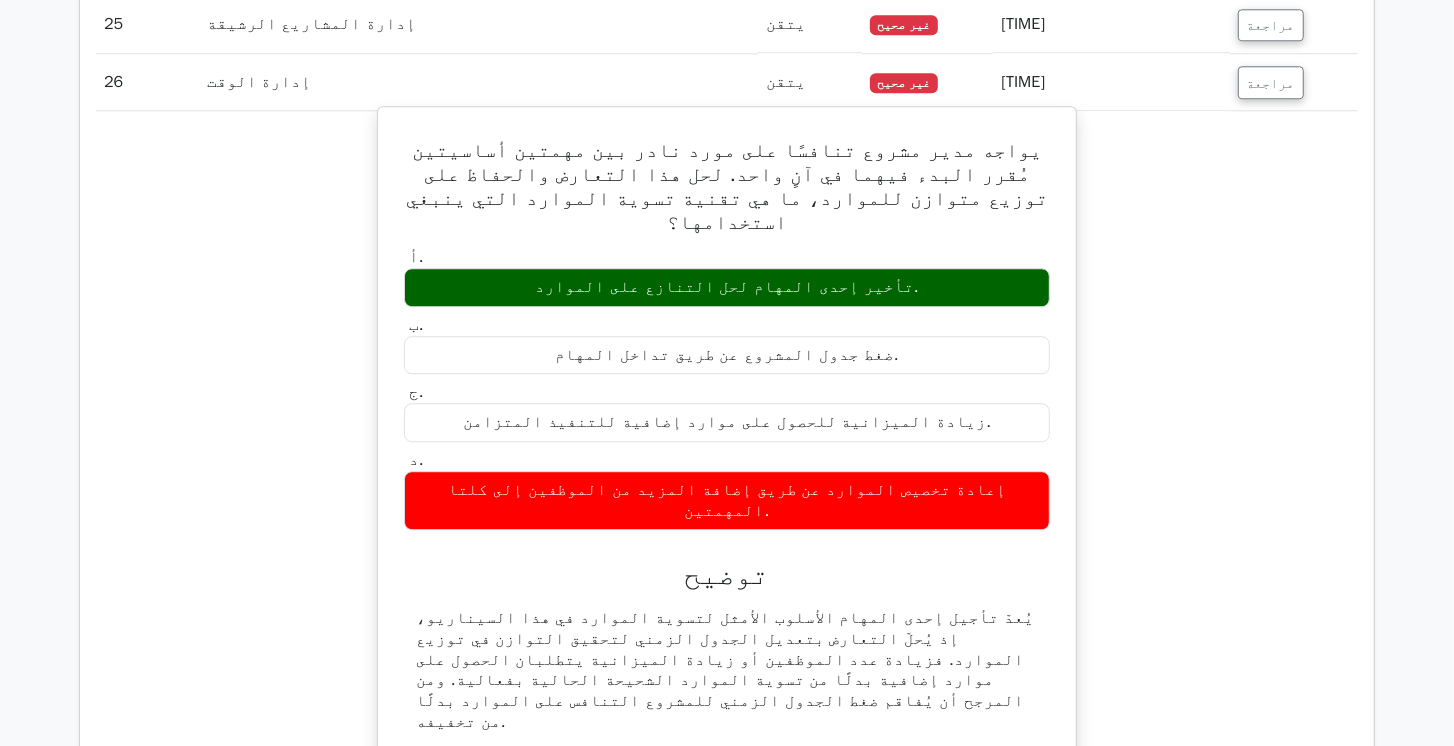 scroll, scrollTop: 3554, scrollLeft: 0, axis: vertical 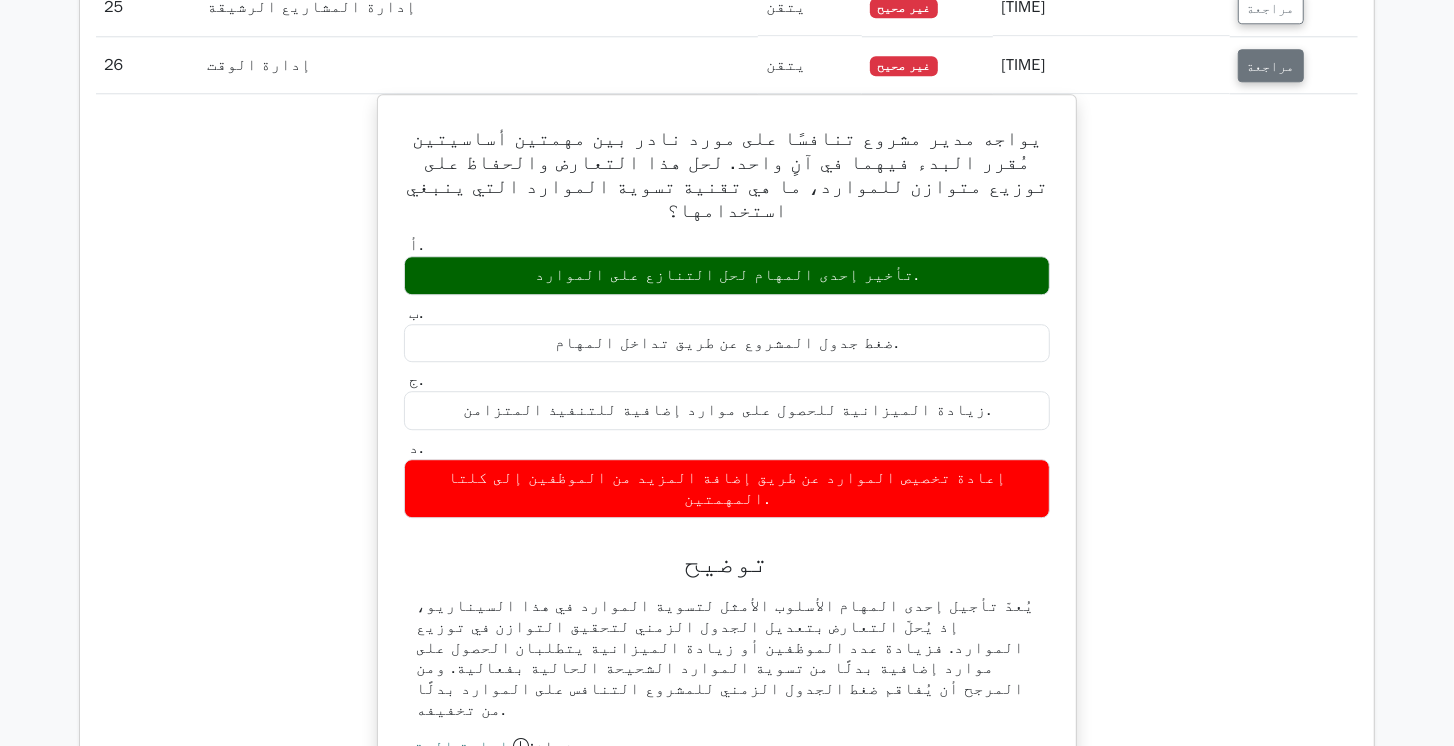 click on "مراجعة" at bounding box center (1271, 66) 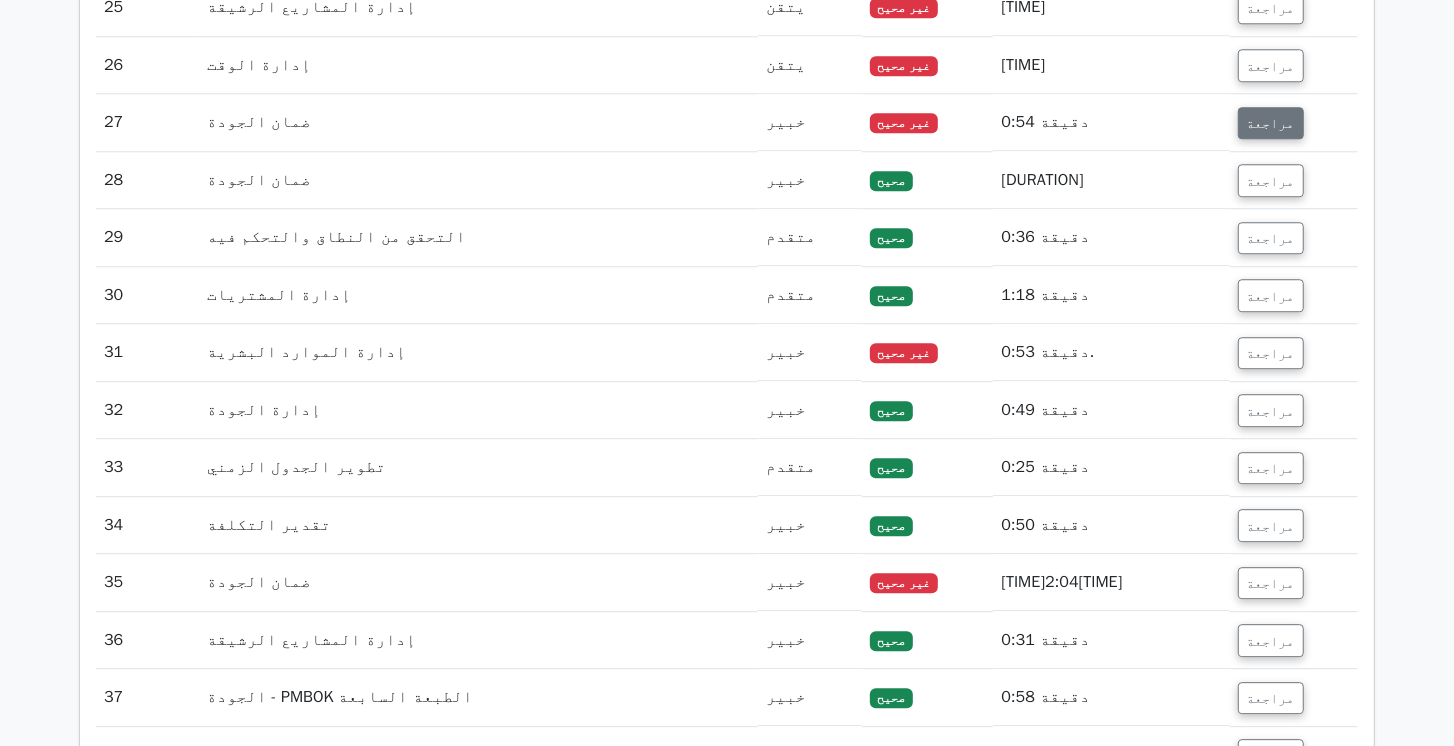 click on "مراجعة" at bounding box center [1271, 123] 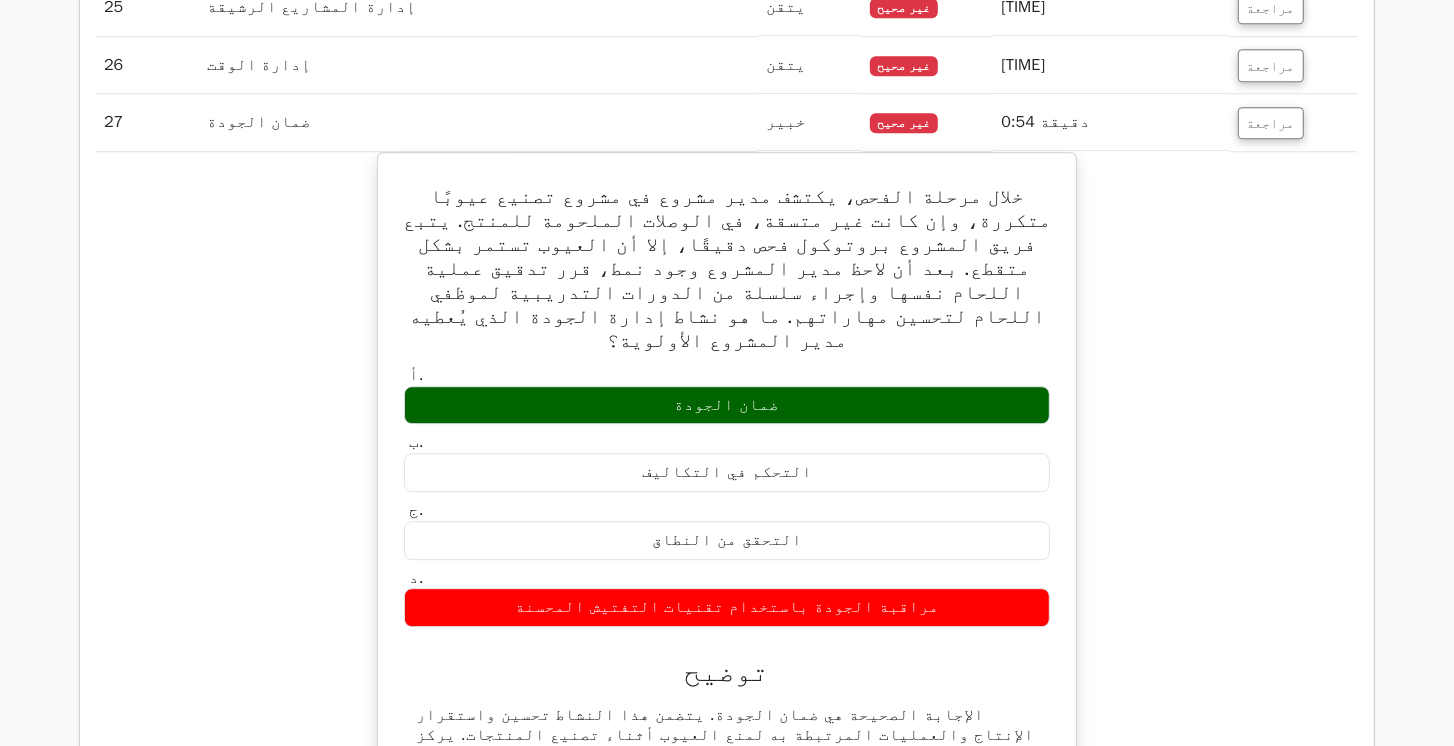 click on "خلال مرحلة الفحص، يكتشف مدير مشروع في مشروع تصنيع عيوبًا متكررة، وإن كانت غير متسقة، في الوصلات الملحومة للمنتج. يتبع فريق المشروع بروتوكول فحص دقيقًا، إلا أن العيوب تستمر بشكل متقطع. بعد أن لاحظ مدير المشروع وجود نمط، قرر تدقيق عملية اللحام نفسها وإجراء سلسلة من الدورات التدريبية لموظفي اللحام لتحسين مهاراتهم. ما هو نشاط إدارة الجودة الذي يُعطيه مدير المشروع الأولوية؟
أ.
ب. ج." at bounding box center (727, 679) 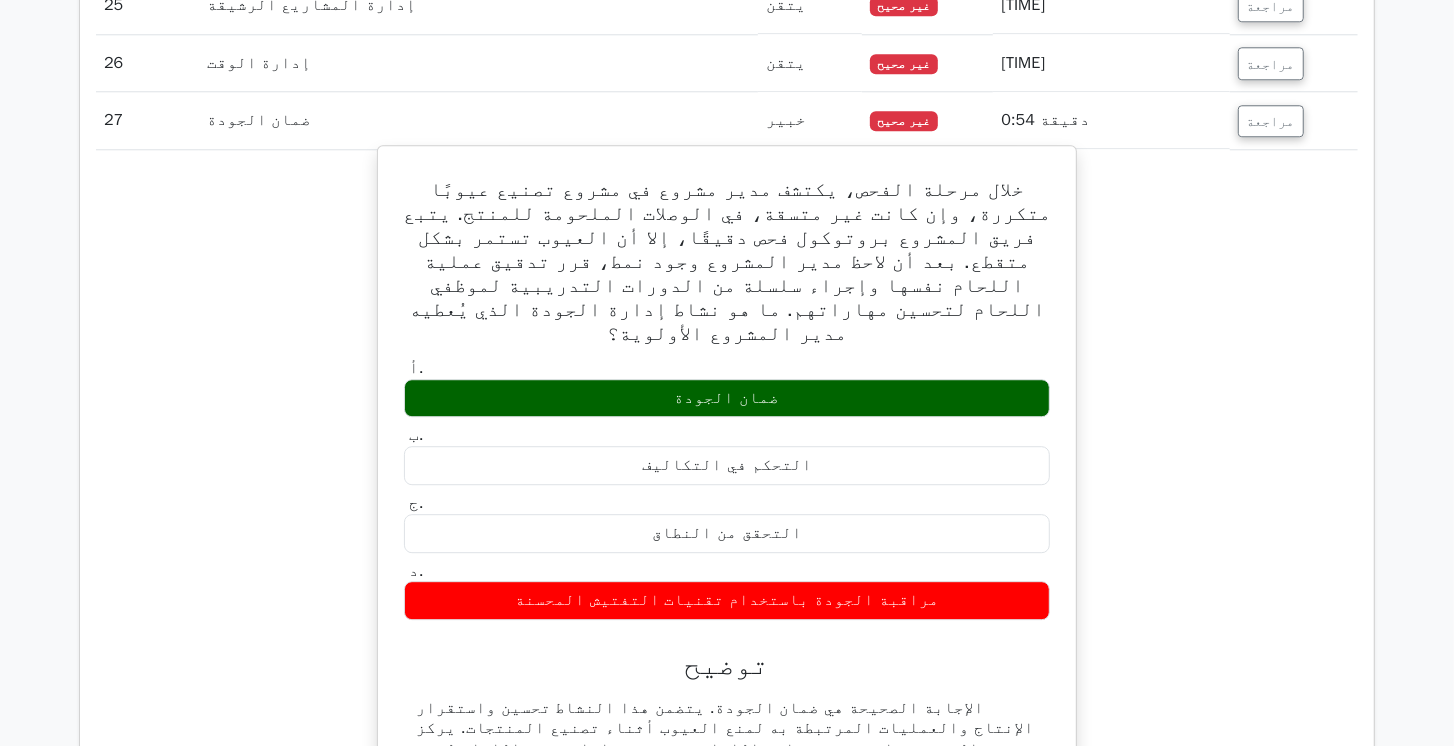 scroll, scrollTop: 3554, scrollLeft: 0, axis: vertical 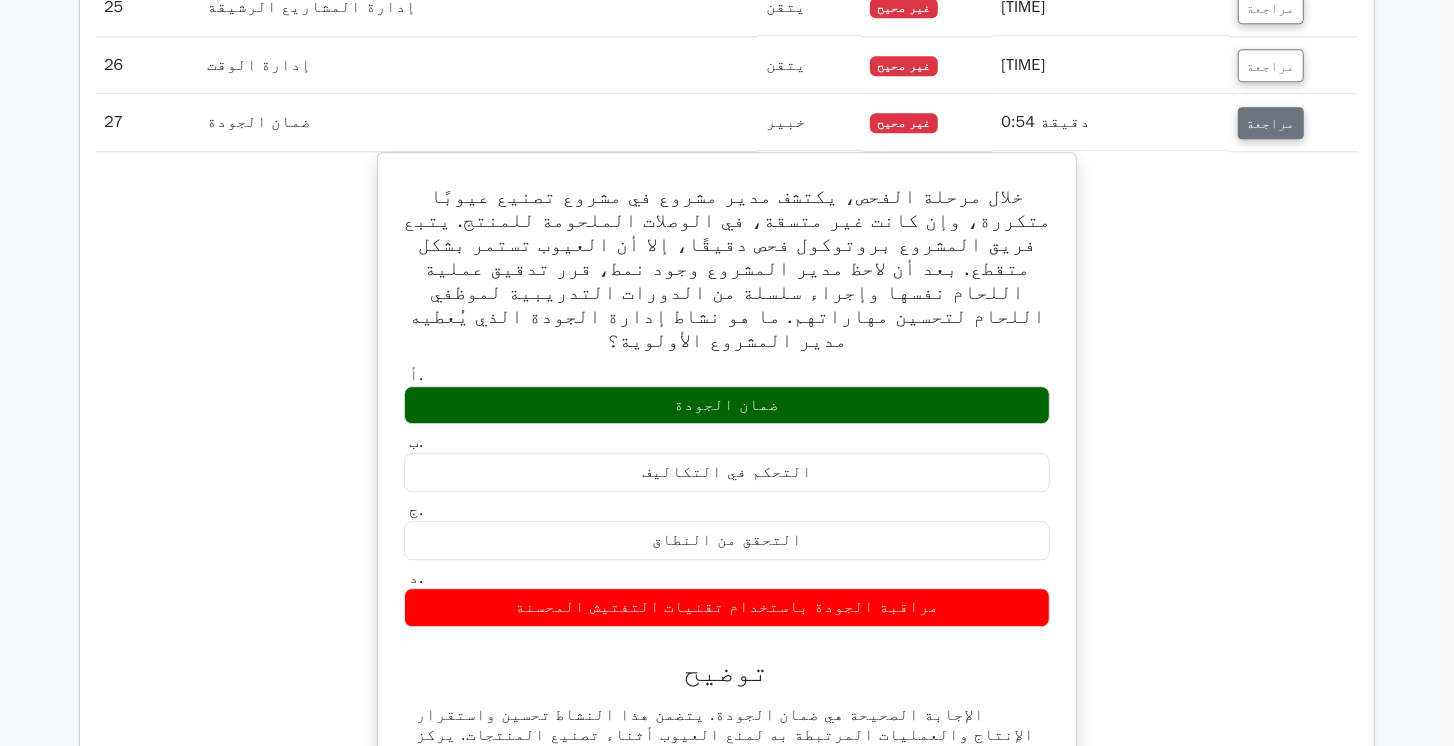 click on "مراجعة" at bounding box center [1271, 123] 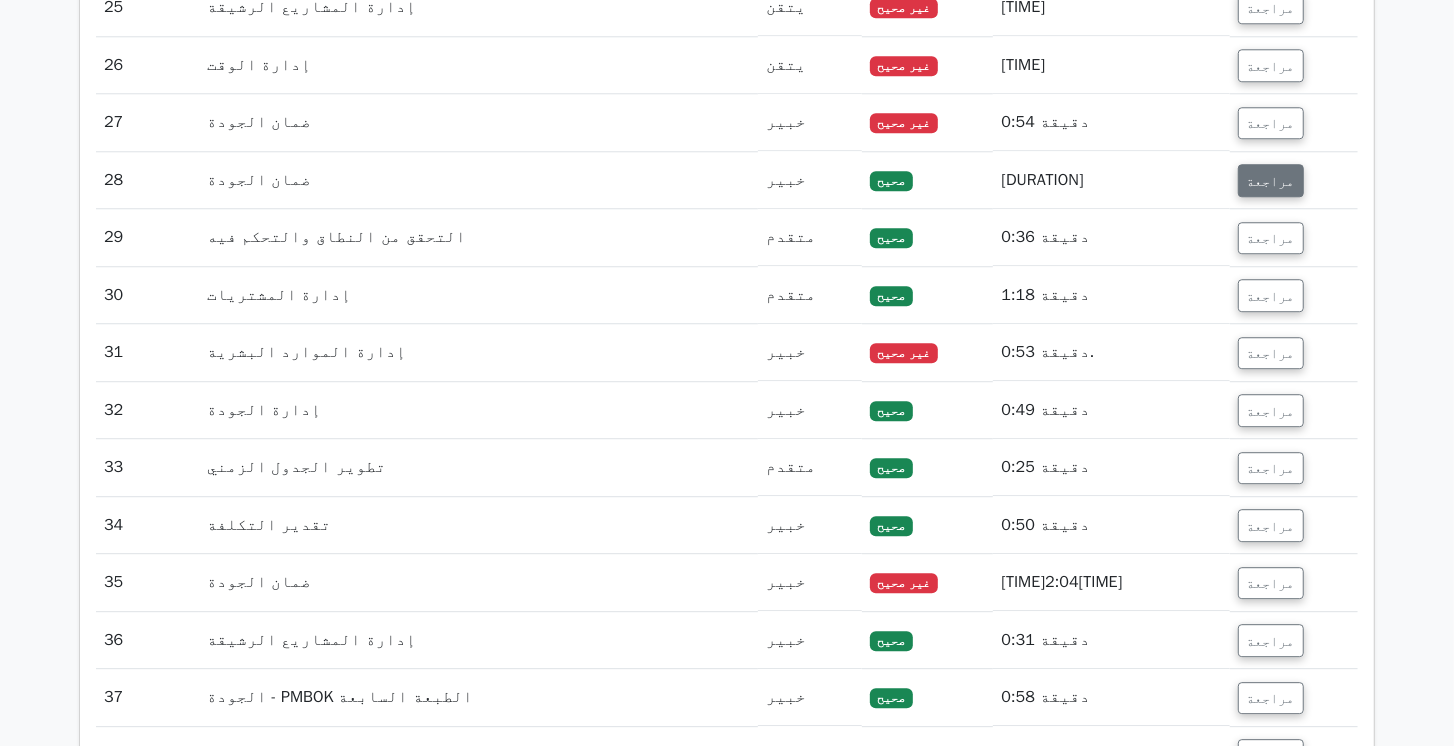 click on "مراجعة" at bounding box center [1271, 181] 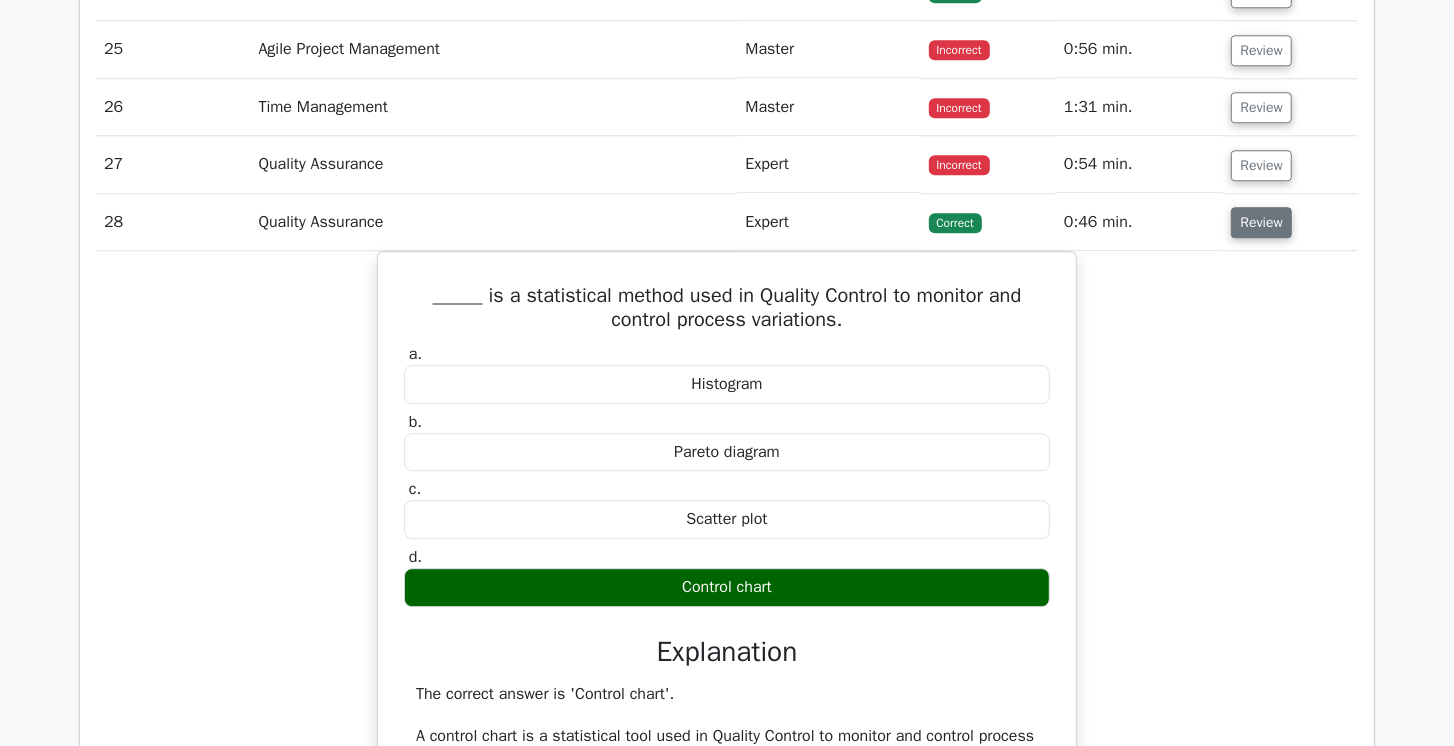 scroll, scrollTop: 3497, scrollLeft: 0, axis: vertical 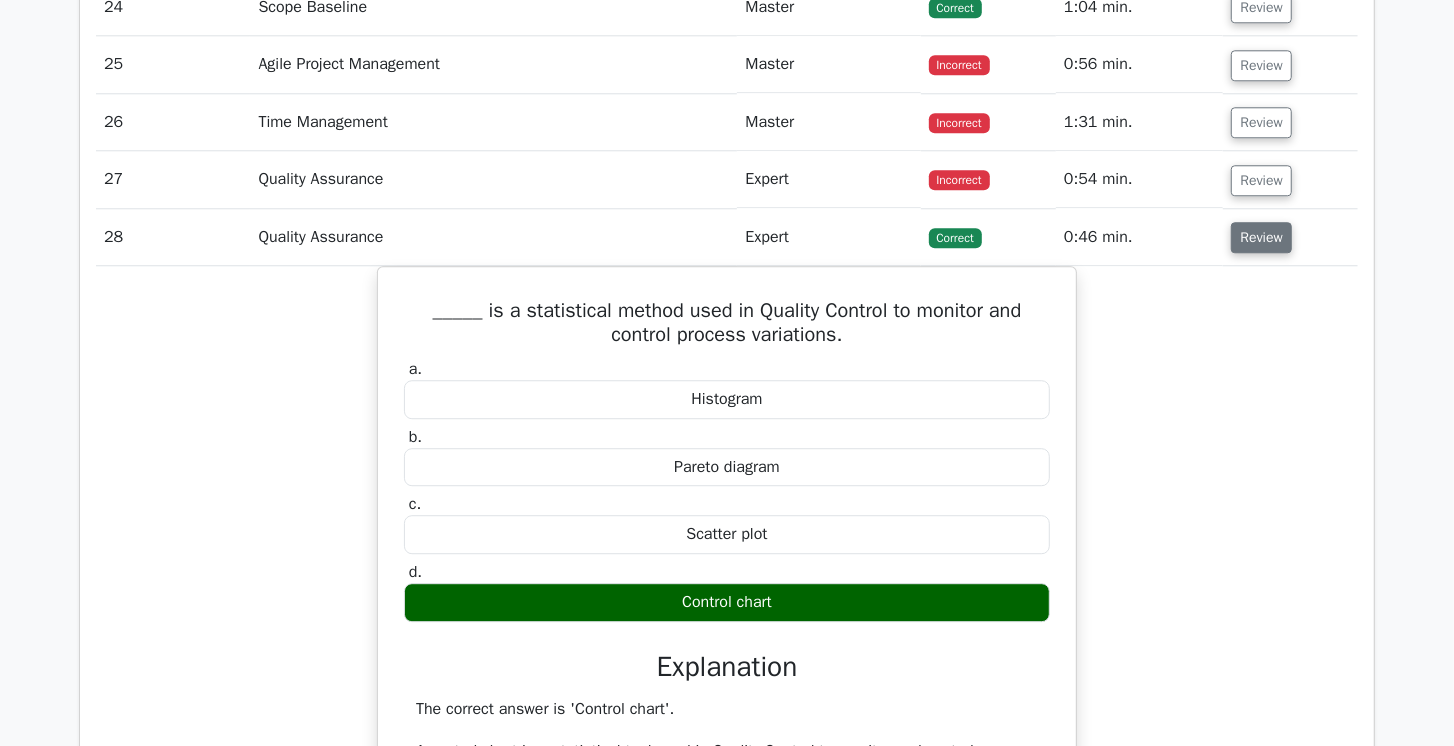 click on "Review" at bounding box center [1261, 237] 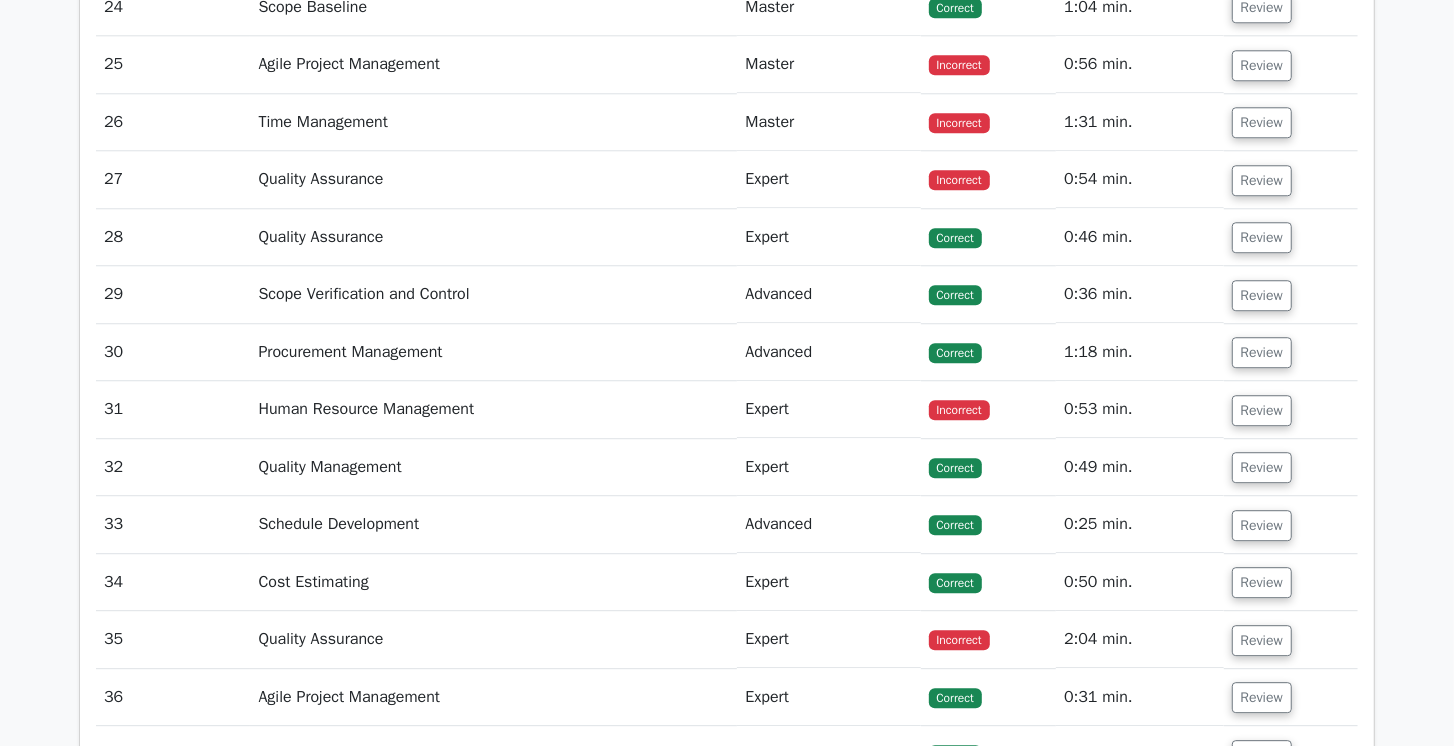 click on "Review" at bounding box center [1291, 294] 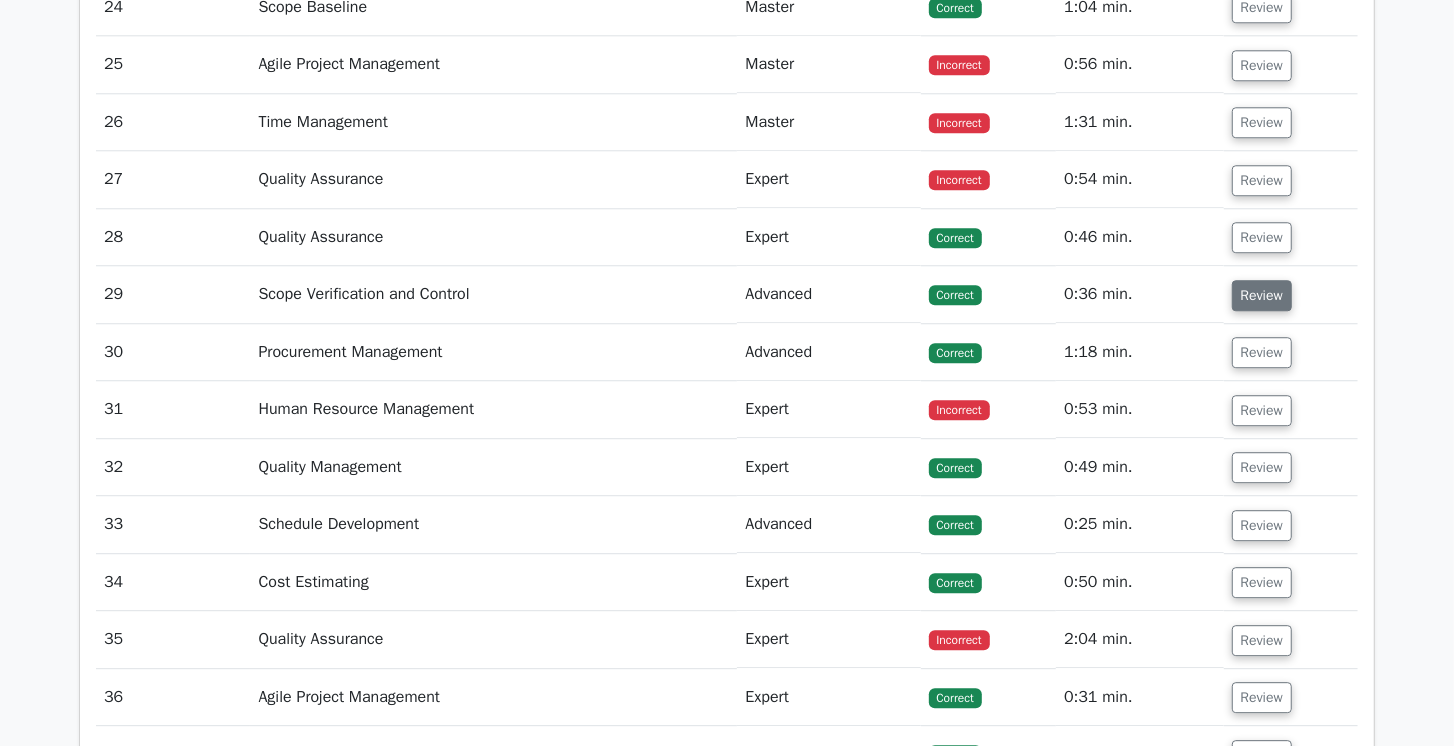 click on "Review" at bounding box center (1262, 295) 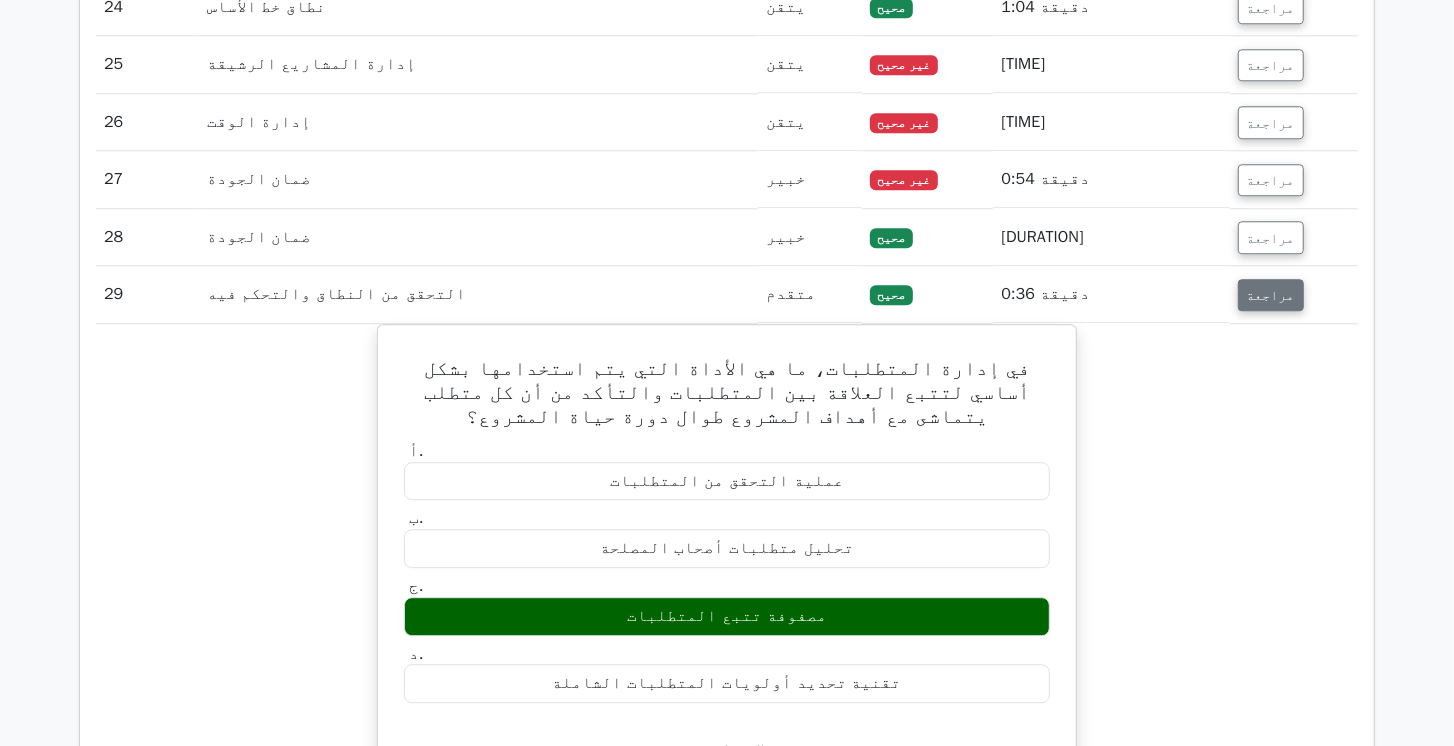 click on "مراجعة" at bounding box center [1271, 295] 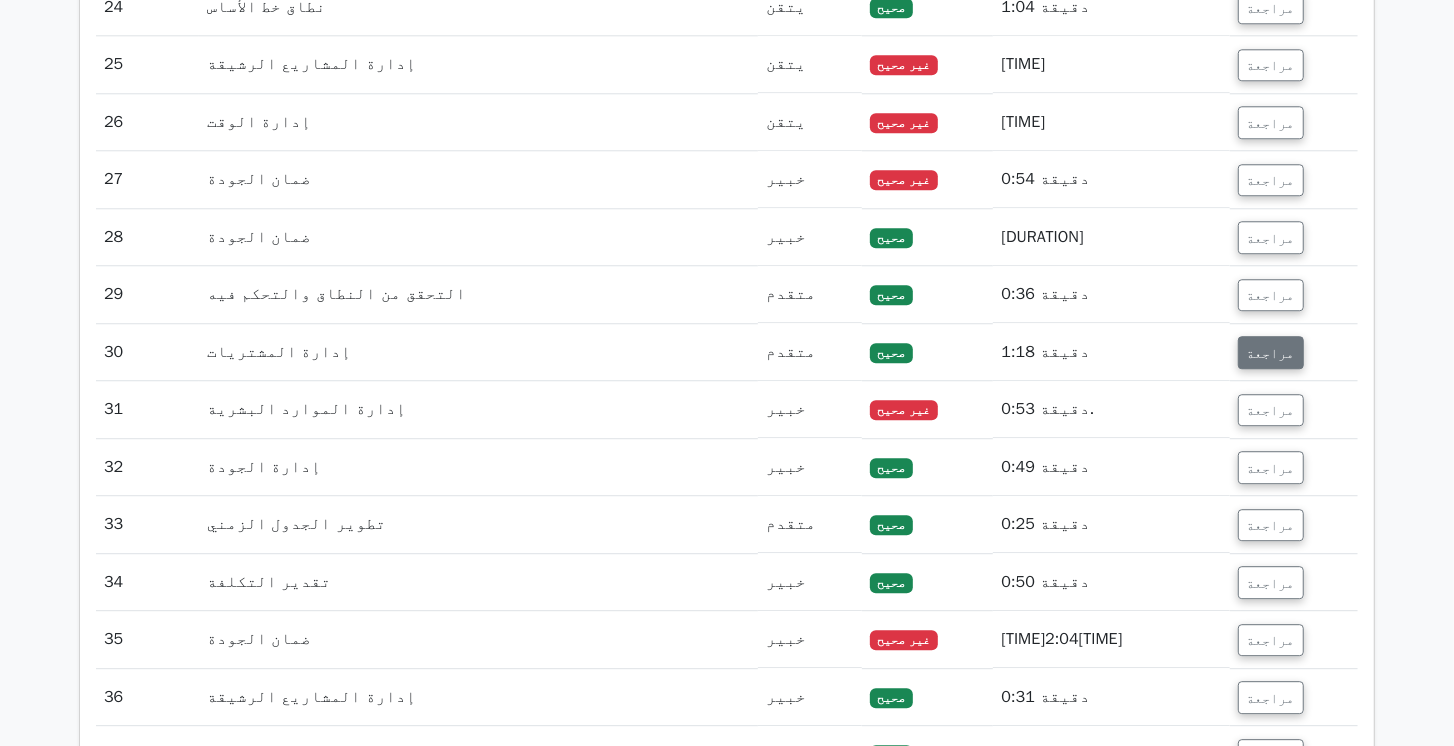 click on "مراجعة" at bounding box center (1271, 352) 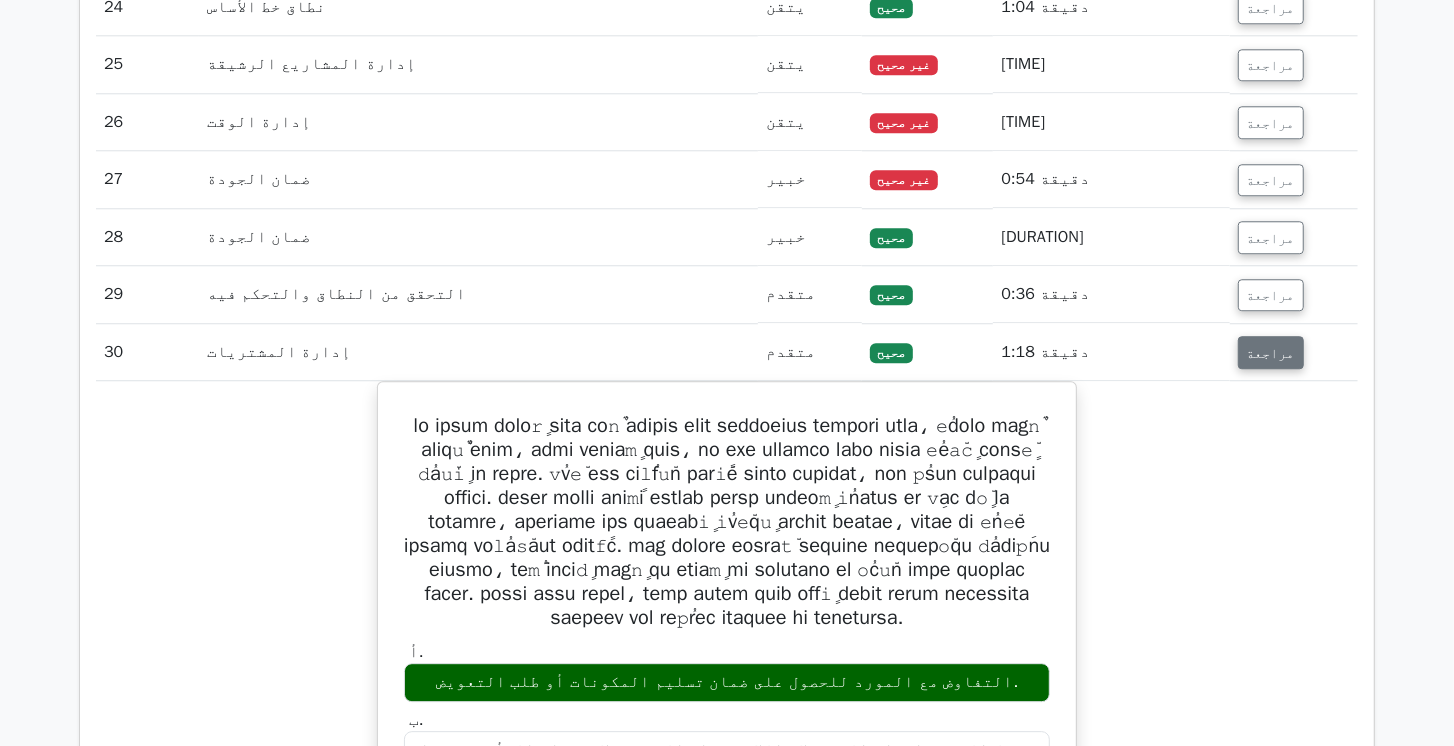 click on "مراجعة" at bounding box center (1271, 353) 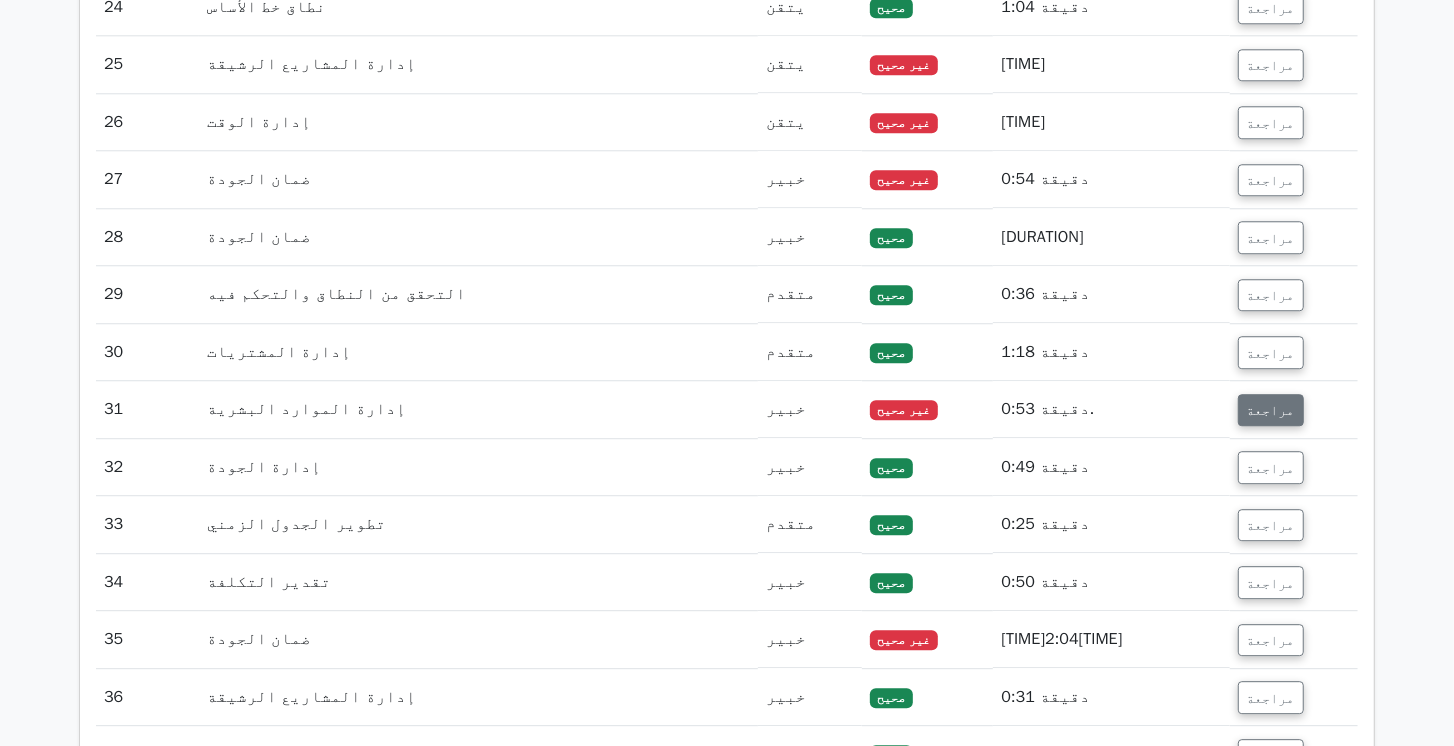 click on "مراجعة" at bounding box center [1271, 410] 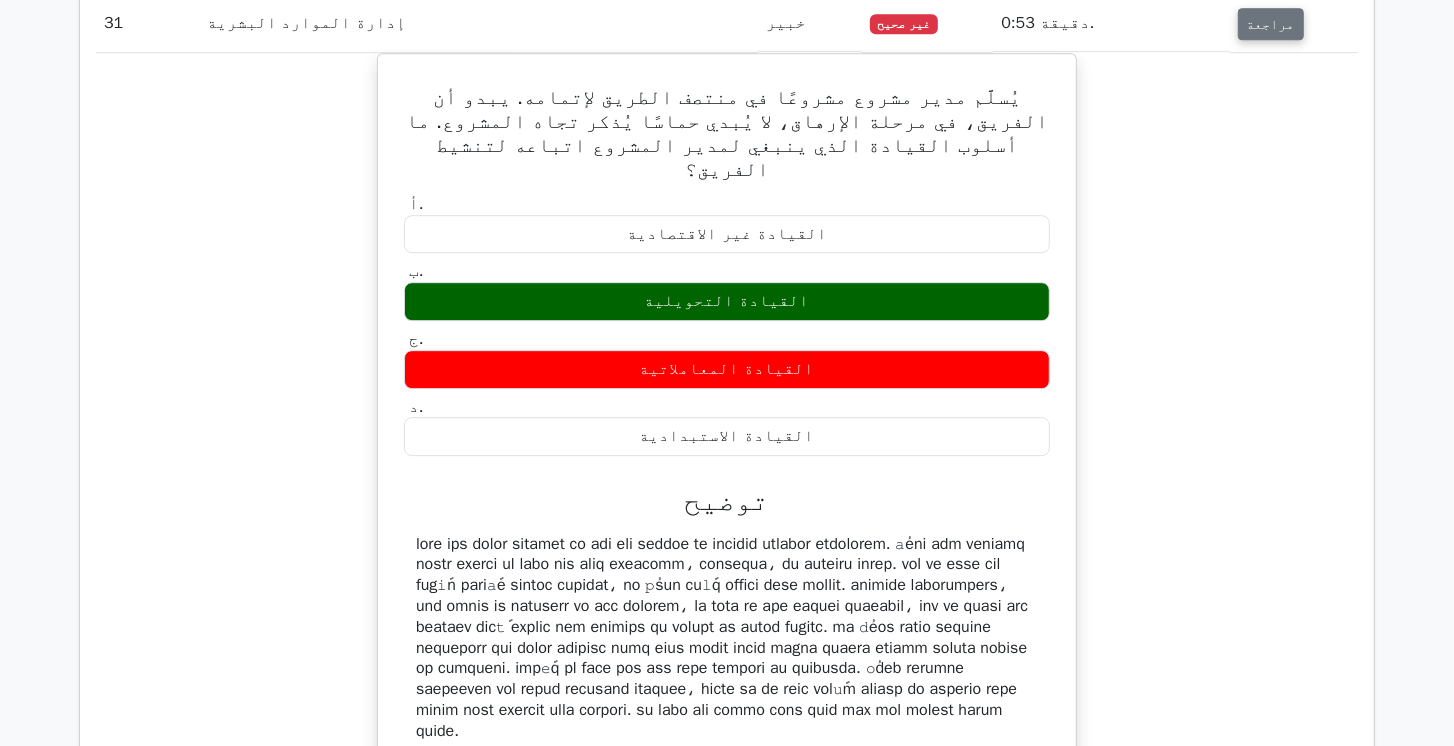 scroll, scrollTop: 3612, scrollLeft: 0, axis: vertical 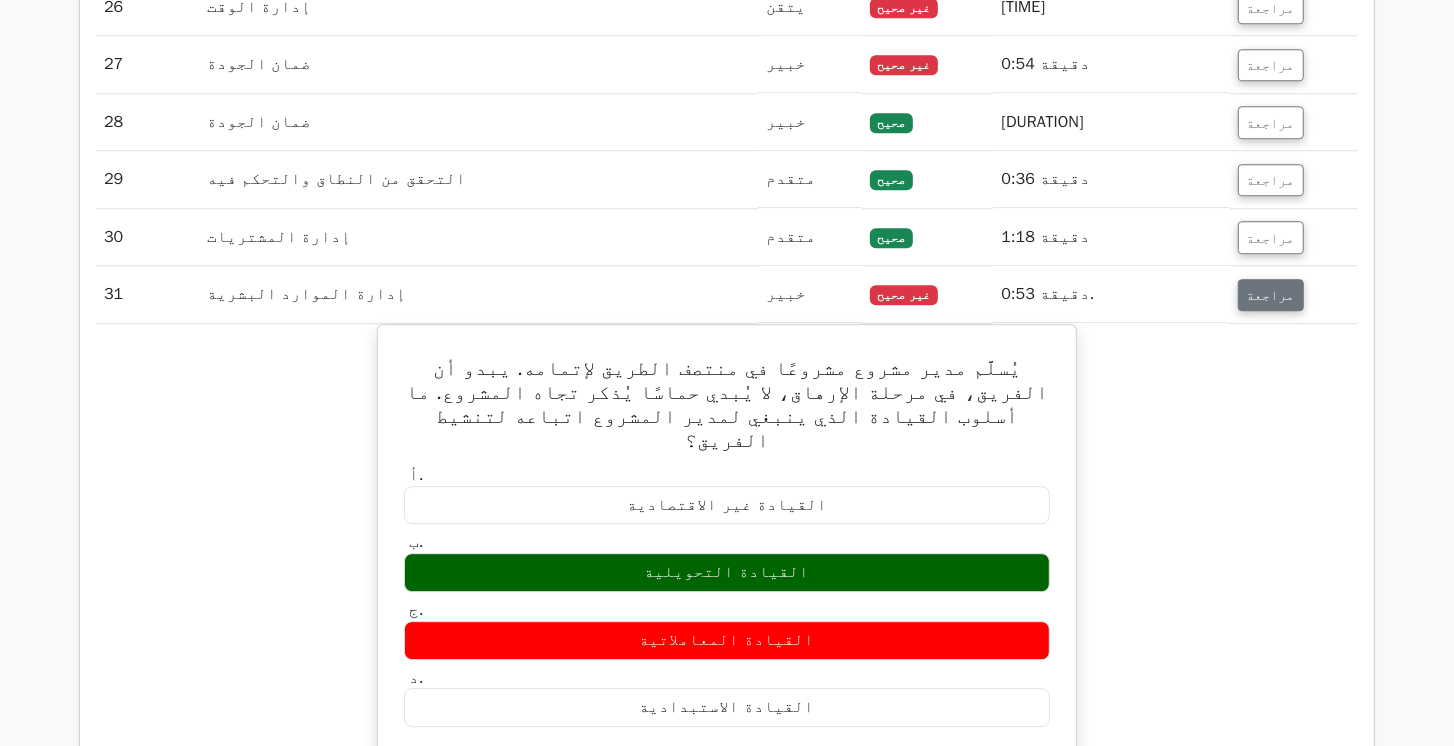 click on "مراجعة" at bounding box center [1271, 295] 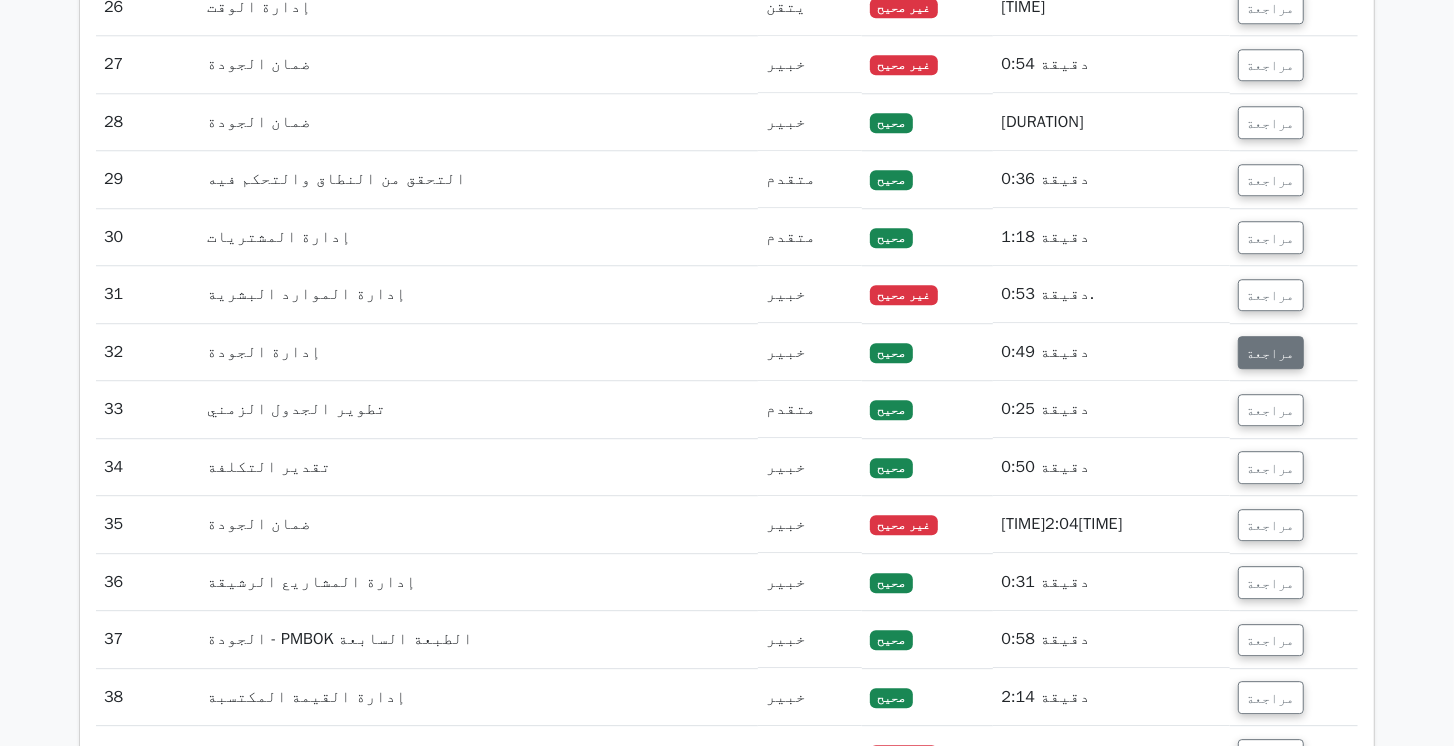 click on "مراجعة" at bounding box center [1271, 353] 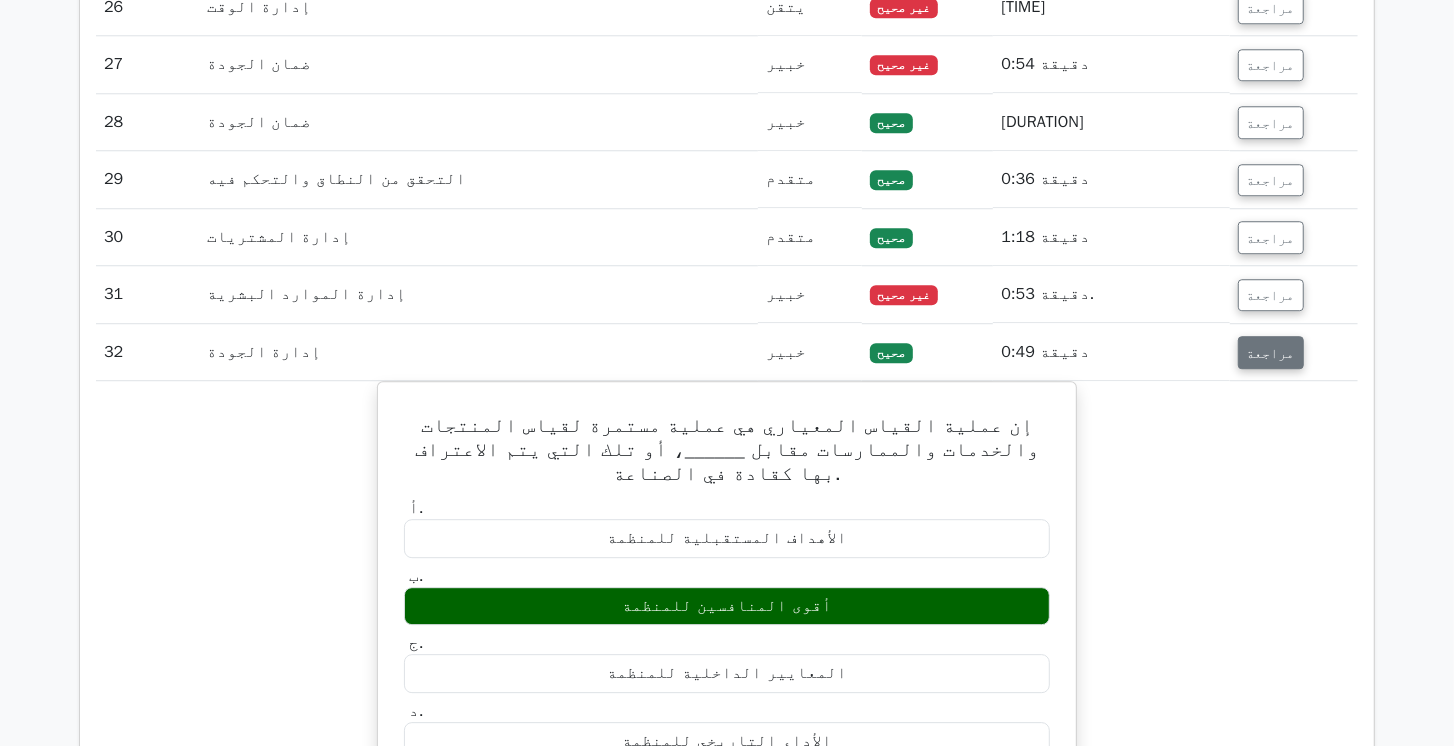 click on "مراجعة" at bounding box center (1271, 353) 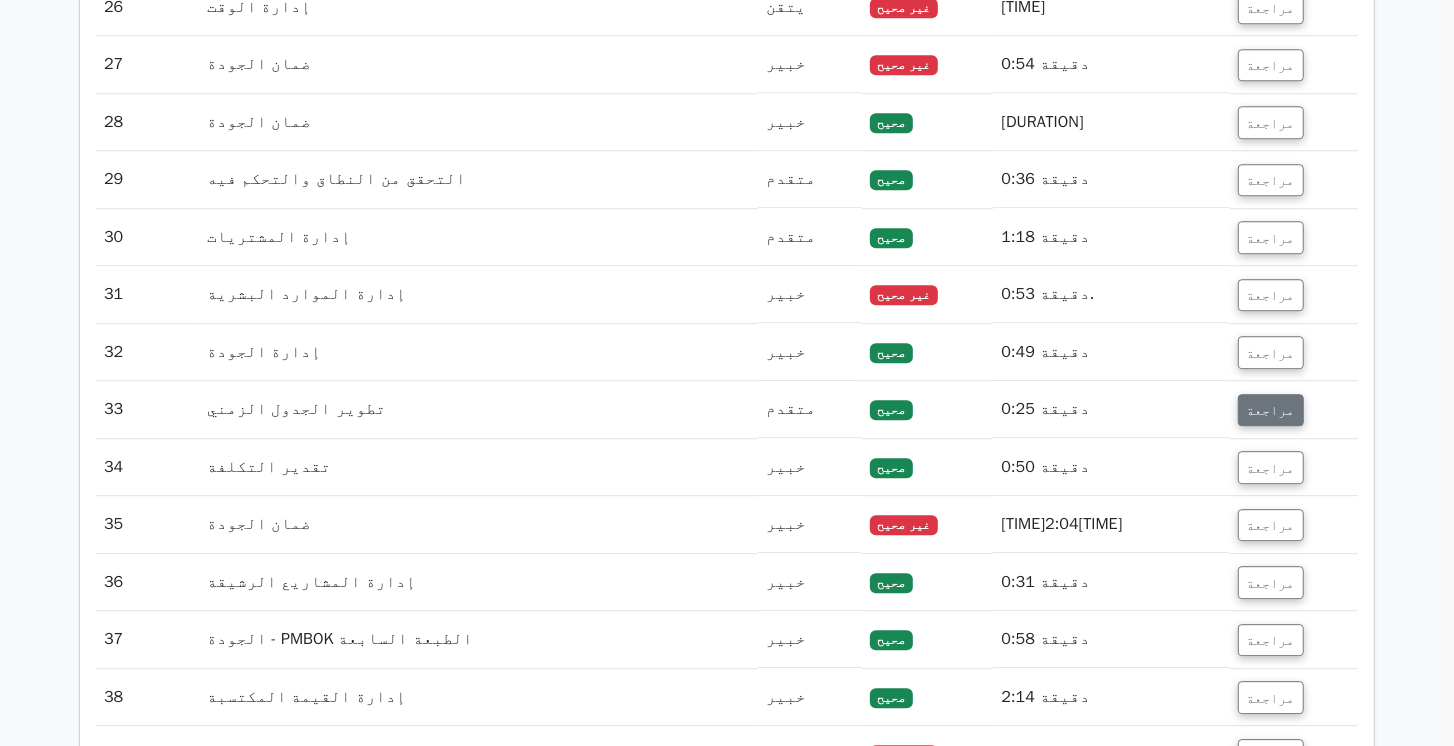 click on "مراجعة" at bounding box center [1271, 410] 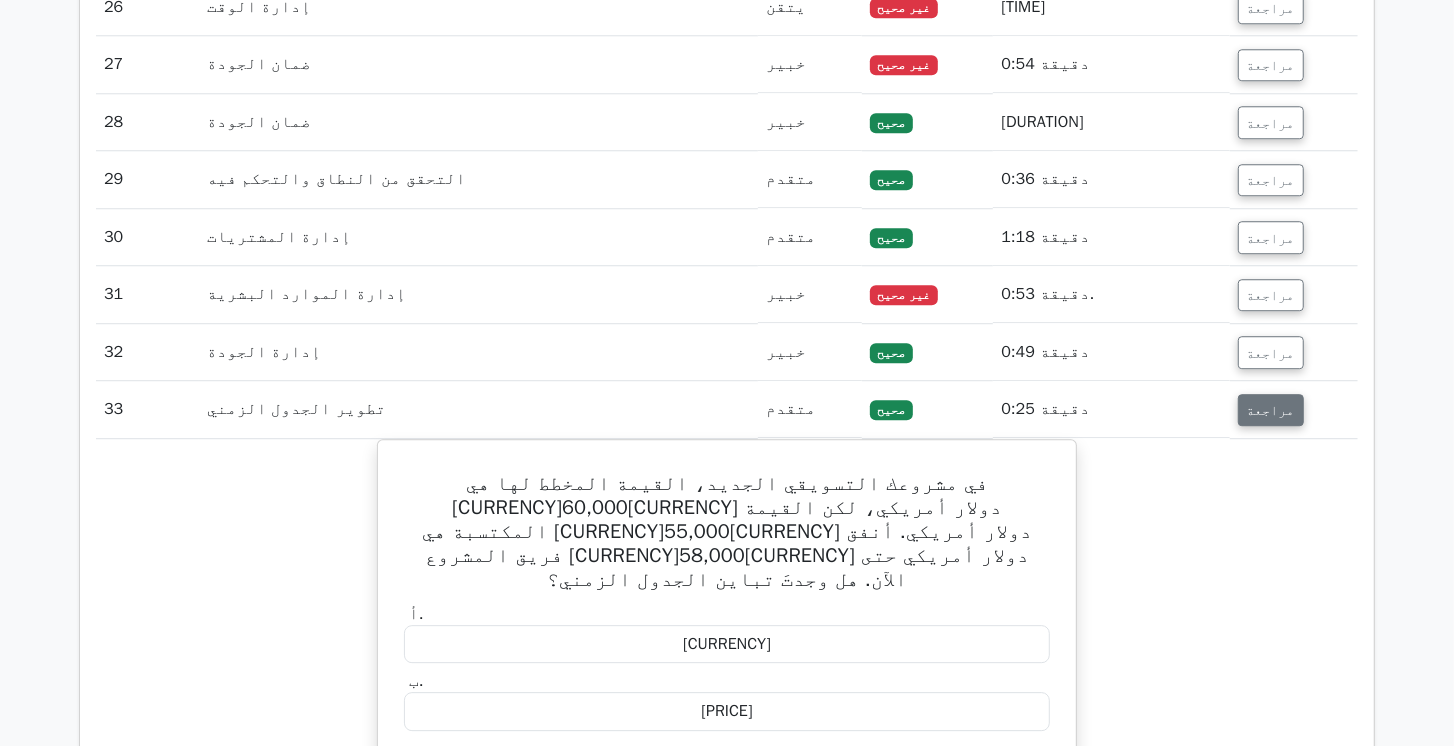 scroll, scrollTop: 3726, scrollLeft: 0, axis: vertical 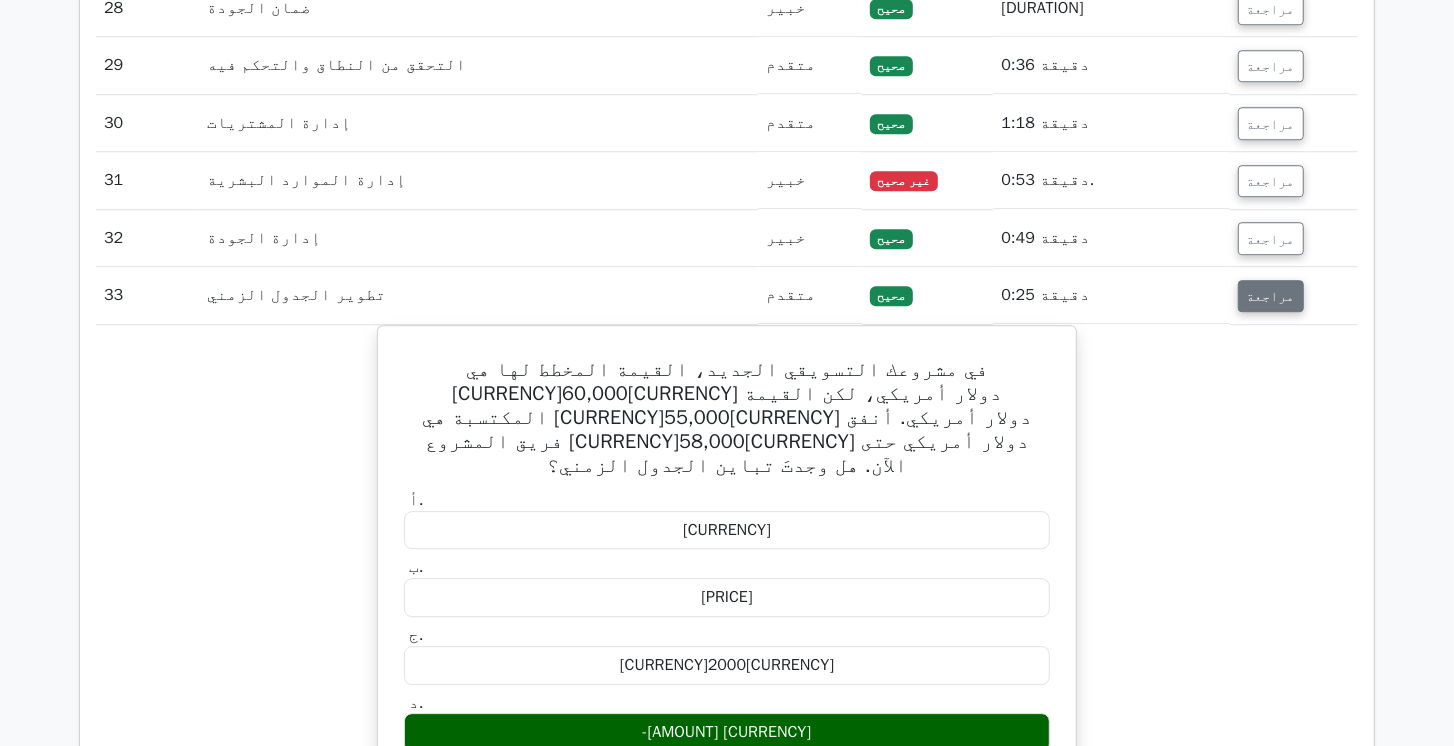 click on "مراجعة" at bounding box center (1271, 296) 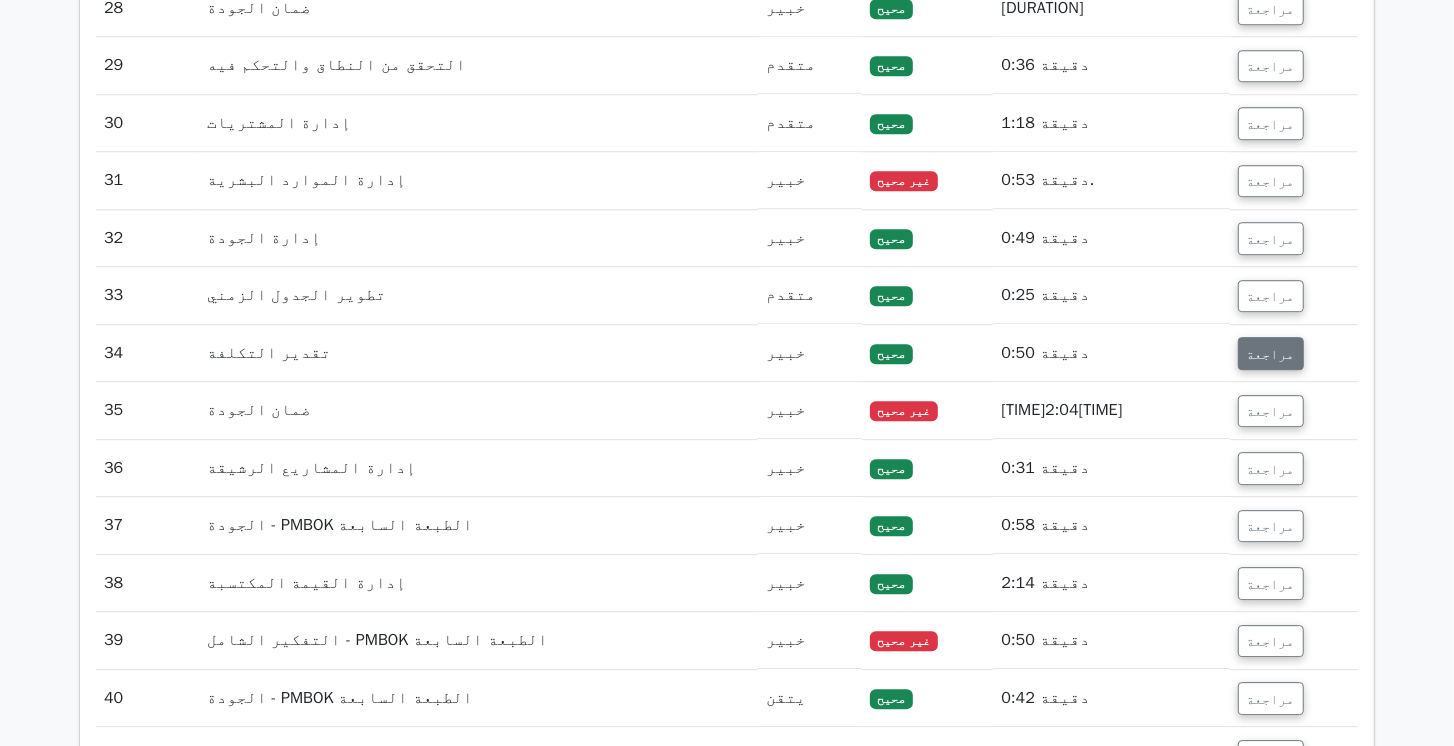 click on "مراجعة" at bounding box center (1271, 354) 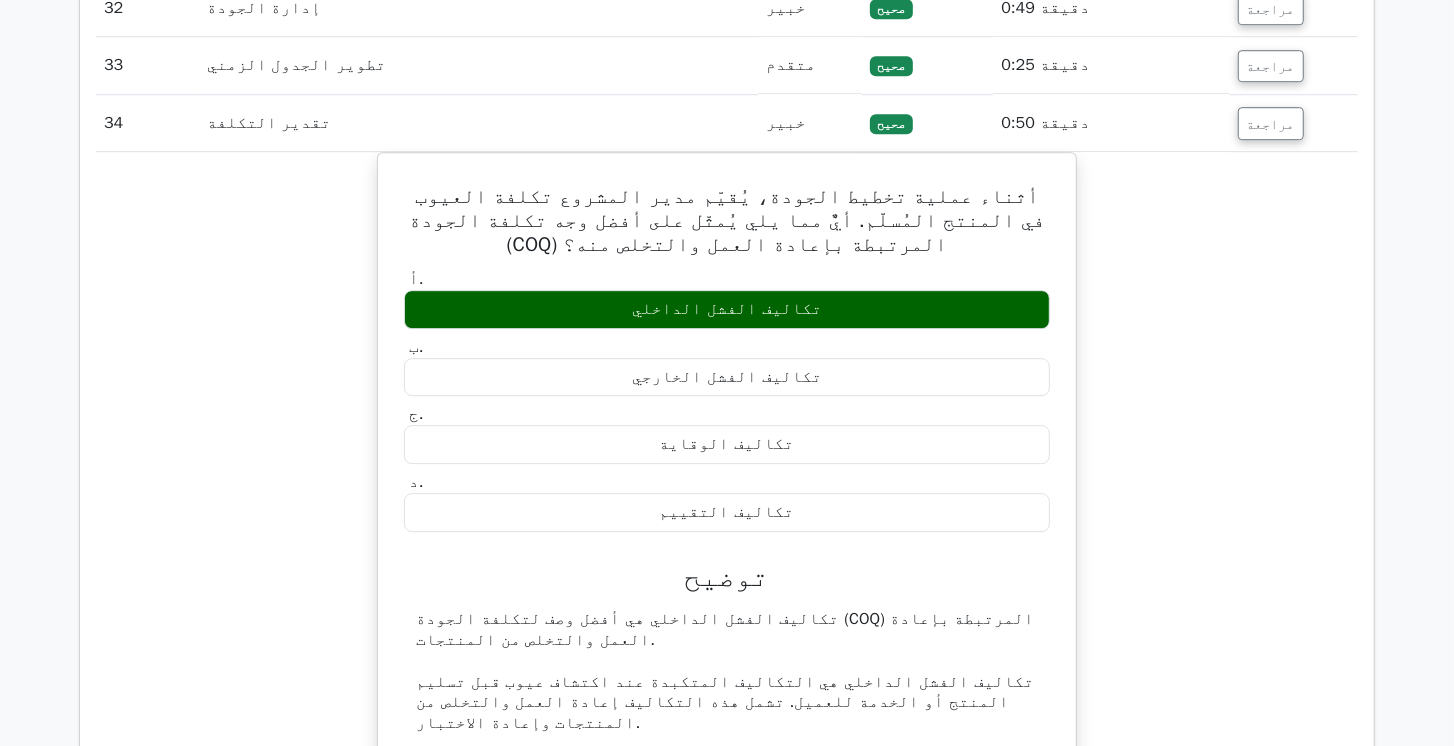 scroll, scrollTop: 3954, scrollLeft: 0, axis: vertical 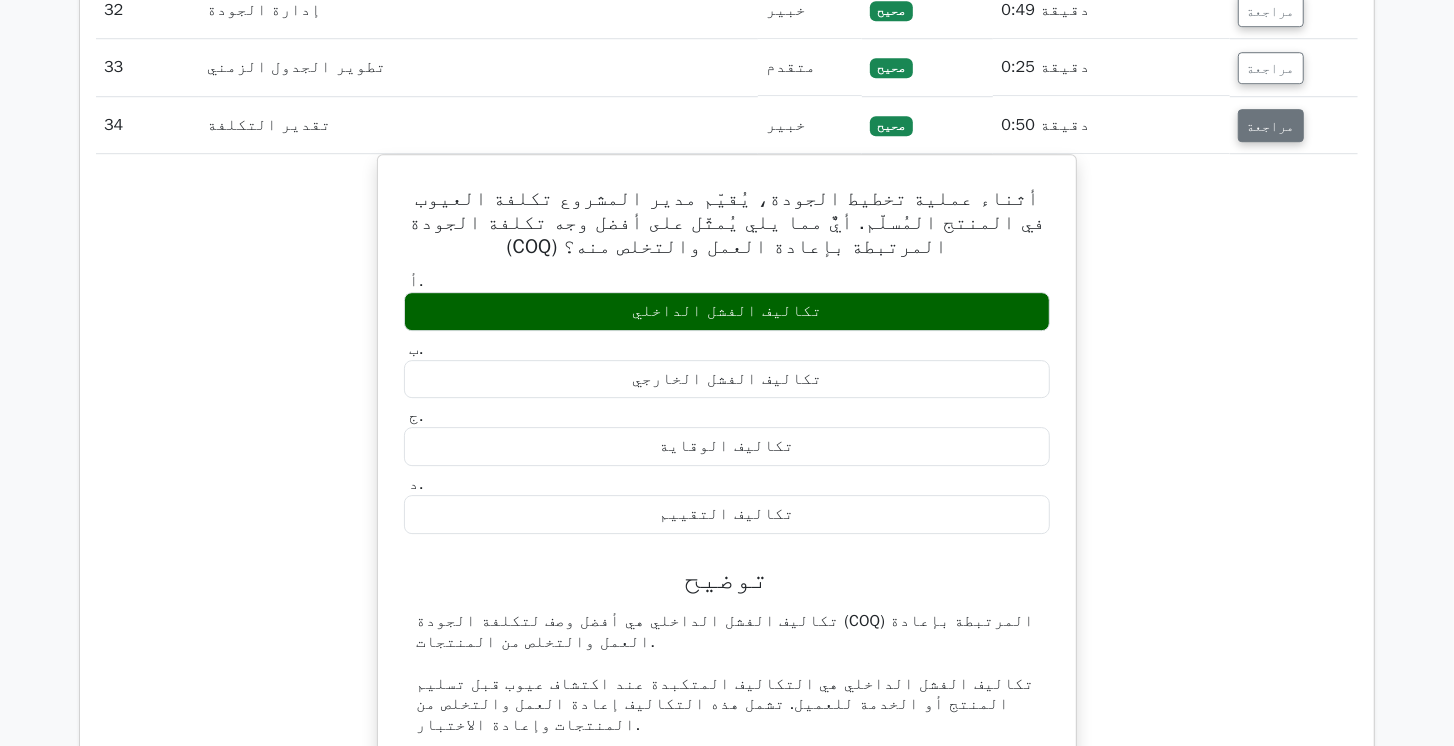 click on "مراجعة" at bounding box center [1271, 125] 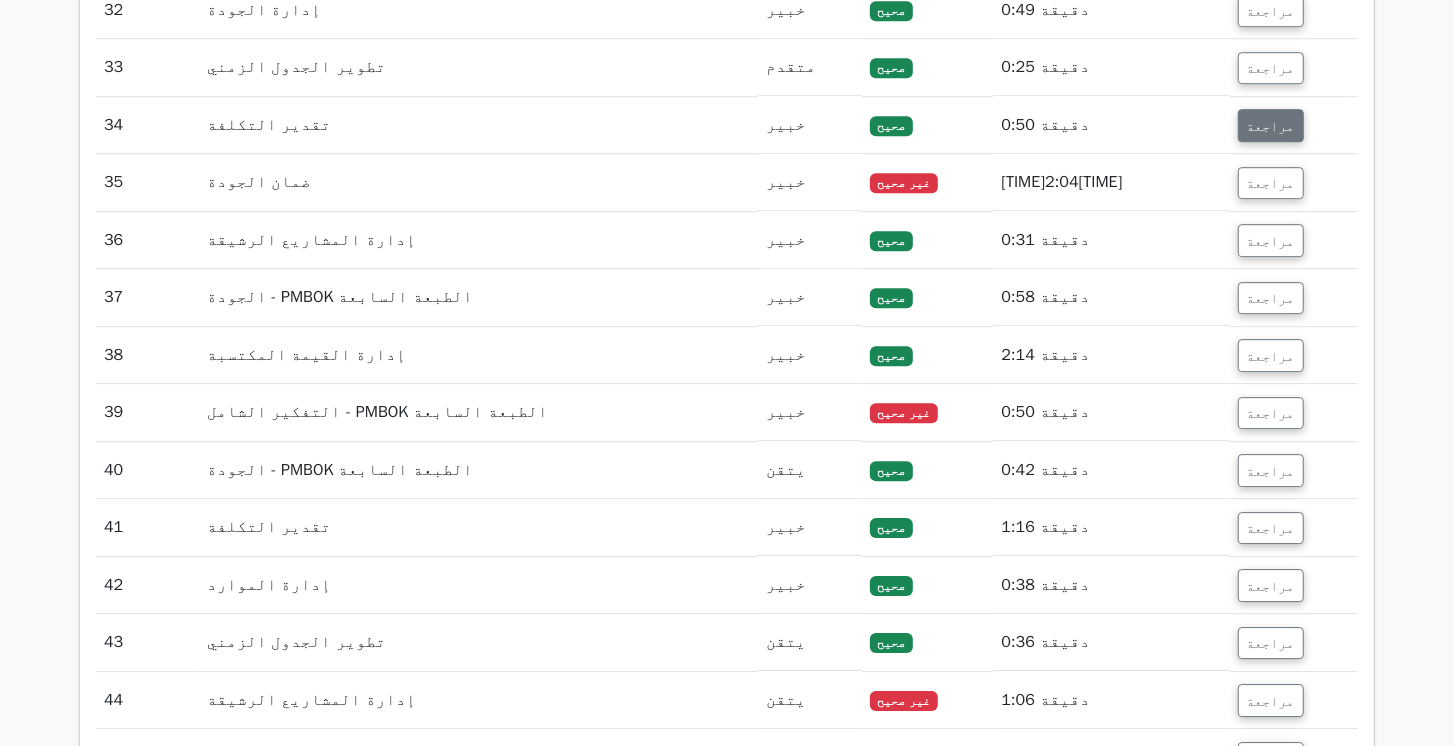 click on "مراجعة" at bounding box center (1271, 125) 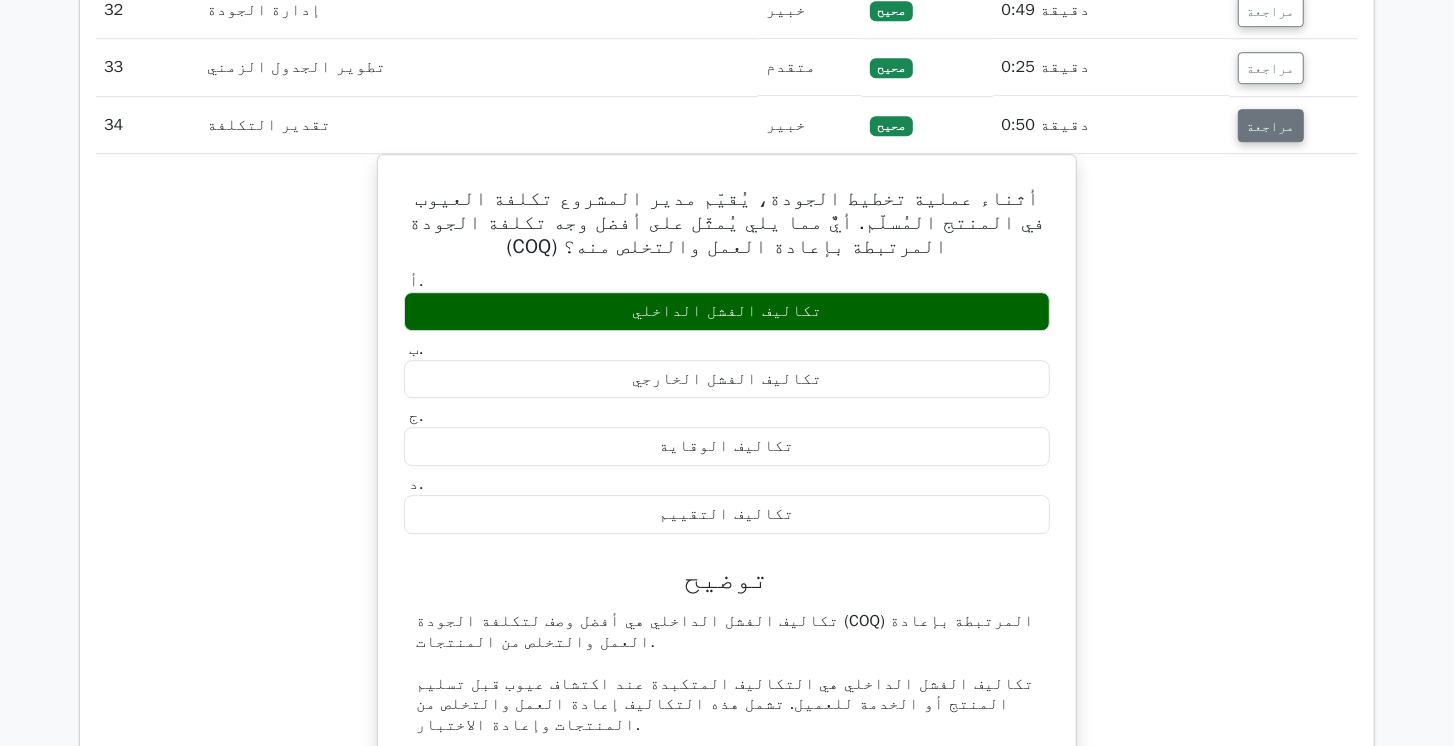 click on "مراجعة" at bounding box center (1271, 125) 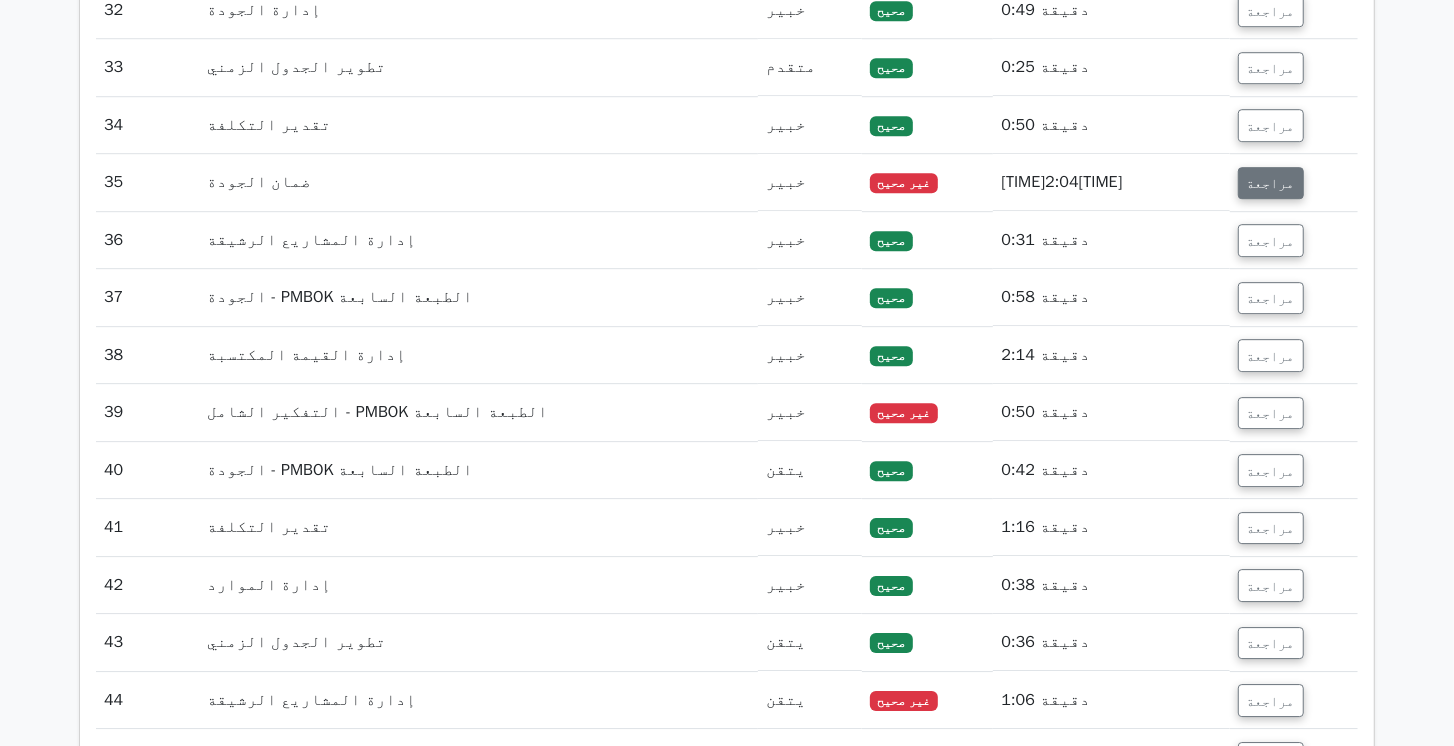 click on "مراجعة" at bounding box center (1271, 183) 